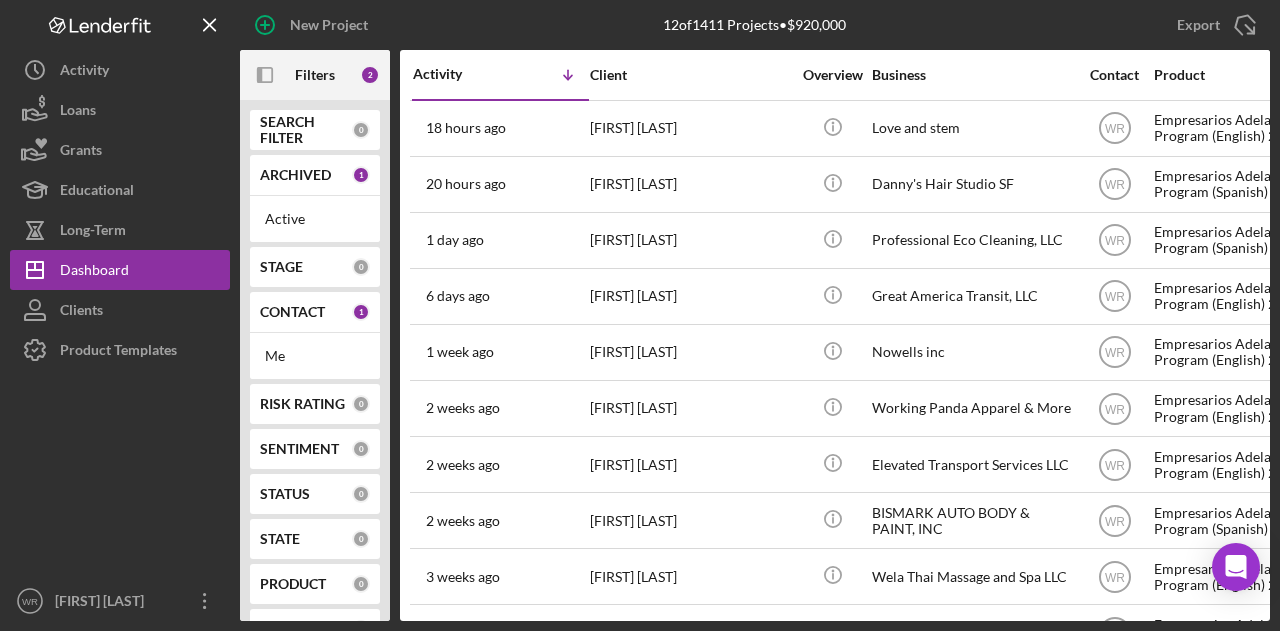 scroll, scrollTop: 0, scrollLeft: 0, axis: both 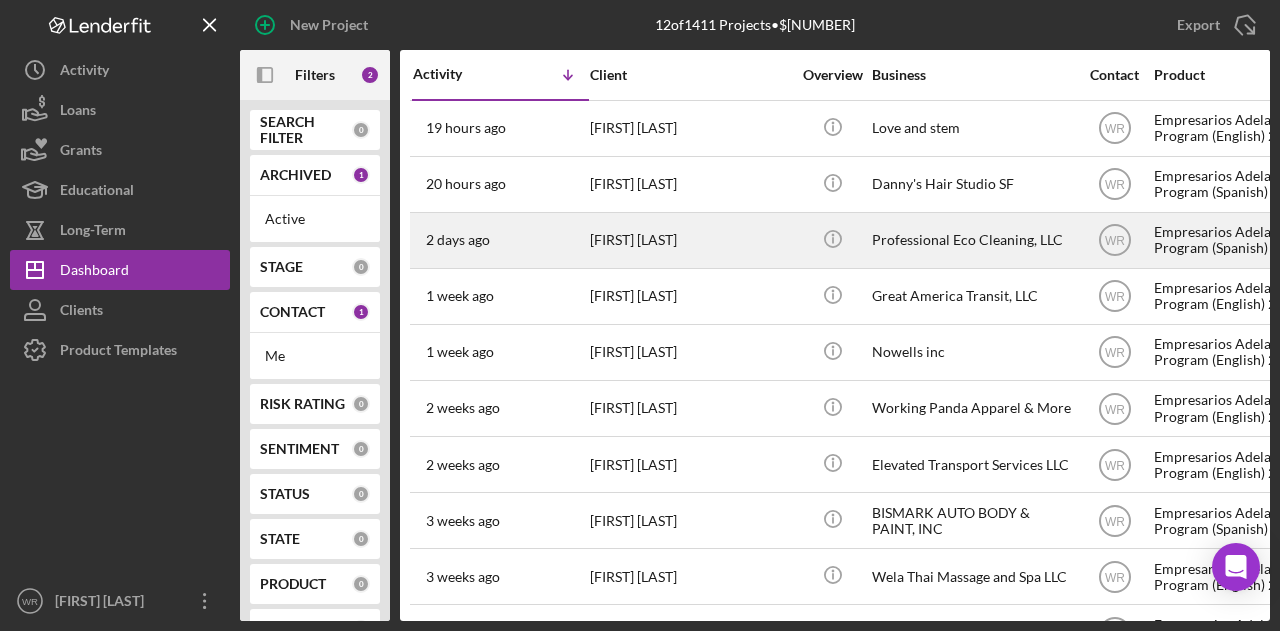 click on "[FIRST] [LAST]" at bounding box center (690, 240) 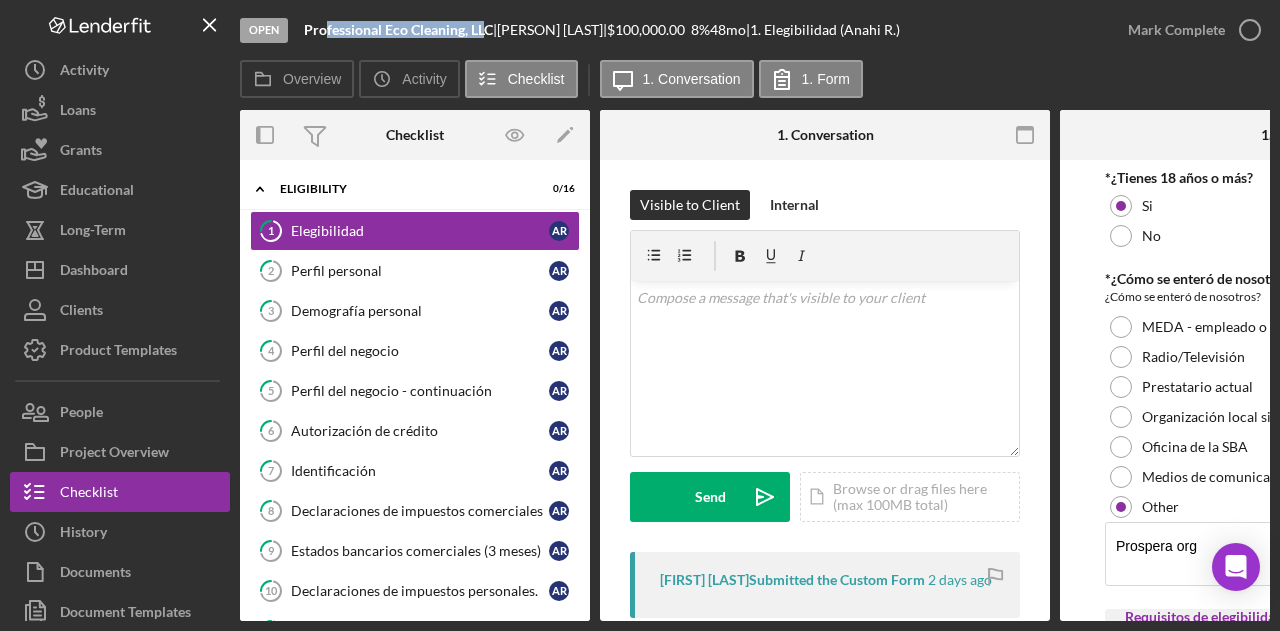 drag, startPoint x: 489, startPoint y: 37, endPoint x: 322, endPoint y: 36, distance: 167.00299 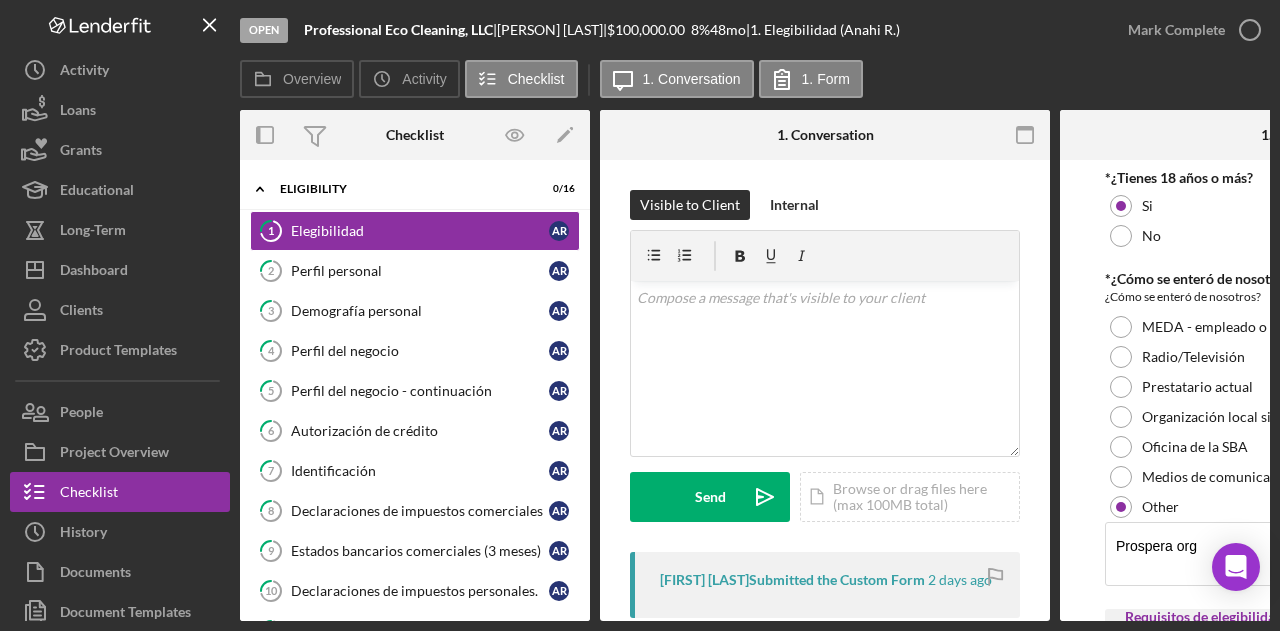 click on "Professional Eco Cleaning, LLC" at bounding box center [398, 29] 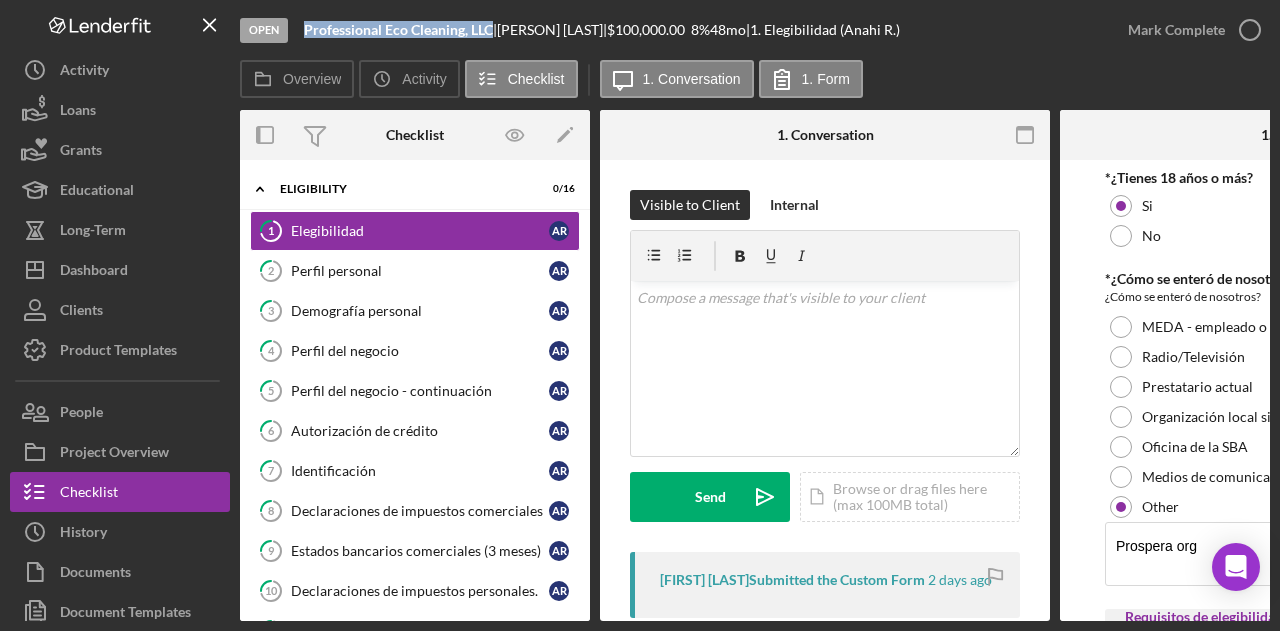 drag, startPoint x: 304, startPoint y: 29, endPoint x: 490, endPoint y: 31, distance: 186.01076 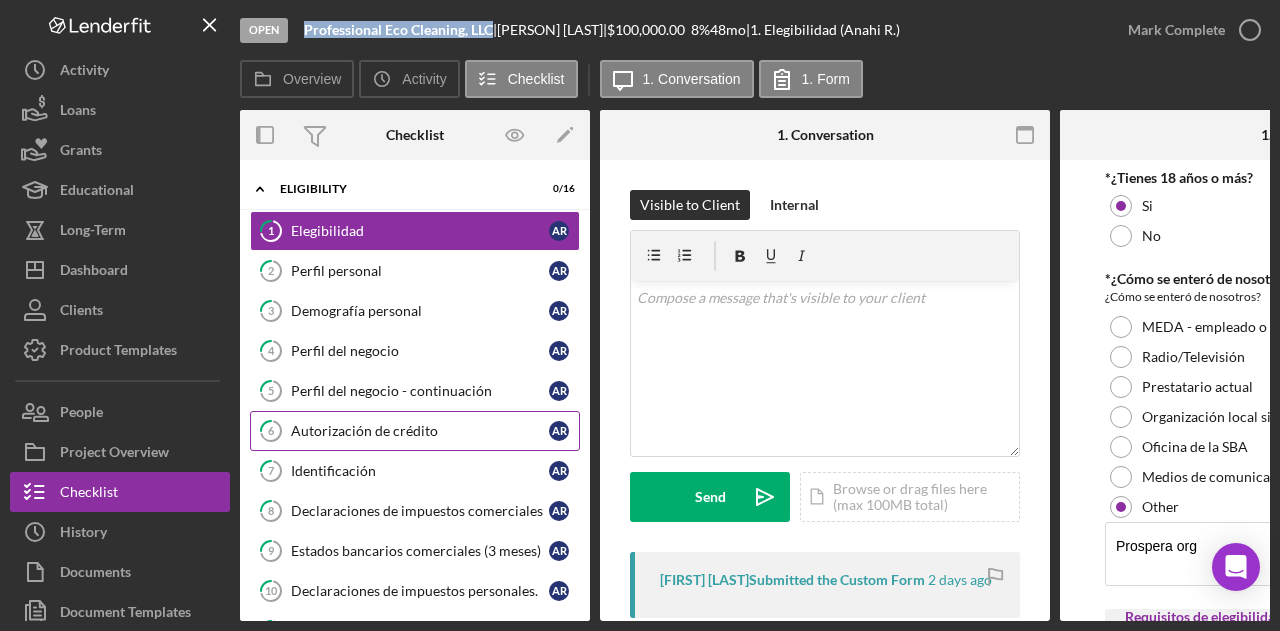 click on "Autorización de crédito" at bounding box center (420, 431) 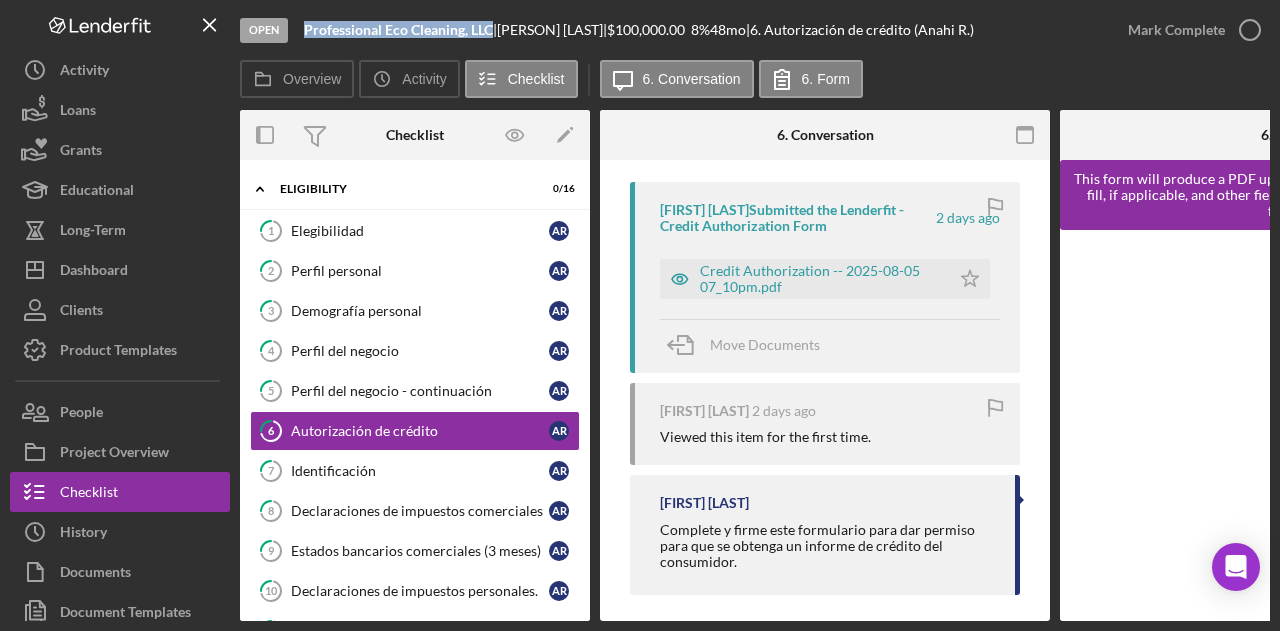 scroll, scrollTop: 388, scrollLeft: 0, axis: vertical 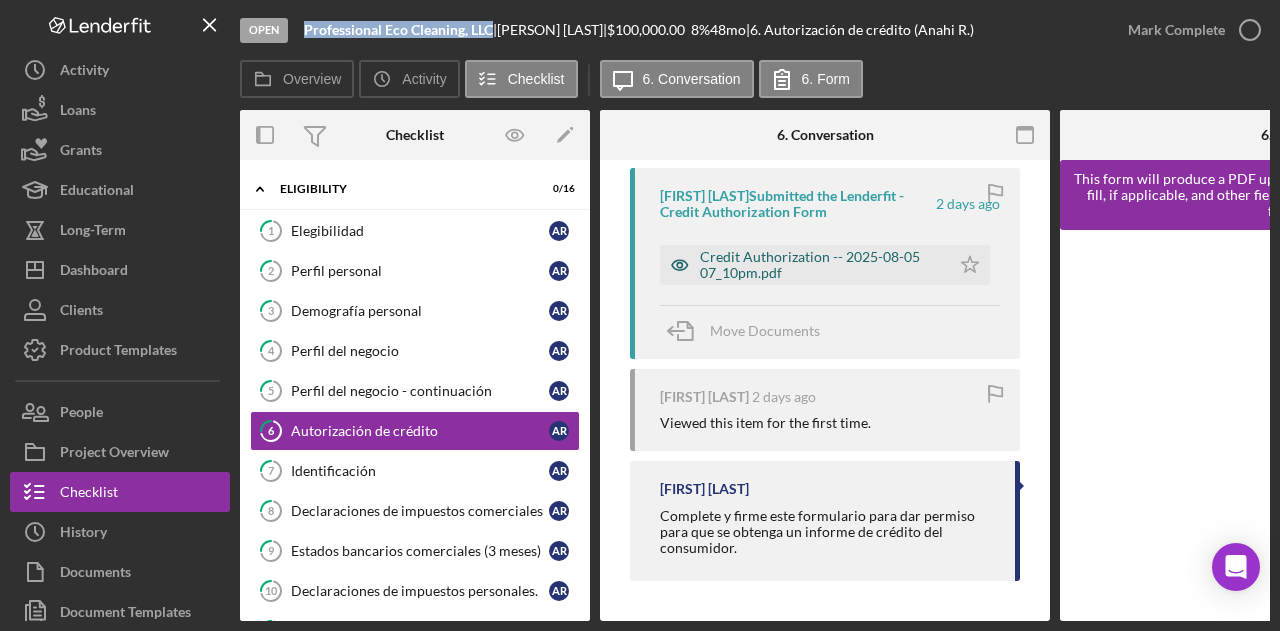 click on "Credit Authorization  -- 2025-08-05 07_10pm.pdf" at bounding box center [820, 265] 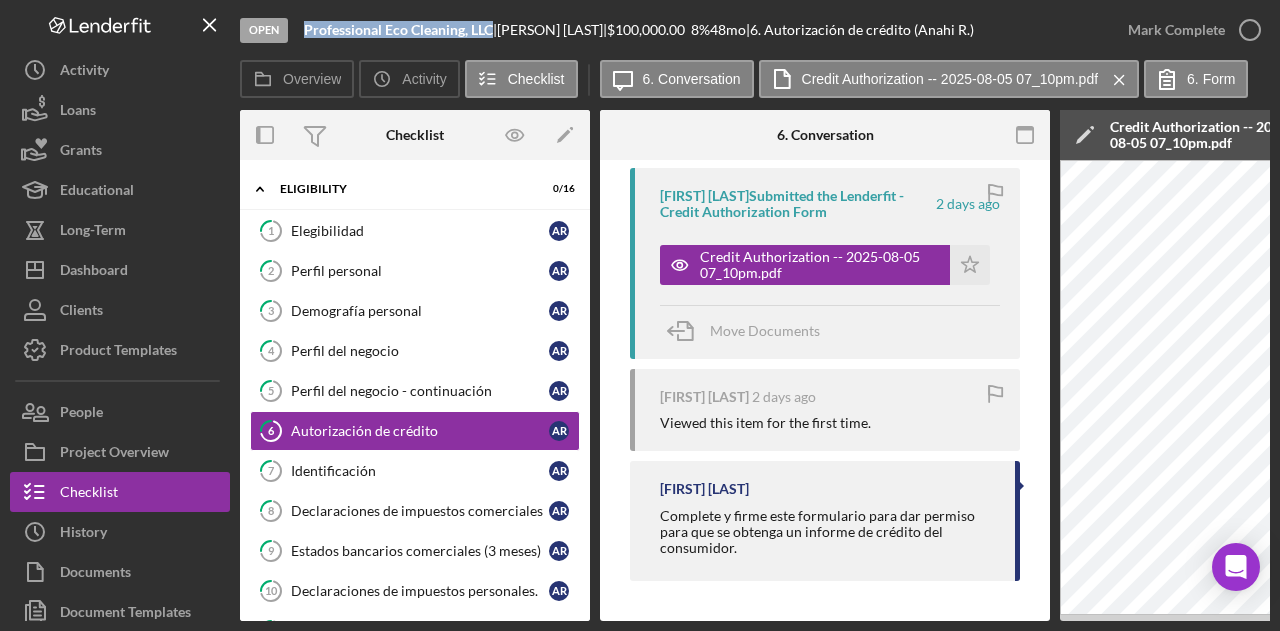 click on "Overview Internal Workflow Stage Open Icon/Dropdown Arrow Archive (can unarchive later if needed) Overview Edit Icon/Edit Status Ongoing Risk Rating Sentiment Rating 5 Product Name Empresarios Adelante Loan Program (Spanish) 2.0  Created Date 08/05/2025 Started Date 08/05/2025 Closing Goal 09/19/2025 Contact WR Willan Rivera Account Executive Weekly Status Update Off Inactivity Alerts On Send if the client is inactive for... 3 Inactivity Reminder Message ¡Hola! Hemos notado que no has avanzado en tu solicitud en los últimos días. ¡Avísanos si tienes alguna pregunta o problema! Initial Request Edit Icon/Edit Amount $100,000.00 Standard Rate 8.000% Standard Term 48 months Key Ratios Edit Icon/Edit DSCR Collateral Coverage DTI LTV Global DSCR Global Collateral Coverage Global DTI NOI Recomendation Edit Icon/Edit Payment Type Rate Term (months) Amount Down Payment Closing Fee Include closing fee in amount financed? No Origination Fee Include origination fee in amount financed? No Amount Financed Closing Date" at bounding box center [755, 365] 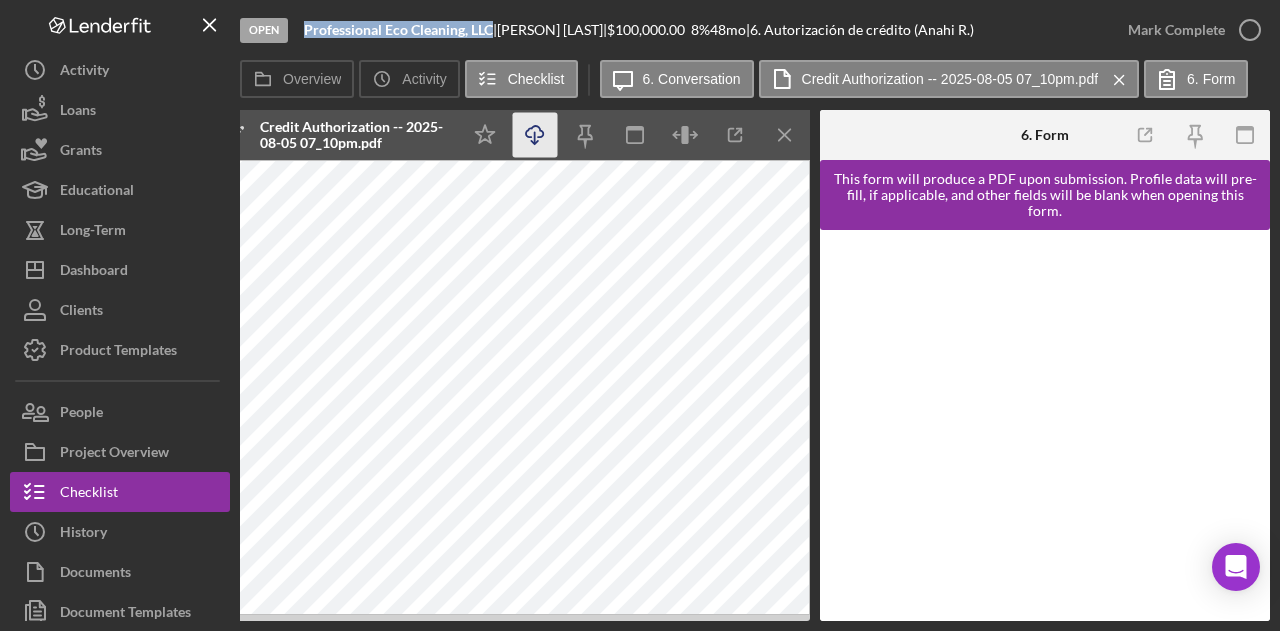 click on "Icon/Download" 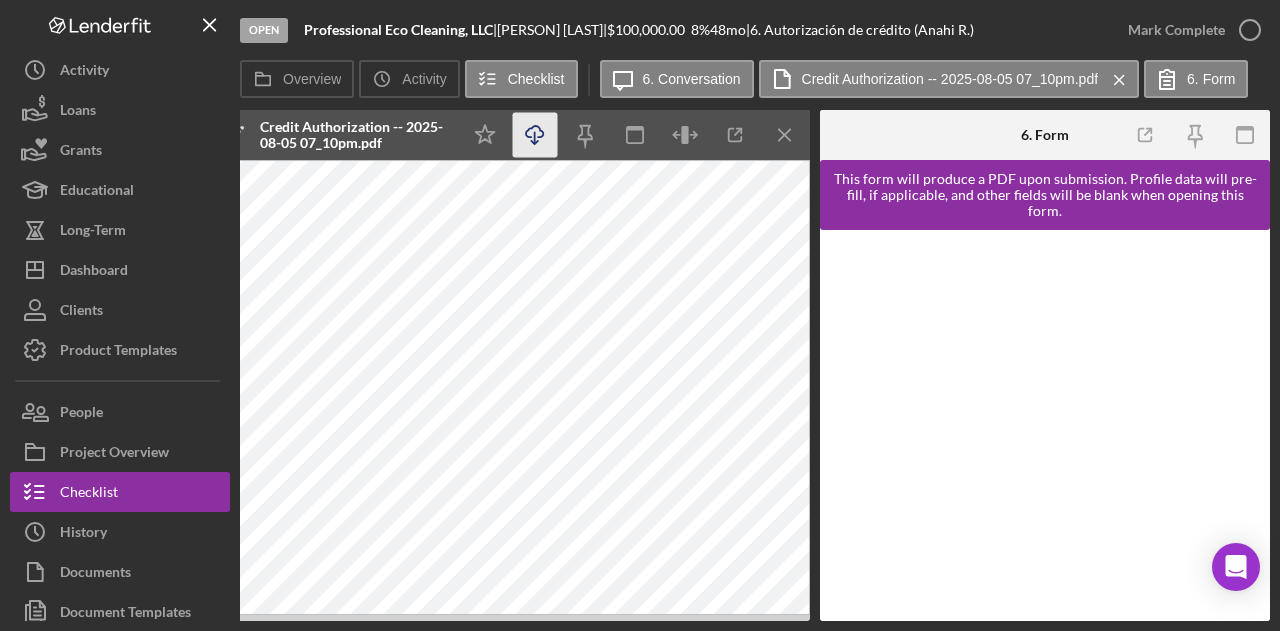 click on "Open Professional Eco Cleaning, LLC   |   Anahi   Rojas   |   $100,000.00    8 %   48  mo   |   6. Autorización de crédito (Anahi R.) Mark Complete Overview Icon/History Activity Checklist Icon/Message 6. Conversation Credit Authorization  -- 2025-08-05 07_10pm.pdf Icon/Menu Close 6. Form Overview Internal Workflow Stage Open Icon/Dropdown Arrow Archive (can unarchive later if needed) Overview Edit Icon/Edit Status Ongoing Risk Rating Sentiment Rating 5 Product Name Empresarios Adelante Loan Program (Spanish) 2.0  Created Date 08/05/2025 Started Date 08/05/2025 Closing Goal 09/19/2025 Contact WR Willan Rivera Account Executive Weekly Status Update Off Inactivity Alerts On Send if the client is inactive for... 3 Inactivity Reminder Message ¡Hola! Hemos notado que no has avanzado en tu solicitud en los últimos días. ¡Avísanos si tienes alguna pregunta o problema! Initial Request Edit Icon/Edit Amount $100,000.00 Standard Rate 8.000% Standard Term 48 months Key Ratios Edit Icon/Edit DSCR 0" at bounding box center [640, 315] 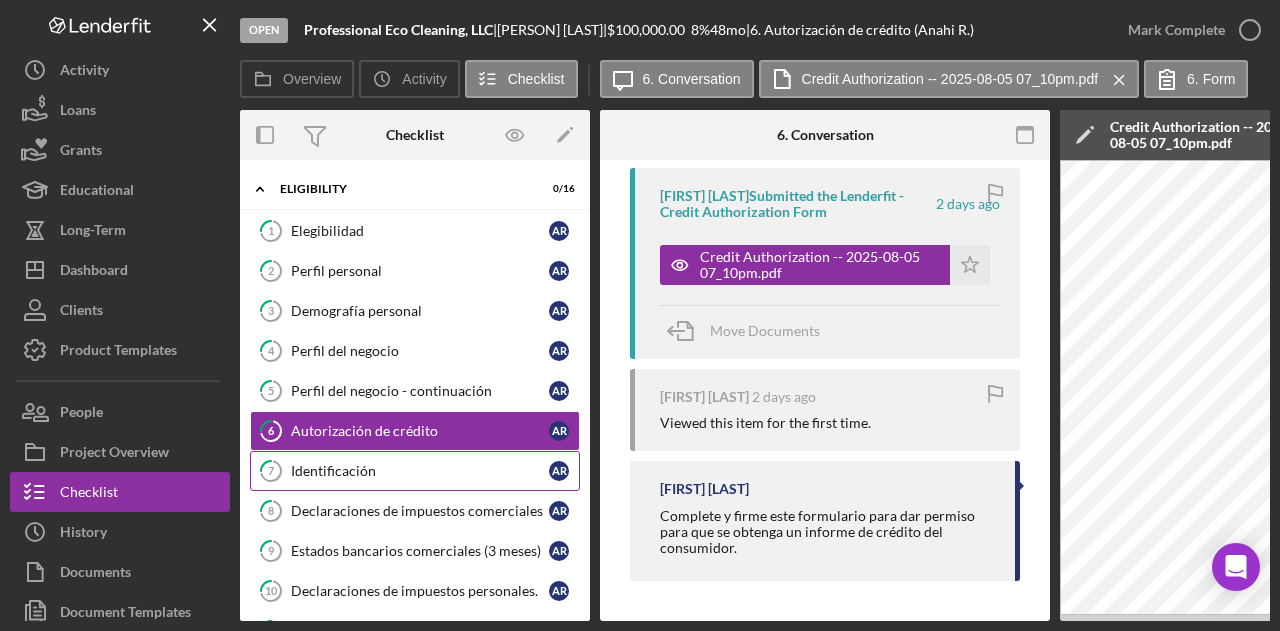 click on "7 Identificación A R" at bounding box center [415, 471] 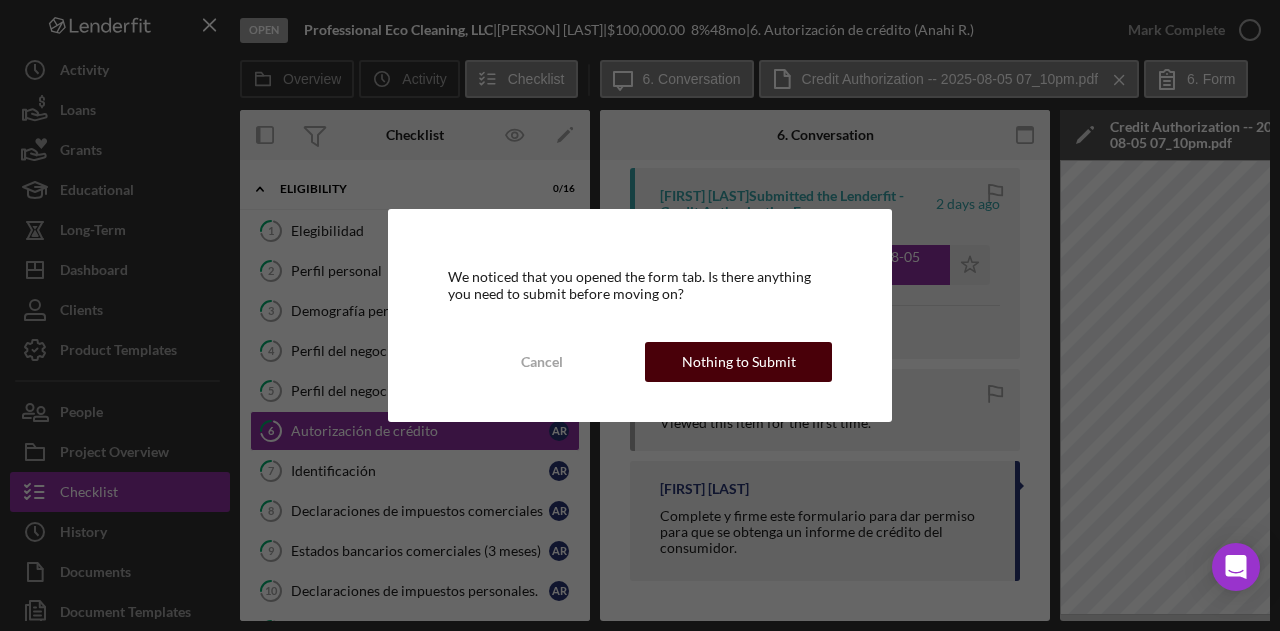 click on "Nothing to Submit" at bounding box center [739, 362] 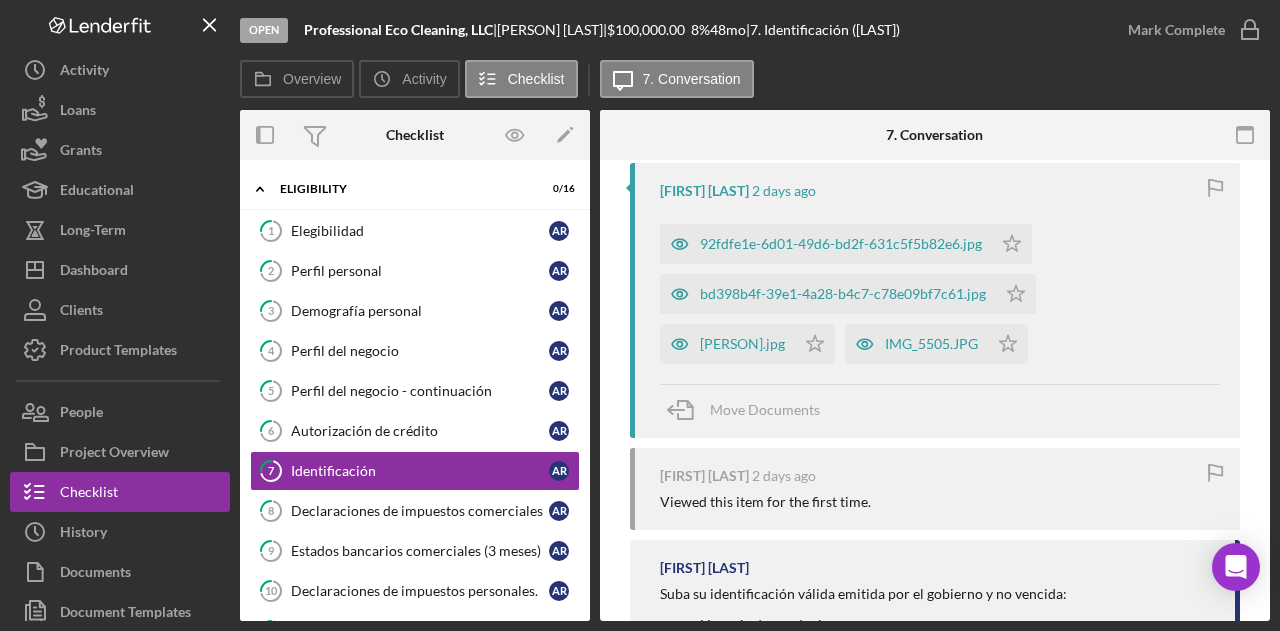 scroll, scrollTop: 400, scrollLeft: 0, axis: vertical 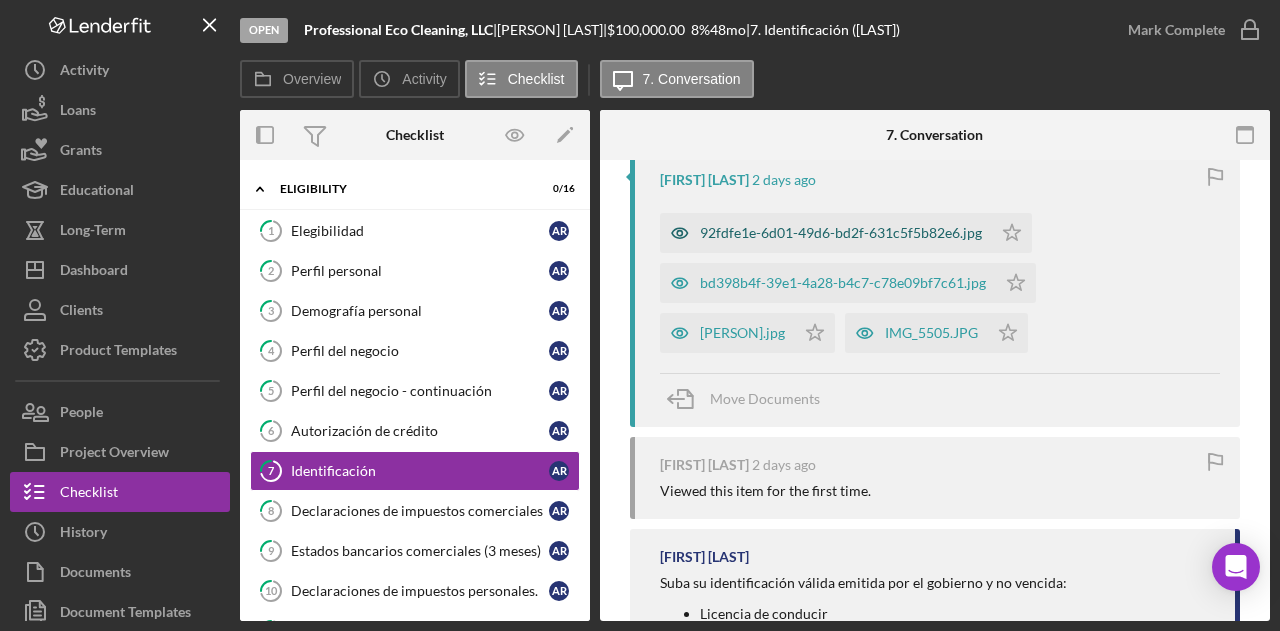 click on "92fdfe1e-6d01-49d6-bd2f-631c5f5b82e6.jpg" at bounding box center (841, 233) 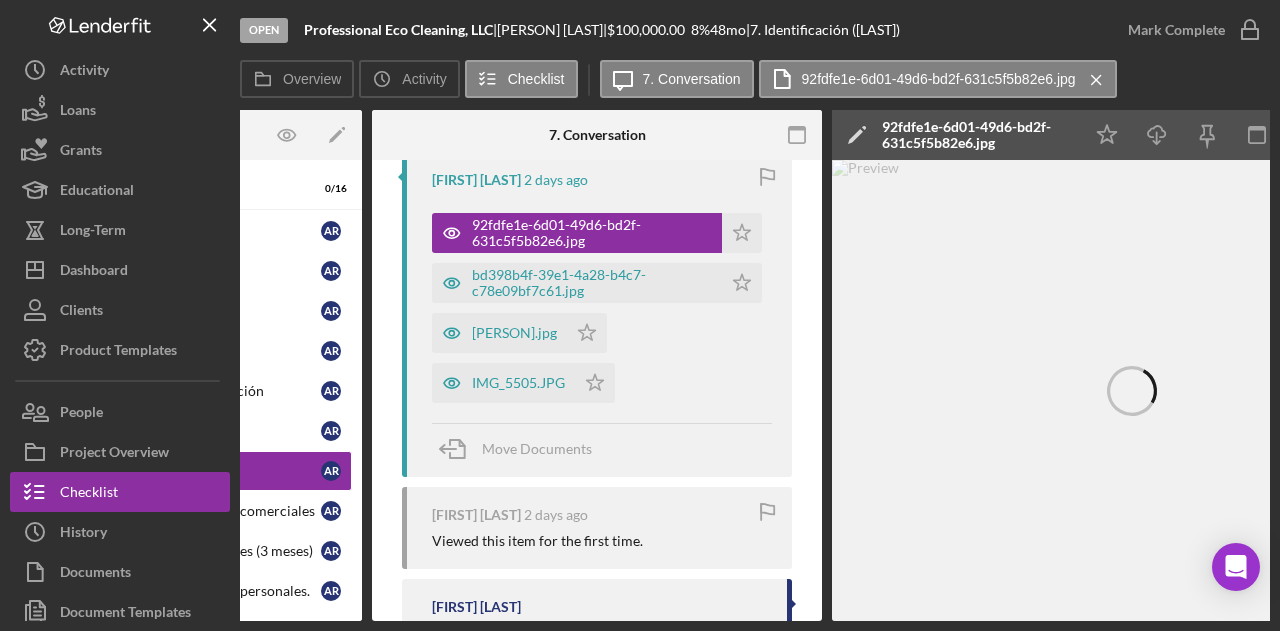 scroll, scrollTop: 0, scrollLeft: 232, axis: horizontal 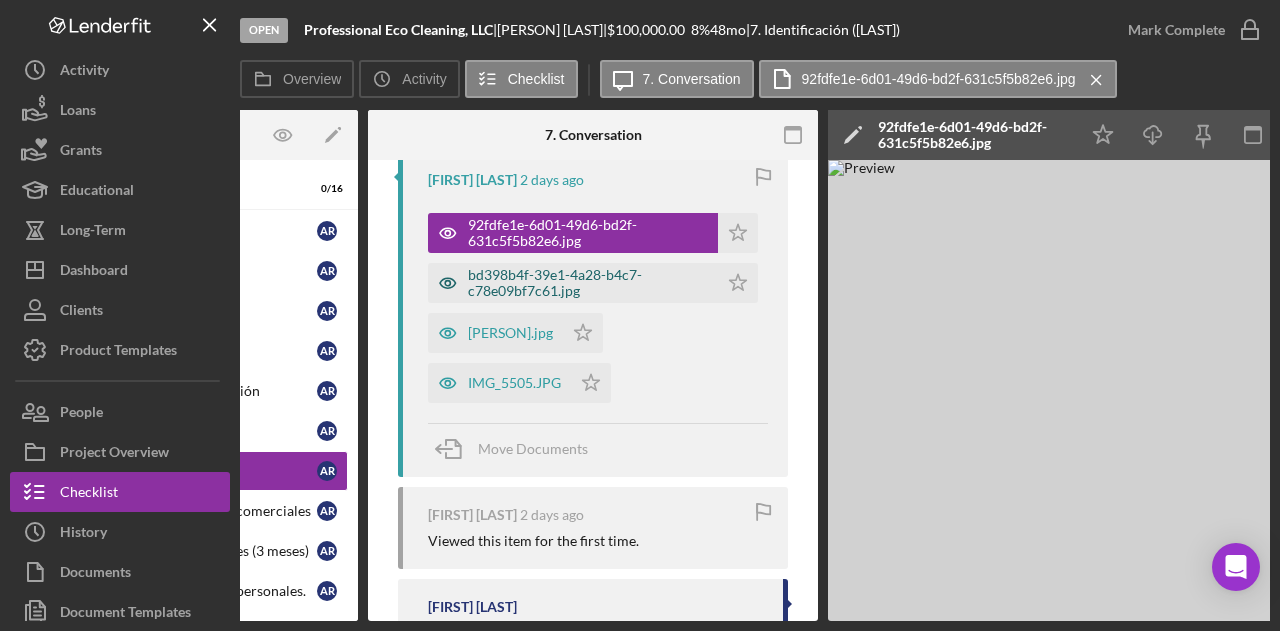 click on "bd398b4f-39e1-4a28-b4c7-c78e09bf7c61.jpg" at bounding box center (573, 283) 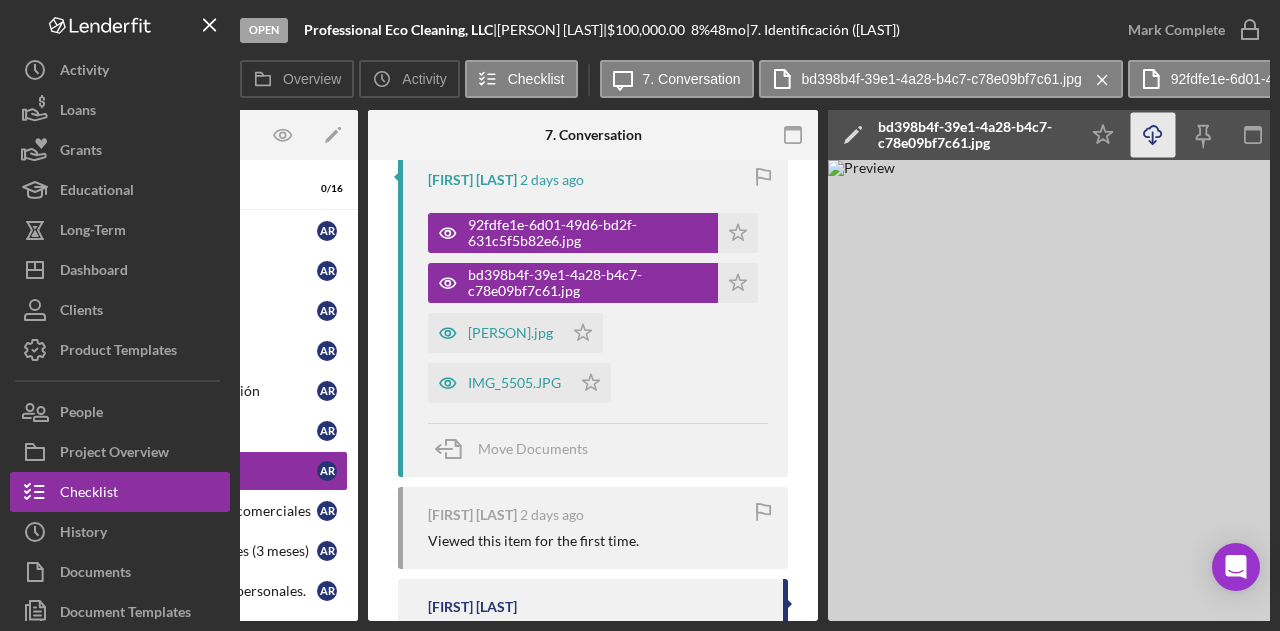click on "Icon/Download" 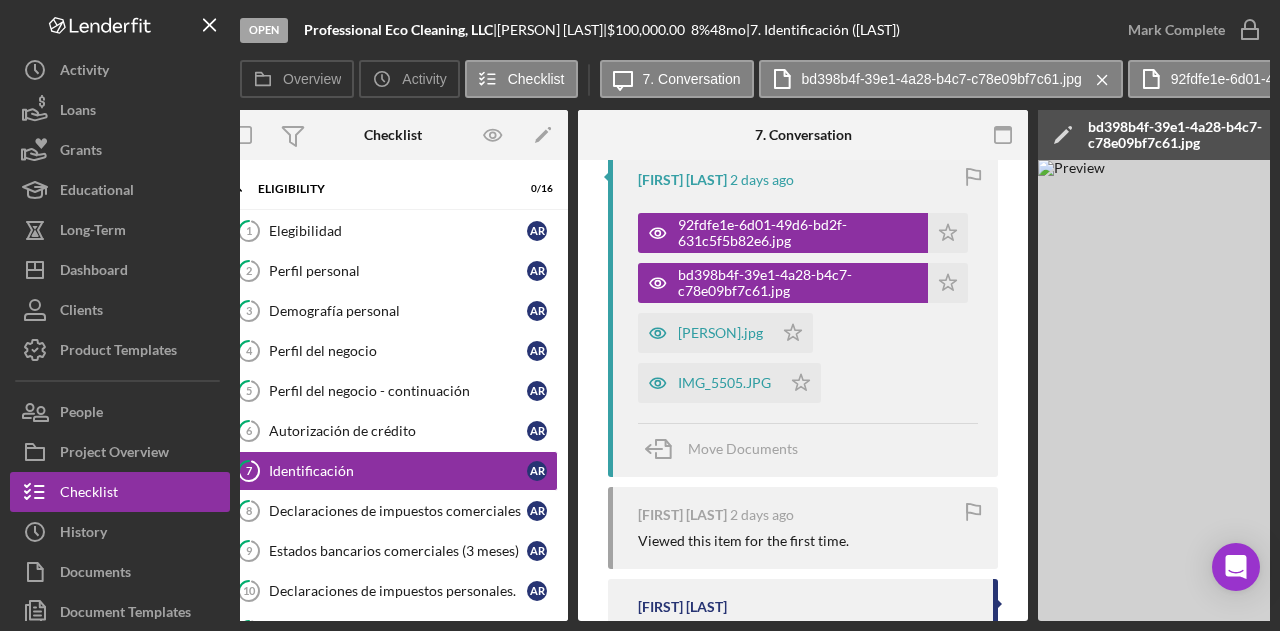 scroll, scrollTop: 0, scrollLeft: 0, axis: both 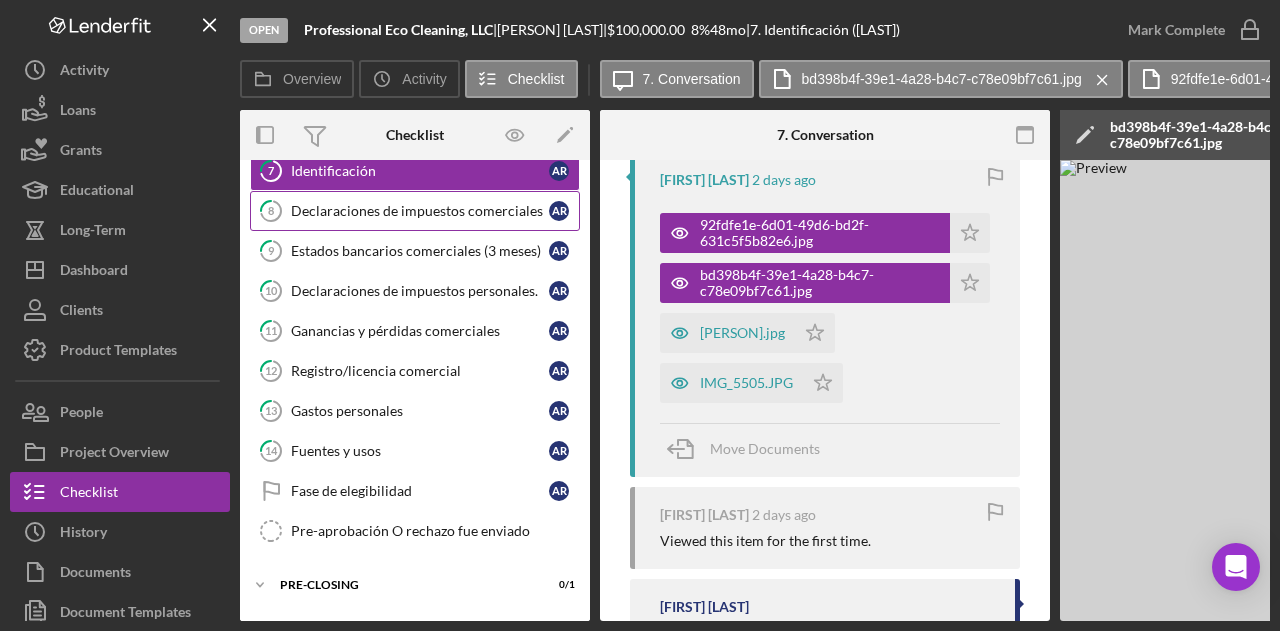 click on "8 Declaraciones de impuestos comerciales A R" at bounding box center (415, 211) 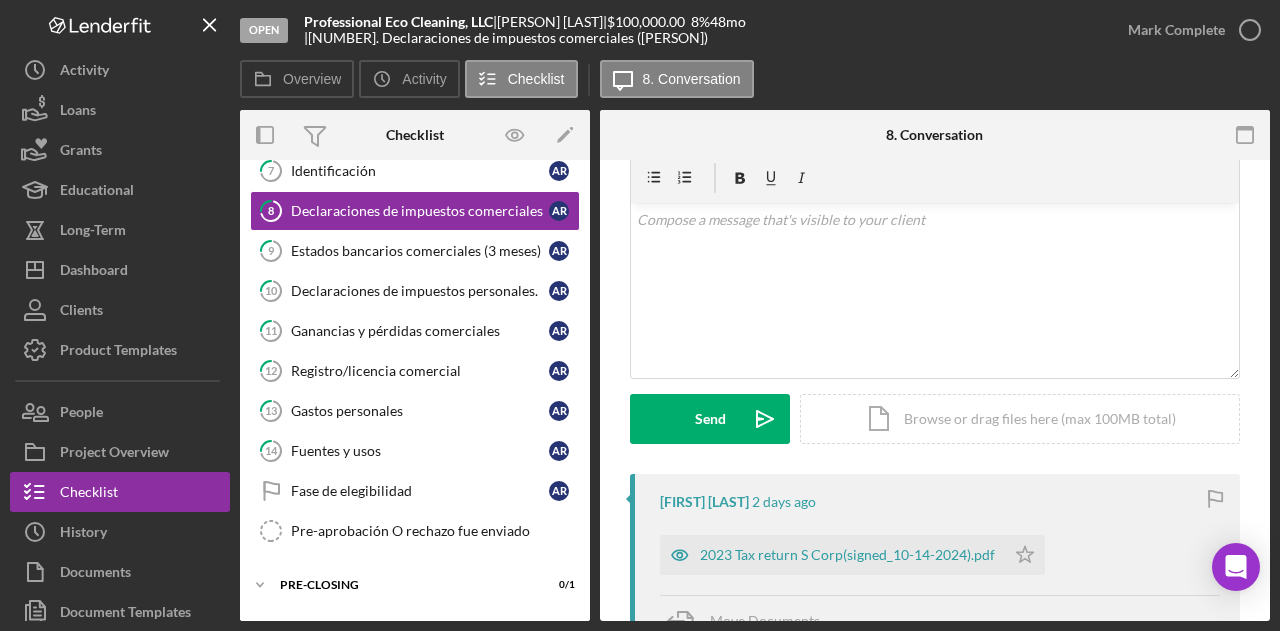 scroll, scrollTop: 300, scrollLeft: 0, axis: vertical 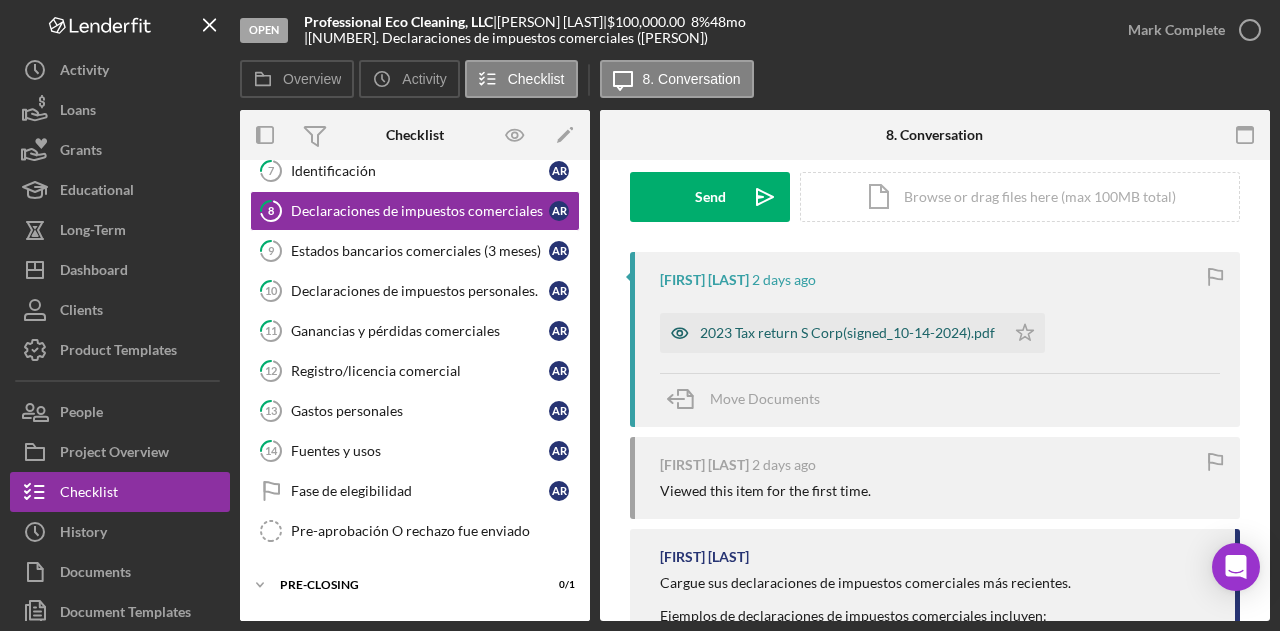 click on "2023 Tax return S Corp(signed_10-14-2024).pdf" at bounding box center [847, 333] 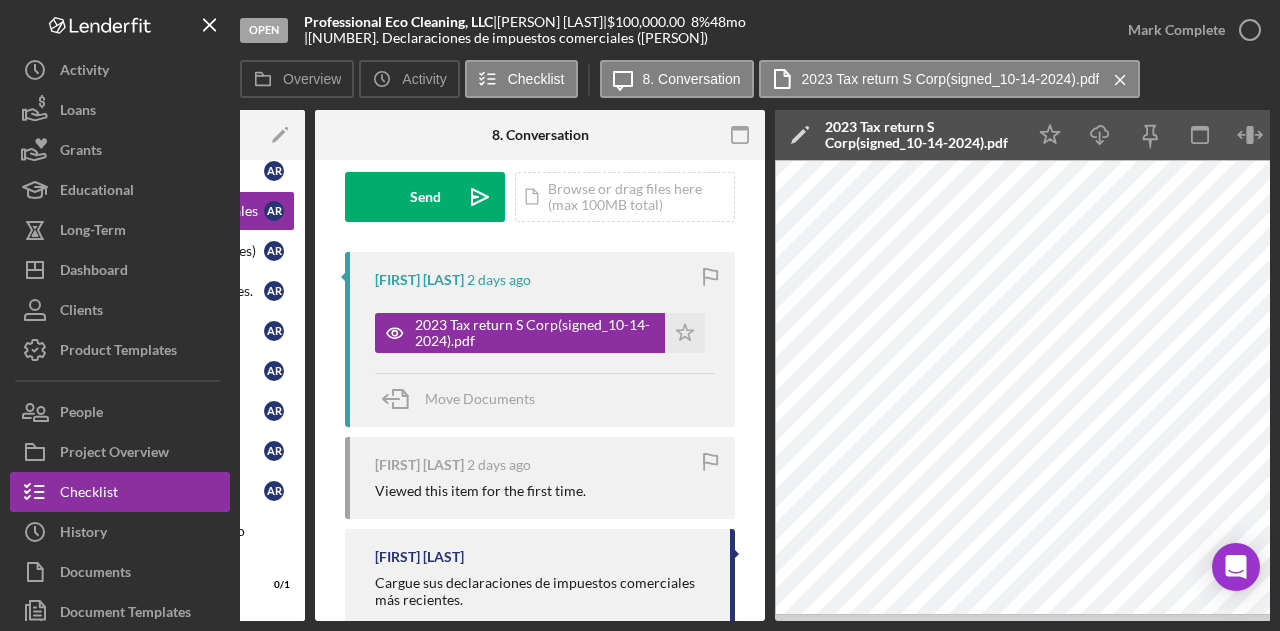 scroll, scrollTop: 0, scrollLeft: 292, axis: horizontal 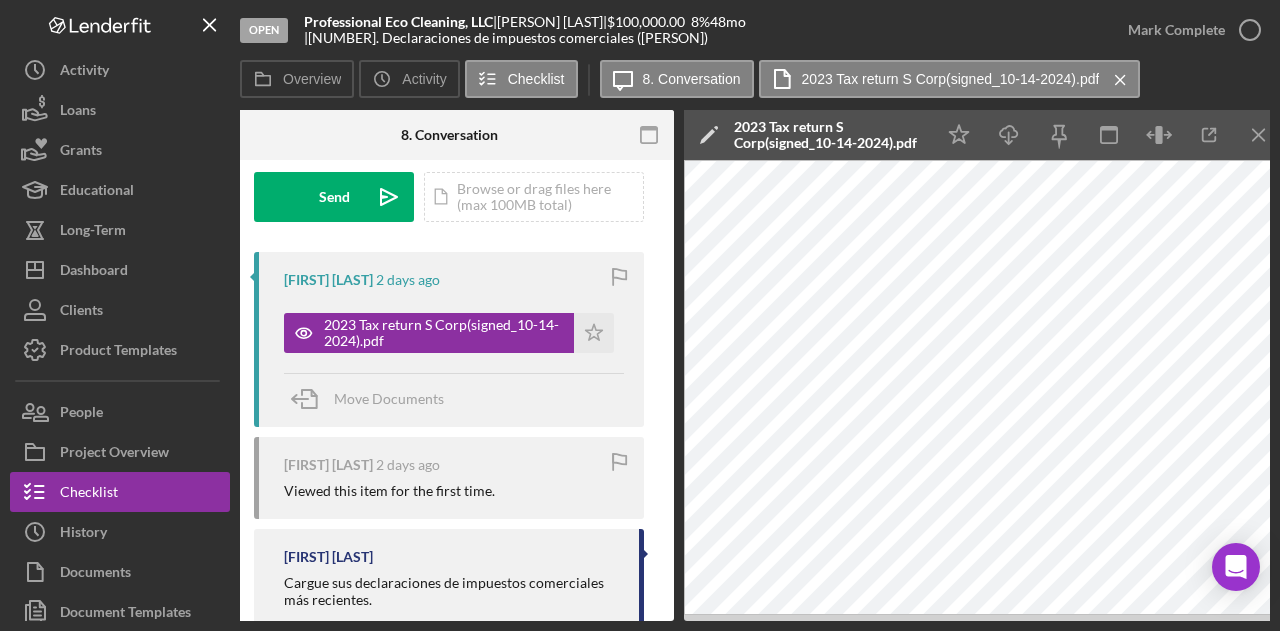 click on "Overview Internal Workflow Stage Open Icon/Dropdown Arrow Archive (can unarchive later if needed) Overview Edit Icon/Edit Status Ongoing Risk Rating Sentiment Rating 5 Product Name Empresarios Adelante Loan Program (Spanish) 2.0  Created Date 08/05/2025 Started Date 08/05/2025 Closing Goal 09/19/2025 Contact WR Willan Rivera Account Executive Weekly Status Update Off Inactivity Alerts On Send if the client is inactive for... 3 Inactivity Reminder Message ¡Hola! Hemos notado que no has avanzado en tu solicitud en los últimos días. ¡Avísanos si tienes alguna pregunta o problema! Initial Request Edit Icon/Edit Amount $100,000.00 Standard Rate 8.000% Standard Term 48 months Key Ratios Edit Icon/Edit DSCR Collateral Coverage DTI LTV Global DSCR Global Collateral Coverage Global DTI NOI Recomendation Edit Icon/Edit Payment Type Rate Term (months) Amount Down Payment Closing Fee Include closing fee in amount financed? No Origination Fee Include origination fee in amount financed? No Amount Financed Closing Date" at bounding box center [755, 365] 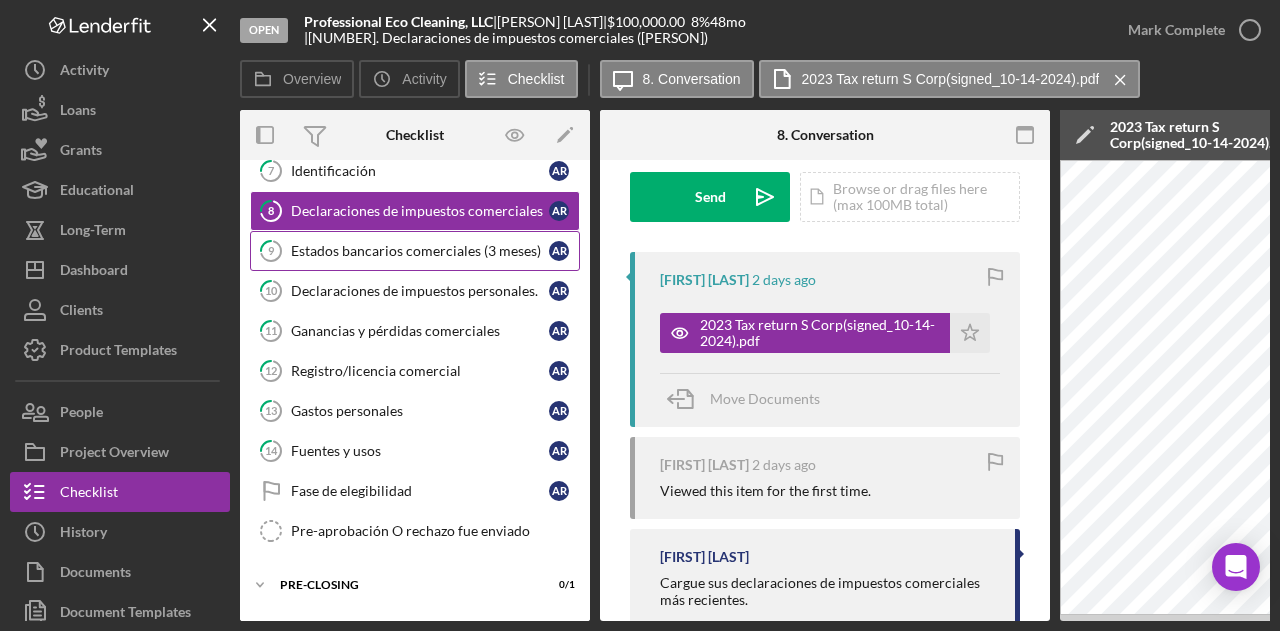 click on "Estados bancarios comerciales (3 meses)" at bounding box center [420, 251] 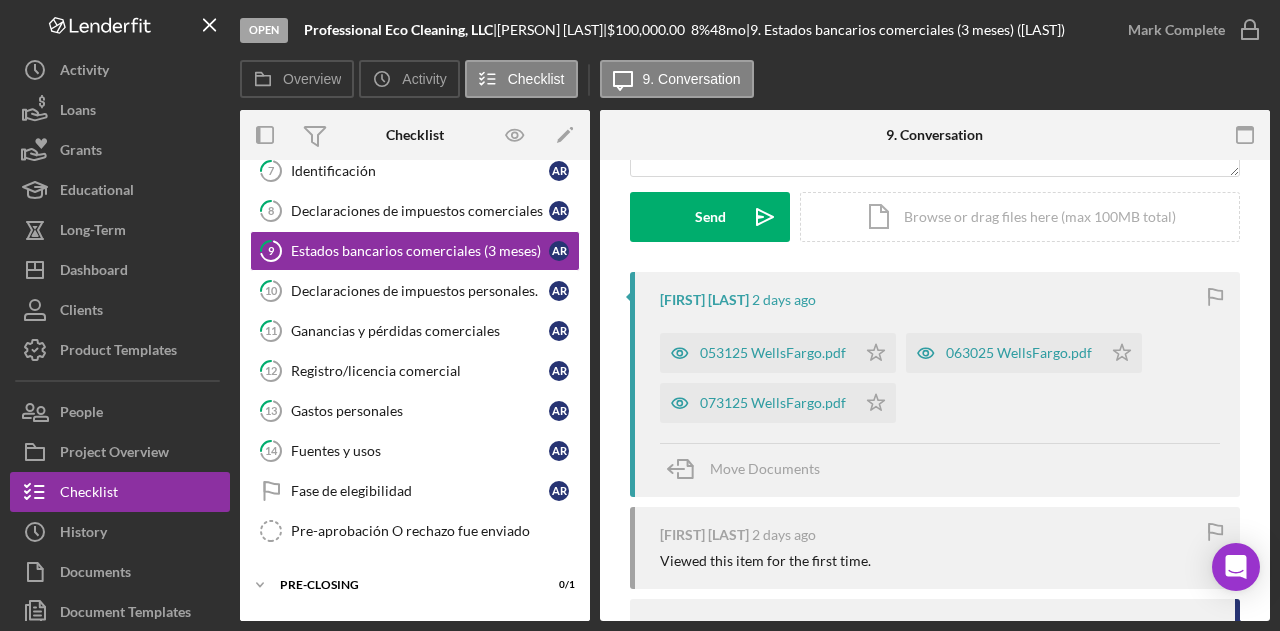 scroll, scrollTop: 300, scrollLeft: 0, axis: vertical 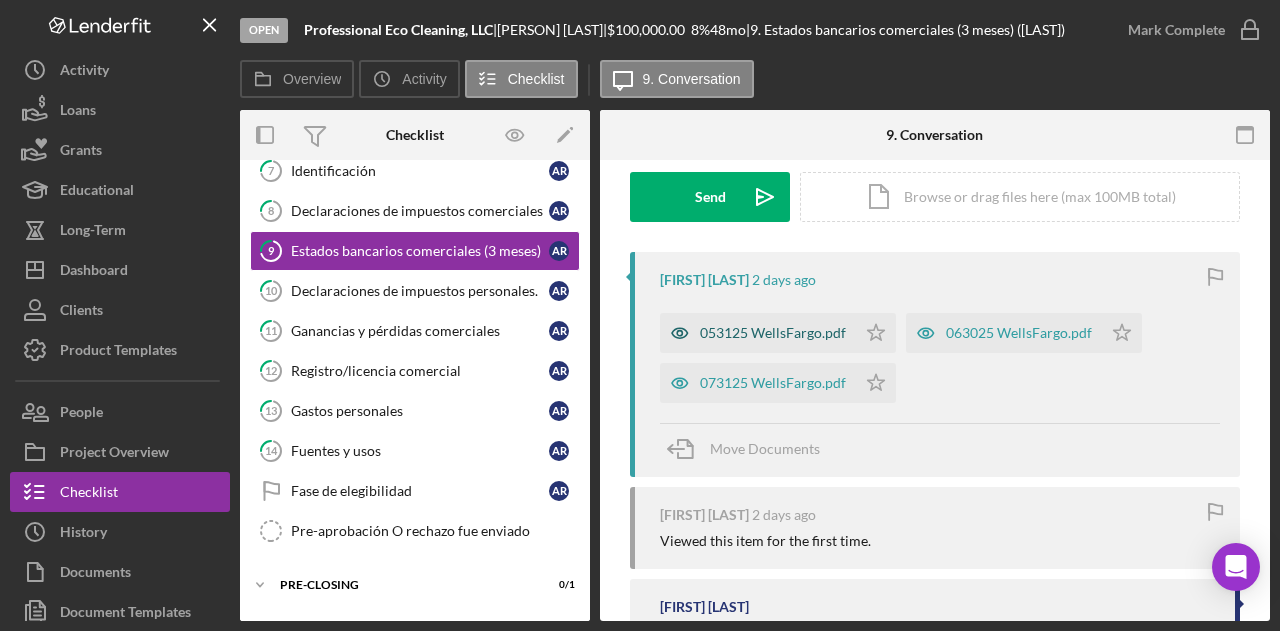 click on "053125 WellsFargo.pdf" at bounding box center [758, 333] 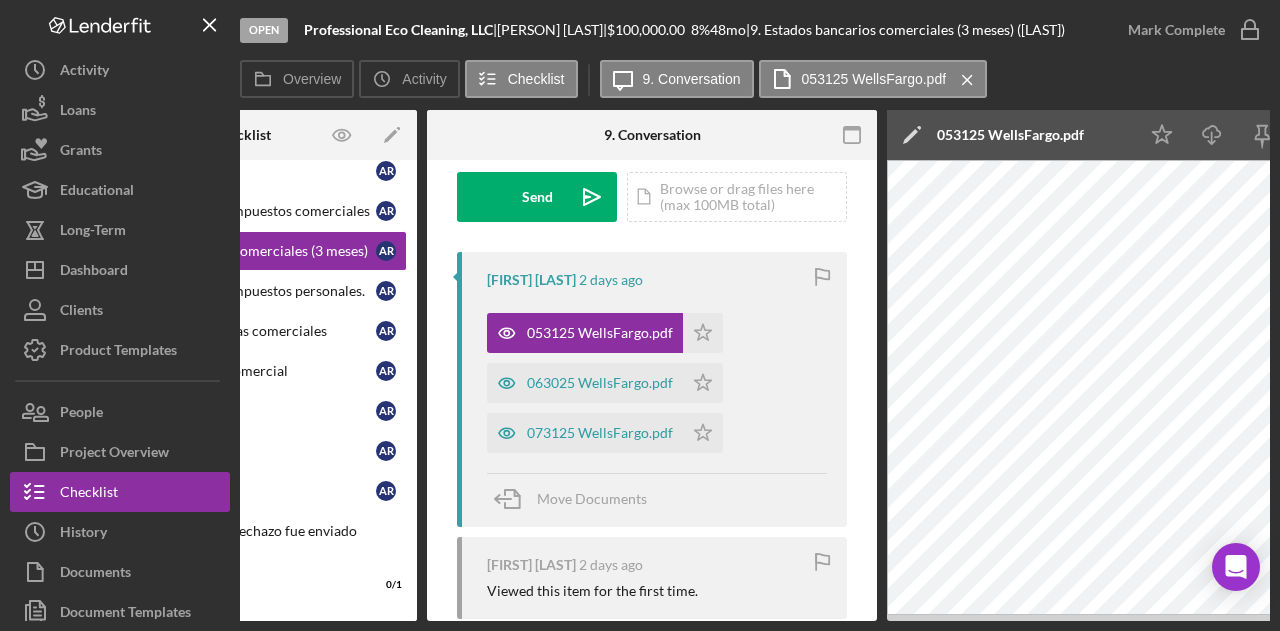 scroll, scrollTop: 0, scrollLeft: 178, axis: horizontal 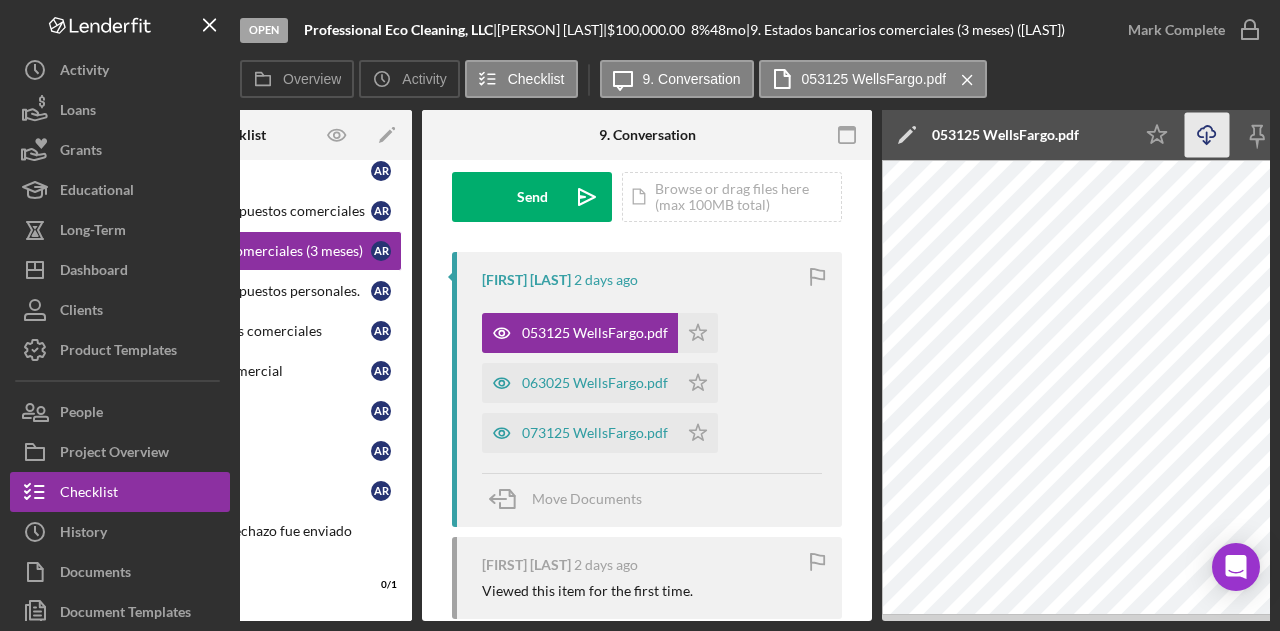 click on "Icon/Download" 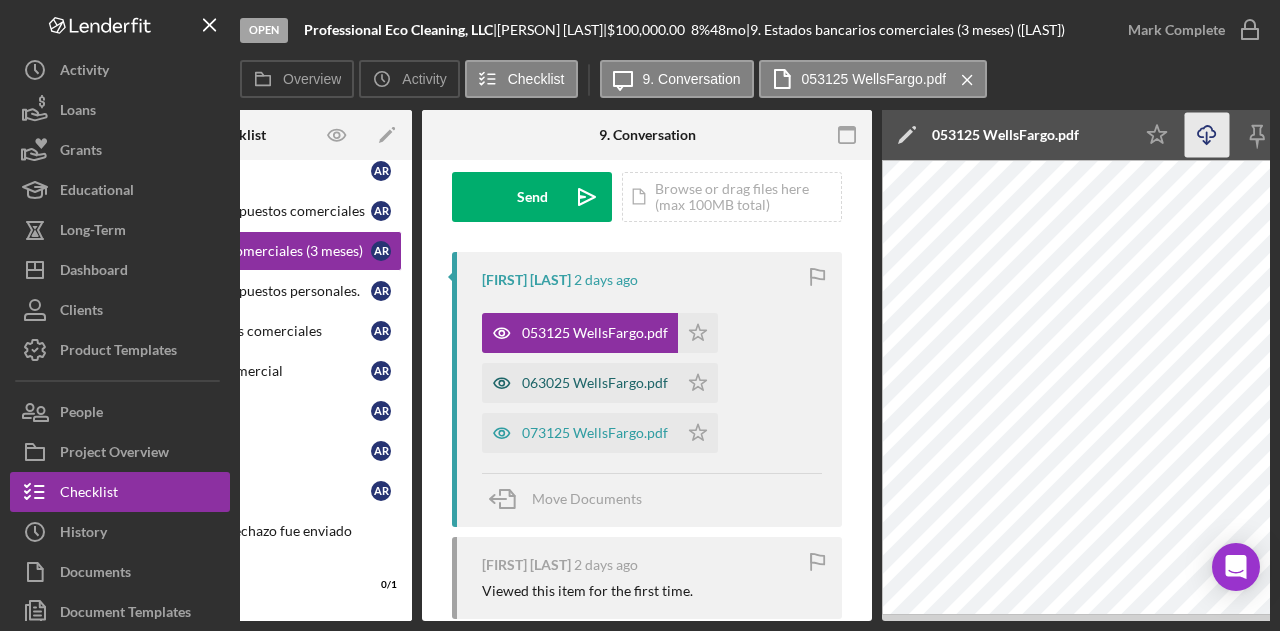 click on "063025 WellsFargo.pdf" at bounding box center [595, 383] 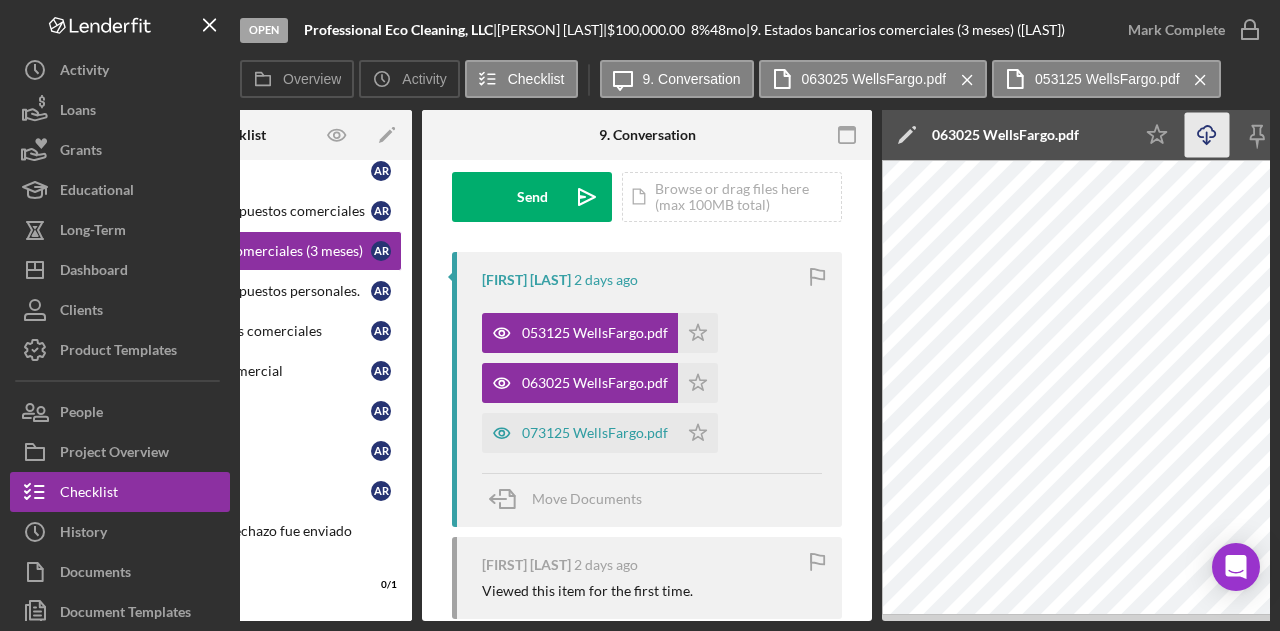 click on "Icon/Download" 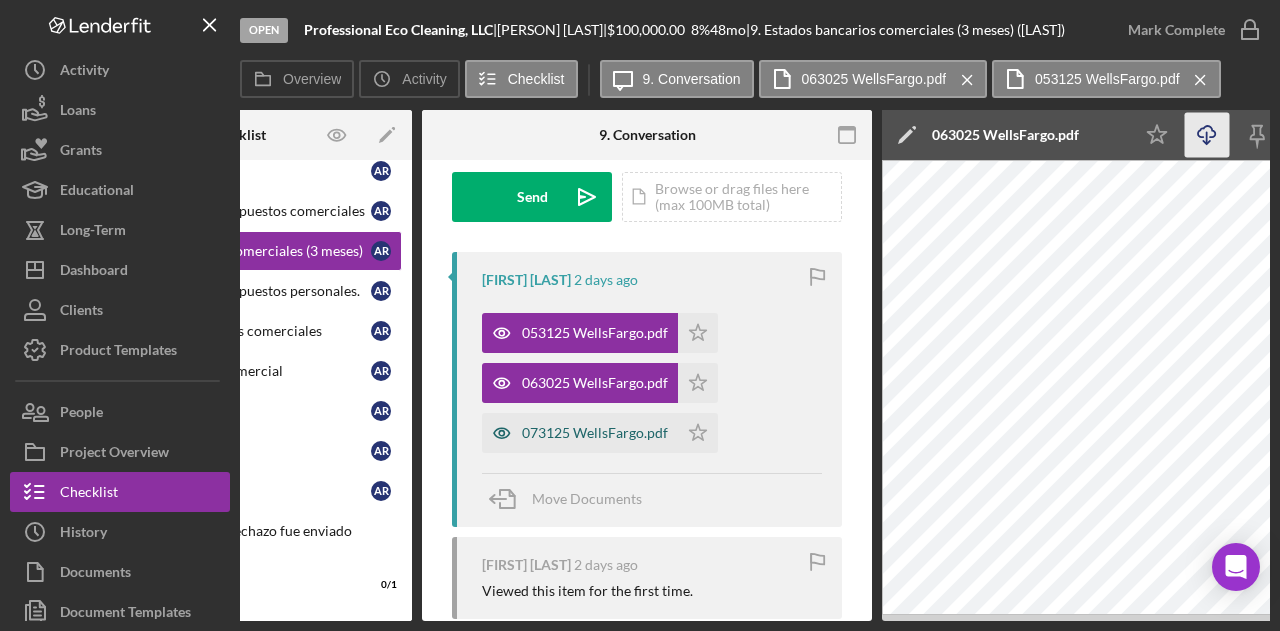 click on "073125 WellsFargo.pdf" at bounding box center (595, 433) 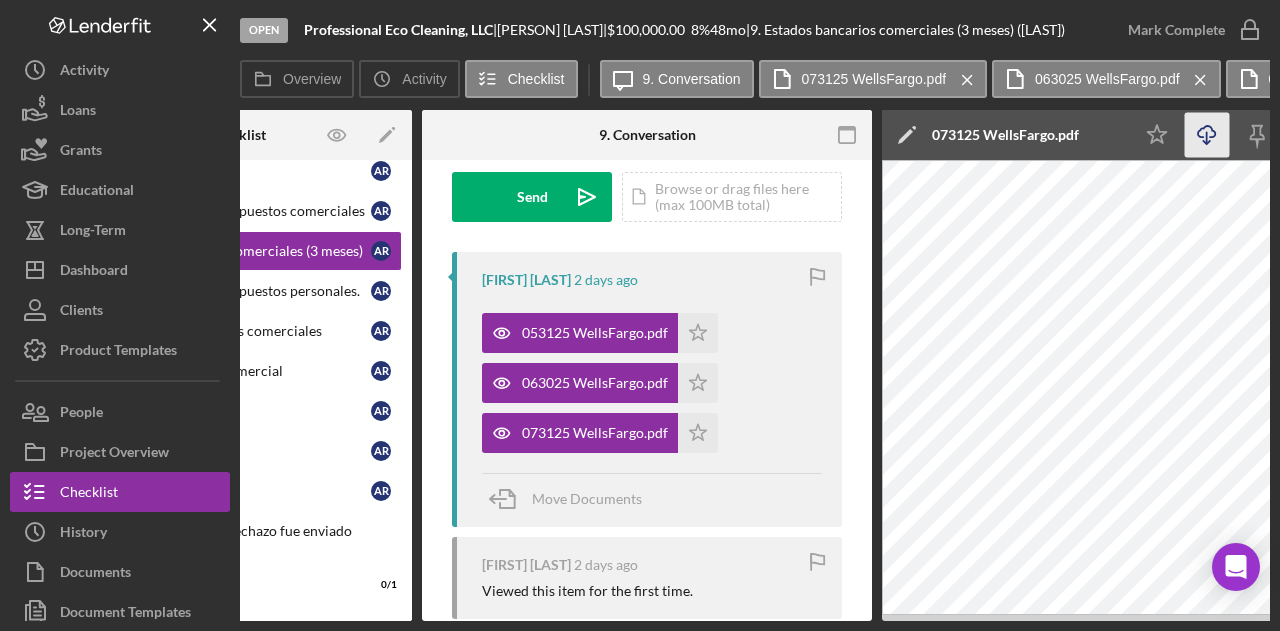 click on "Icon/Download" 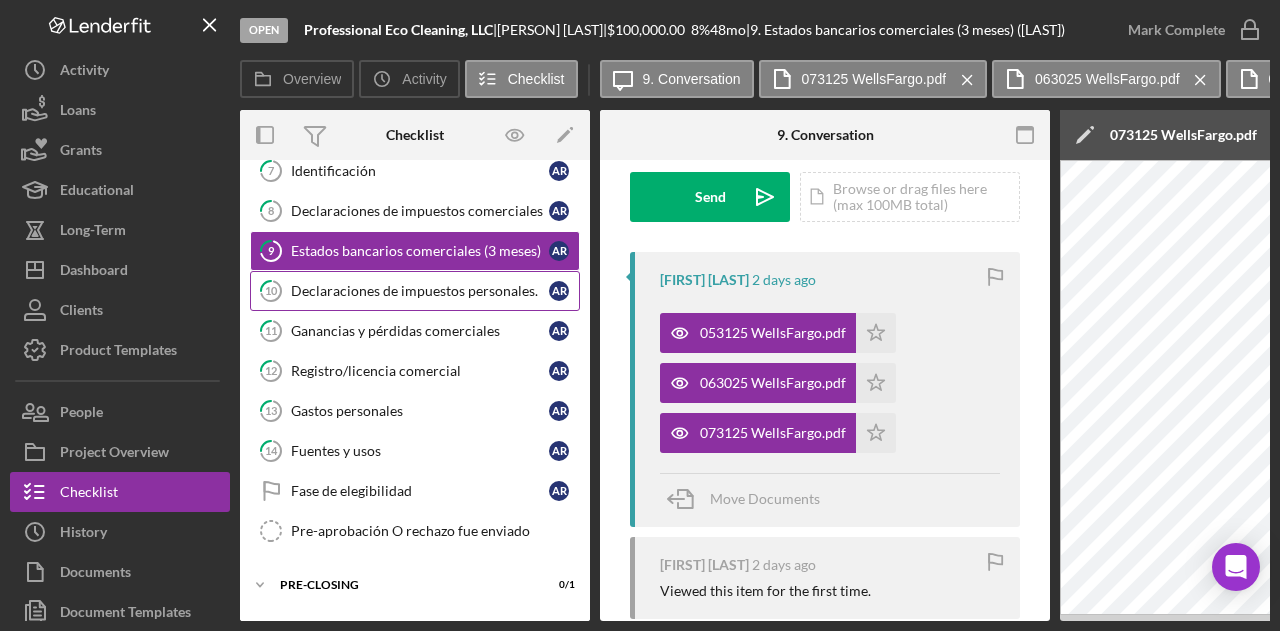 click on "Declaraciones de impuestos personales." at bounding box center (420, 291) 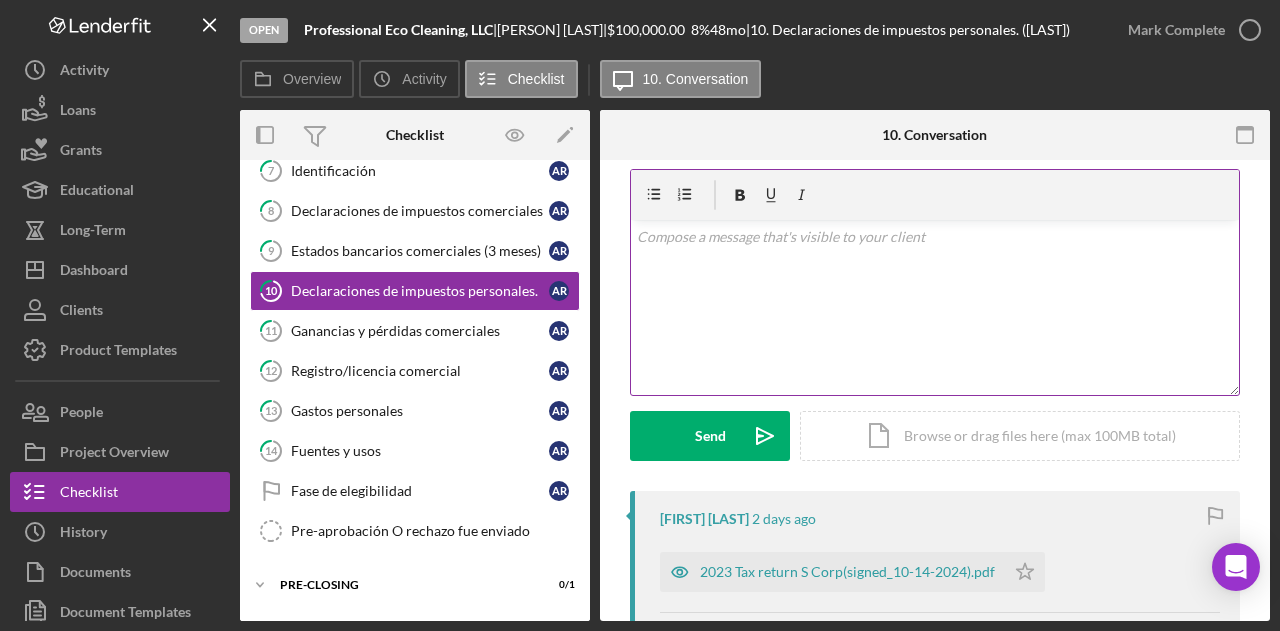 scroll, scrollTop: 200, scrollLeft: 0, axis: vertical 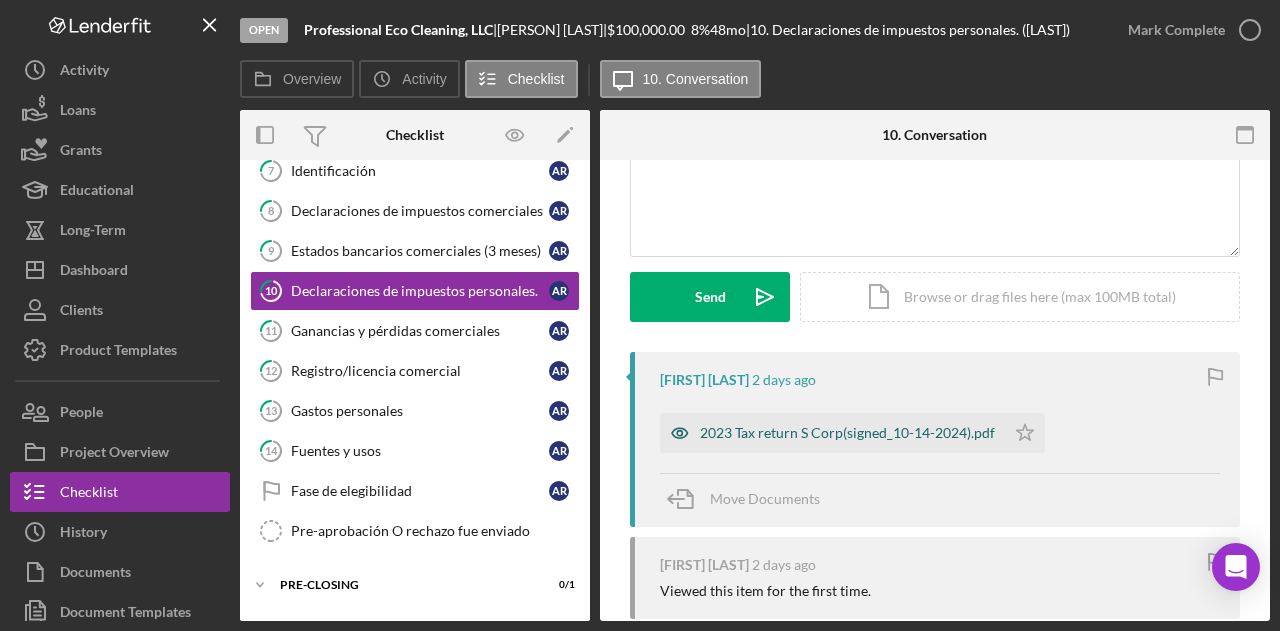 click on "2023 Tax return S Corp(signed_10-14-2024).pdf" at bounding box center (832, 433) 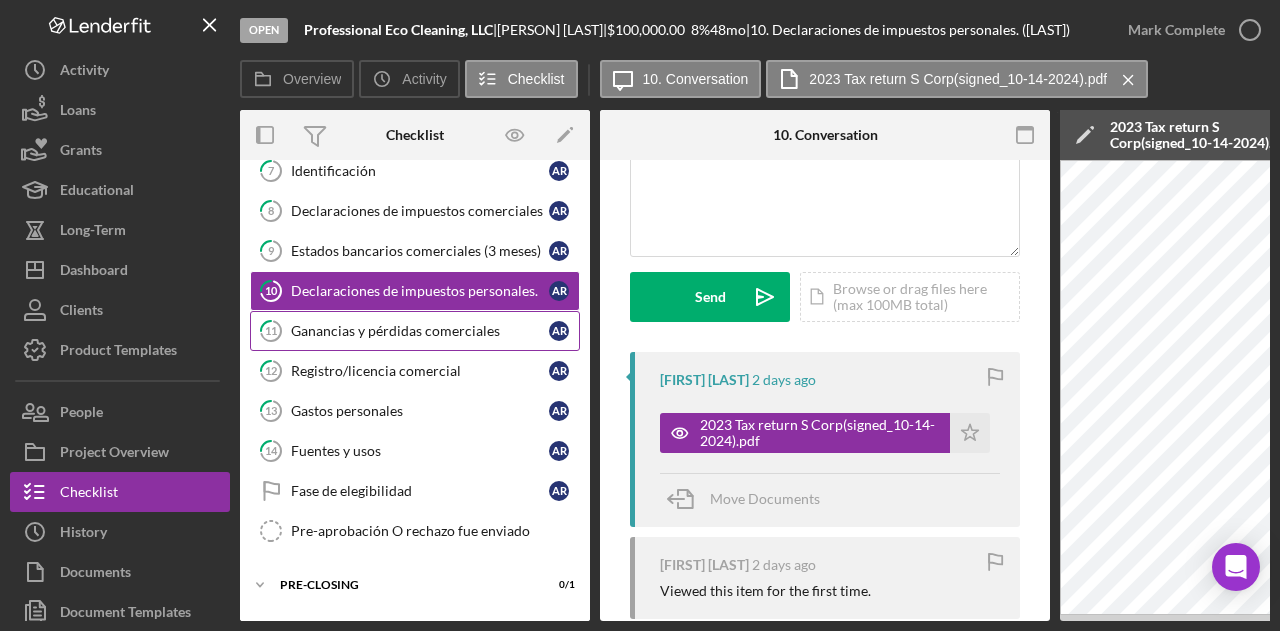 click on "Ganancias y pérdidas comerciales" at bounding box center (420, 331) 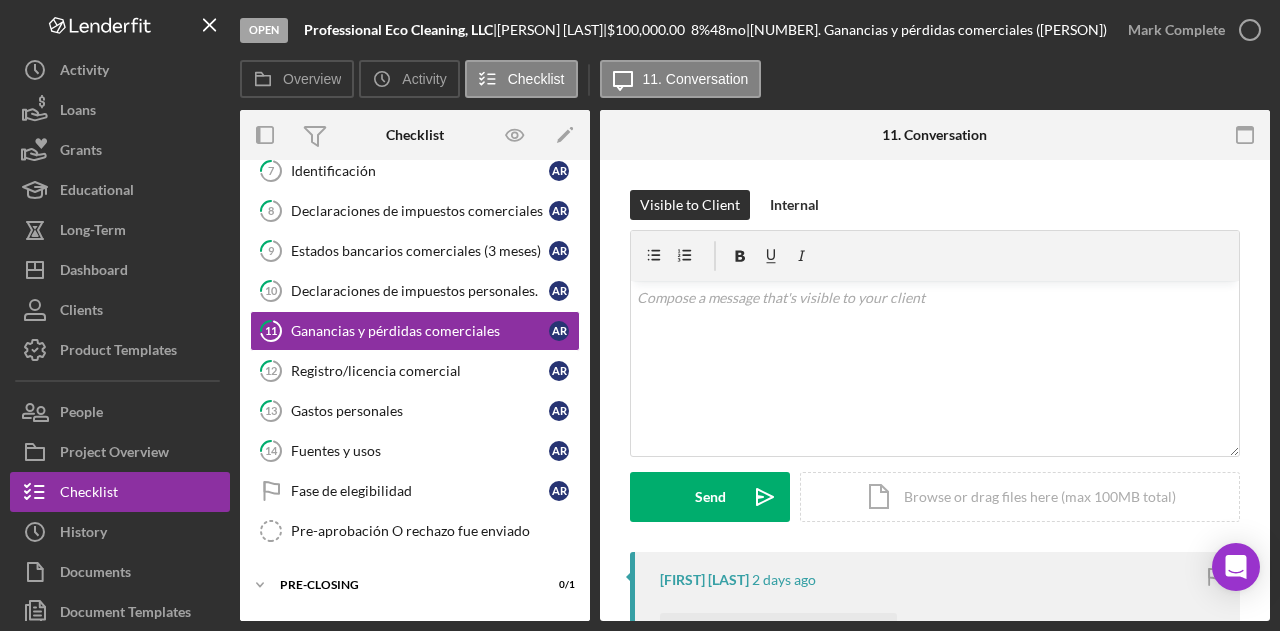 scroll, scrollTop: 200, scrollLeft: 0, axis: vertical 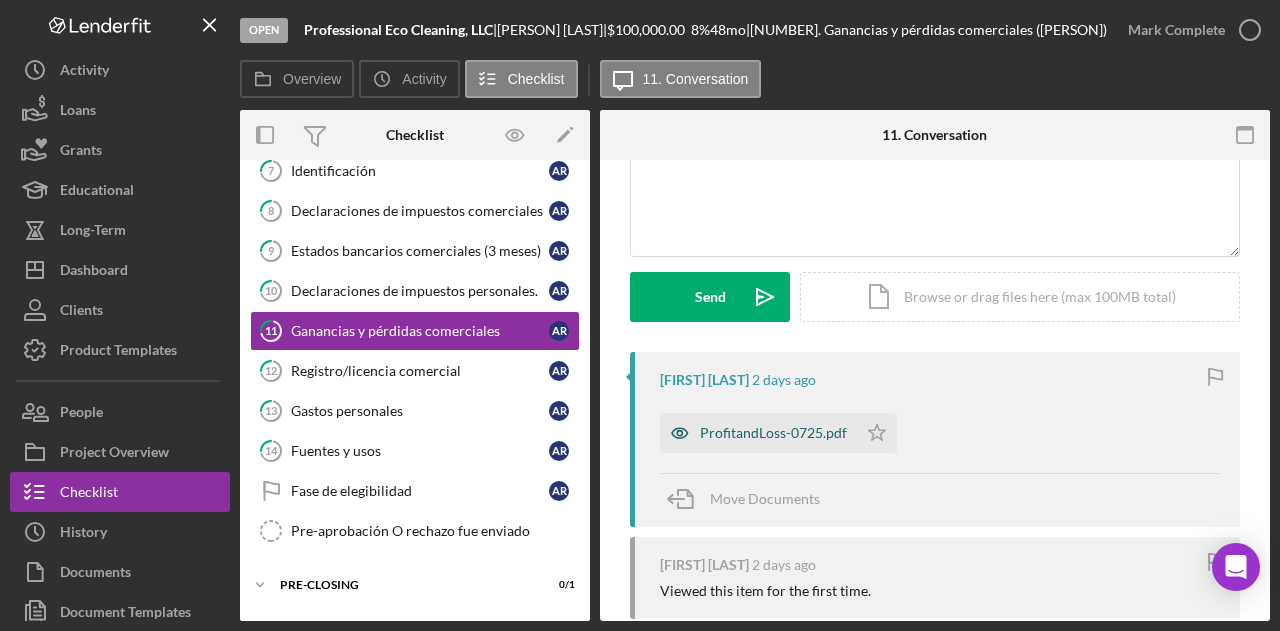 click on "ProfitandLoss-0725.pdf" at bounding box center (773, 433) 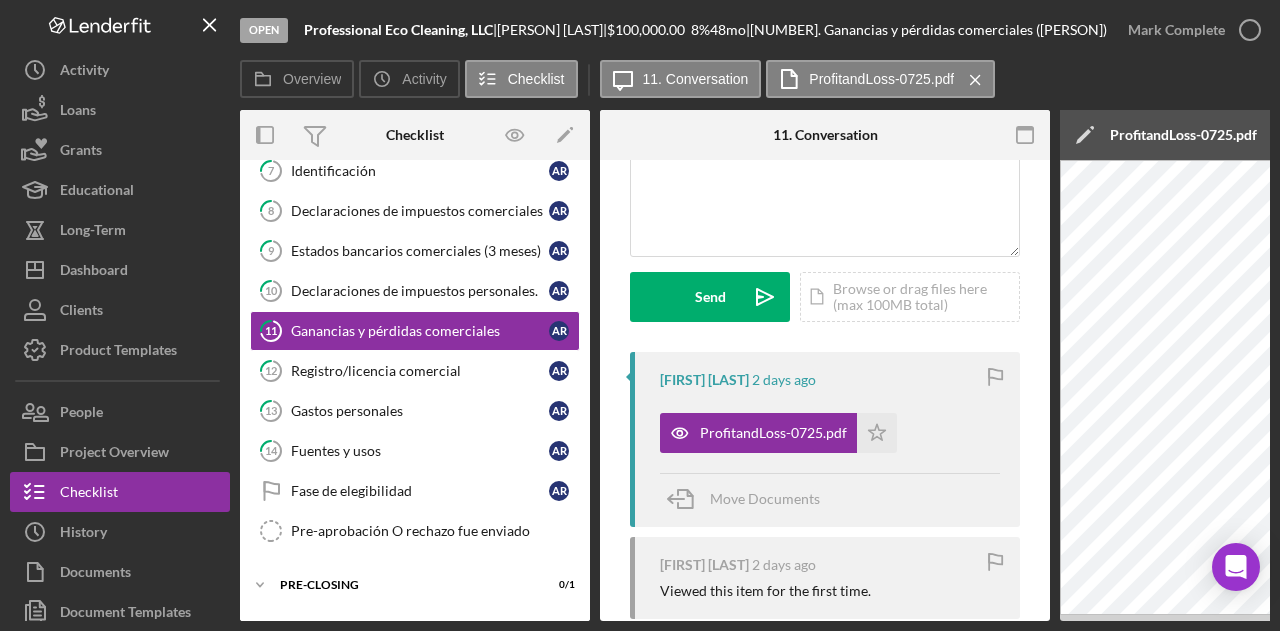 scroll, scrollTop: 0, scrollLeft: 243, axis: horizontal 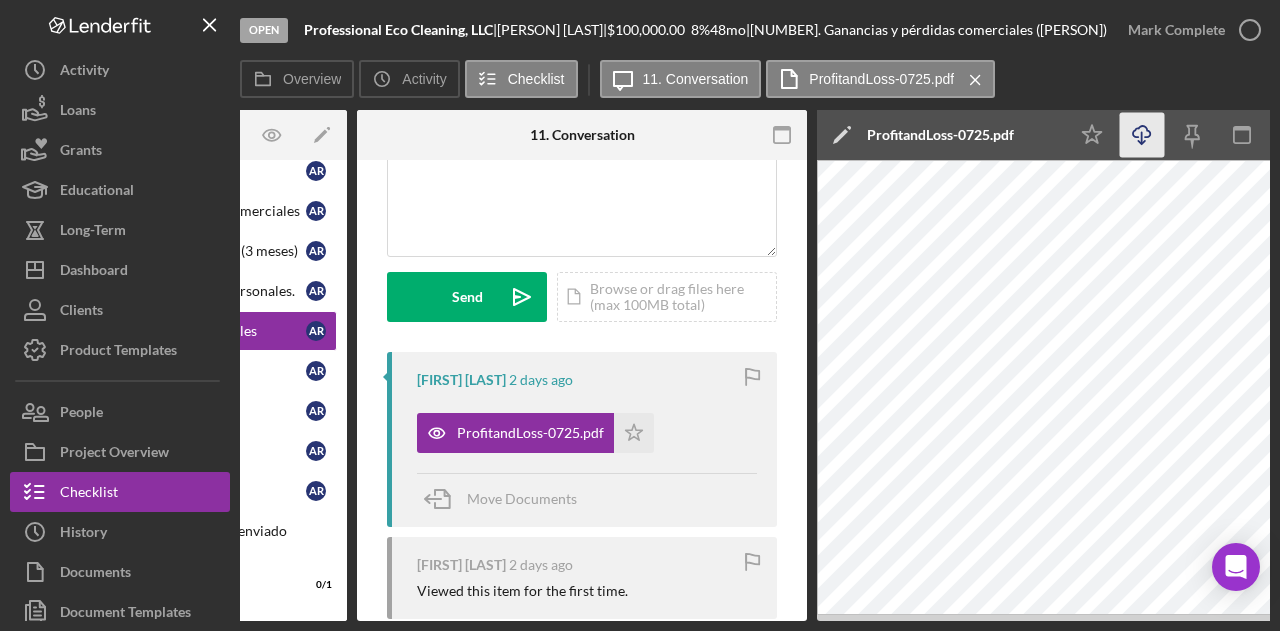 click on "Icon/Download" 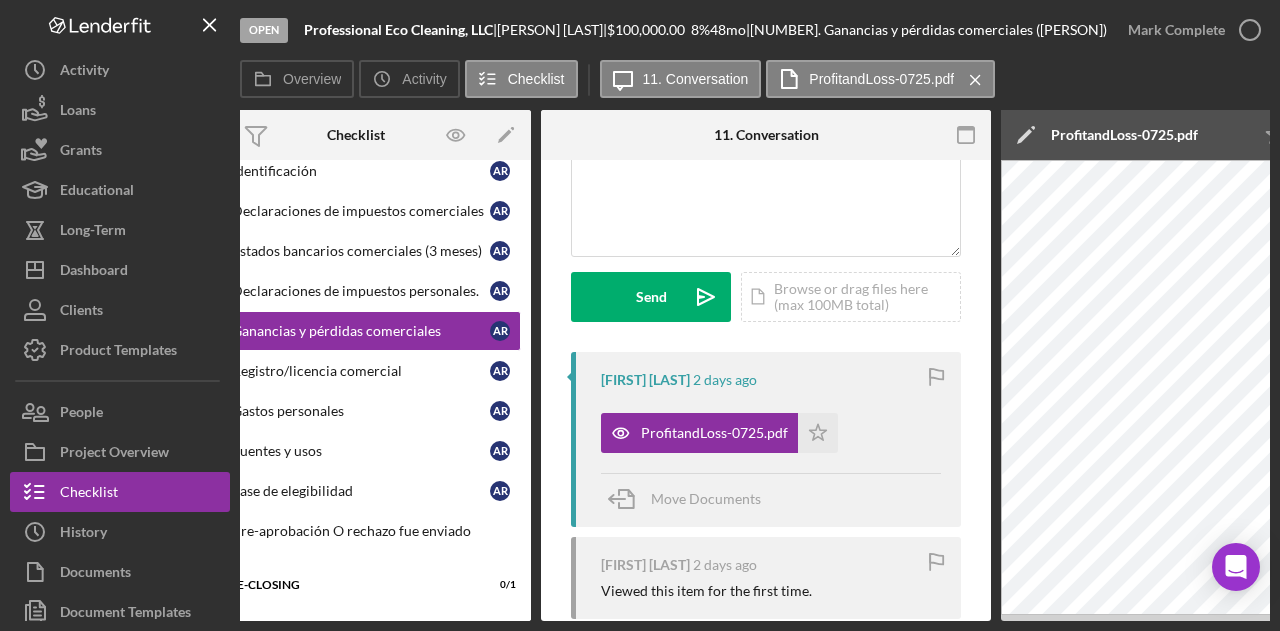 scroll, scrollTop: 0, scrollLeft: 0, axis: both 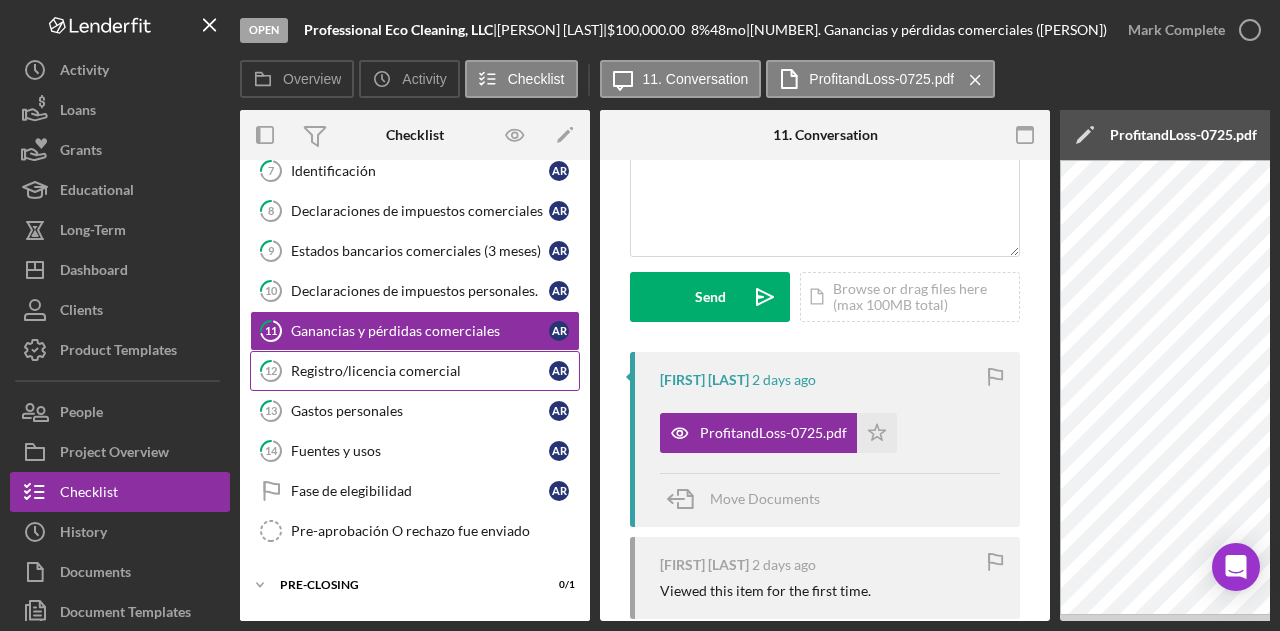 click on "Registro/licencia comercial" at bounding box center (420, 371) 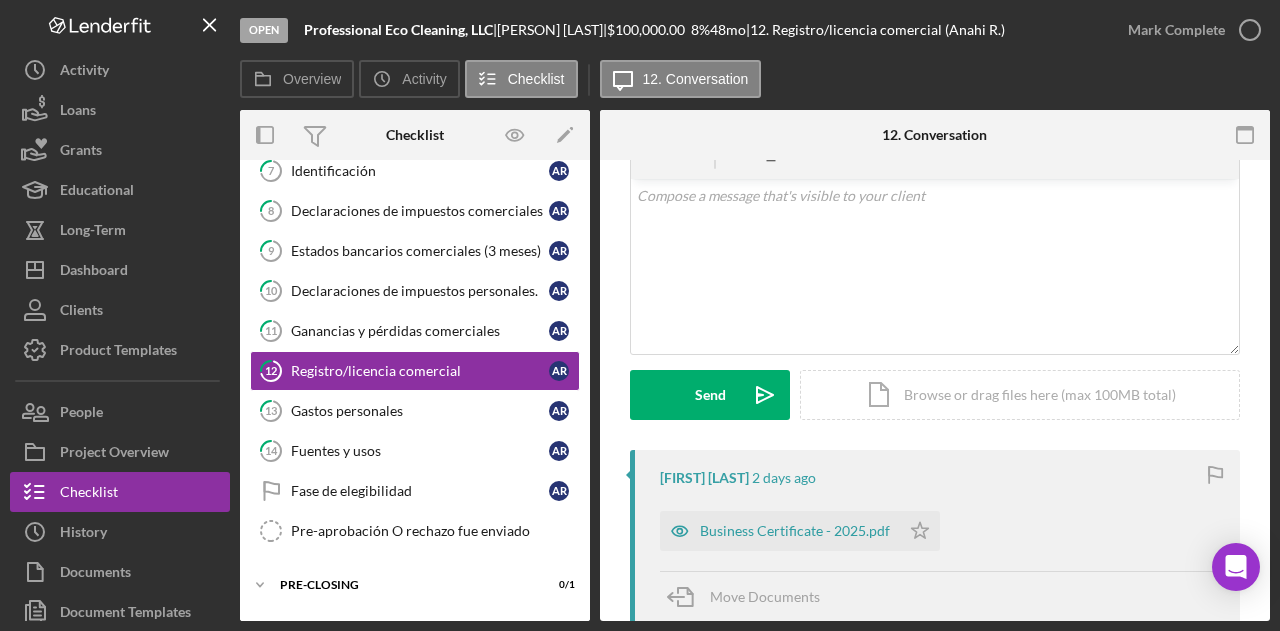 scroll, scrollTop: 300, scrollLeft: 0, axis: vertical 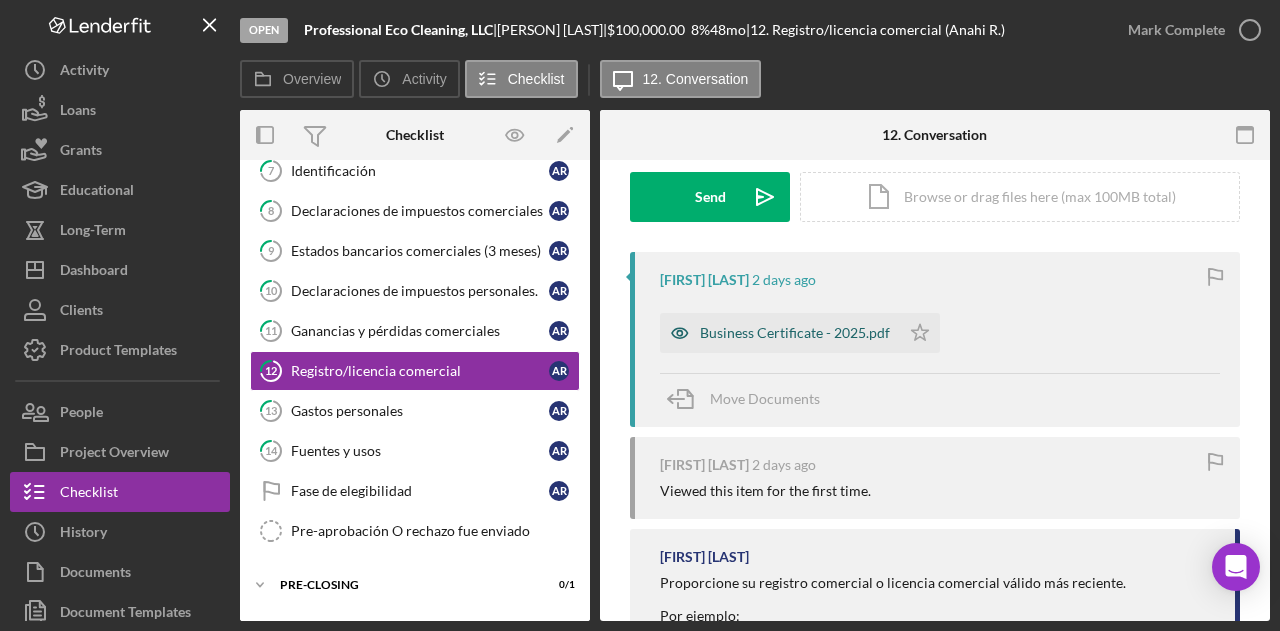 click on "Business Certificate - 2025.pdf" at bounding box center (795, 333) 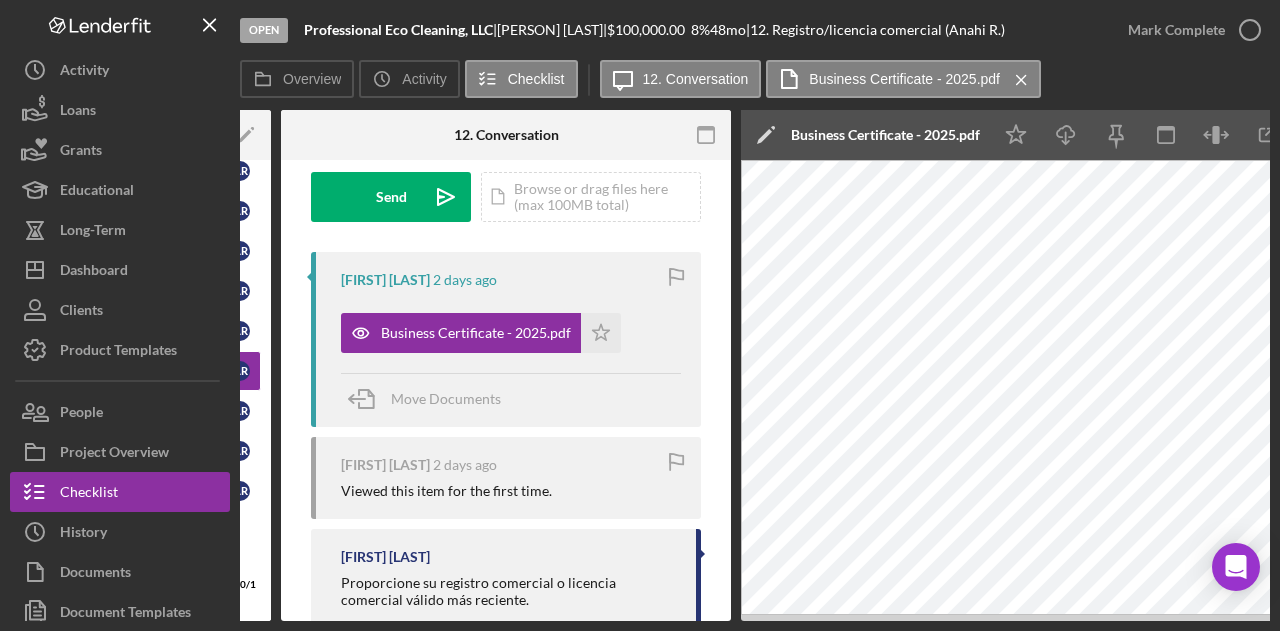 scroll, scrollTop: 0, scrollLeft: 324, axis: horizontal 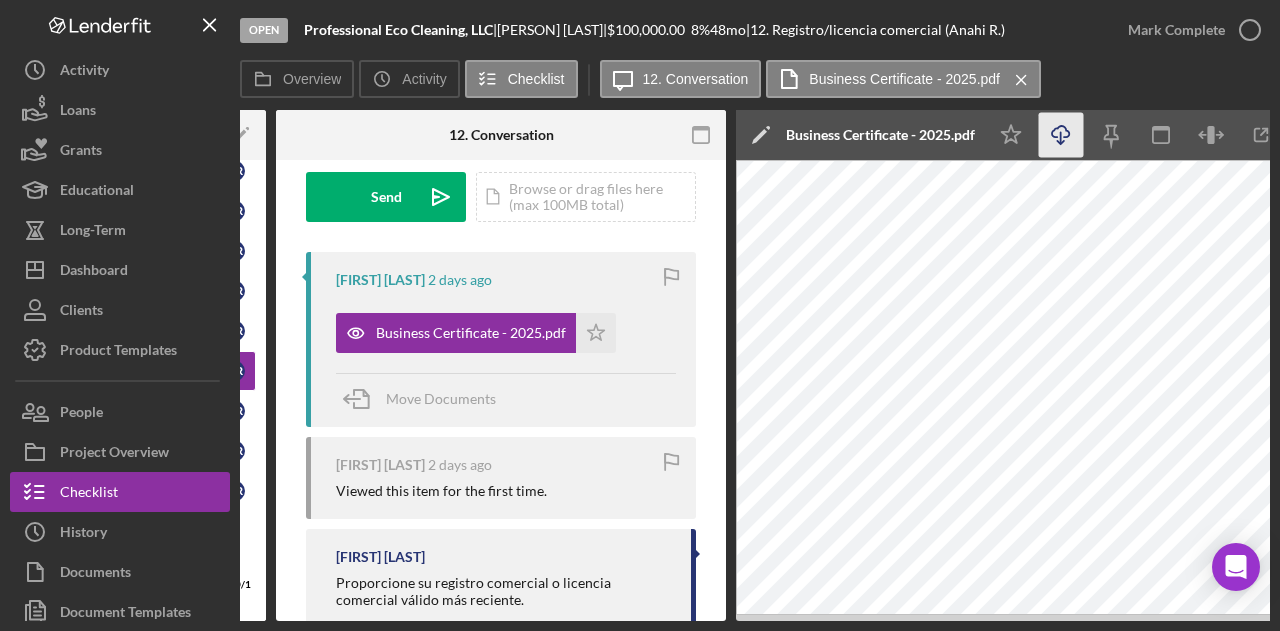click on "Icon/Download" 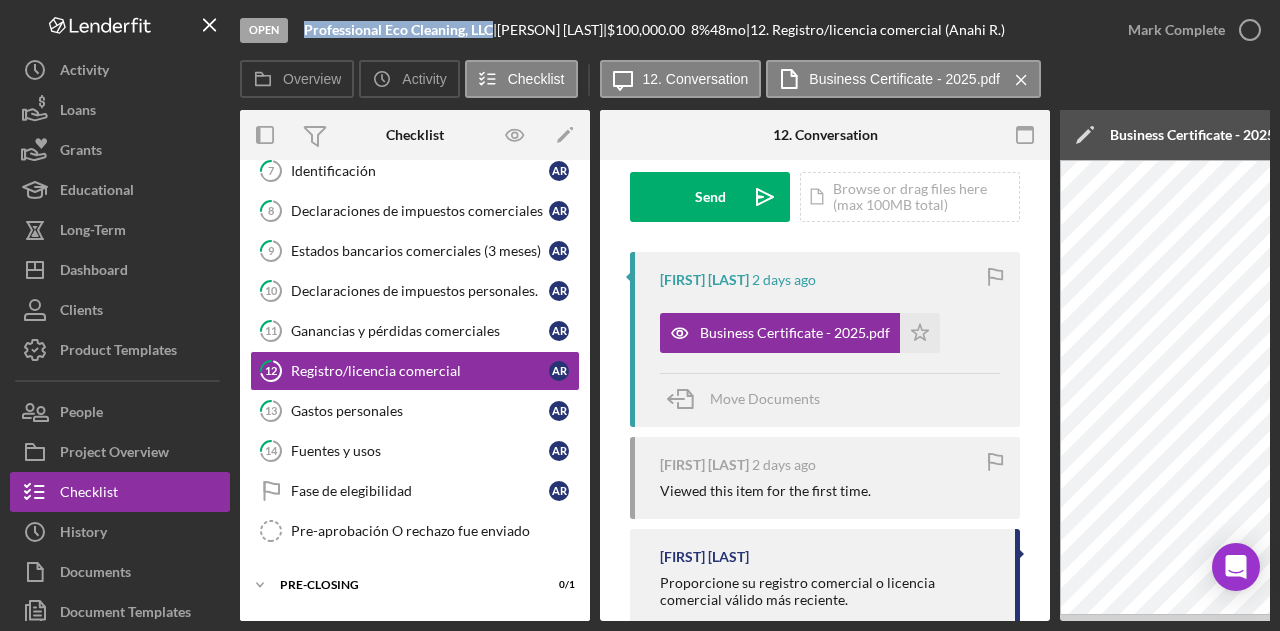 drag, startPoint x: 492, startPoint y: 31, endPoint x: 305, endPoint y: 28, distance: 187.02406 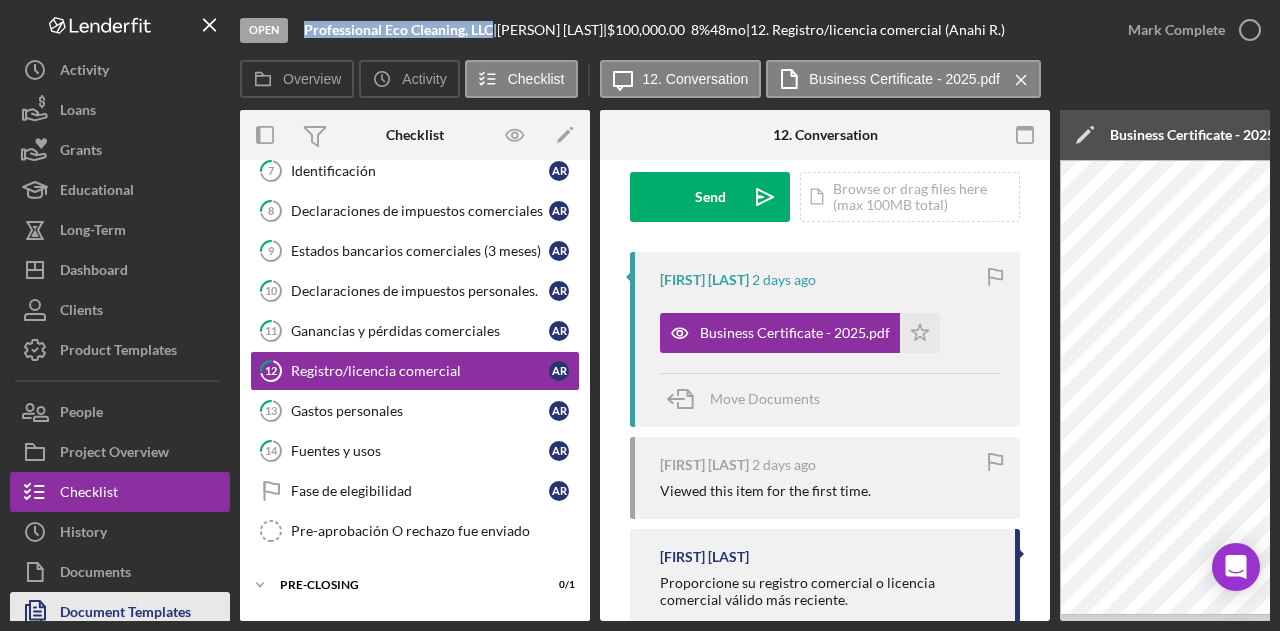 click on "Document Templates" at bounding box center (125, 614) 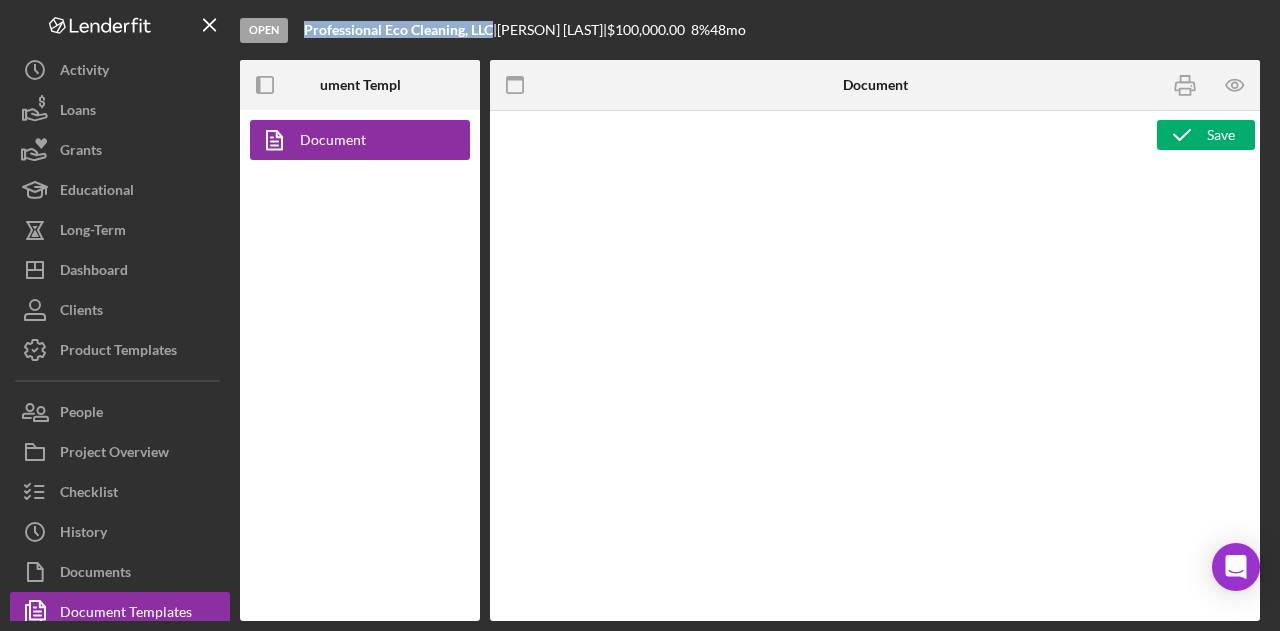 type on "<p><strong>Product Name</strong><br><span id="Product_Name" class="template-field mceNonEditable">Product Name</span><br><br><strong>Project Amount</strong><br><span id="Project_Amount" class="template-field mceNonEditable">Project Amount</span><br><br><strong>Project Rate</strong><br><span id="Project_Rate" class="template-field mceNonEditable">Project Rate</span><br><br><strong>Project Term</strong><br><span id="Project_Term" class="template-field mceNonEditable">Project Term</span><br><br><strong>Project Start Date</strong><br><span id="Project_Start_Date" class="template-field mceNonEditable">Project Start Date</span><br><br><strong>Org EIN</strong><br><span id="Org_EIN" class="template-field mceNonEditable">Org EIN</span><br><br><strong>Org Annual Gross Revenue</strong><br><span id="Org_Annual_Gross_Revenue" class="template-field mceNonEditable">Org Annual Gross Revenue</span><br><br><strong>Org Business Start Date</strong><br><span id="Org_Business_Start_Date" class="template-field mceNonEditable">Or..." 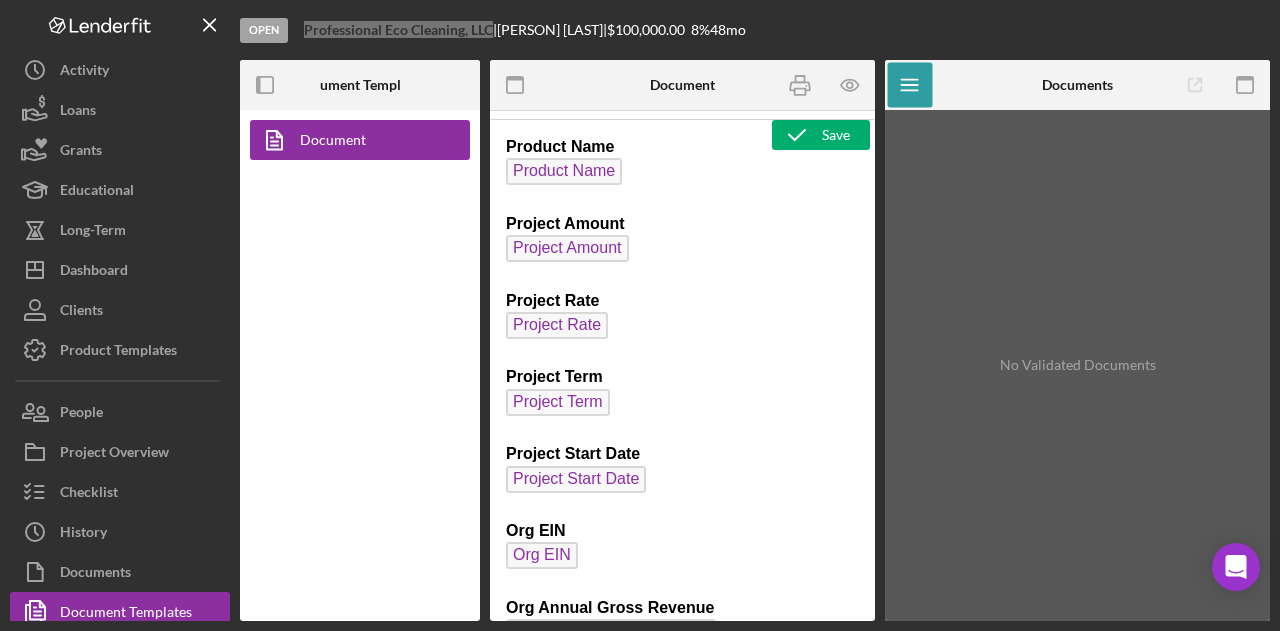 scroll, scrollTop: 0, scrollLeft: 0, axis: both 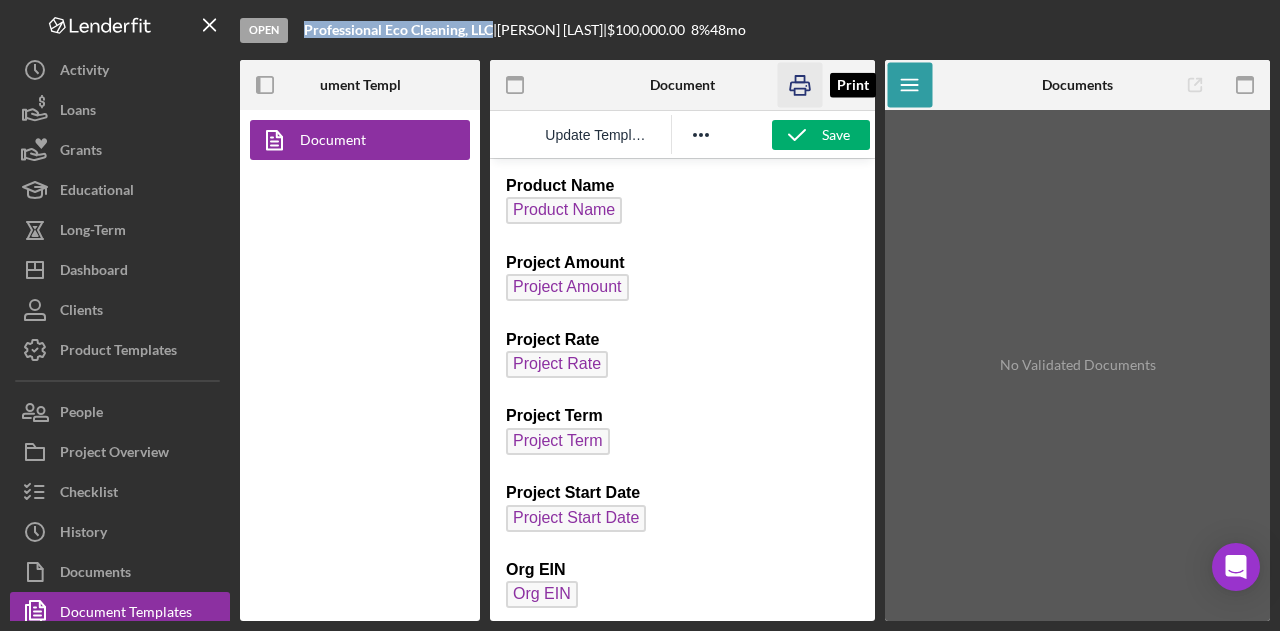 click 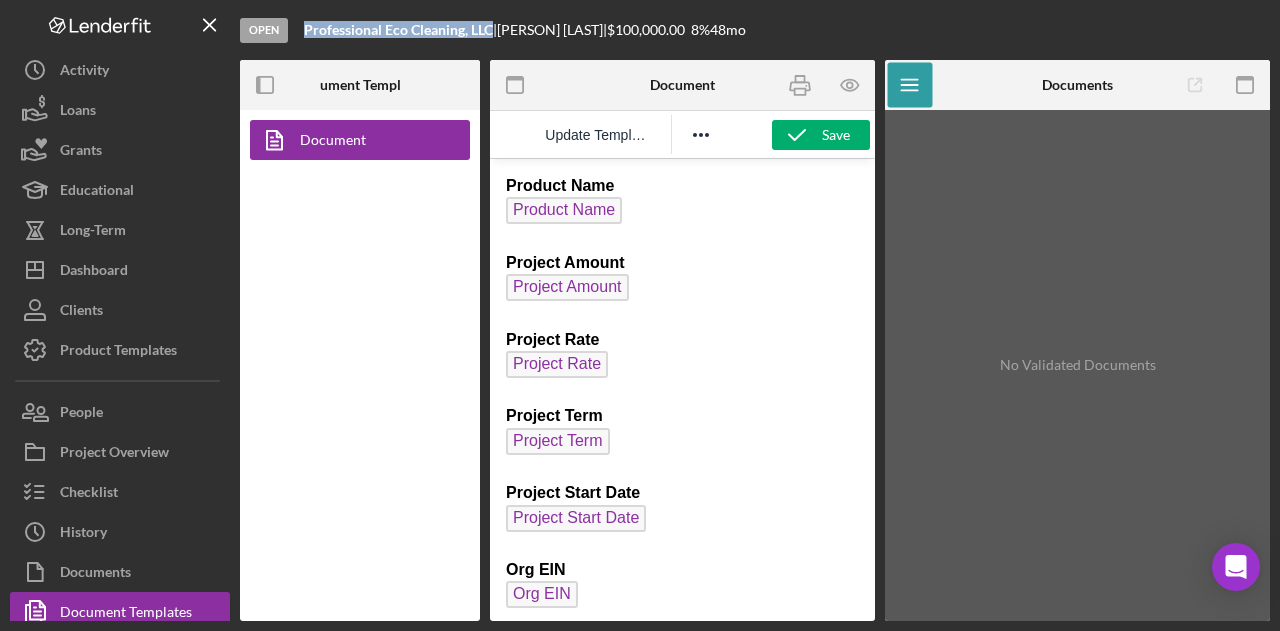 click on "Professional Eco Cleaning, LLC" at bounding box center [398, 29] 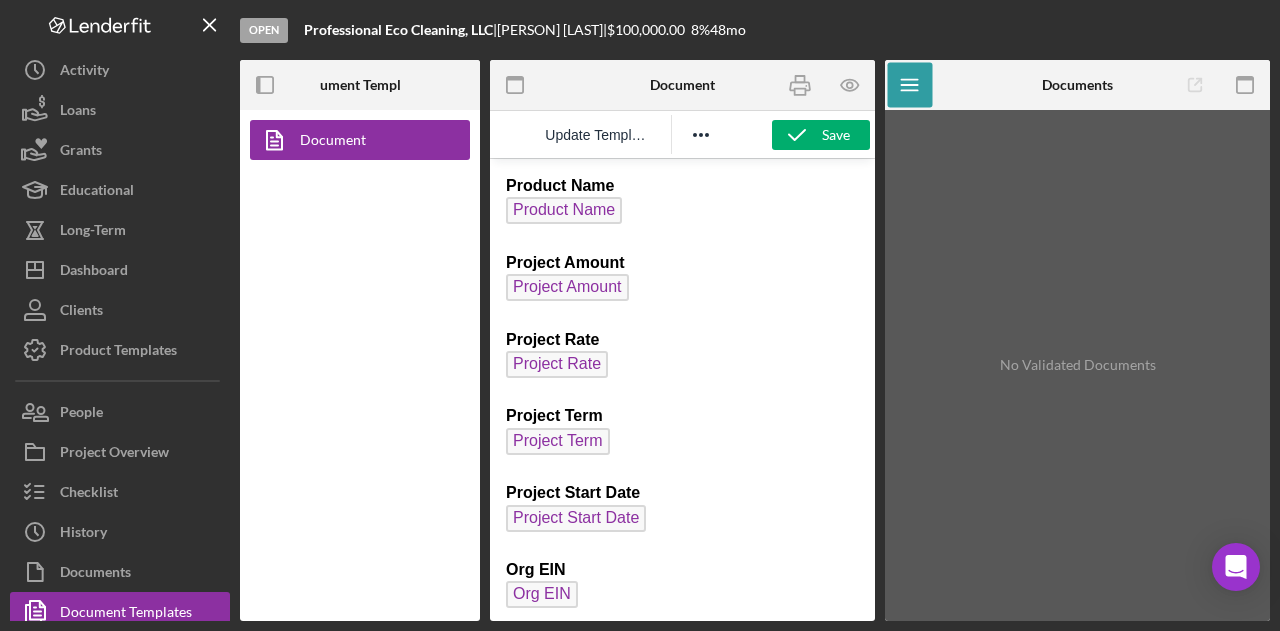 drag, startPoint x: 423, startPoint y: 29, endPoint x: 307, endPoint y: 27, distance: 116.01724 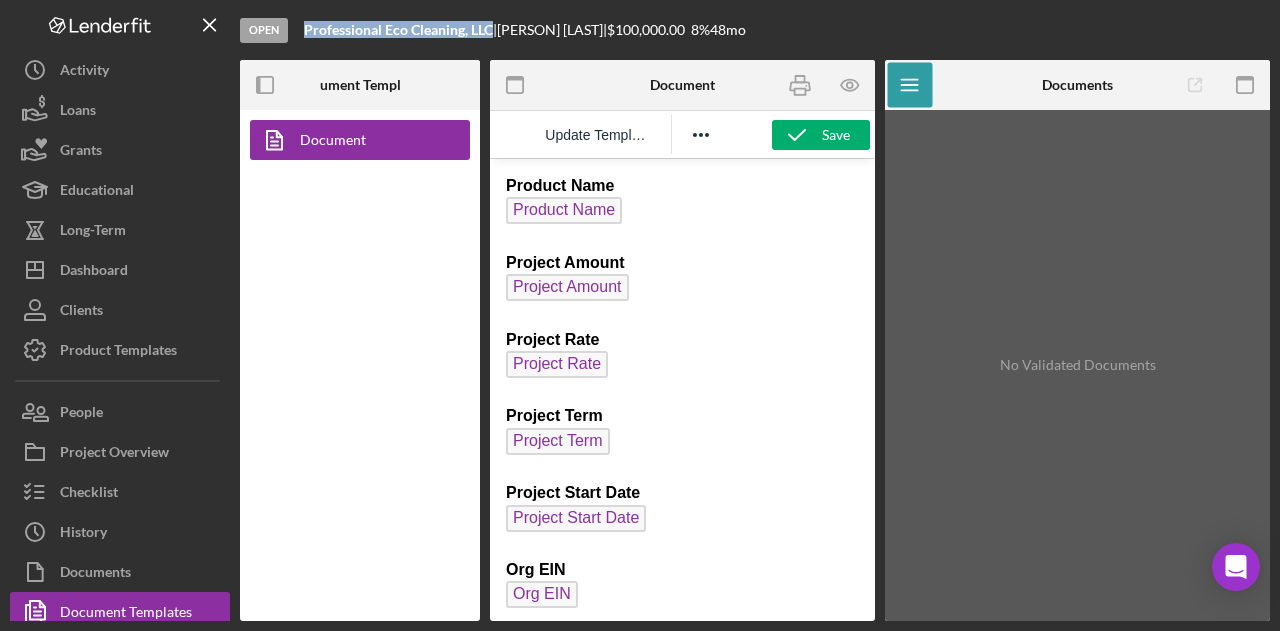 drag, startPoint x: 300, startPoint y: 27, endPoint x: 490, endPoint y: 31, distance: 190.0421 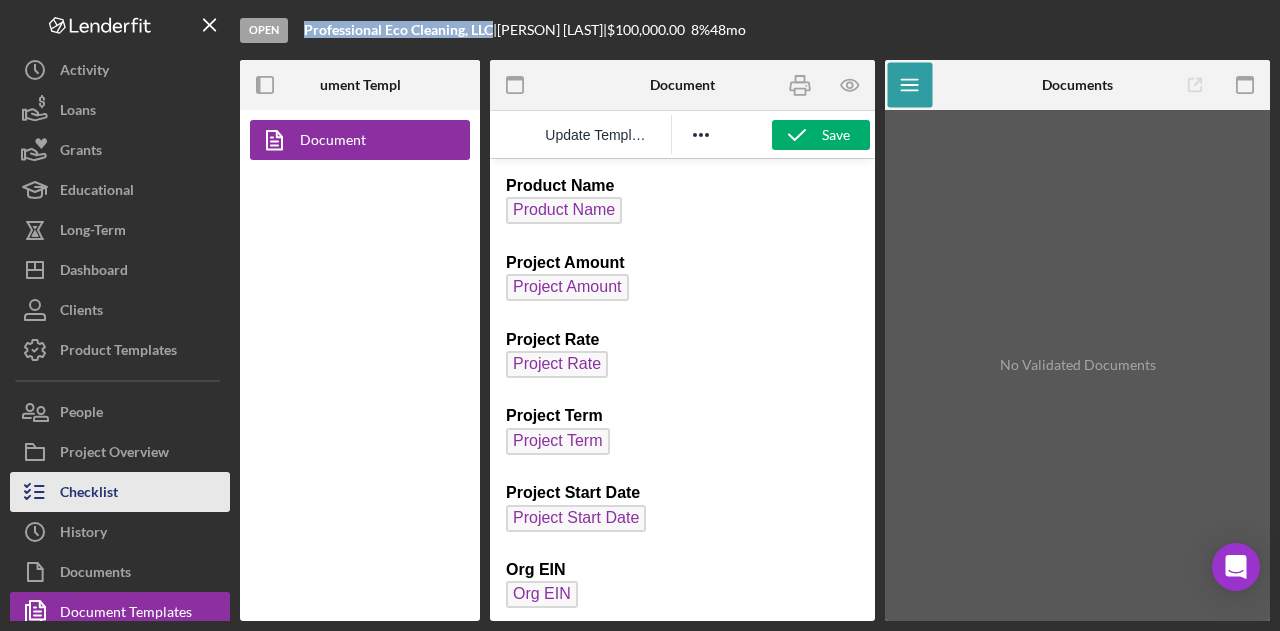 click on "Checklist" at bounding box center (120, 492) 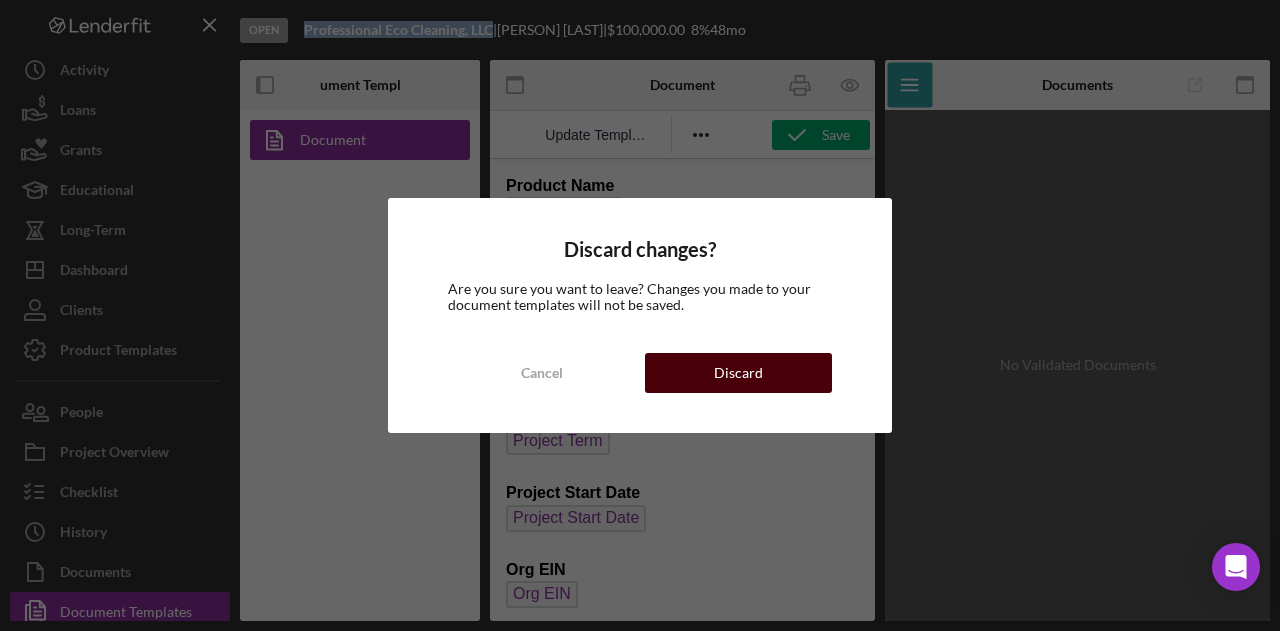 click on "Discard" at bounding box center (738, 373) 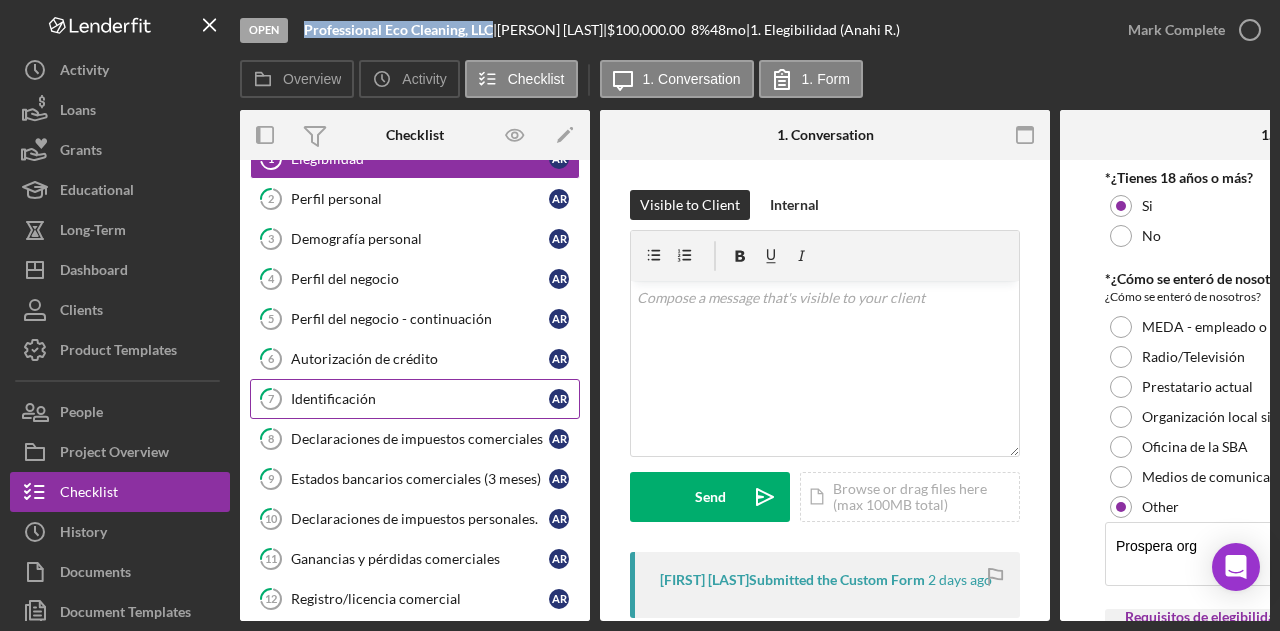 scroll, scrollTop: 100, scrollLeft: 0, axis: vertical 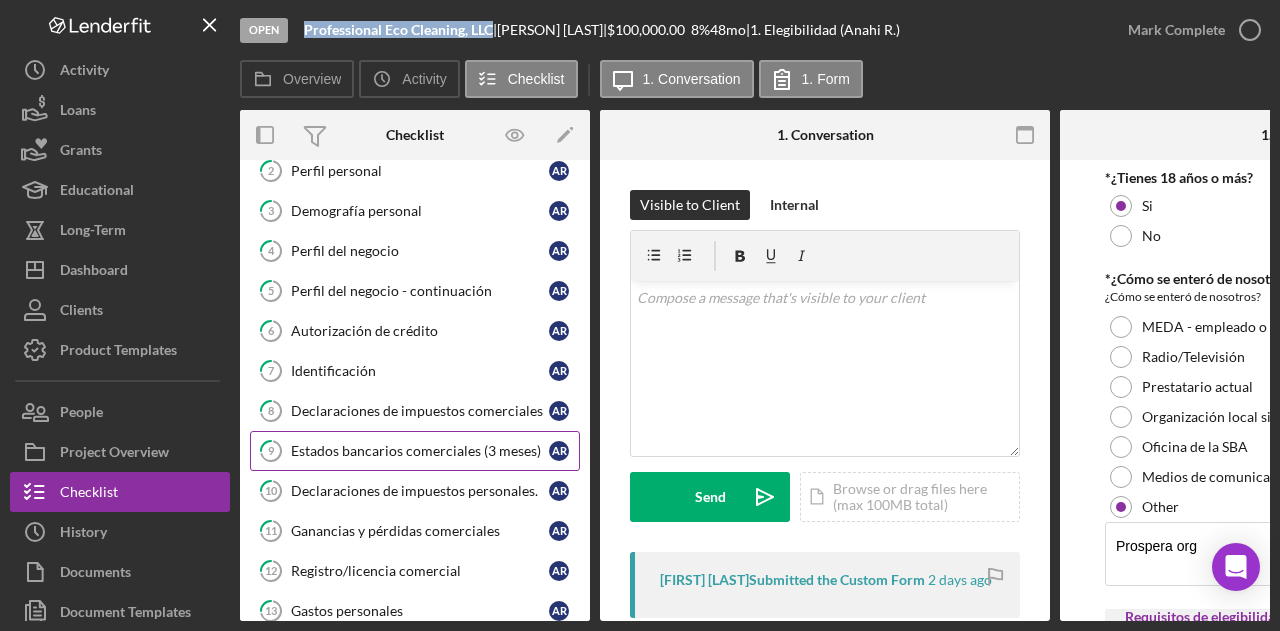 click on "9 Estados bancarios comerciales (3 meses) A R" at bounding box center (415, 451) 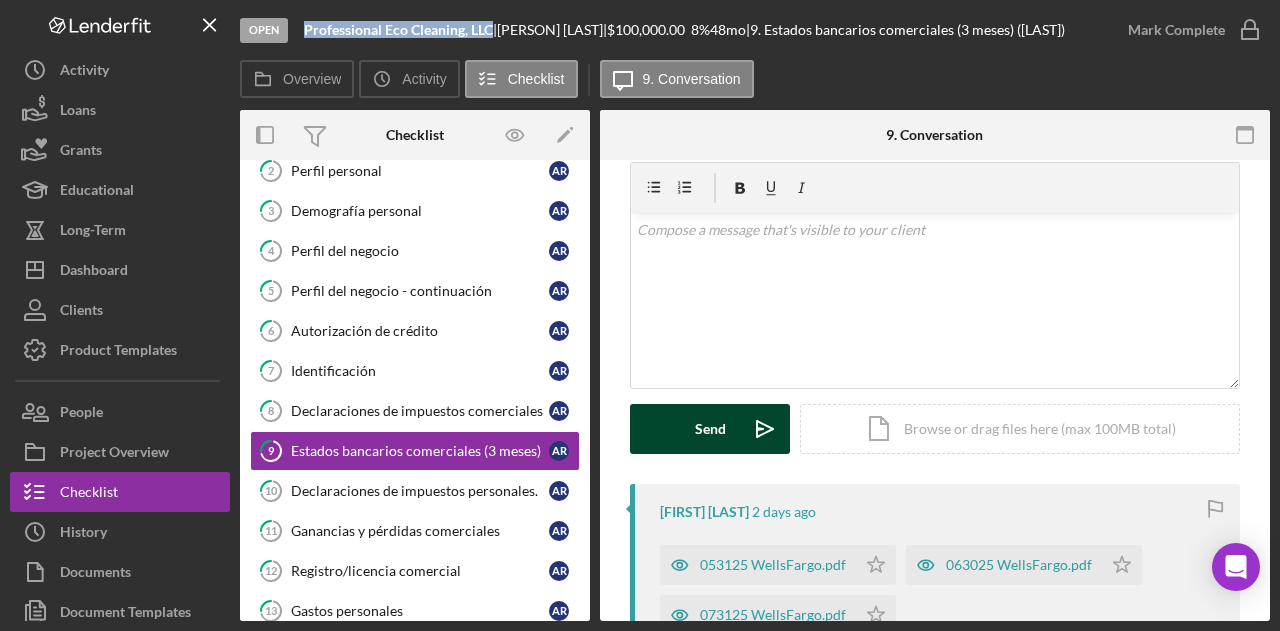 scroll, scrollTop: 100, scrollLeft: 0, axis: vertical 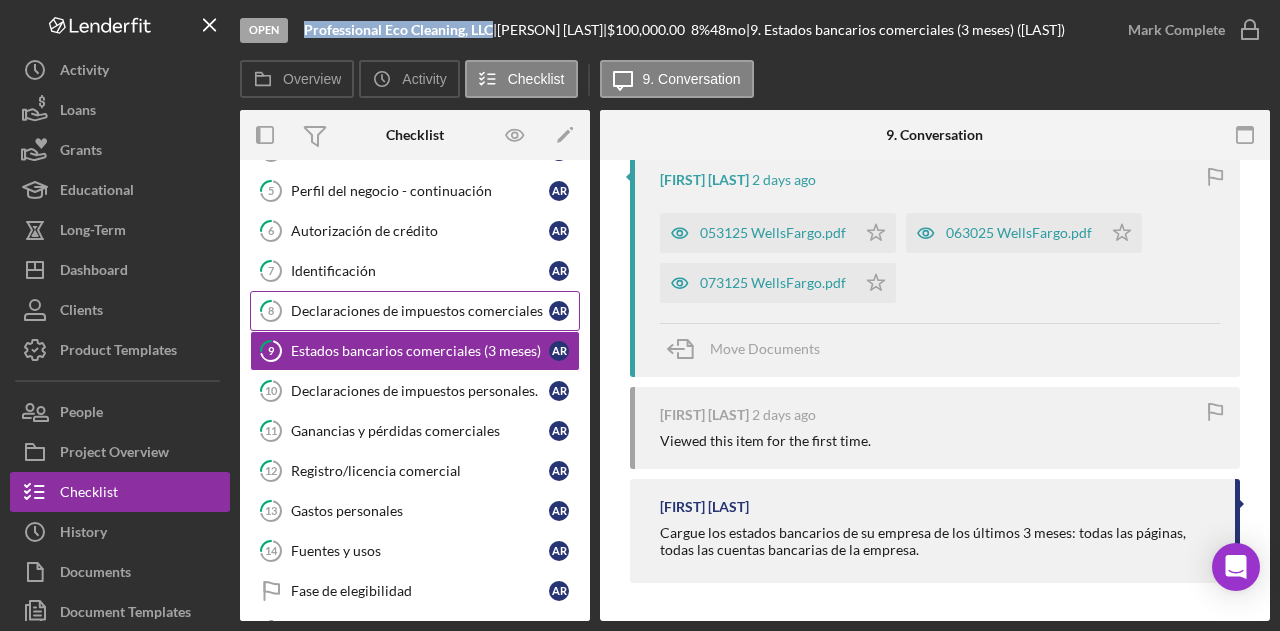 click on "Declaraciones de impuestos comerciales" at bounding box center (420, 311) 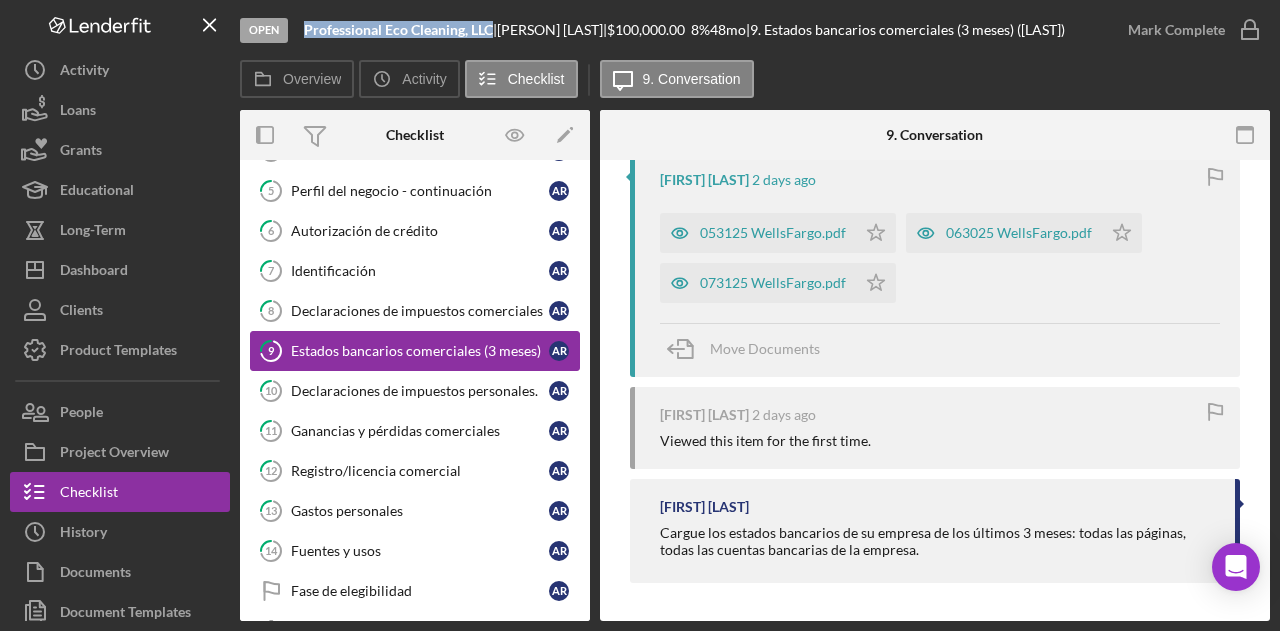 scroll, scrollTop: 0, scrollLeft: 0, axis: both 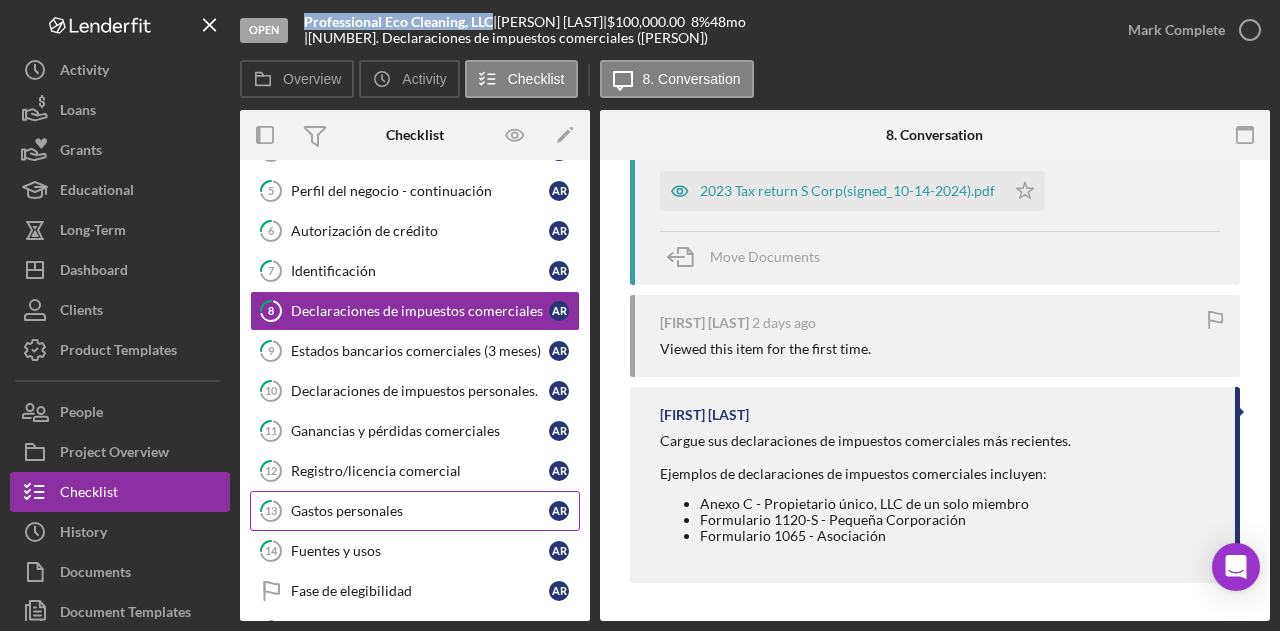click on "Gastos personales" at bounding box center (420, 511) 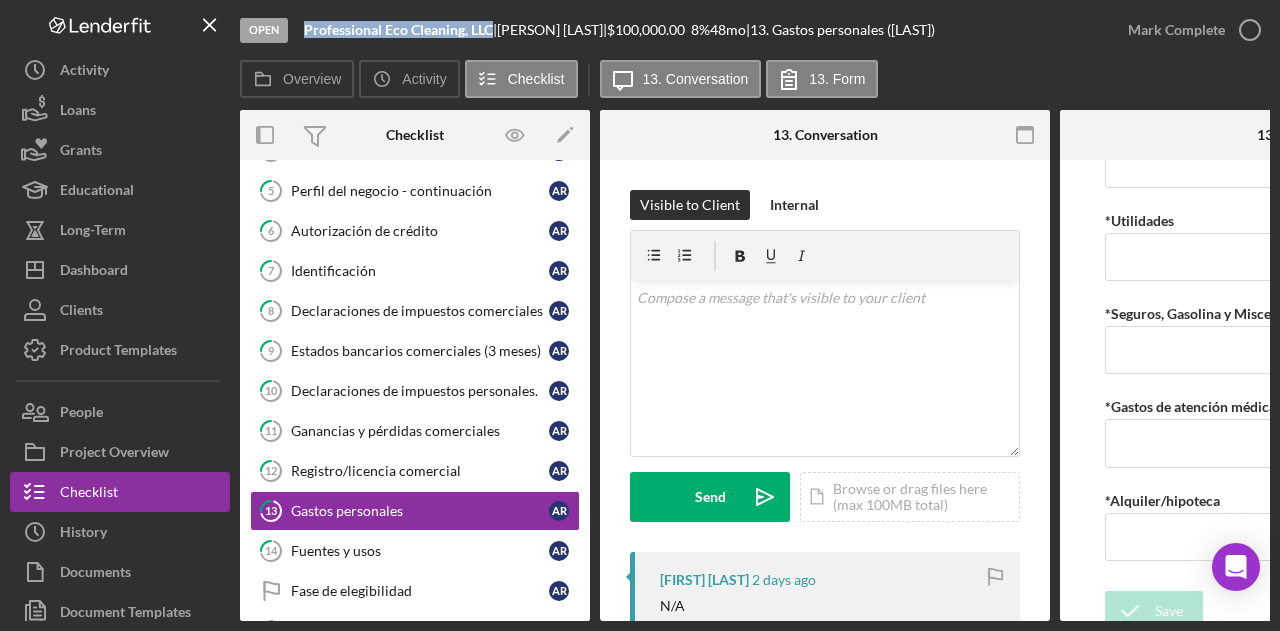 scroll, scrollTop: 254, scrollLeft: 0, axis: vertical 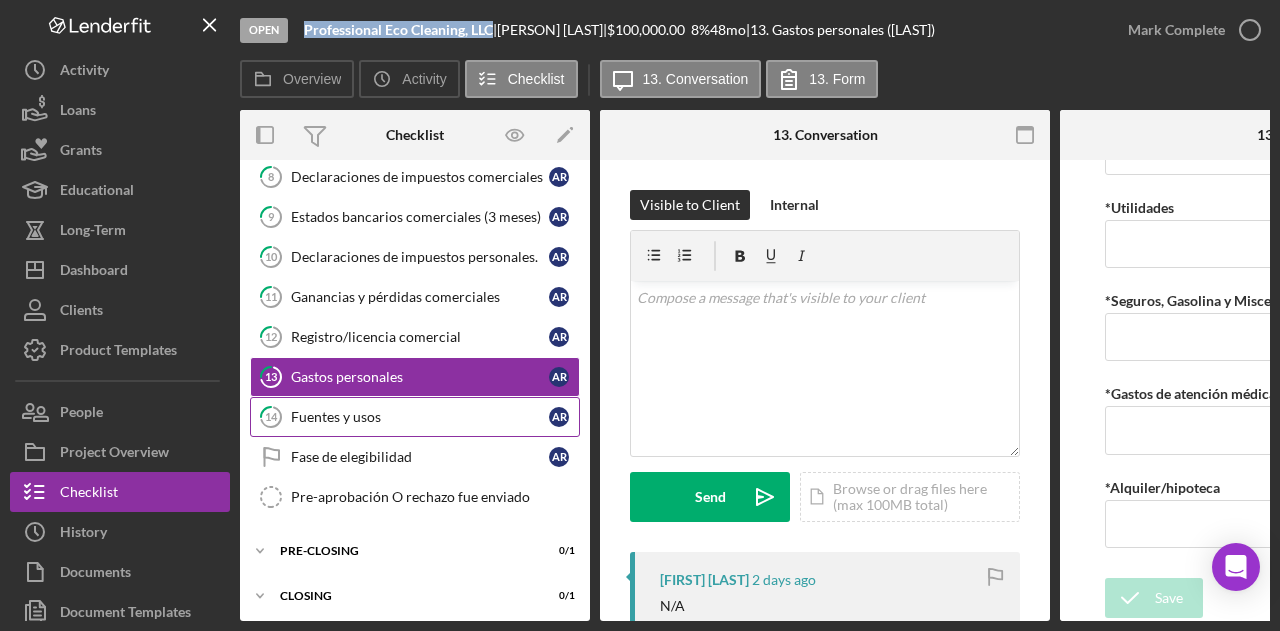 click on "14 Fuentes y usos A R" at bounding box center (415, 417) 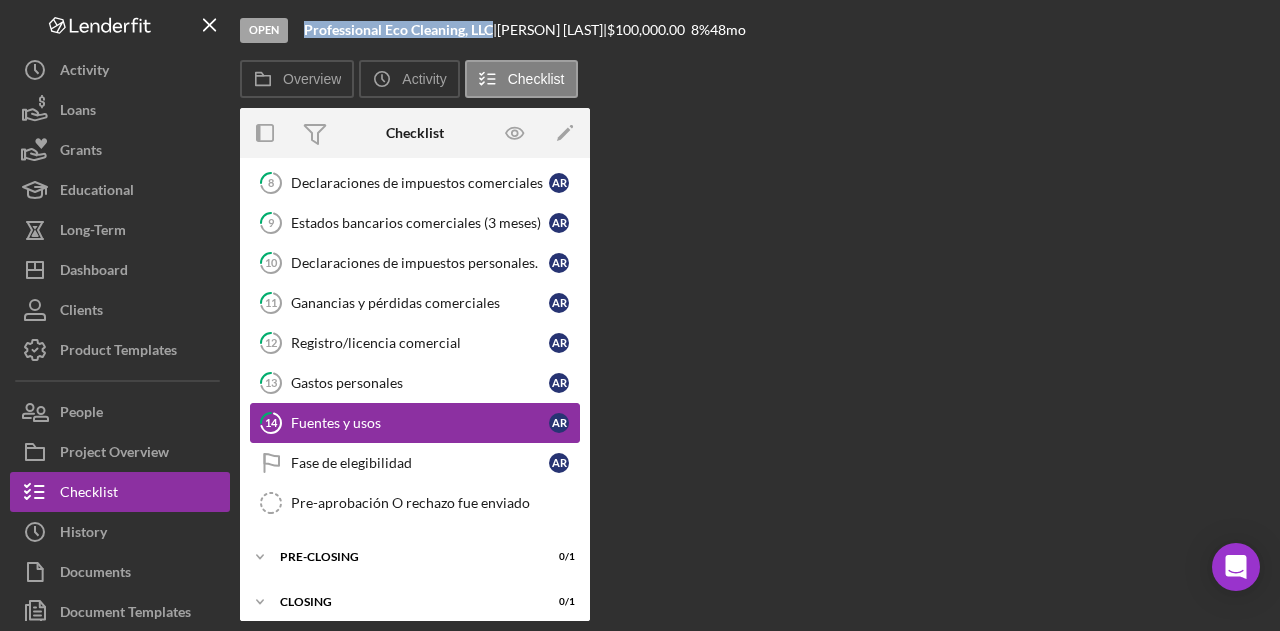 scroll, scrollTop: 334, scrollLeft: 0, axis: vertical 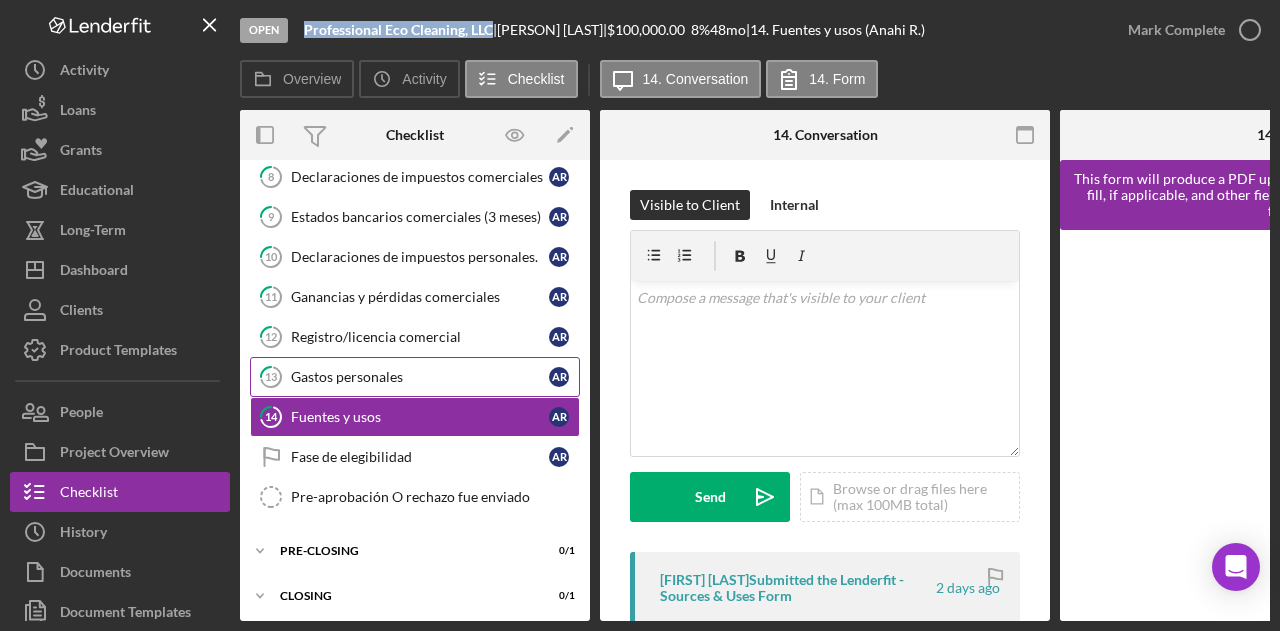 click on "Gastos personales" at bounding box center (420, 377) 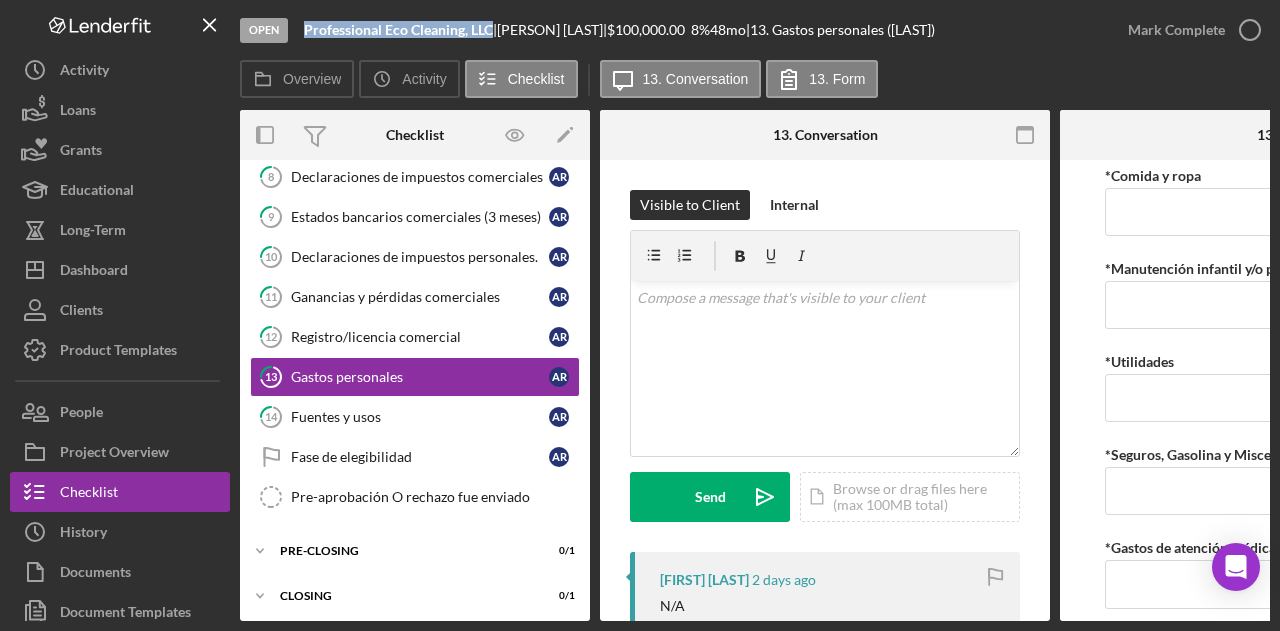scroll, scrollTop: 254, scrollLeft: 0, axis: vertical 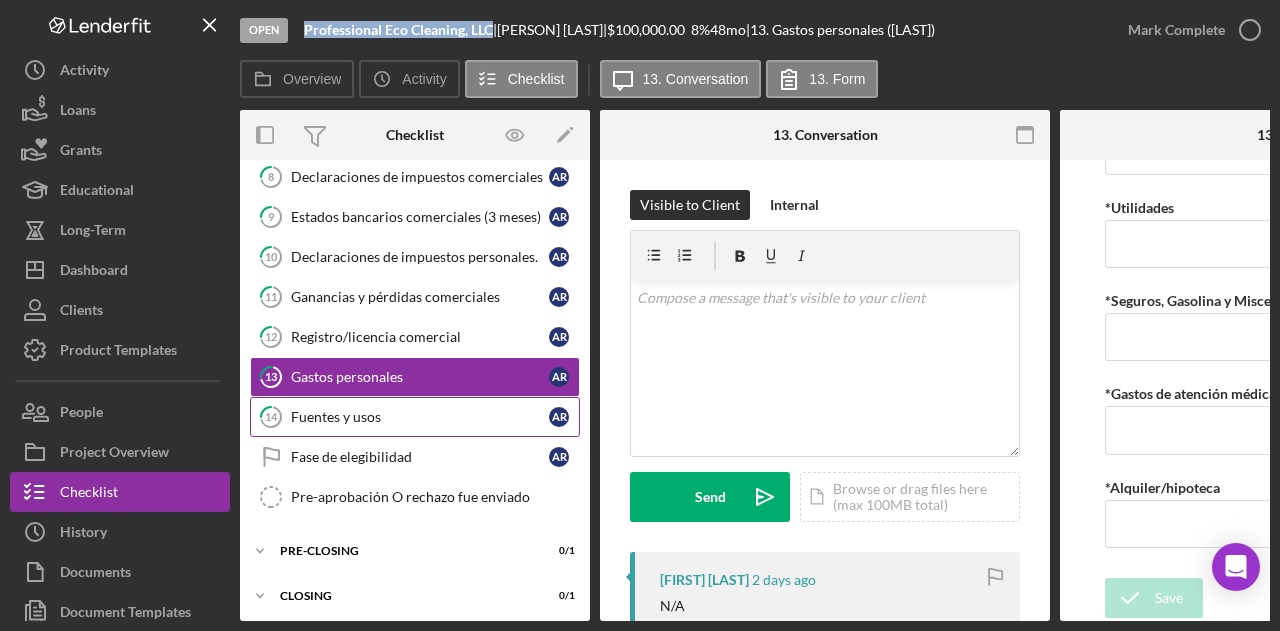 click on "Fuentes y usos" at bounding box center [420, 417] 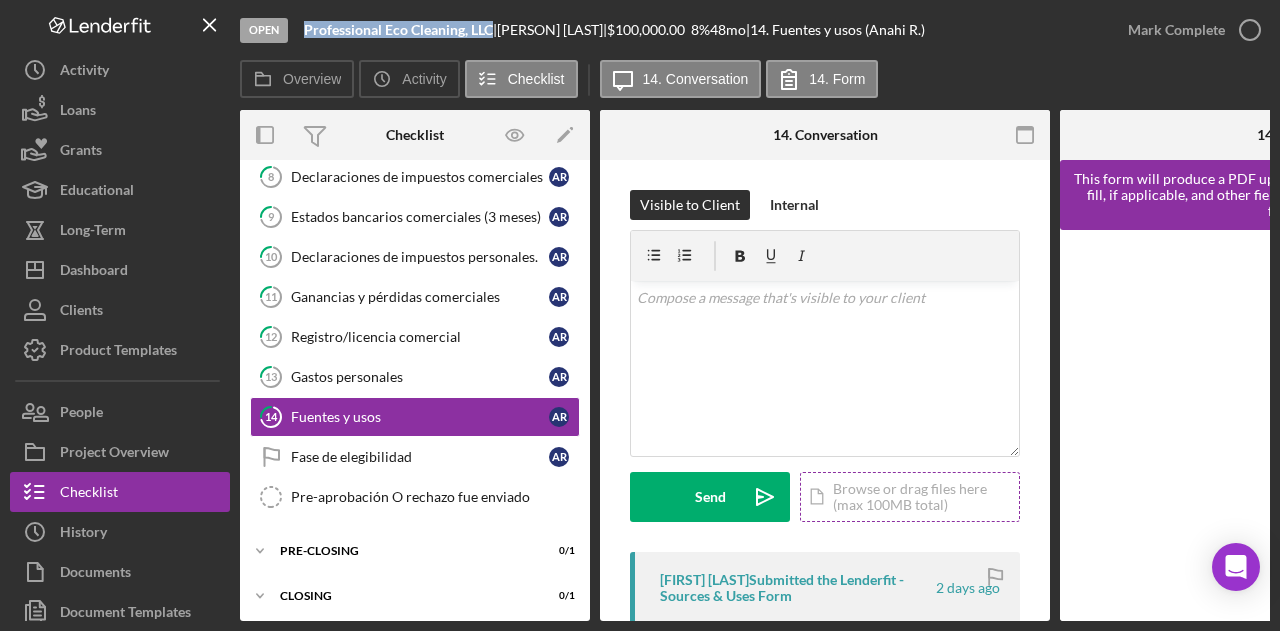 scroll, scrollTop: 334, scrollLeft: 0, axis: vertical 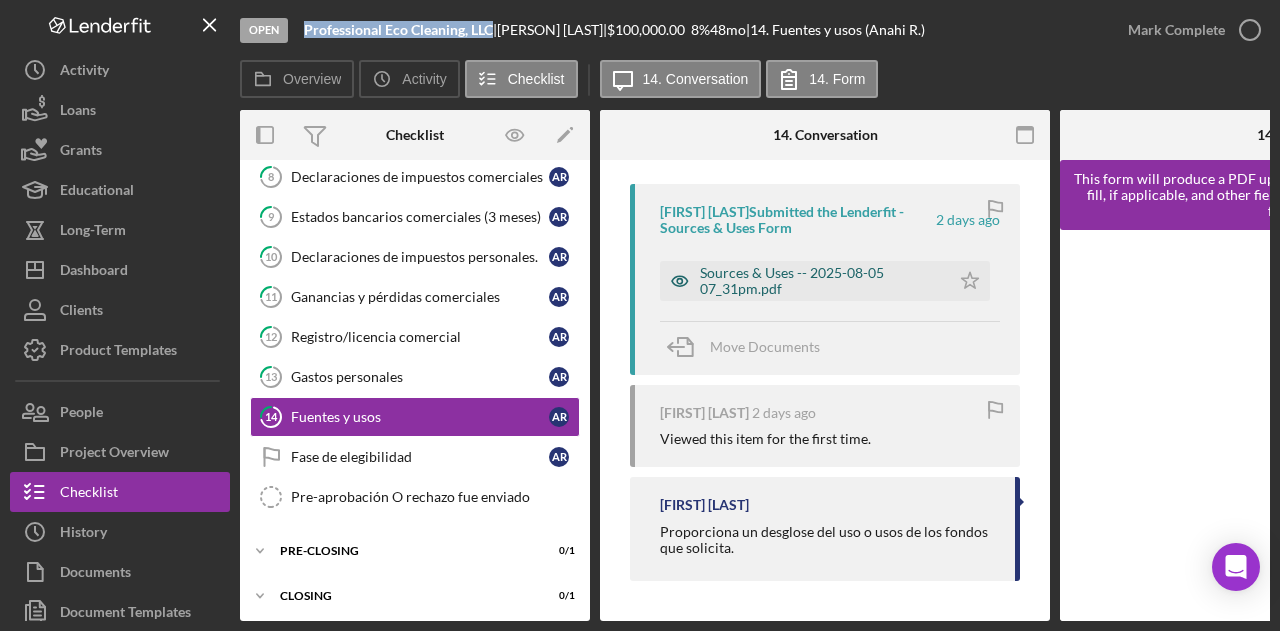 click on "Sources & Uses -- 2025-08-05 07_31pm.pdf" at bounding box center [820, 281] 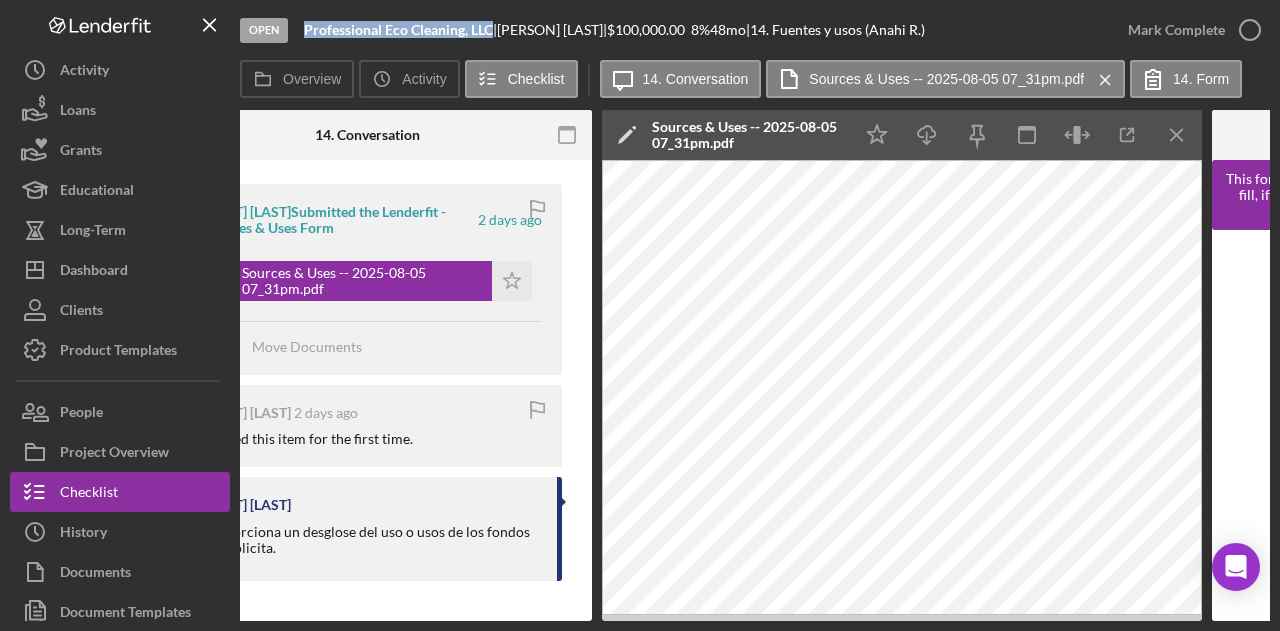 scroll, scrollTop: 0, scrollLeft: 0, axis: both 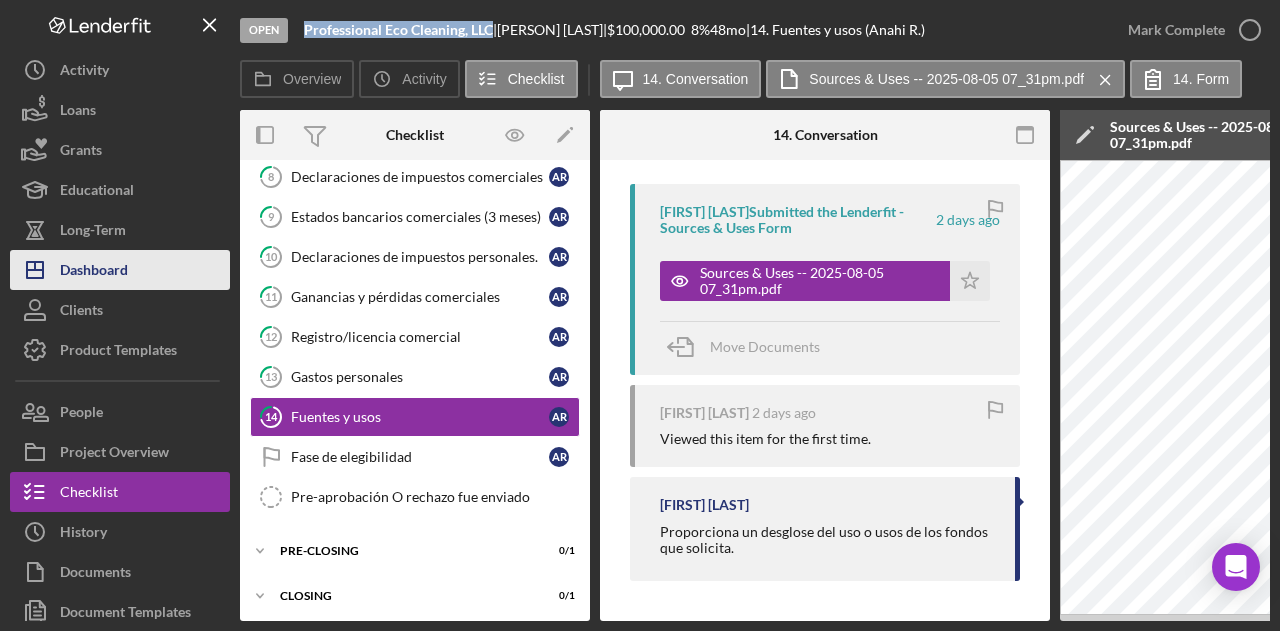 click on "Icon/Dashboard Dashboard" at bounding box center (120, 270) 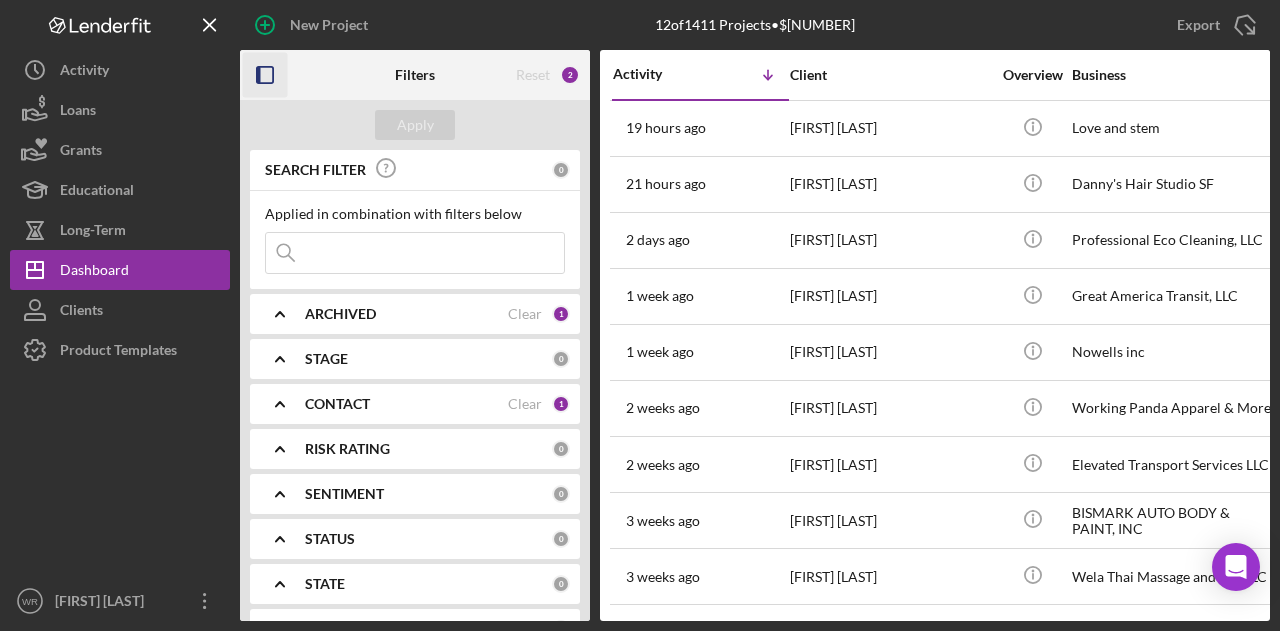 click 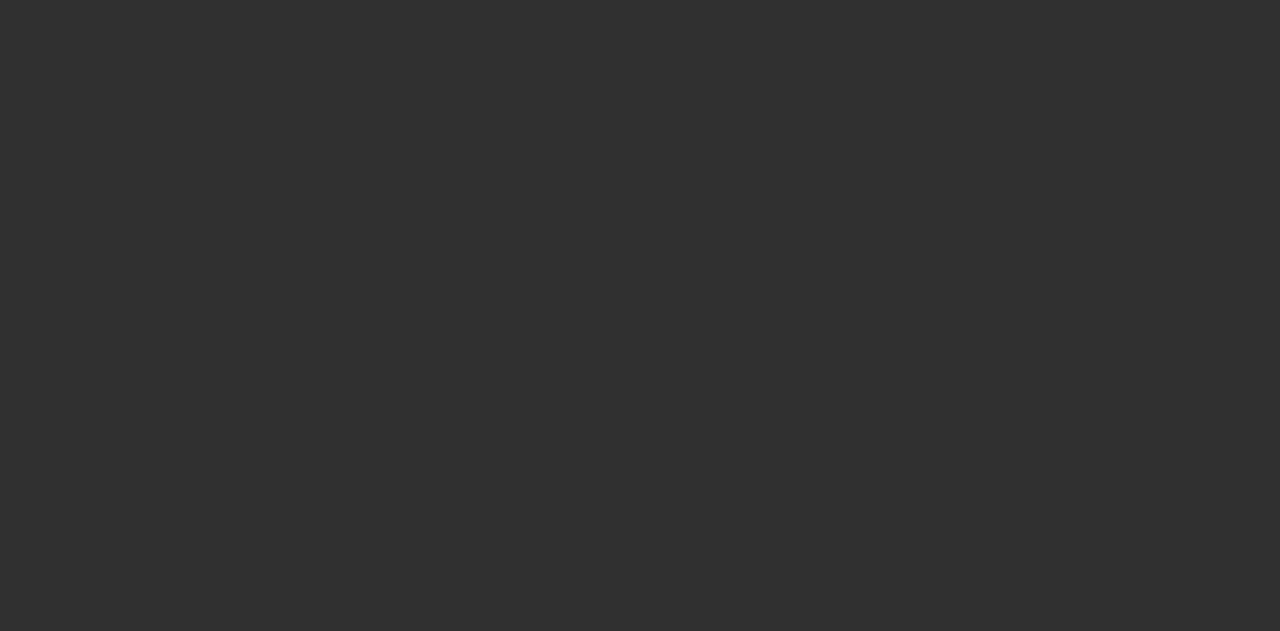 scroll, scrollTop: 0, scrollLeft: 0, axis: both 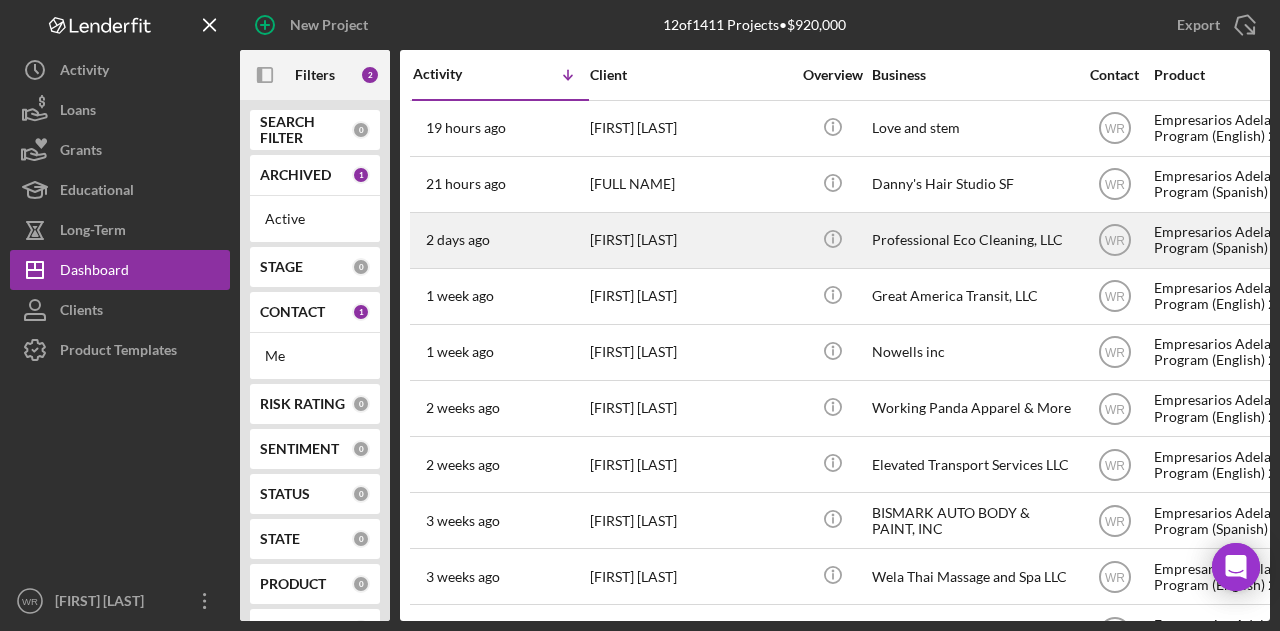 click on "Anahi Rojas" at bounding box center [690, 240] 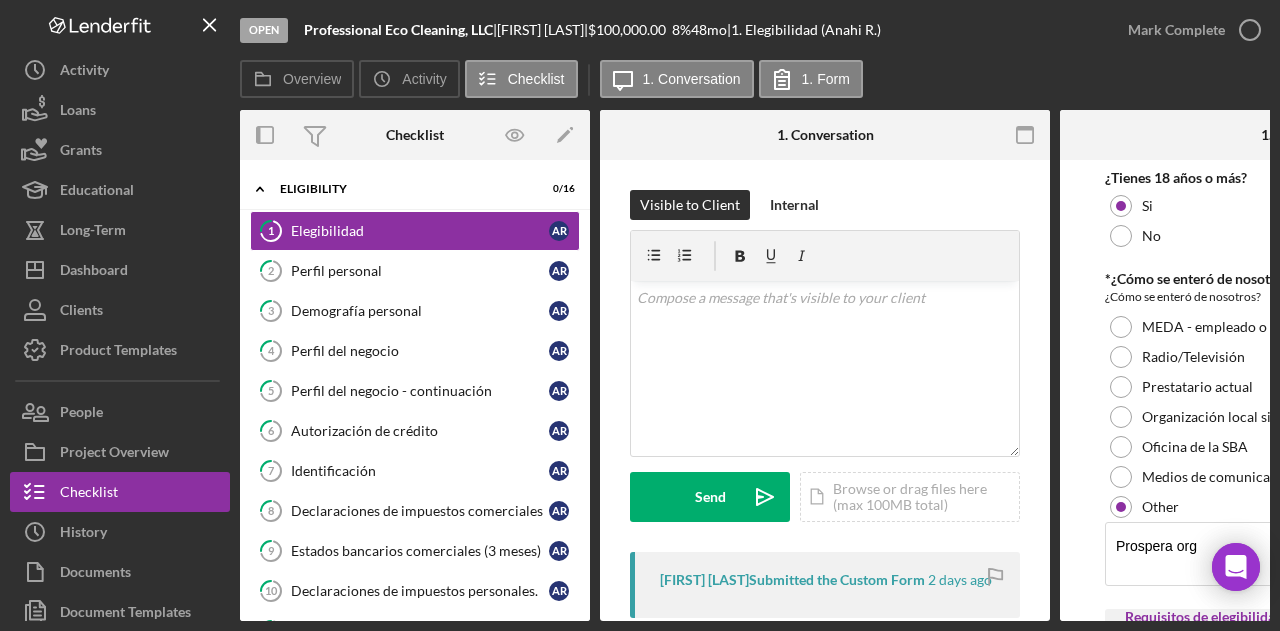 drag, startPoint x: 502, startPoint y: 31, endPoint x: 305, endPoint y: 31, distance: 197 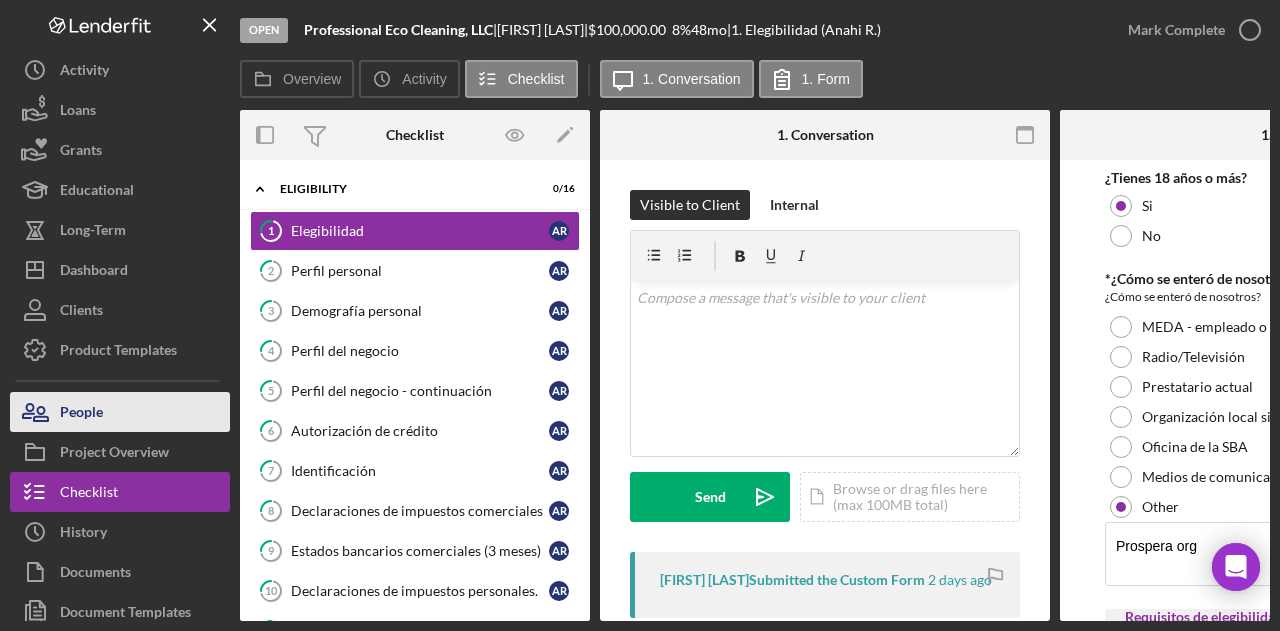 click on "People" at bounding box center [120, 412] 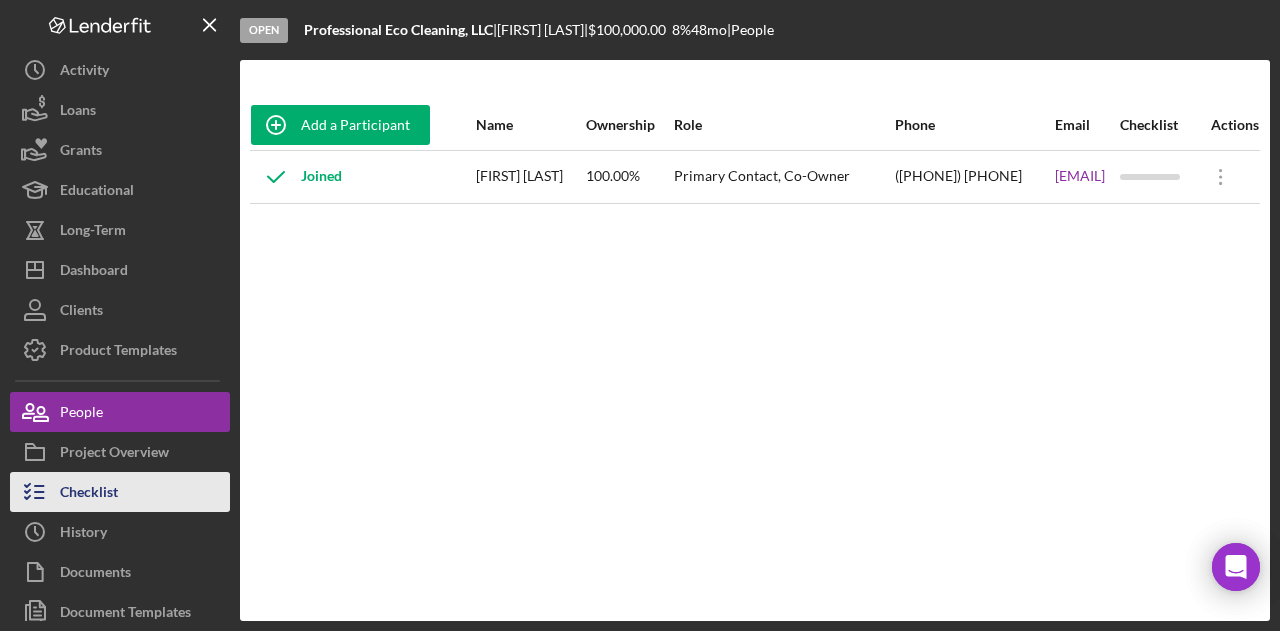 click on "Checklist" at bounding box center [89, 494] 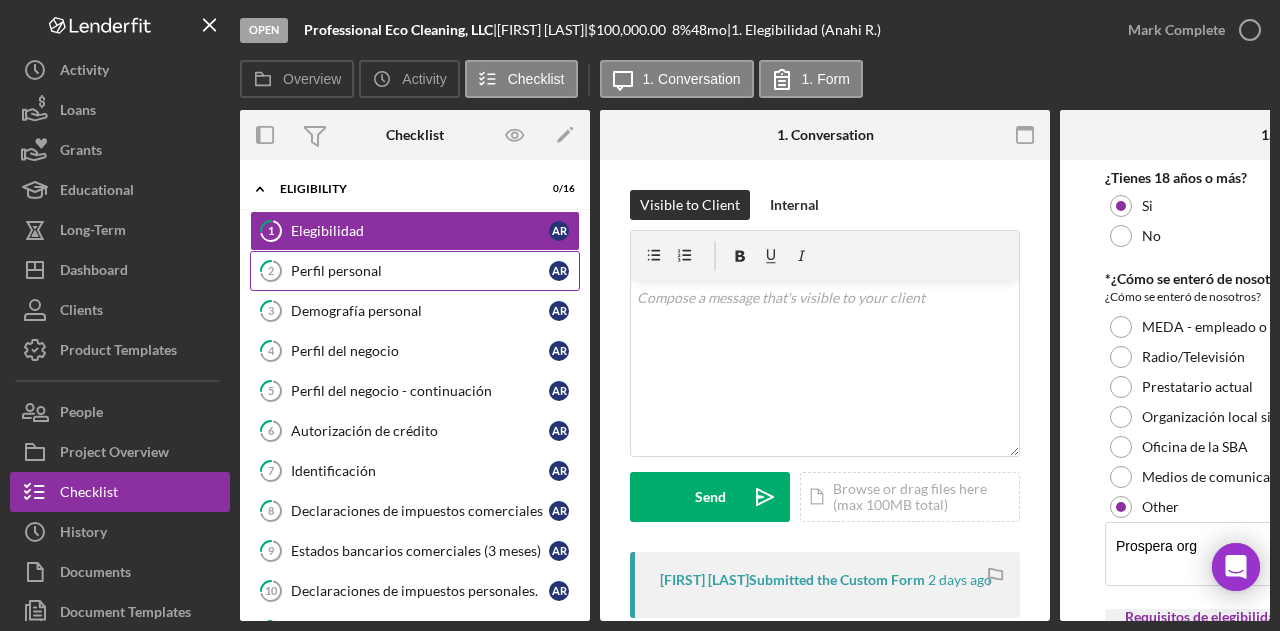 click on "Perfil personal" at bounding box center (420, 271) 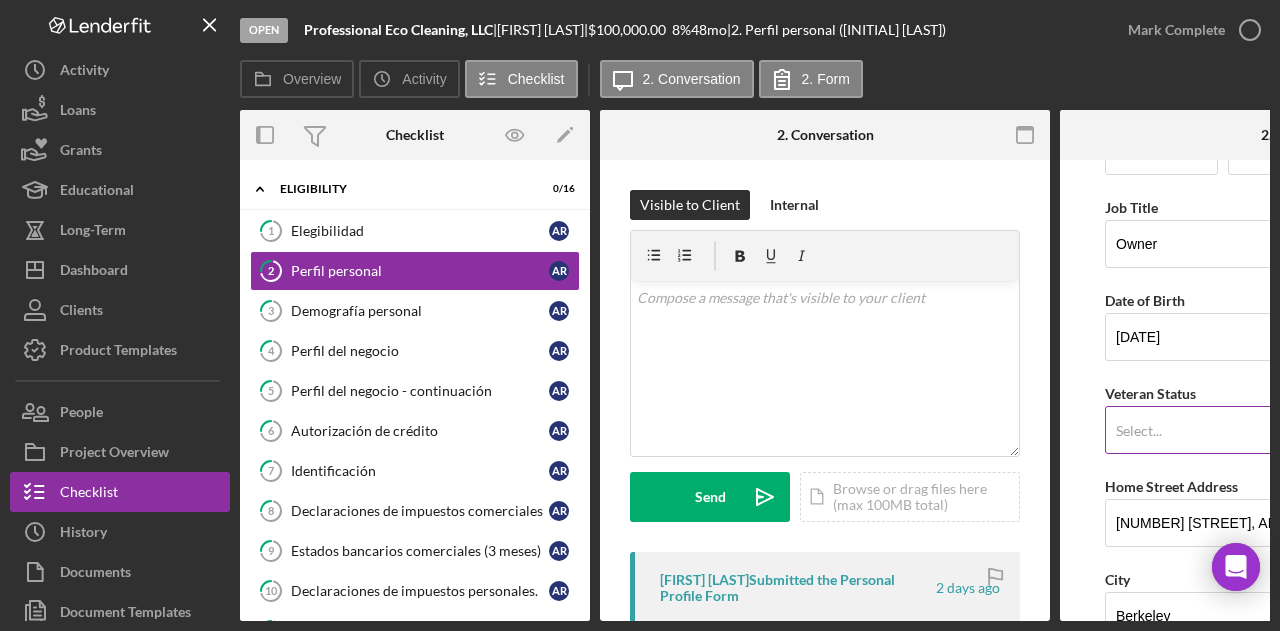 scroll, scrollTop: 100, scrollLeft: 0, axis: vertical 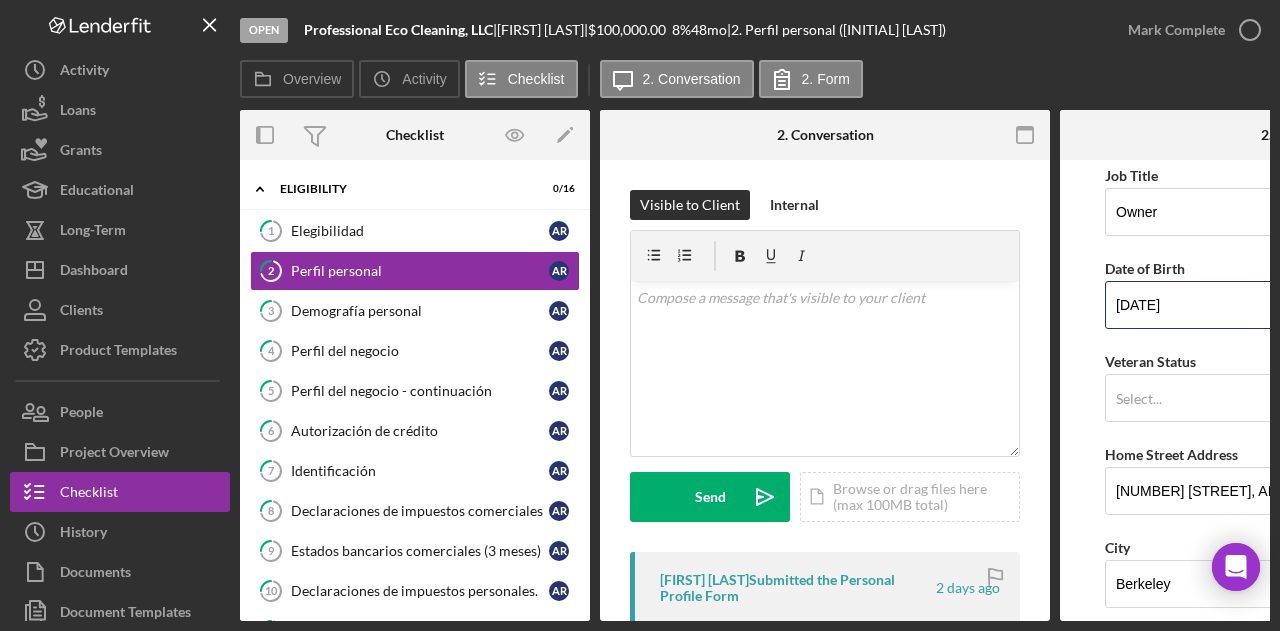drag, startPoint x: 1210, startPoint y: 305, endPoint x: 1064, endPoint y: 306, distance: 146.00342 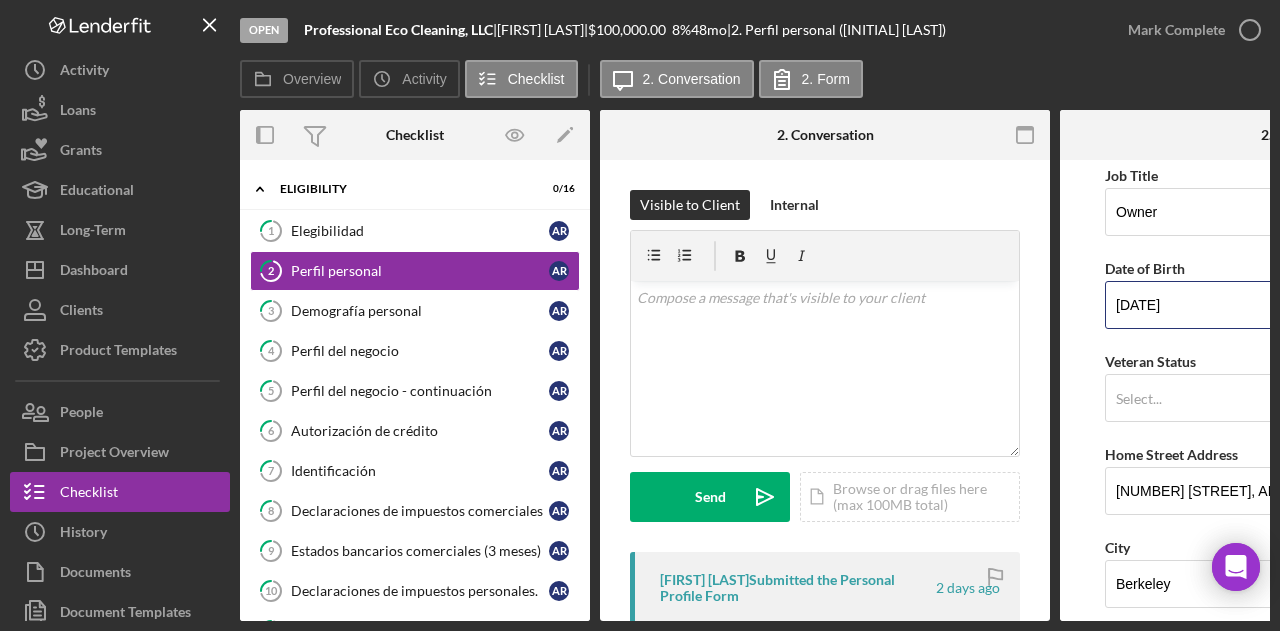 click on "First Name Anahi Middle Name Last Name Rojas Job Title Owner Date of Birth 05/03/1987 Veteran Status Select... Icon/Dropdown Arrow Home Street Address 3049 Shattuck Ave, APT 1 City Berkeley State CA Icon/Dropdown Arrow Zip 94705 County United States Additional Demographic Info Internal Only Gender Select... Icon/Dropdown Arrow Race Select... Icon/Dropdown Arrow Ethnicity Select... Icon/Dropdown Arrow Low Income Individual Yes No Household Income Save Save" at bounding box center [1285, 390] 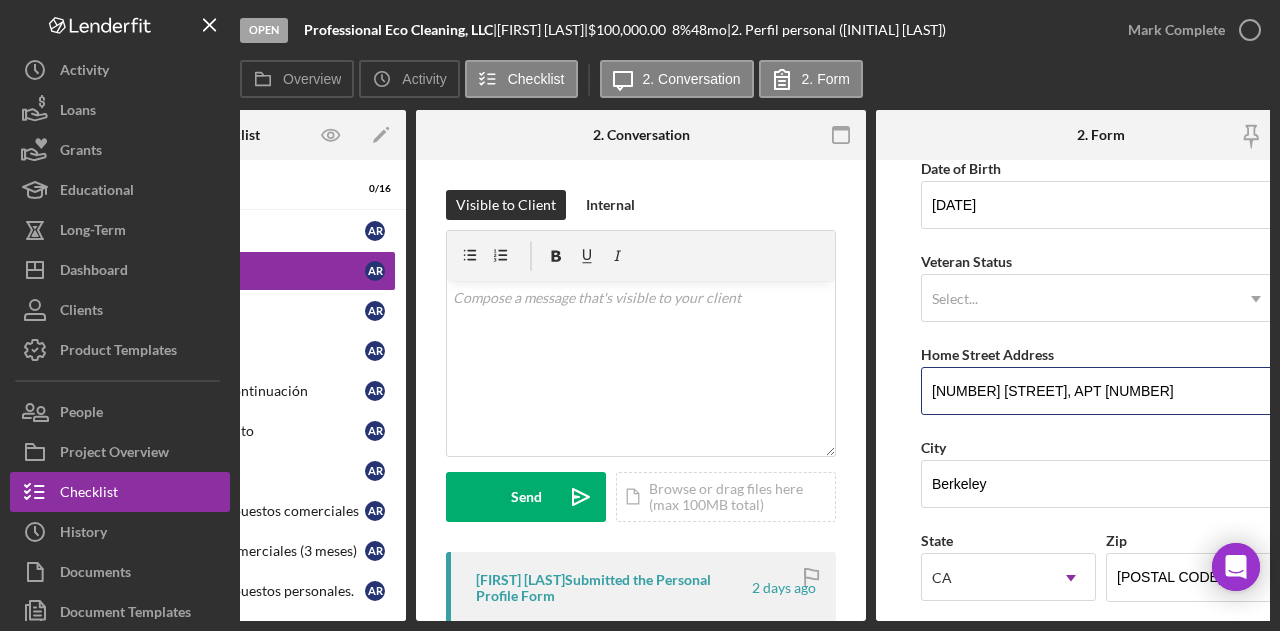 scroll, scrollTop: 0, scrollLeft: 240, axis: horizontal 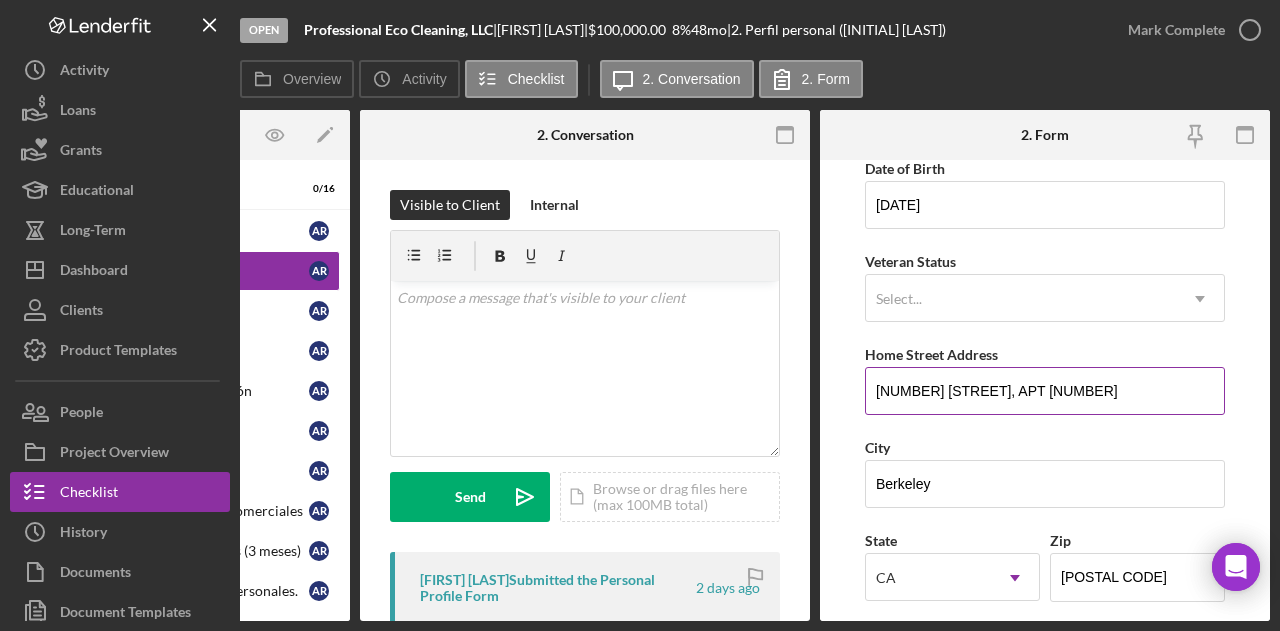 drag, startPoint x: 1108, startPoint y: 396, endPoint x: 1150, endPoint y: 395, distance: 42.0119 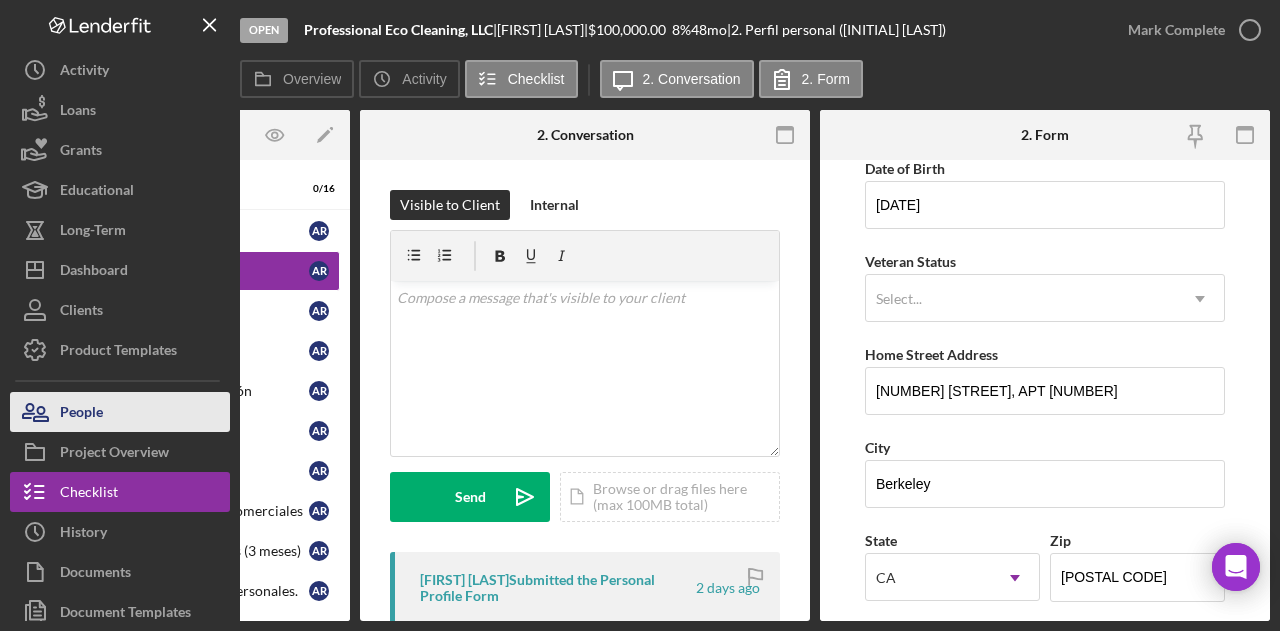 click on "People" at bounding box center [120, 412] 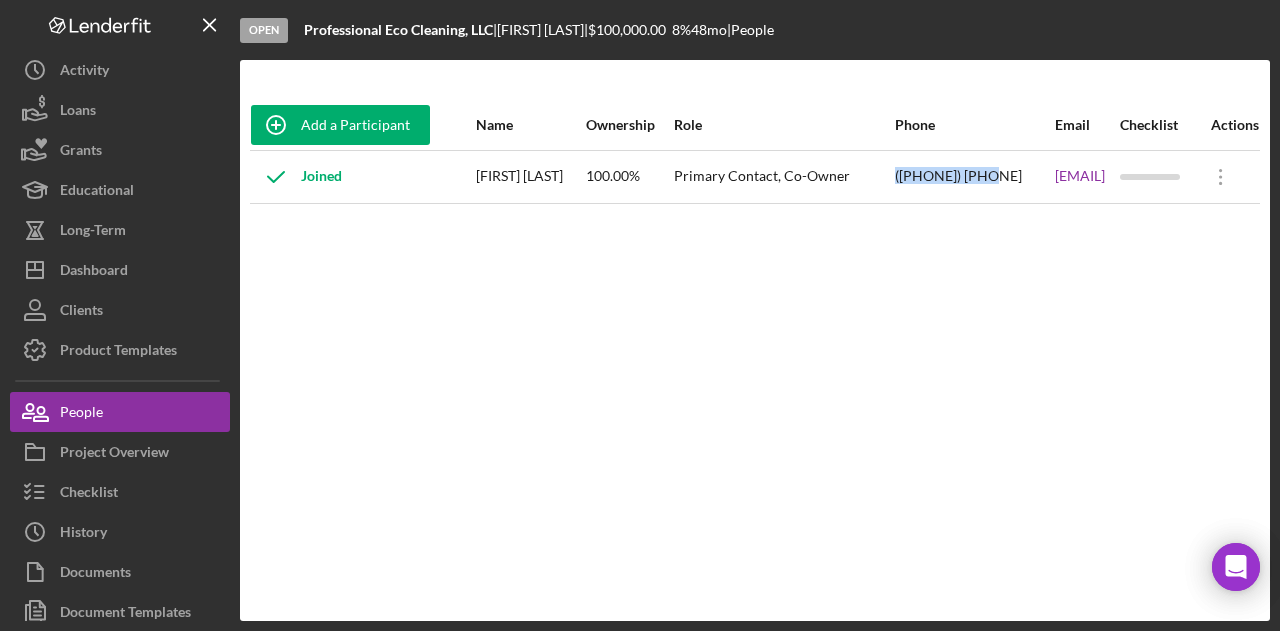 drag, startPoint x: 784, startPoint y: 185, endPoint x: 882, endPoint y: 187, distance: 98.02041 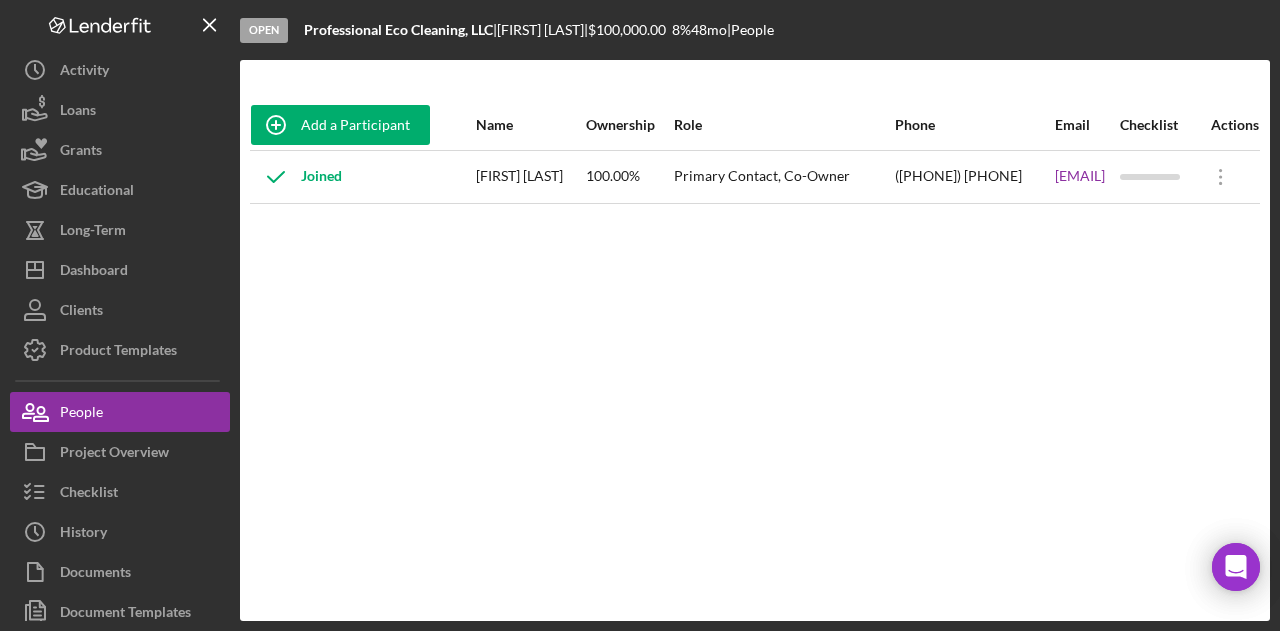 drag, startPoint x: 917, startPoint y: 219, endPoint x: 902, endPoint y: 195, distance: 28.301943 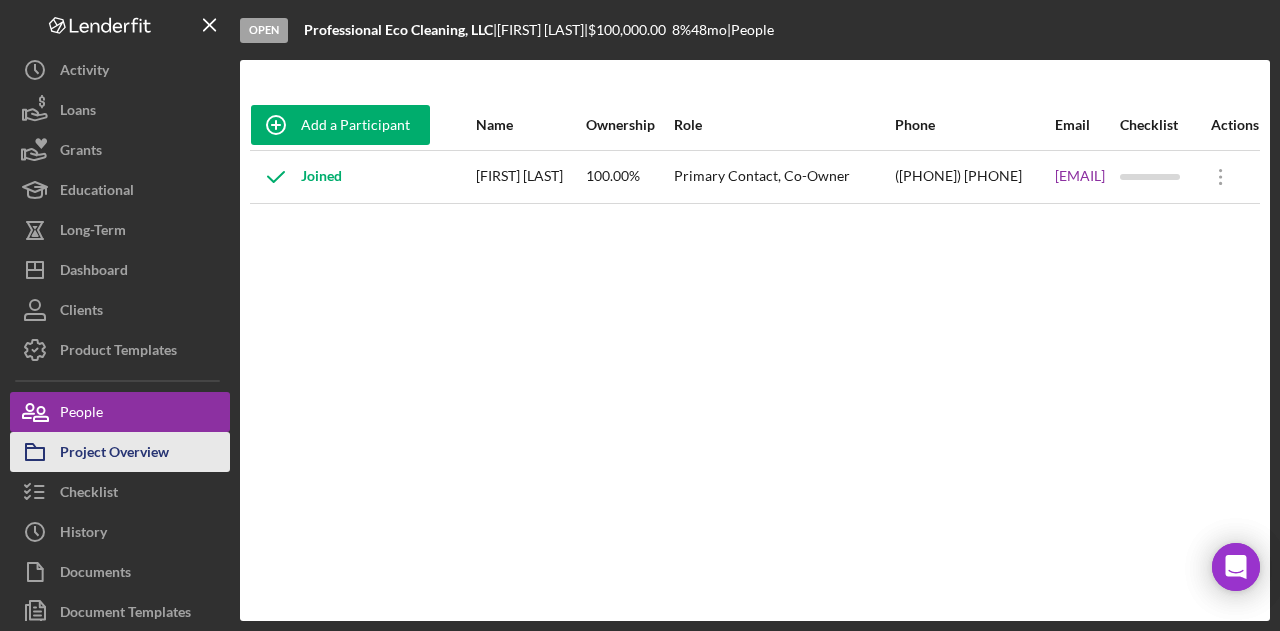 click on "Project Overview" at bounding box center (114, 454) 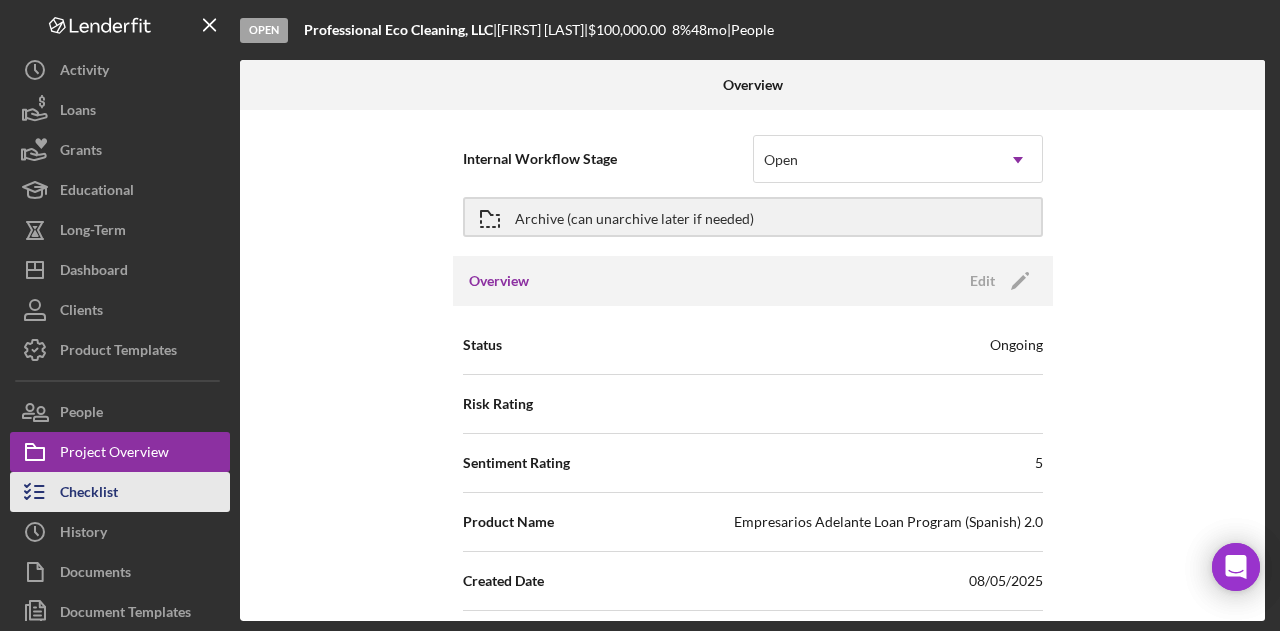 click on "Checklist" at bounding box center (89, 494) 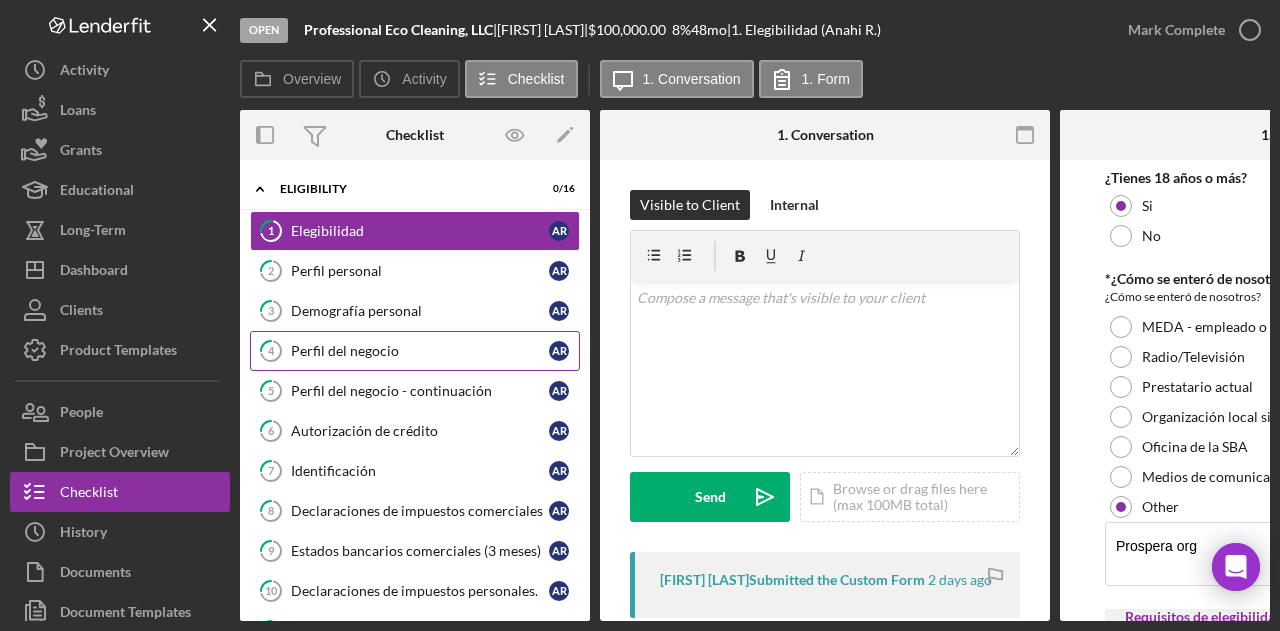 click on "Perfil del negocio" at bounding box center (420, 351) 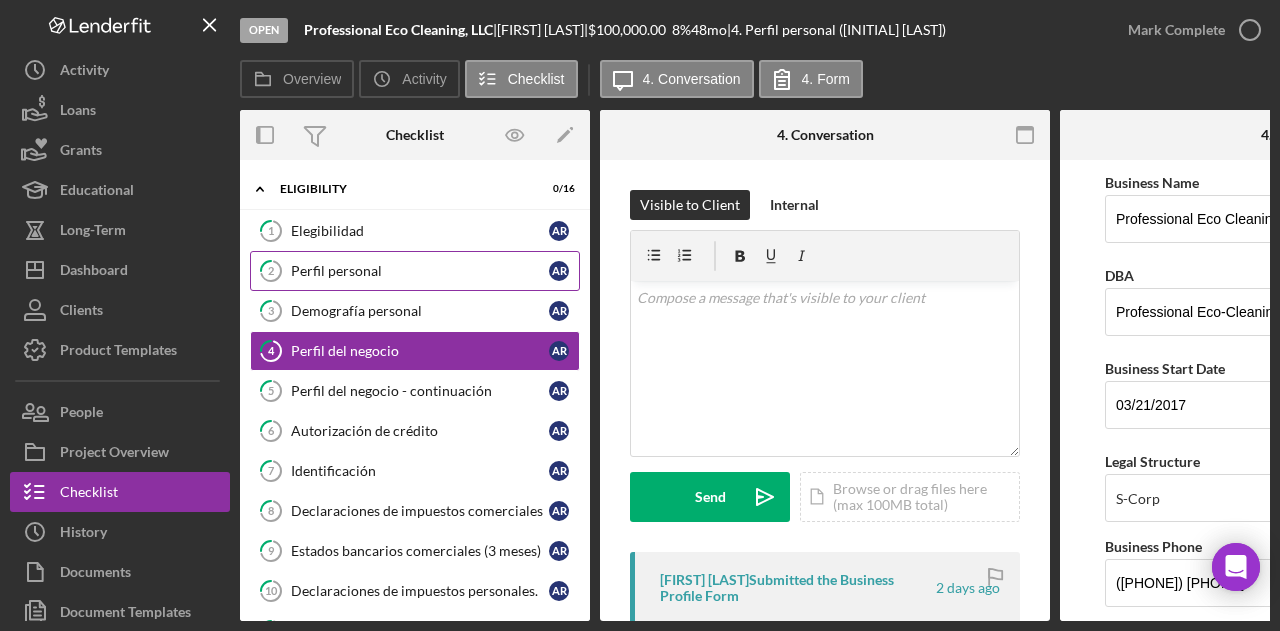 click on "Perfil personal" at bounding box center (420, 271) 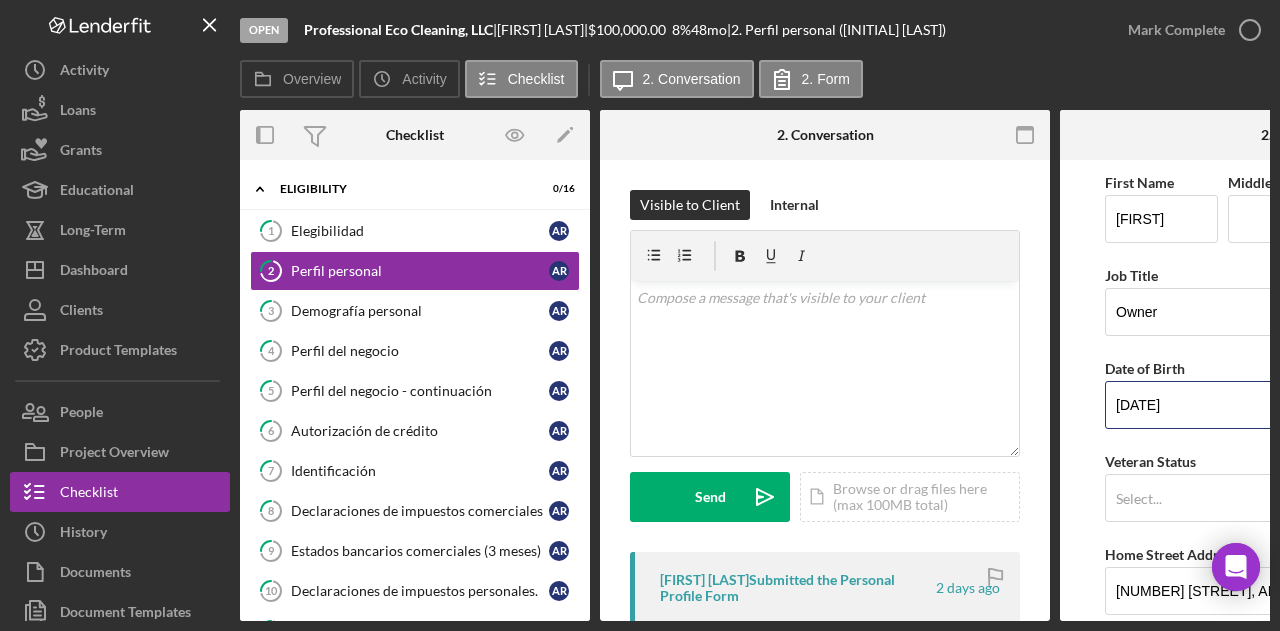 drag, startPoint x: 1212, startPoint y: 401, endPoint x: 1087, endPoint y: 396, distance: 125.09996 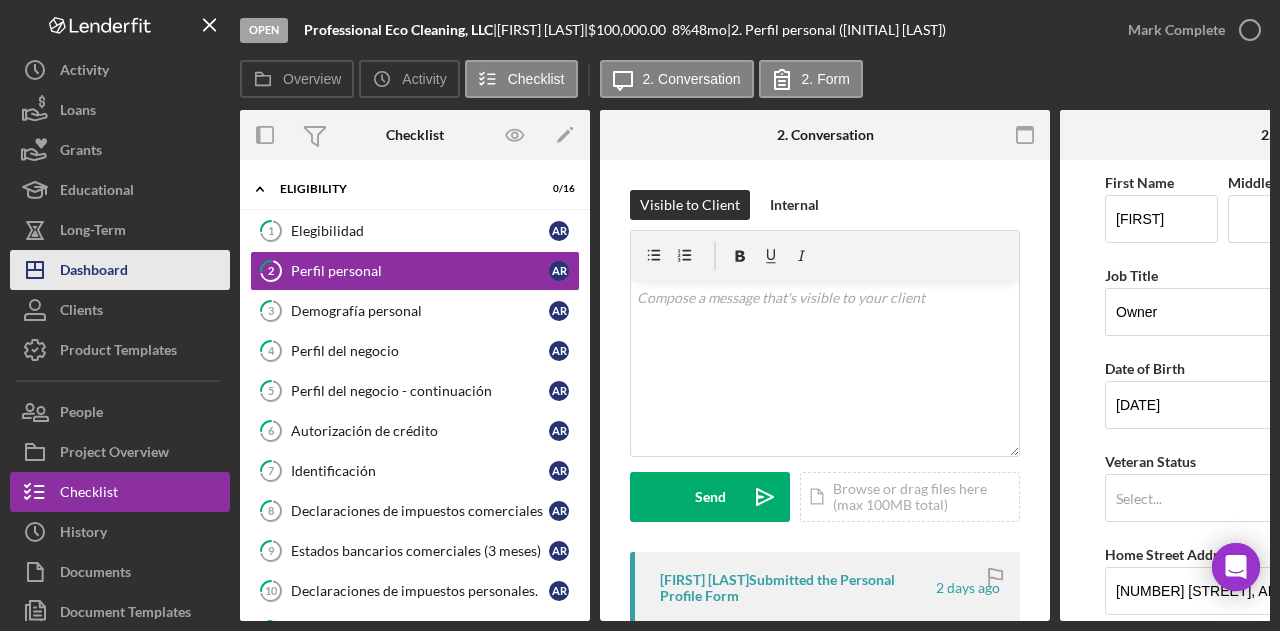 click on "Dashboard" at bounding box center [94, 272] 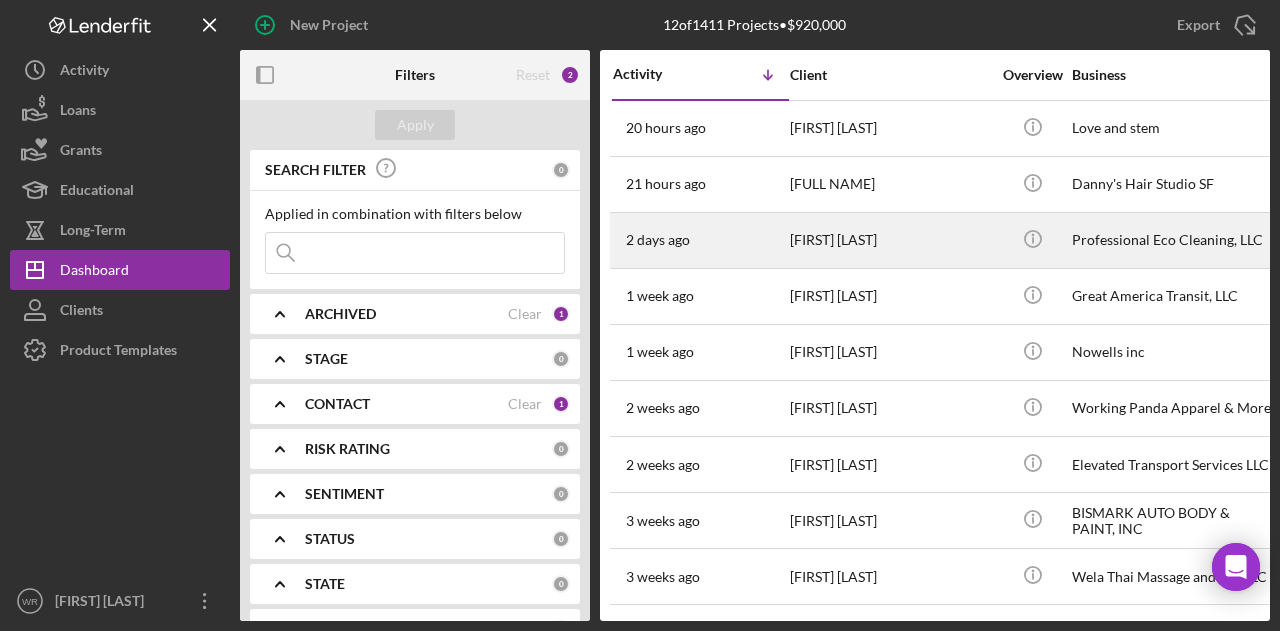 click on "Anahi Rojas" at bounding box center [890, 240] 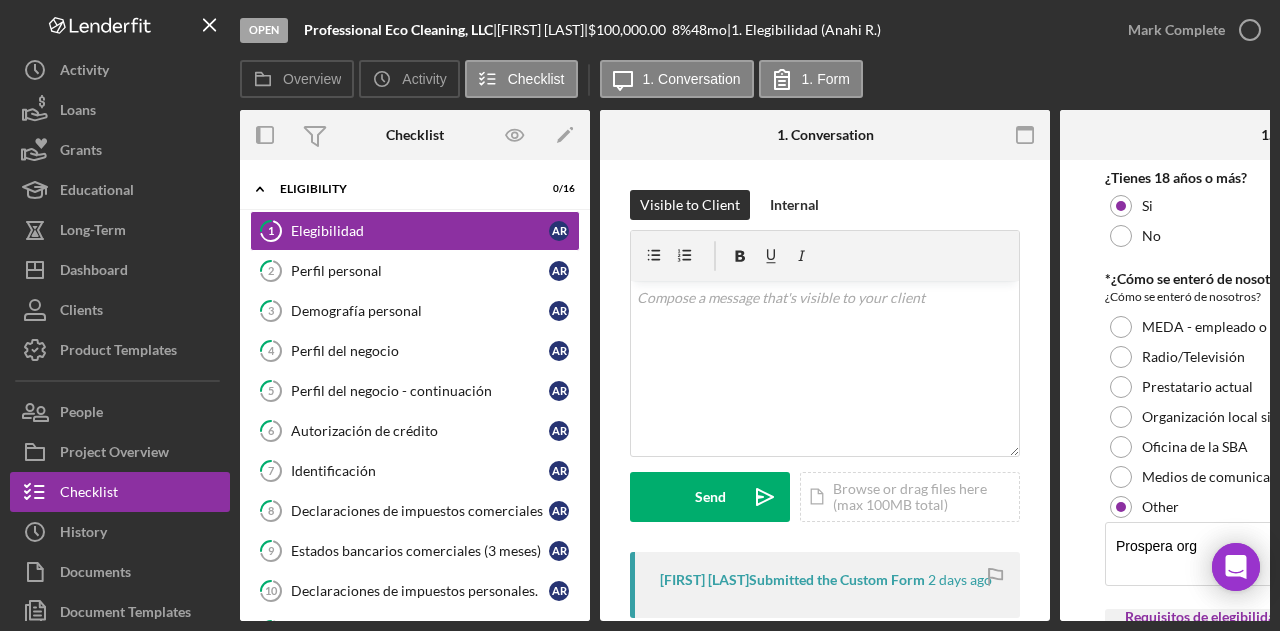 drag, startPoint x: 500, startPoint y: 32, endPoint x: 306, endPoint y: 34, distance: 194.01031 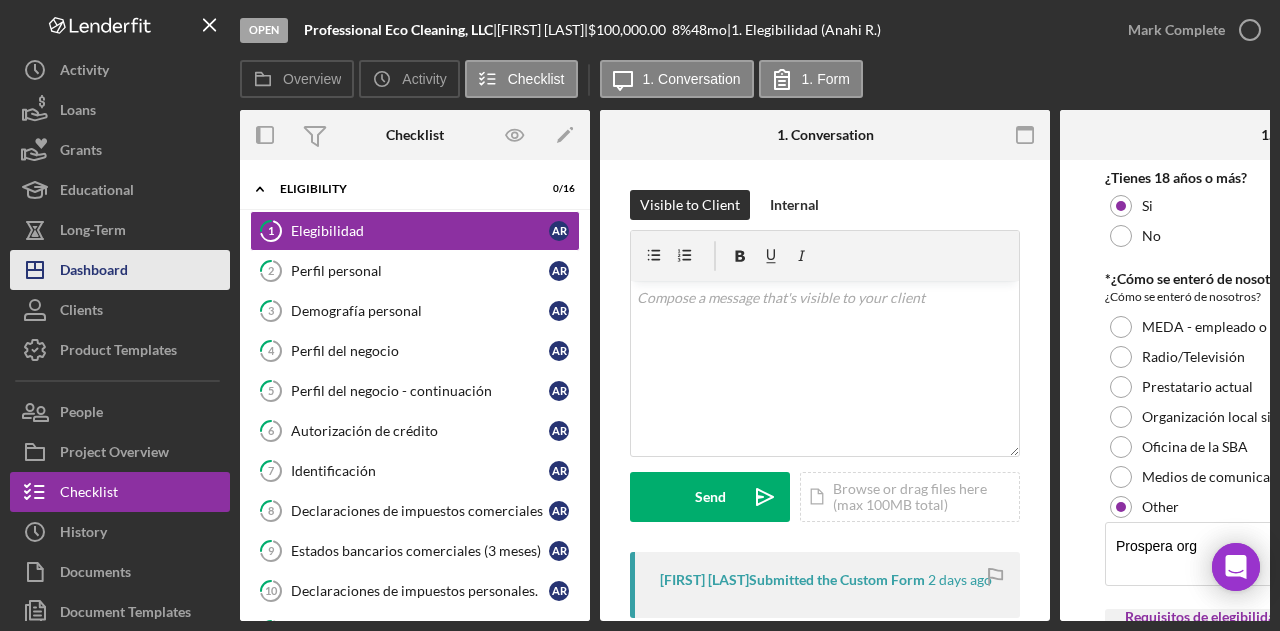 click on "Icon/Dashboard Dashboard" at bounding box center [120, 270] 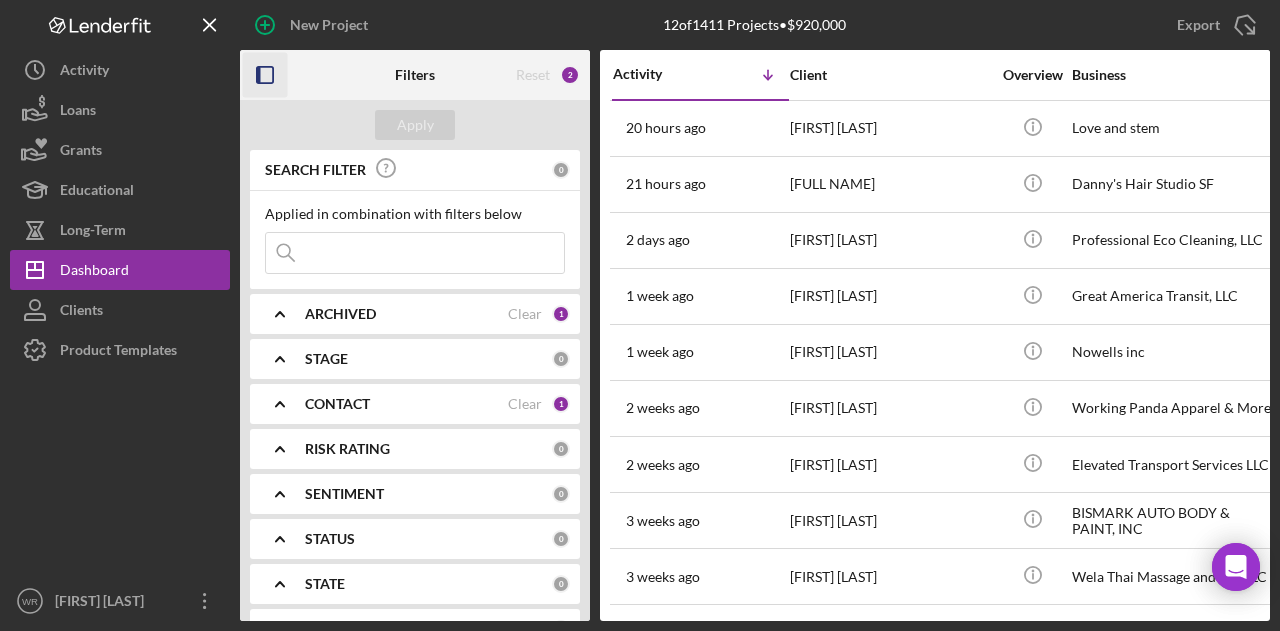 click 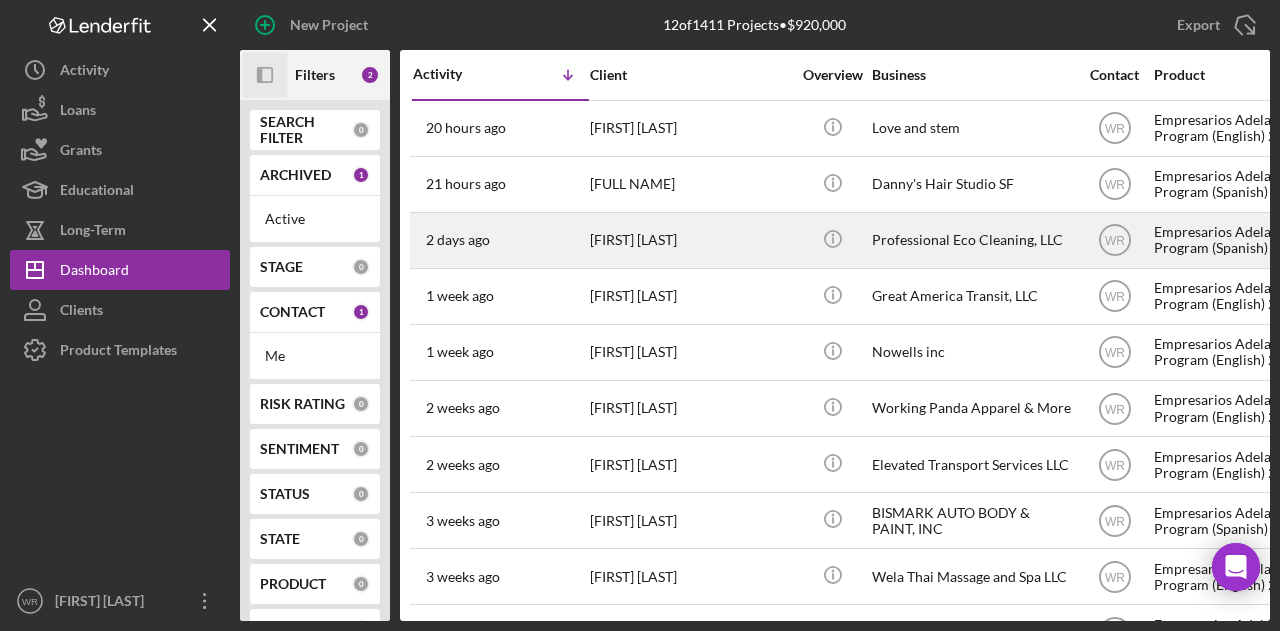 click on "Anahi Rojas" at bounding box center [690, 240] 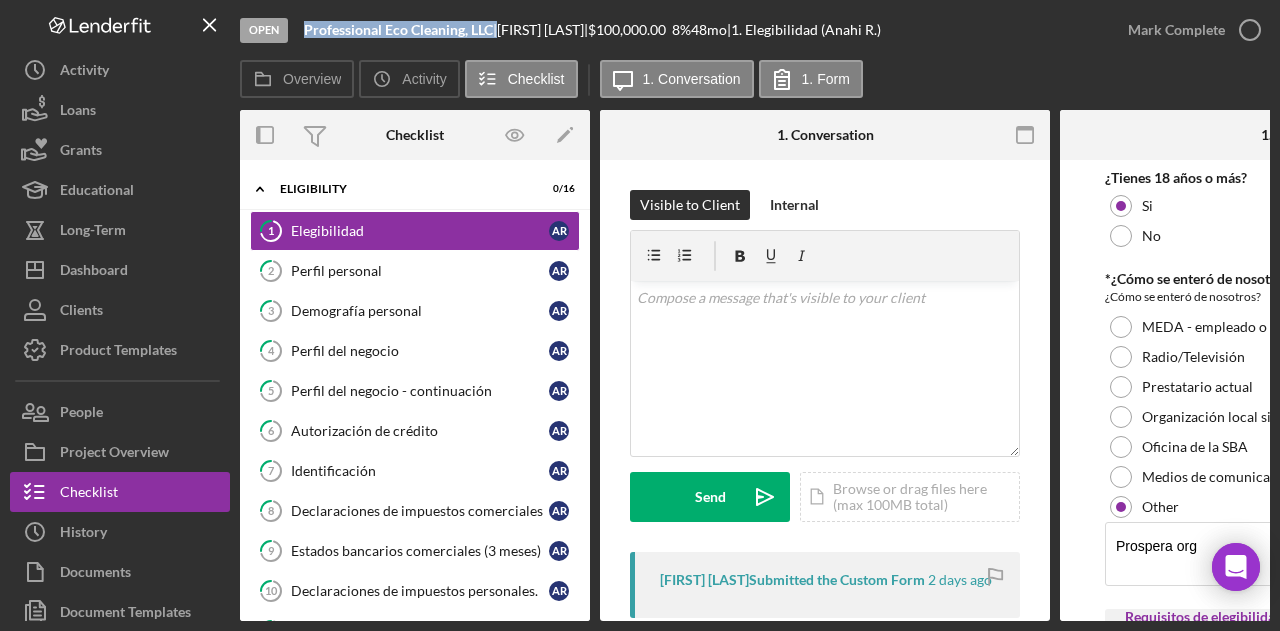 drag, startPoint x: 496, startPoint y: 28, endPoint x: 306, endPoint y: 30, distance: 190.01053 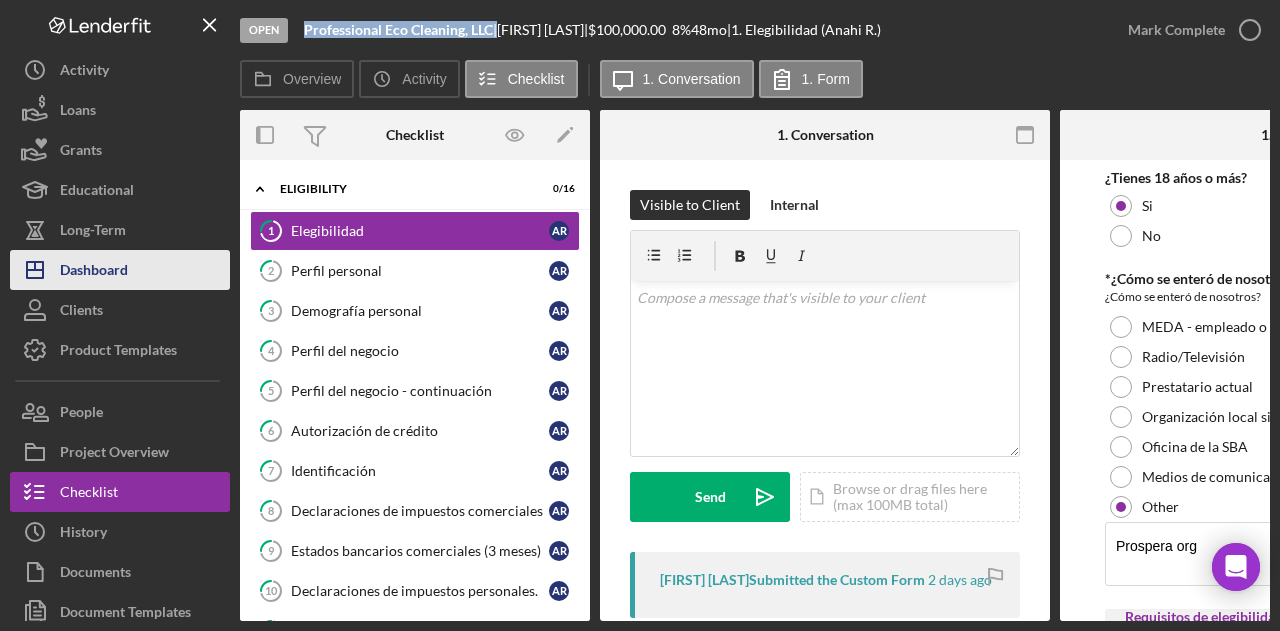 click on "Icon/Dashboard Dashboard" at bounding box center (120, 270) 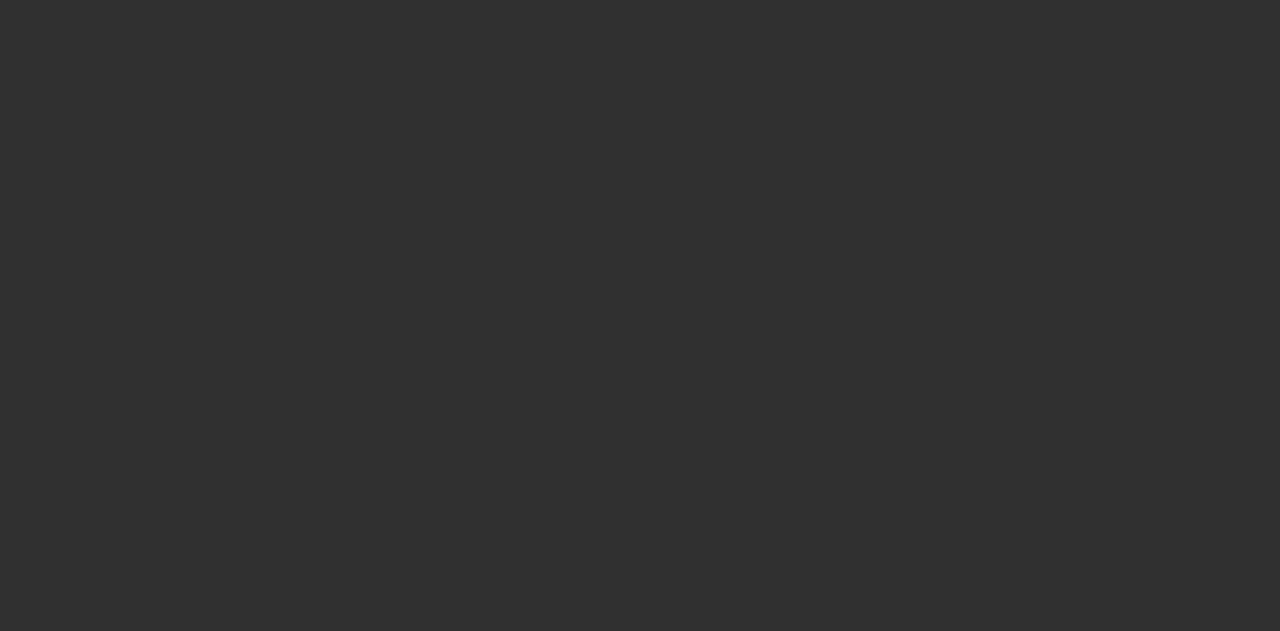 scroll, scrollTop: 0, scrollLeft: 0, axis: both 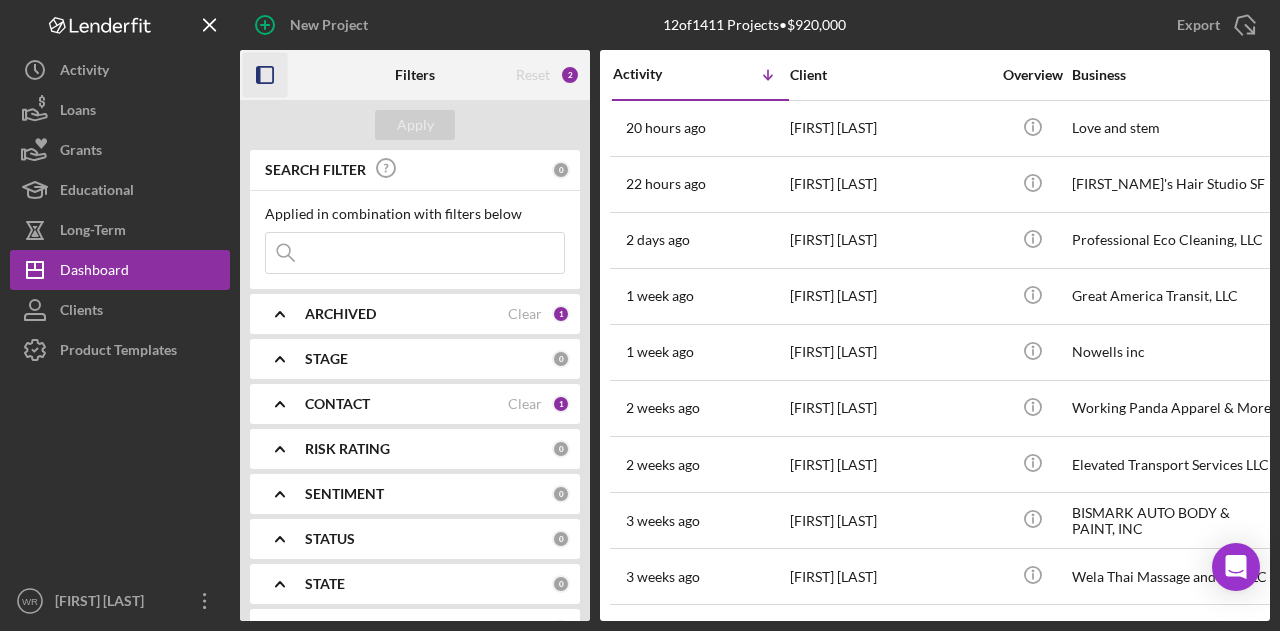 click 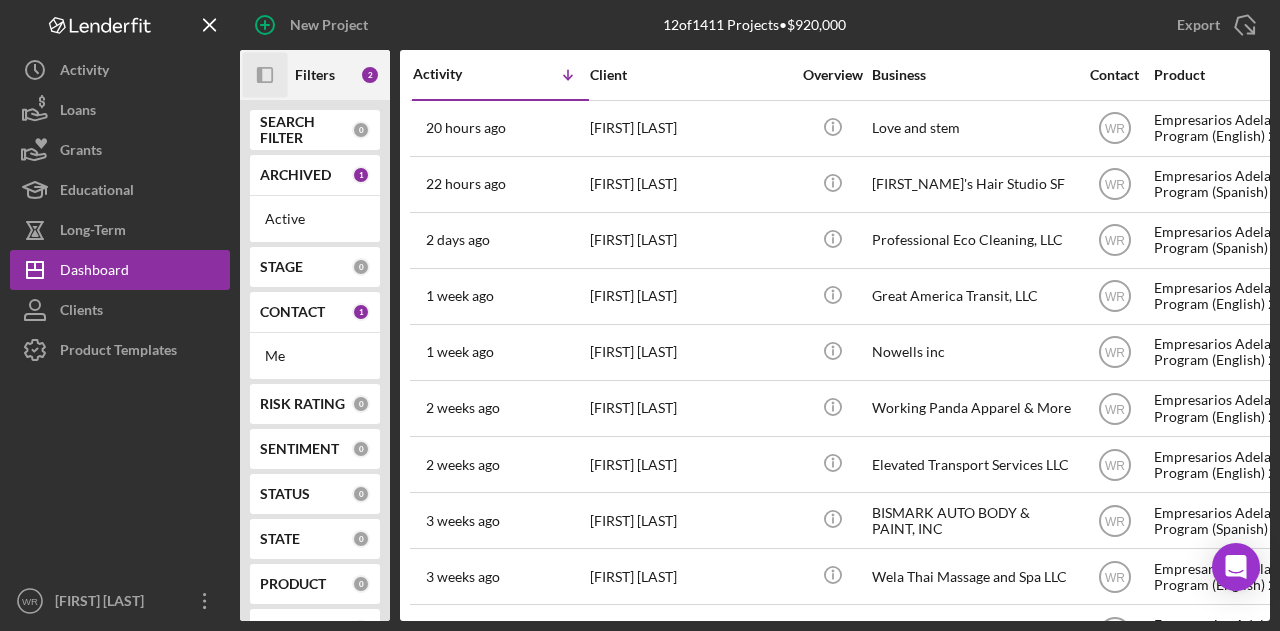 click at bounding box center [120, 475] 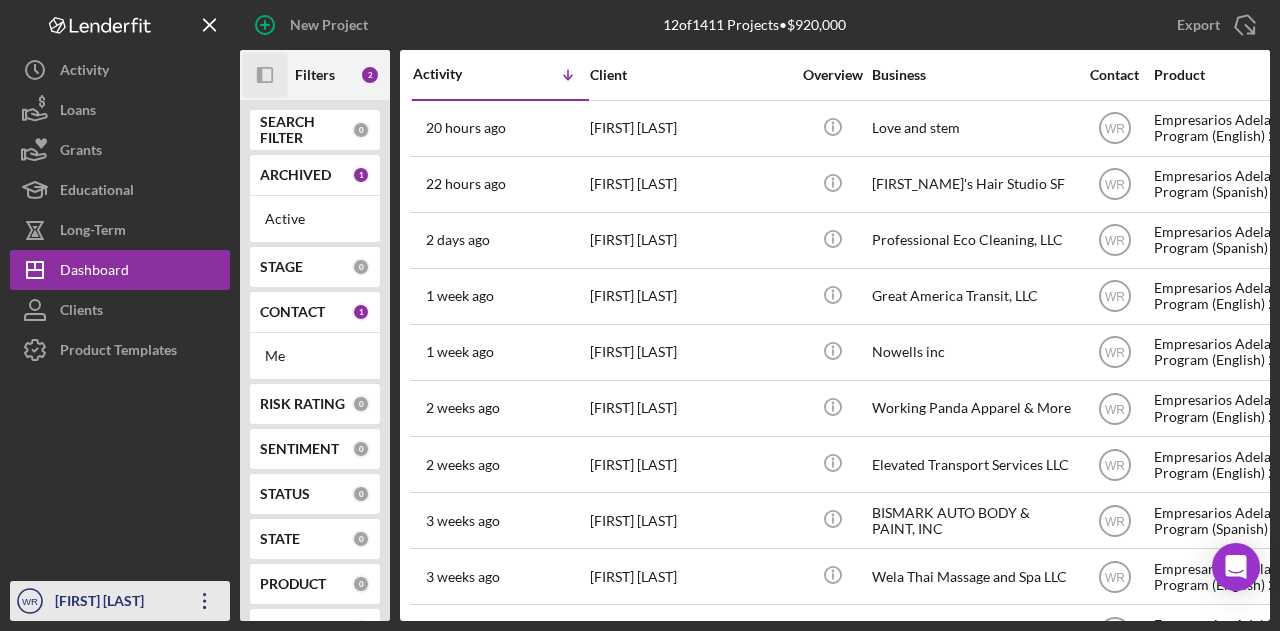click on "Icon/Overflow" 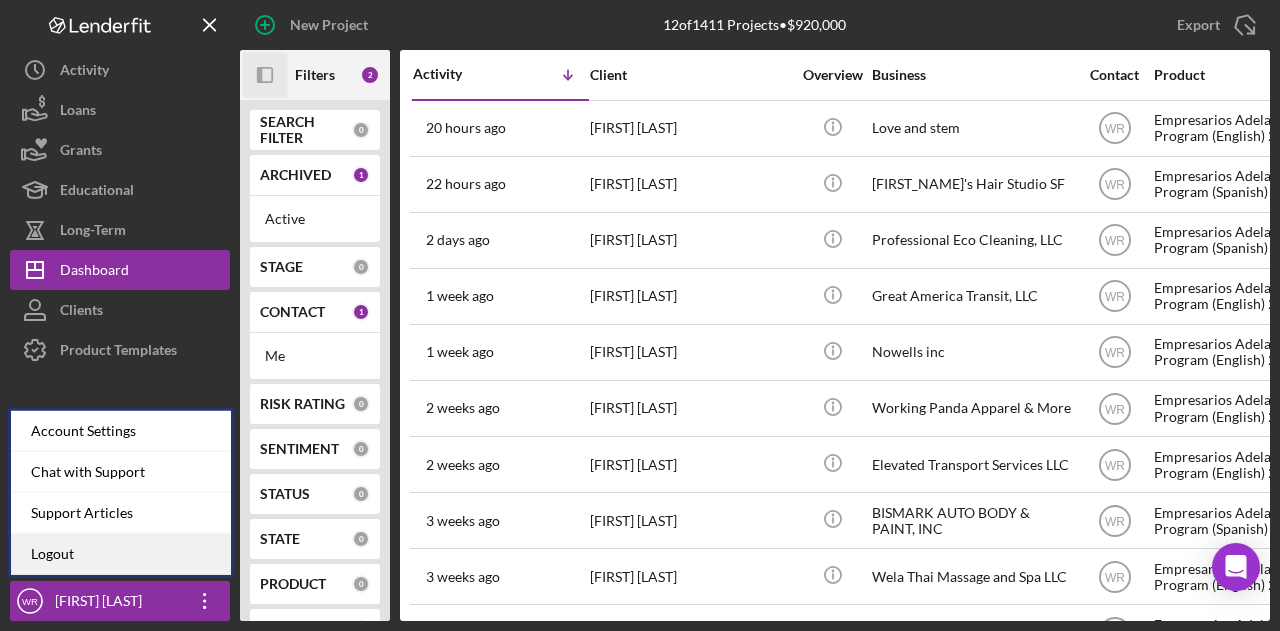 click on "Logout" at bounding box center (121, 554) 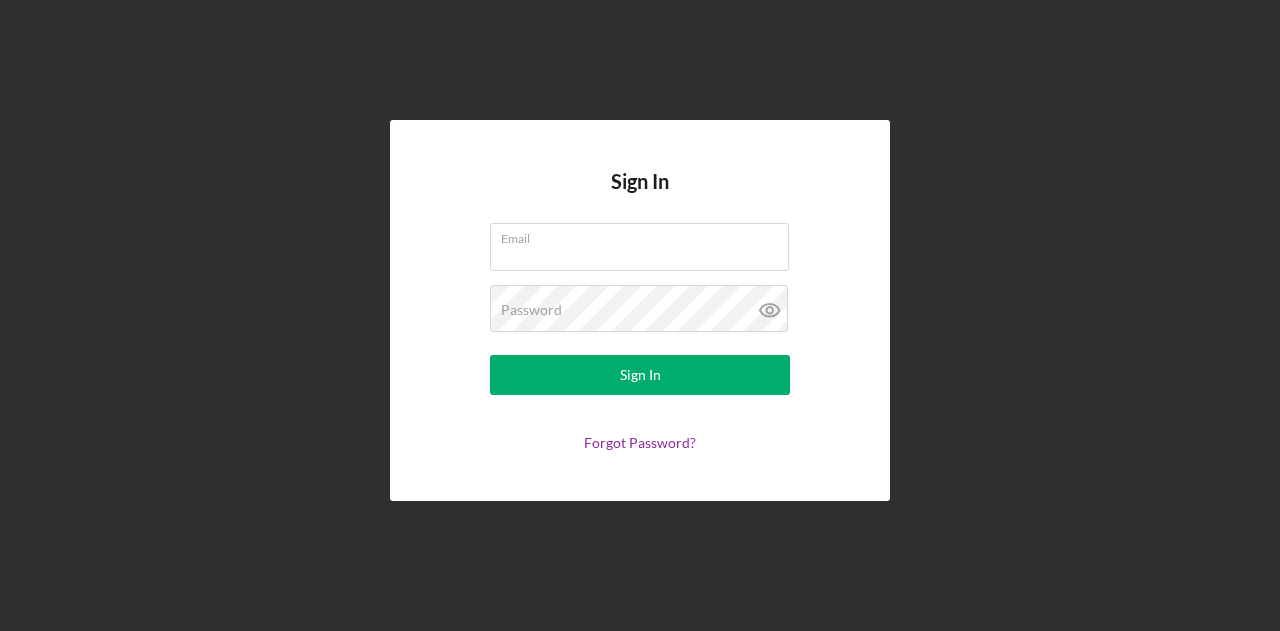click on "Sign In Email Password Sign In Forgot Password?" at bounding box center (640, 310) 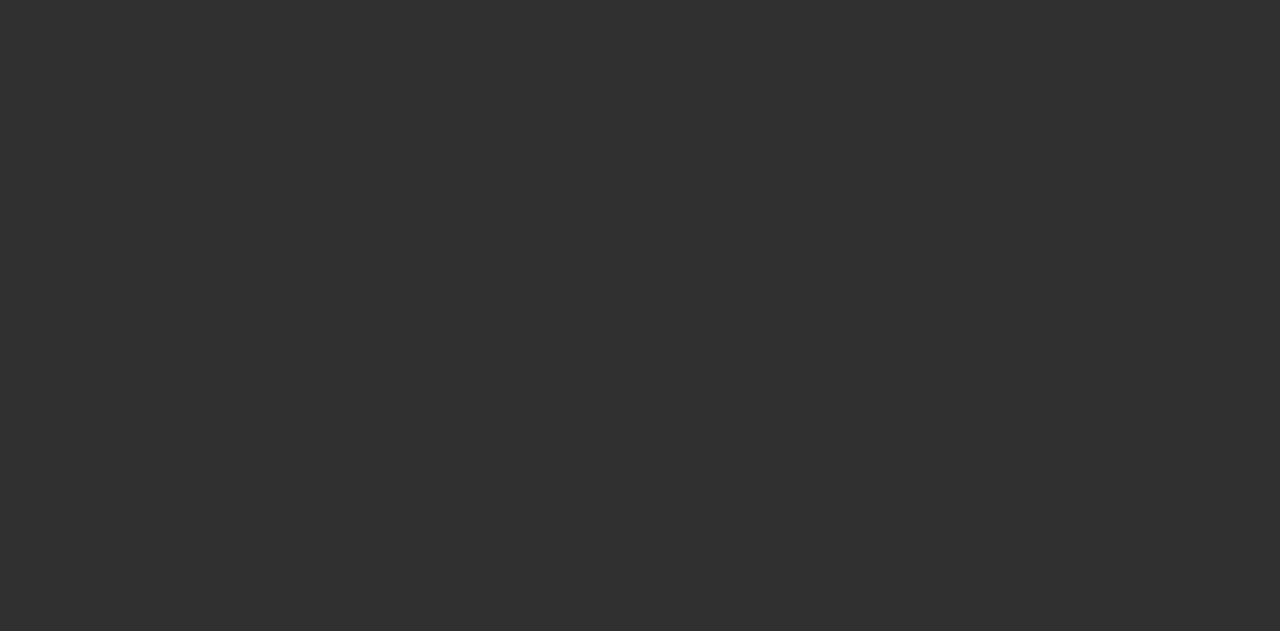 scroll, scrollTop: 0, scrollLeft: 0, axis: both 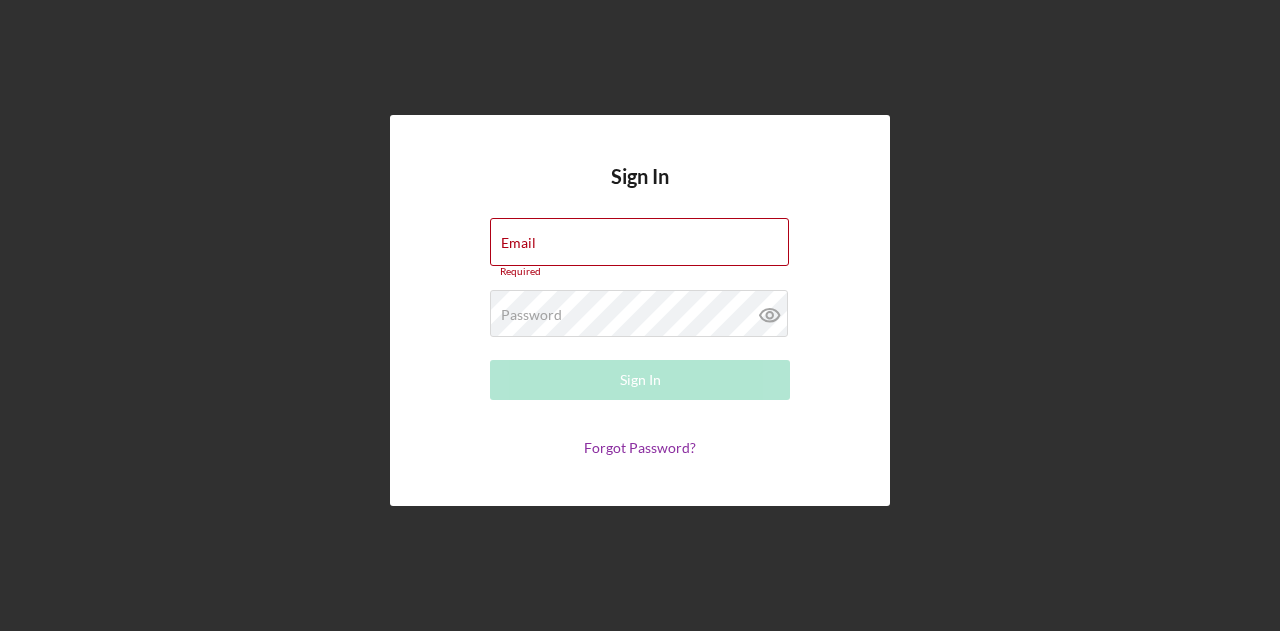 click on "Email Required Password Required Sign In Forgot Password?" at bounding box center (640, 337) 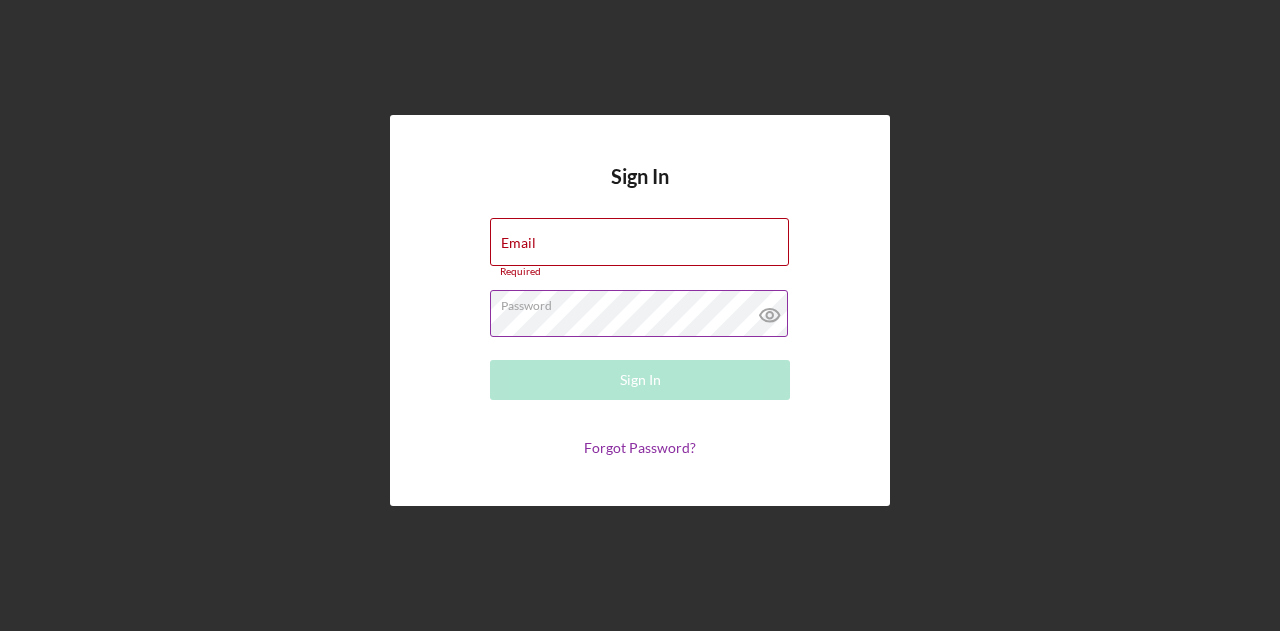 click on "Password Required" at bounding box center (640, 315) 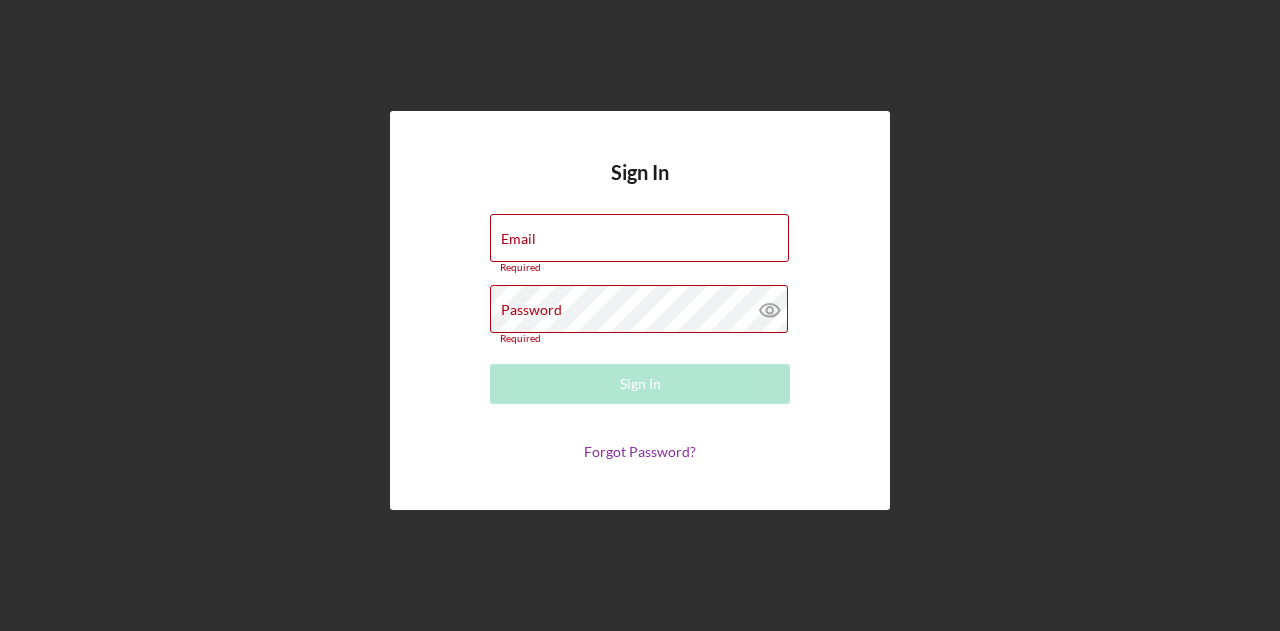 click on "Sign In Email Required Password Required Sign In Forgot Password?" at bounding box center [640, 311] 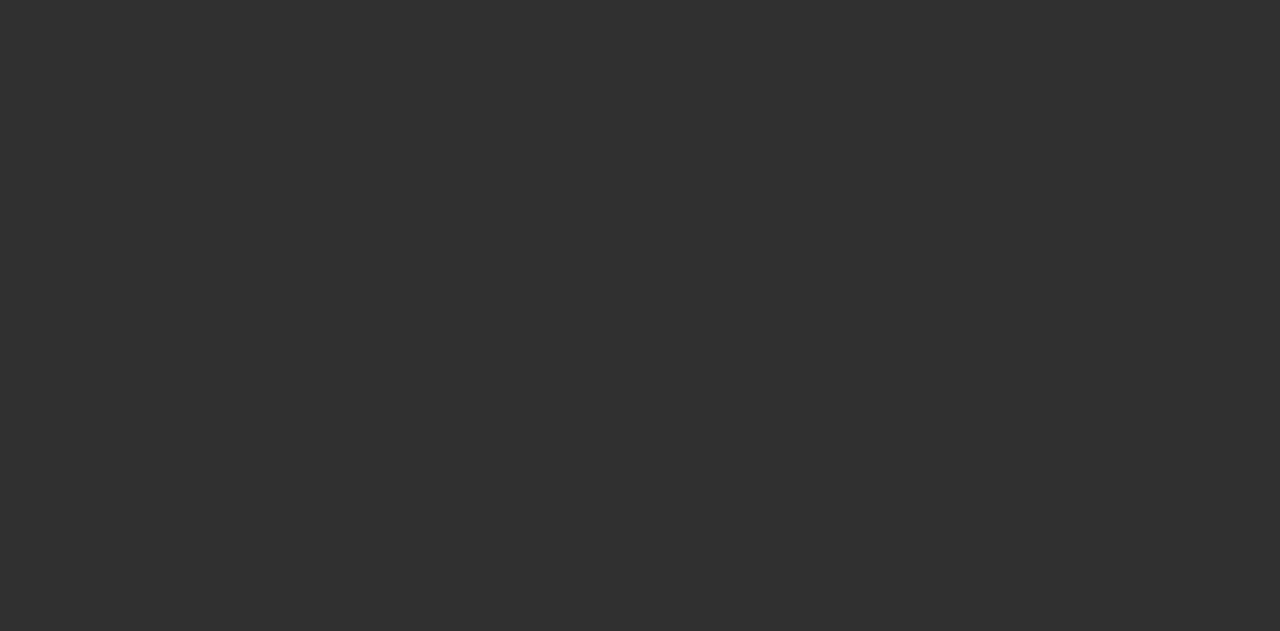 scroll, scrollTop: 0, scrollLeft: 0, axis: both 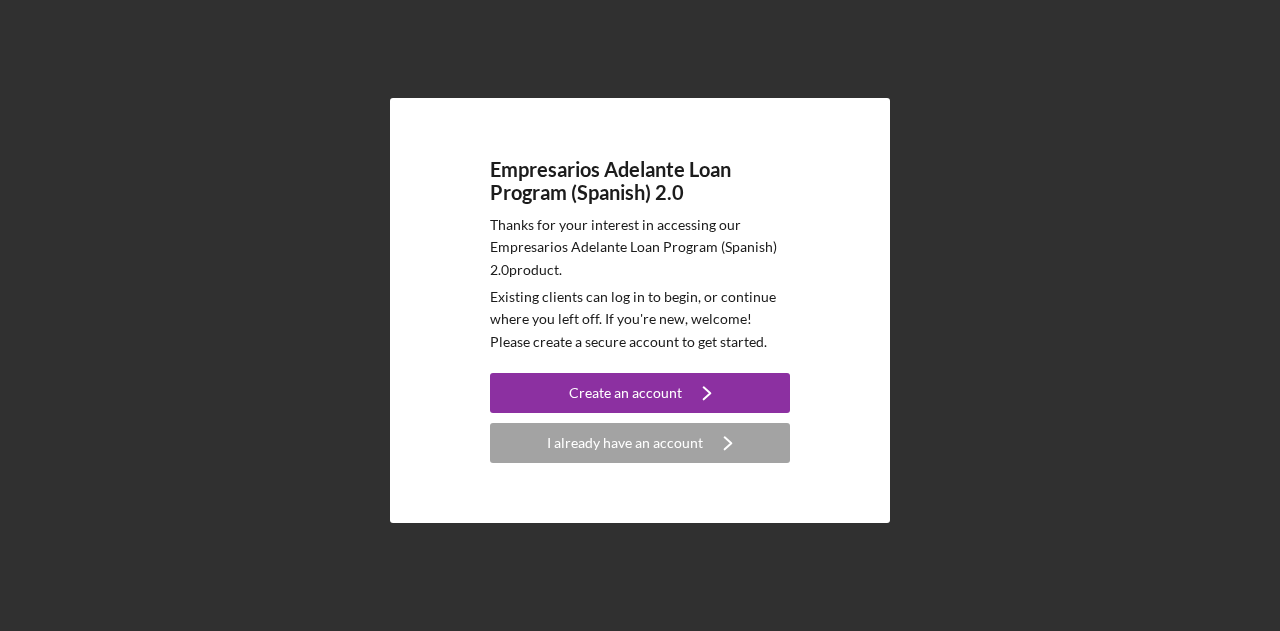 click on "Empresarios Adelante Loan Program (Spanish) 2.0  Thanks for your interest in accessing our   Empresarios Adelante Loan Program (Spanish) 2.0   product. Existing clients can log in to begin, or continue where you left off. If you're new, welcome! Please create a secure account to get started. Create an account Icon/Navigate I already have an account Icon/Navigate" at bounding box center [640, 310] 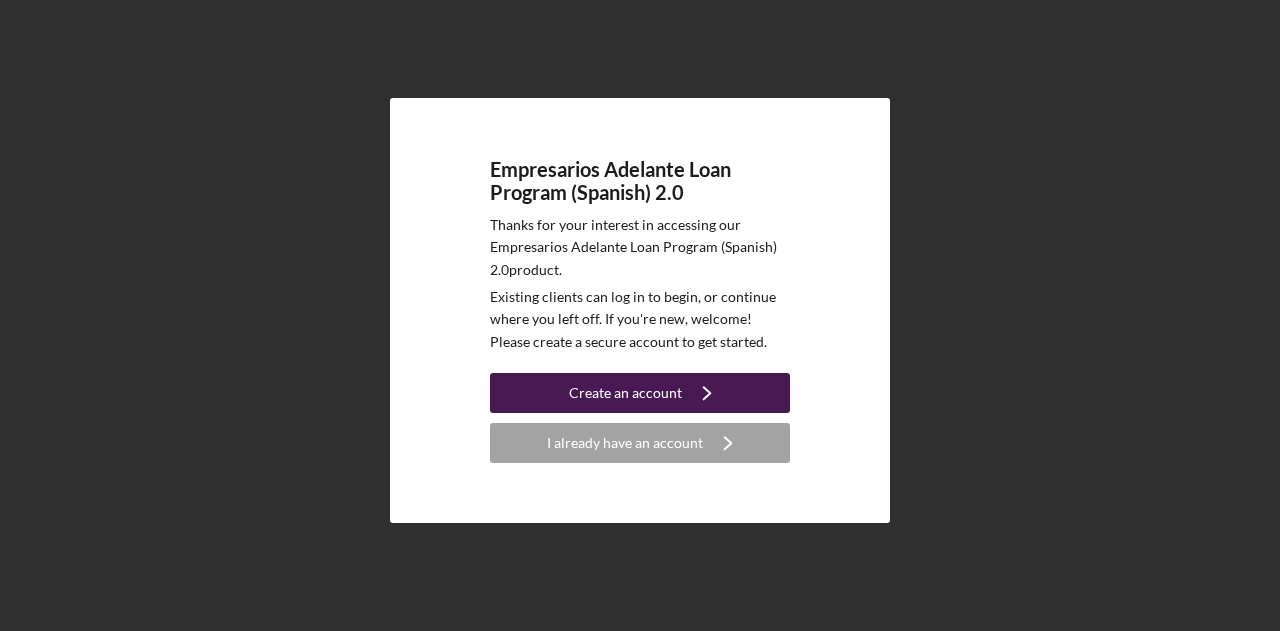 click on "Create an account" at bounding box center [625, 393] 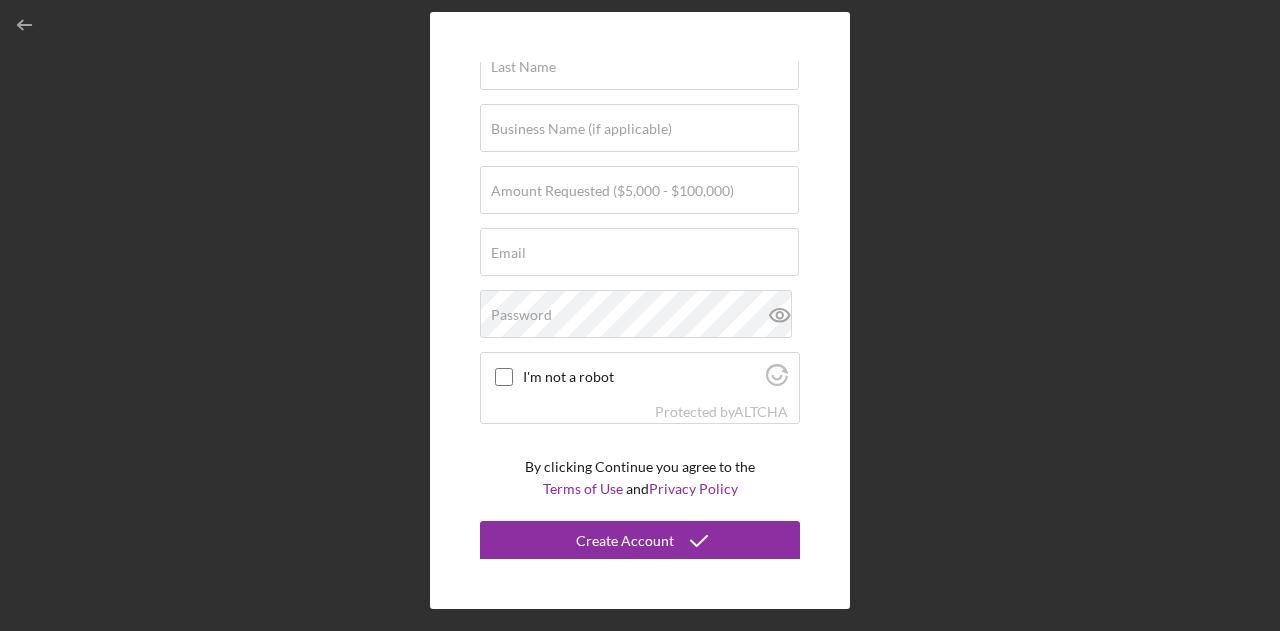 scroll, scrollTop: 0, scrollLeft: 0, axis: both 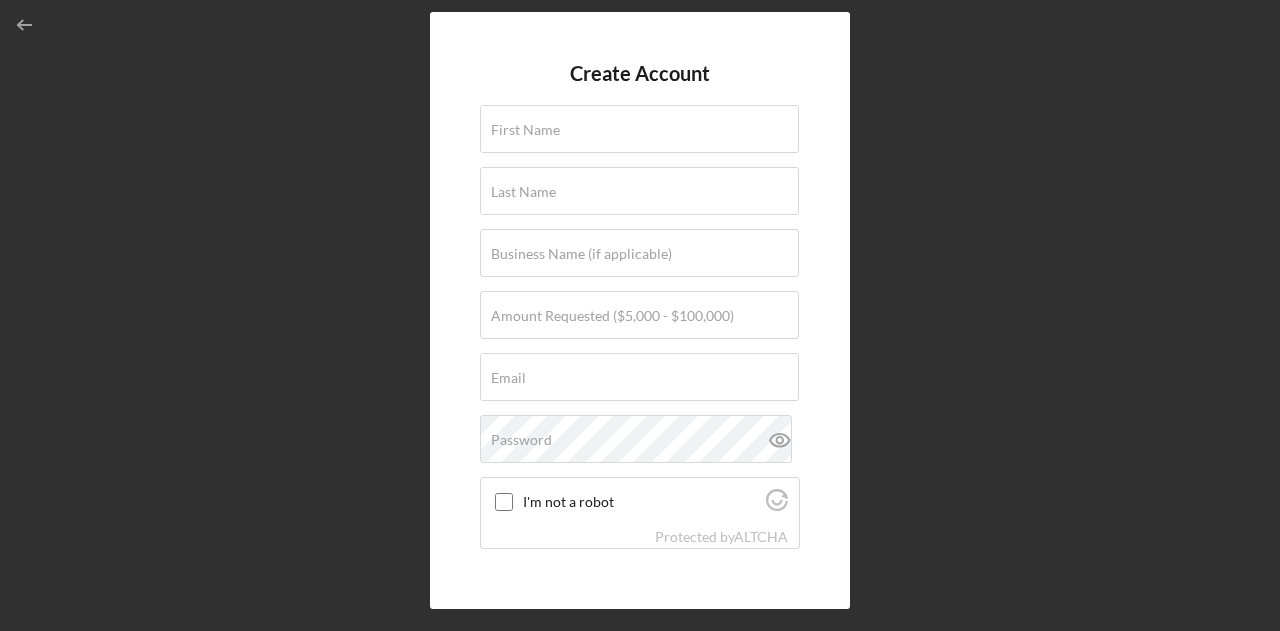 click on "Create Account [FIRST] [LAST] Business Name (if applicable) Amount Requested ($5,000 - $100,000) [EMAIL] Password       I'm not a robot           Protected by  ALTCHA   By clicking Continue you agree to the  Terms of Use   and  Privacy Policy Create Account" at bounding box center [640, 310] 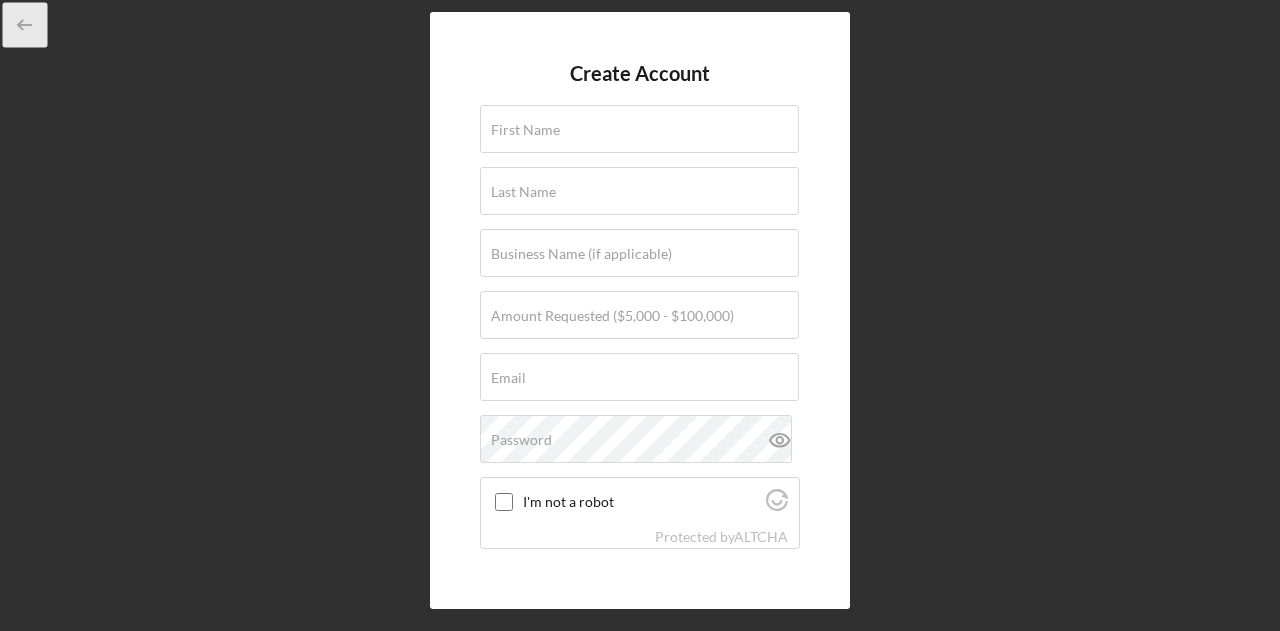 click 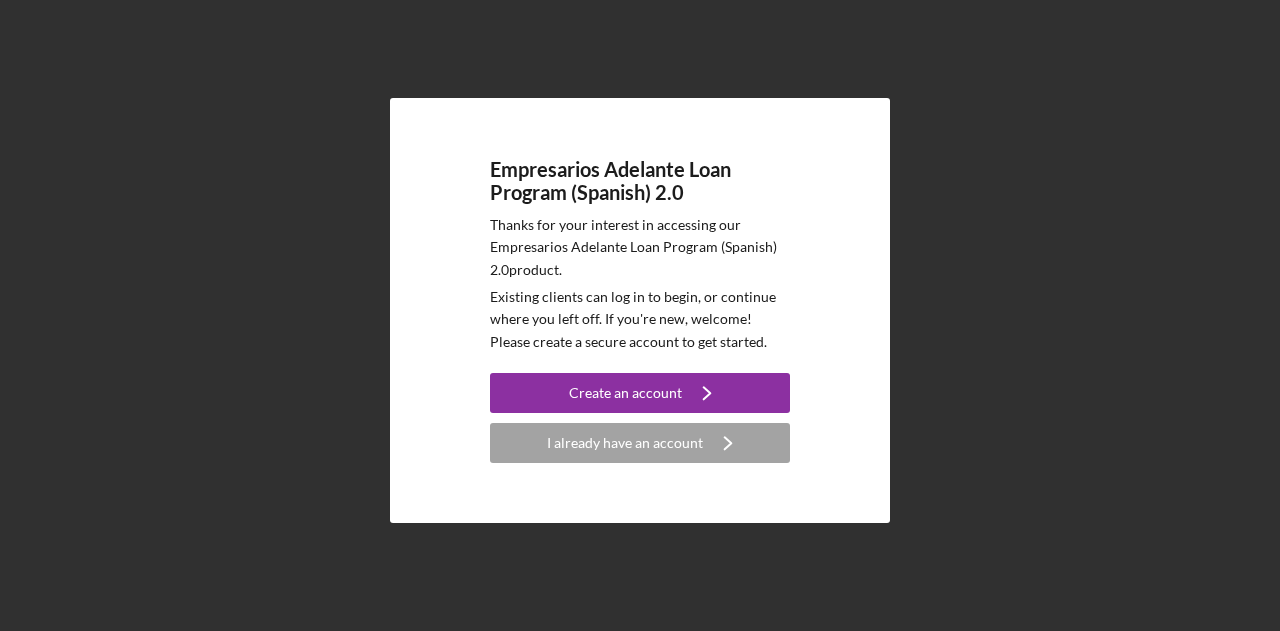 click on "Empresarios Adelante Loan Program (Spanish) 2.0  Thanks for your interest in accessing our   Empresarios Adelante Loan Program (Spanish) 2.0   product. Existing clients can log in to begin, or continue where you left off. If you're new, welcome! Please create a secure account to get started. Create an account Icon/Navigate I already have an account Icon/Navigate" at bounding box center [640, 310] 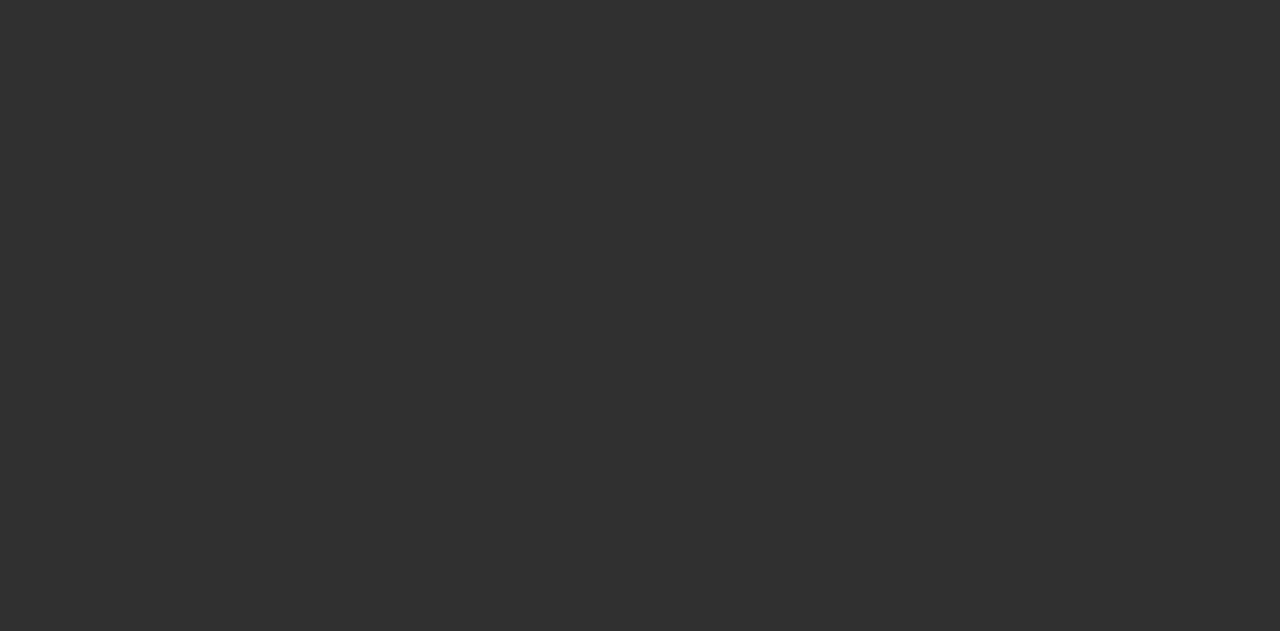 scroll, scrollTop: 0, scrollLeft: 0, axis: both 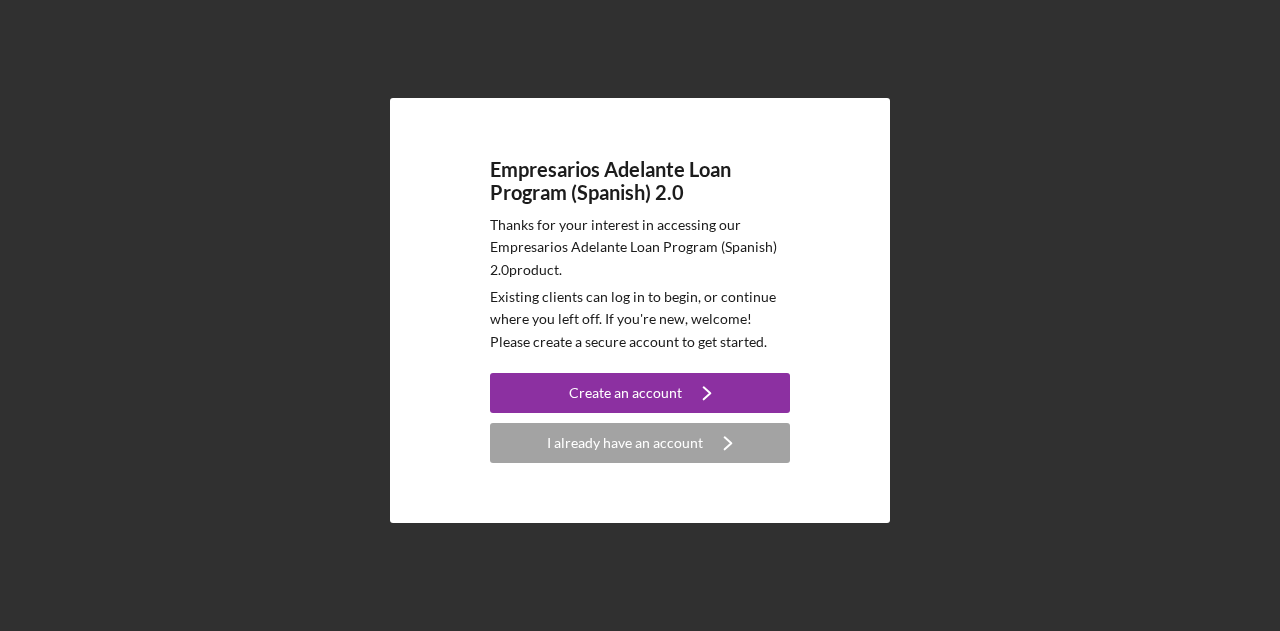 click on "Empresarios Adelante Loan Program (Spanish) 2.0  Thanks for your interest in accessing our   Empresarios Adelante Loan Program (Spanish) 2.0   product. Existing clients can log in to begin, or continue where you left off. If you're new, welcome! Please create a secure account to get started. Create an account Icon/Navigate I already have an account Icon/Navigate" at bounding box center (640, 310) 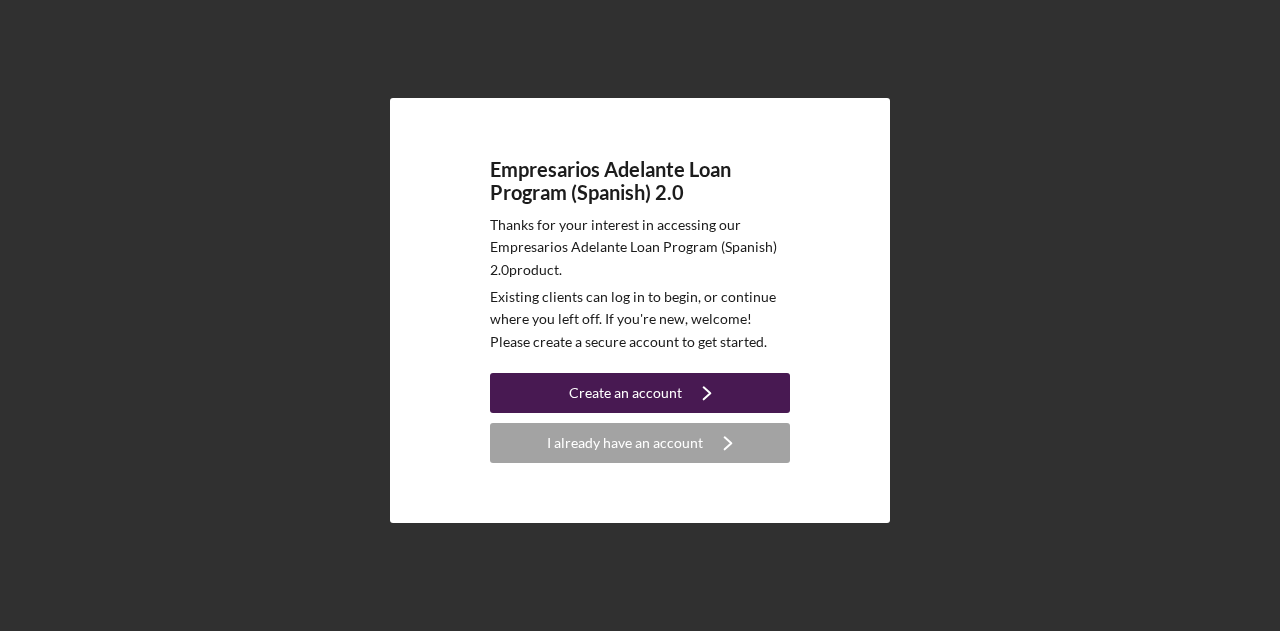 click on "Create an account" at bounding box center [625, 393] 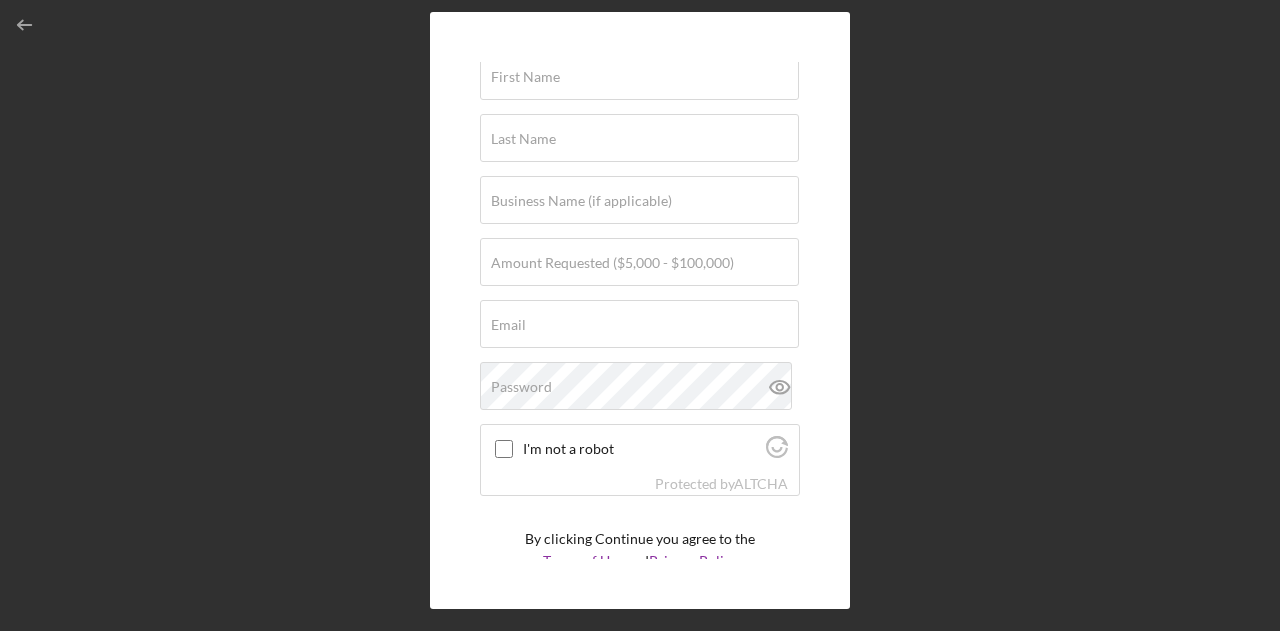 scroll, scrollTop: 0, scrollLeft: 0, axis: both 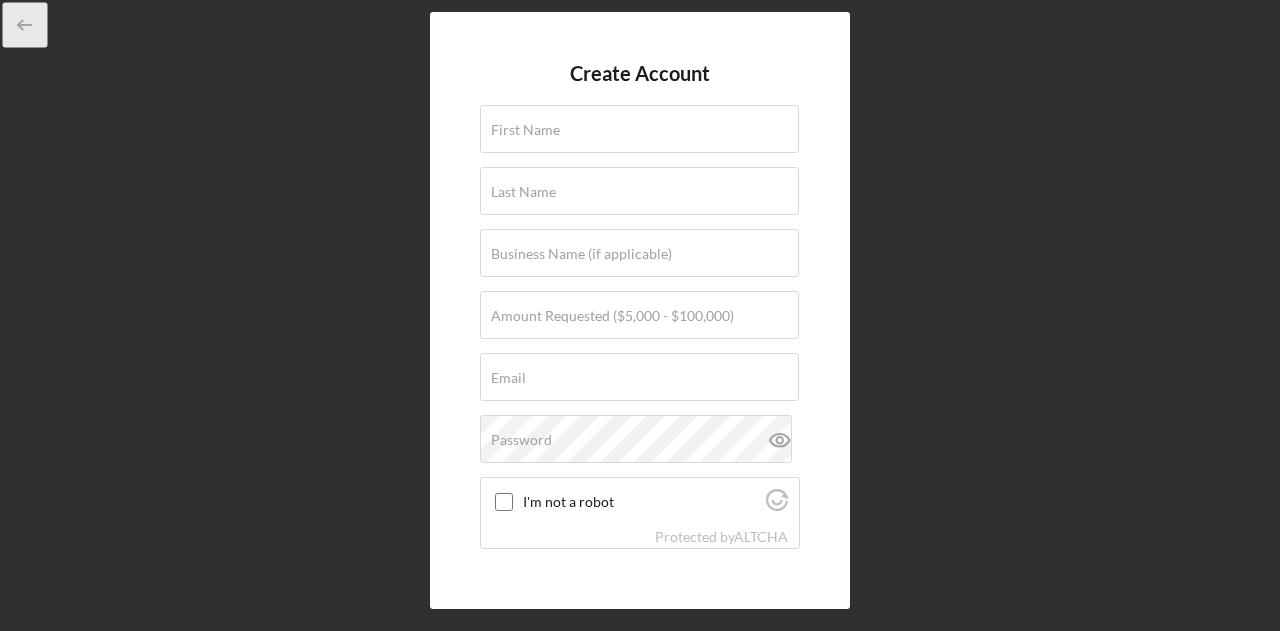 click 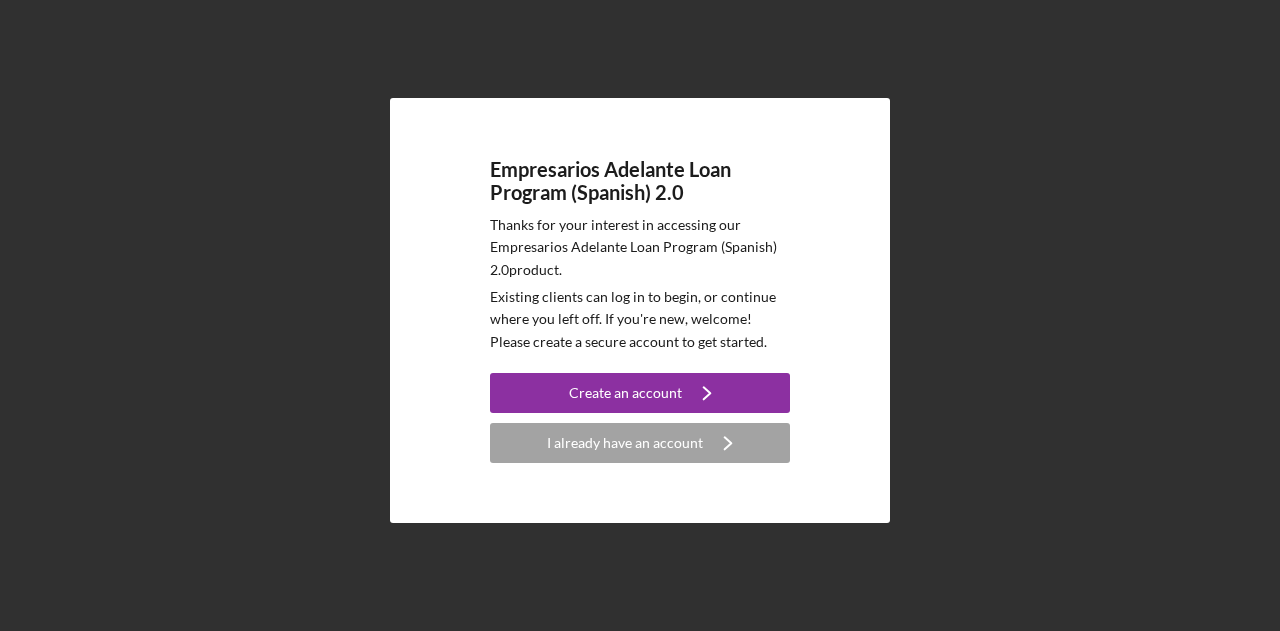 click on "Empresarios Adelante Loan Program (Spanish) 2.0  Thanks for your interest in accessing our   Empresarios Adelante Loan Program (Spanish) 2.0   product. Existing clients can log in to begin, or continue where you left off. If you're new, welcome! Please create a secure account to get started. Create an account Icon/Navigate I already have an account Icon/Navigate" at bounding box center [640, 310] 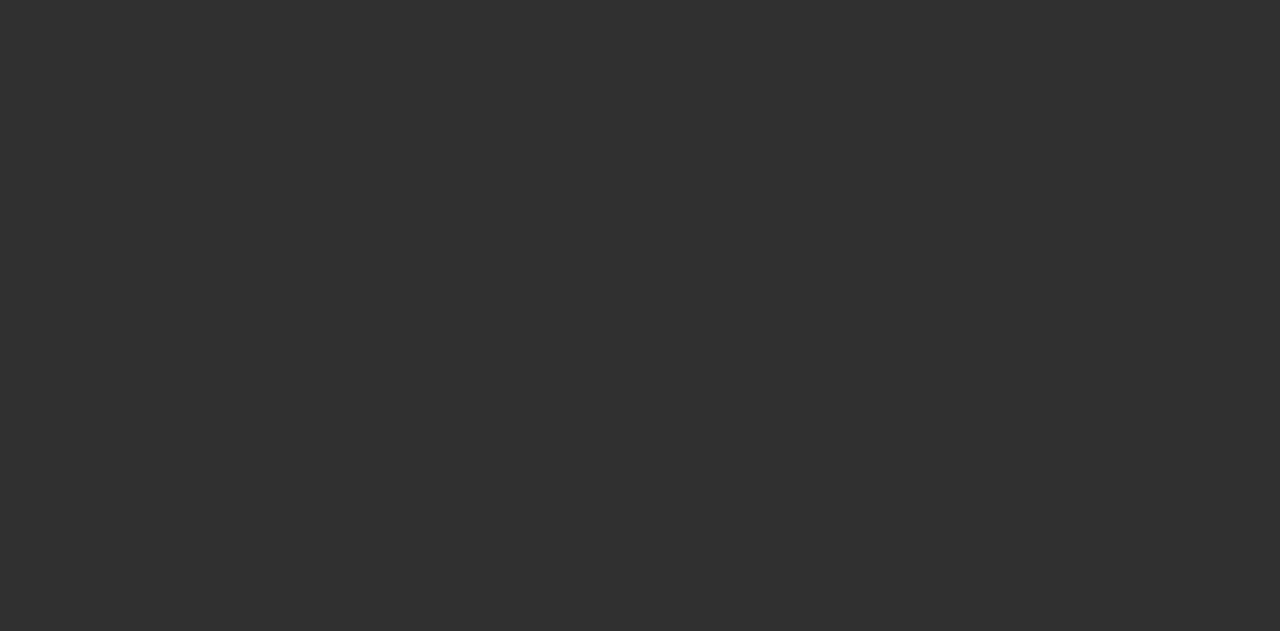 scroll, scrollTop: 0, scrollLeft: 0, axis: both 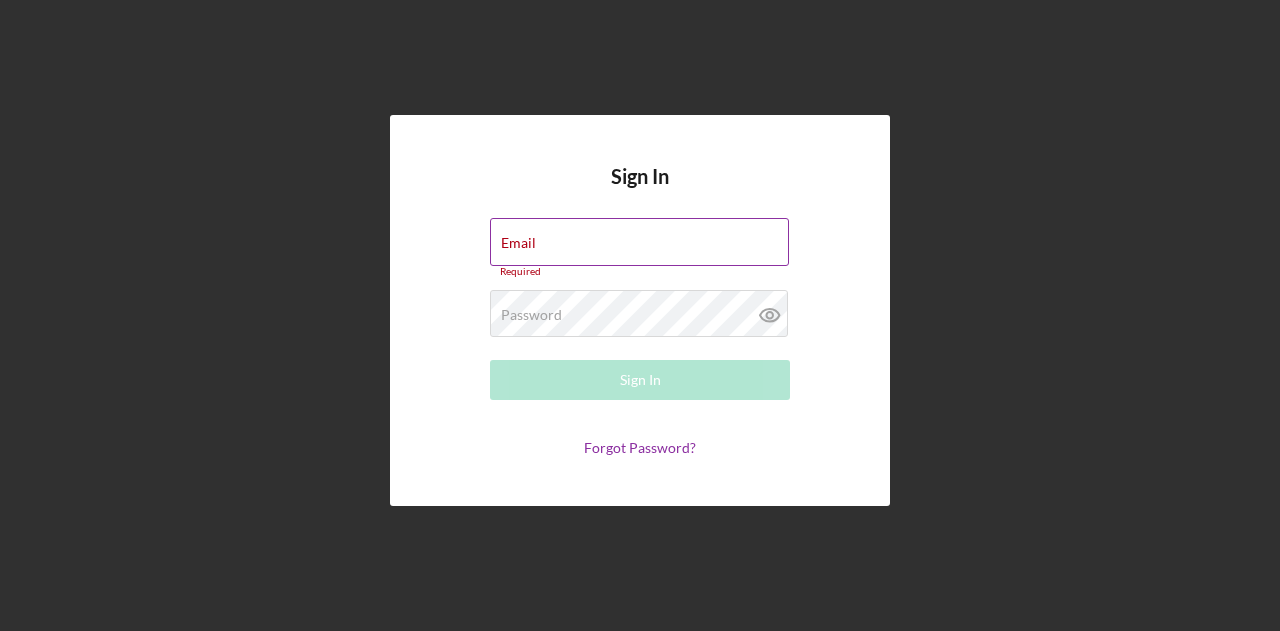 type on "[EMAIL]" 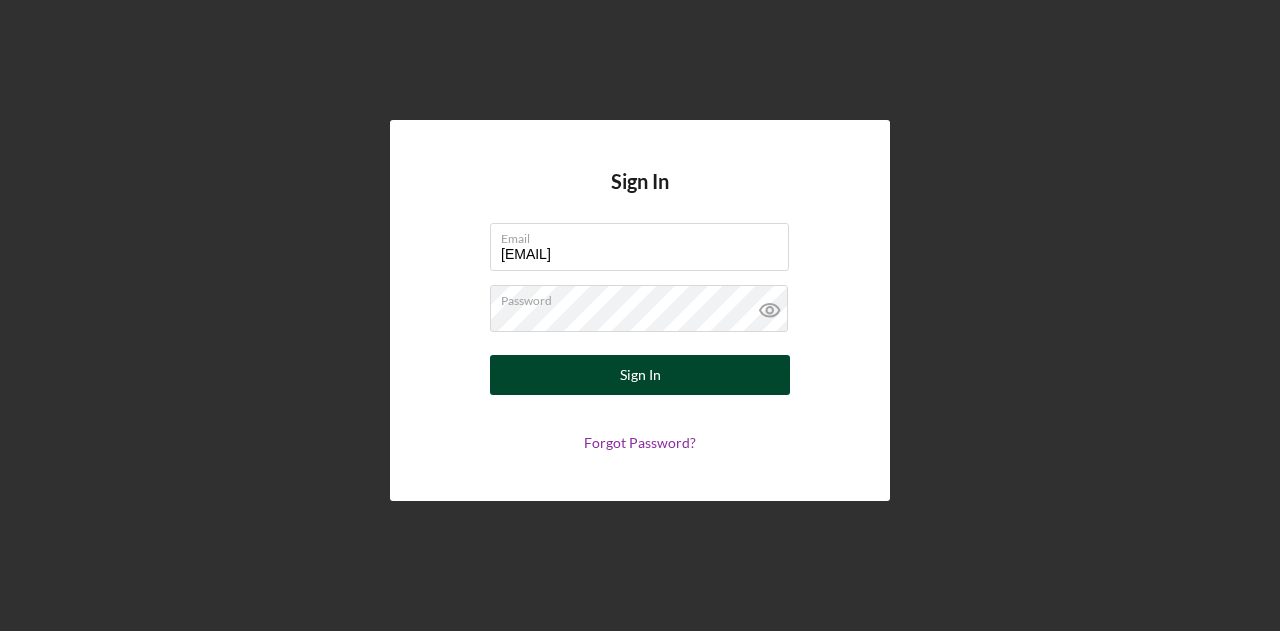 click on "Sign In" at bounding box center (640, 375) 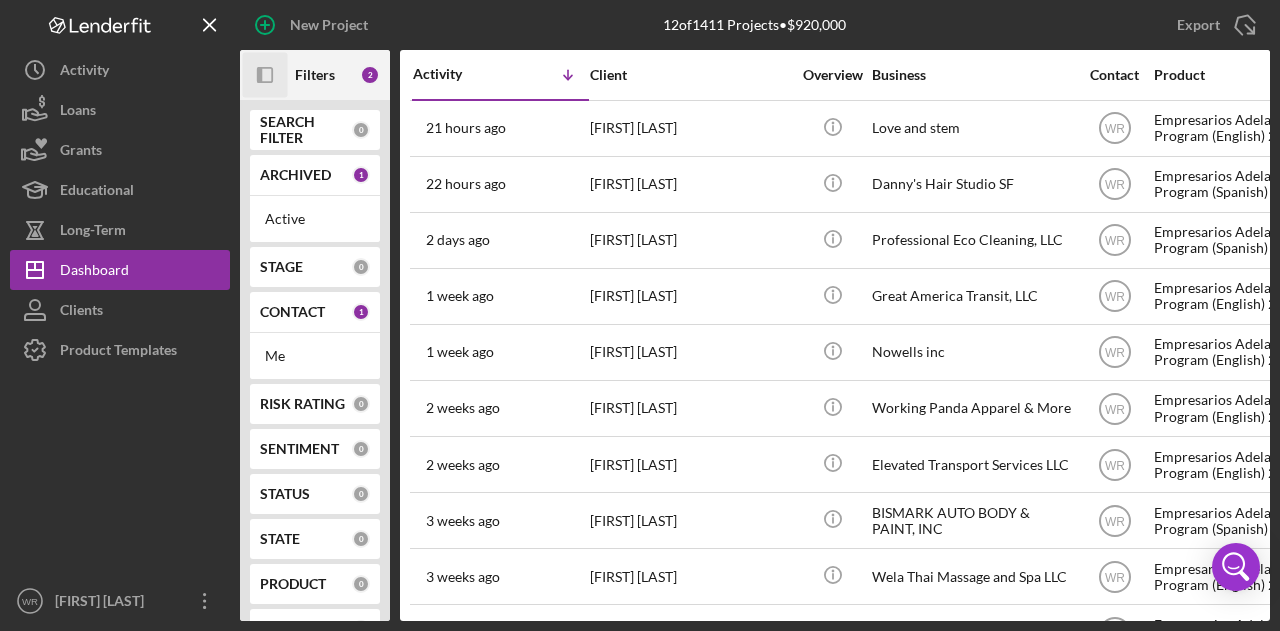 click 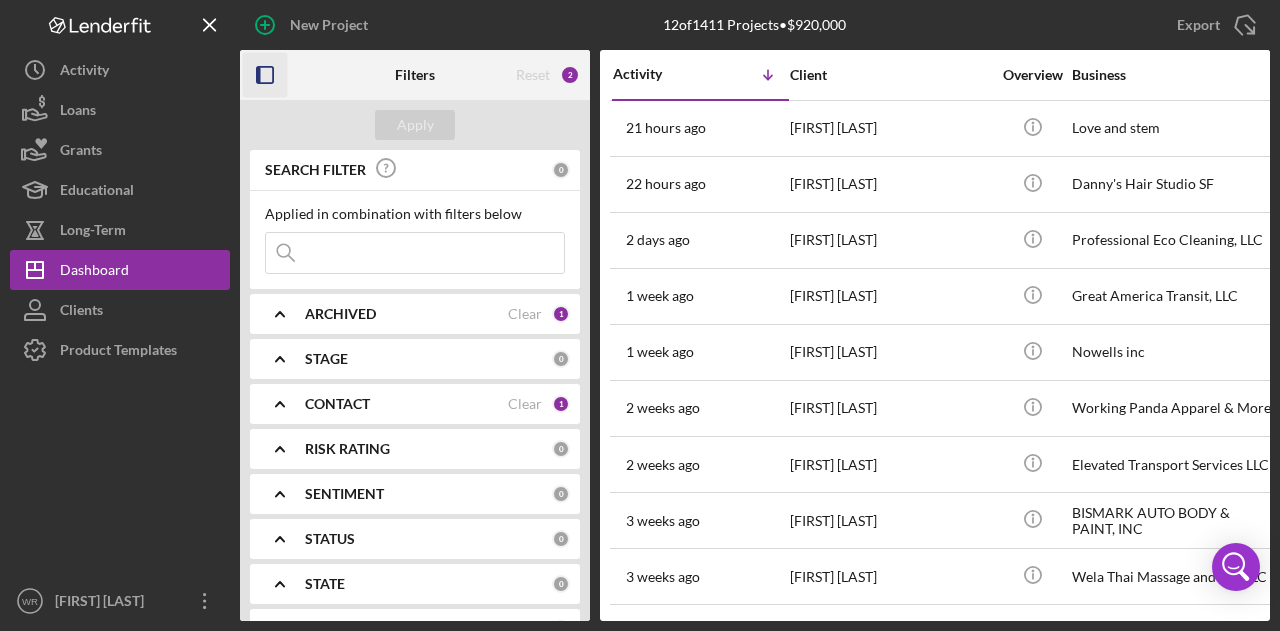 click on "CONTACT" at bounding box center [337, 404] 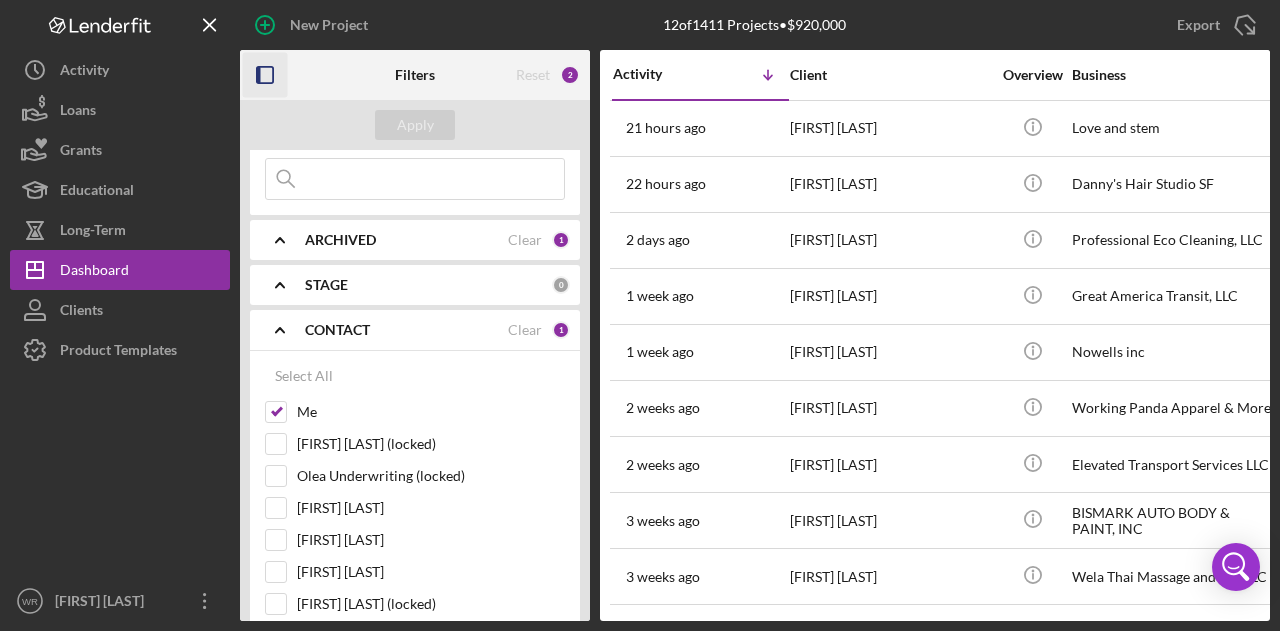 scroll, scrollTop: 300, scrollLeft: 0, axis: vertical 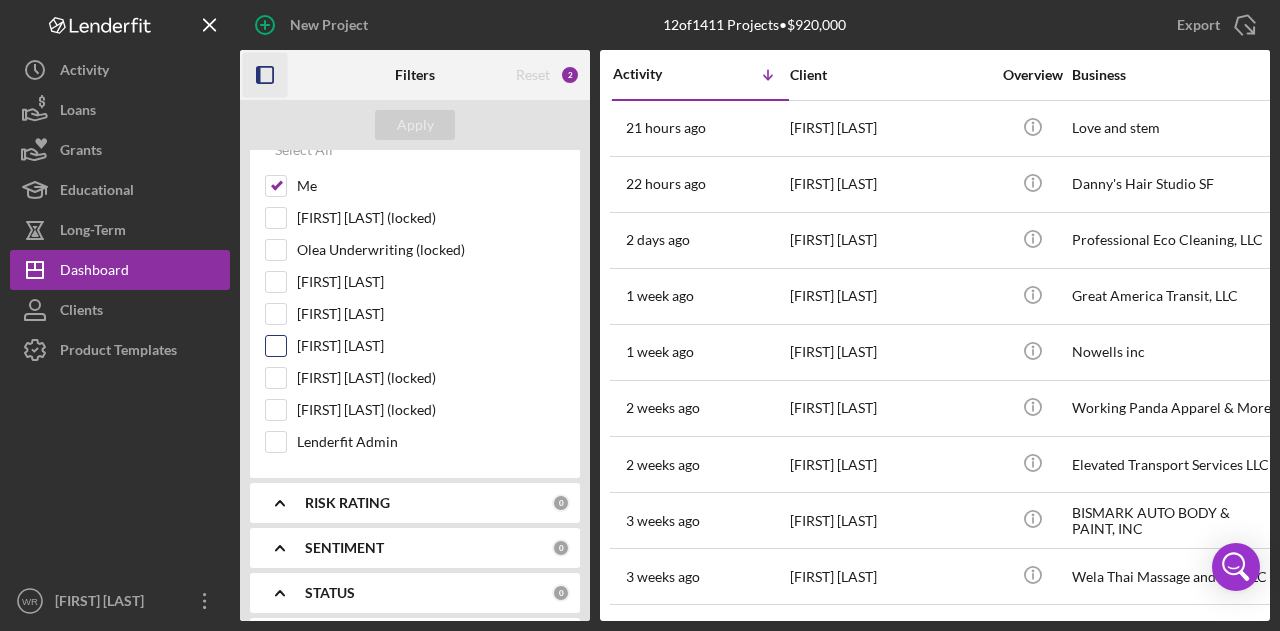 click on "Gloria Murillo" at bounding box center (431, 346) 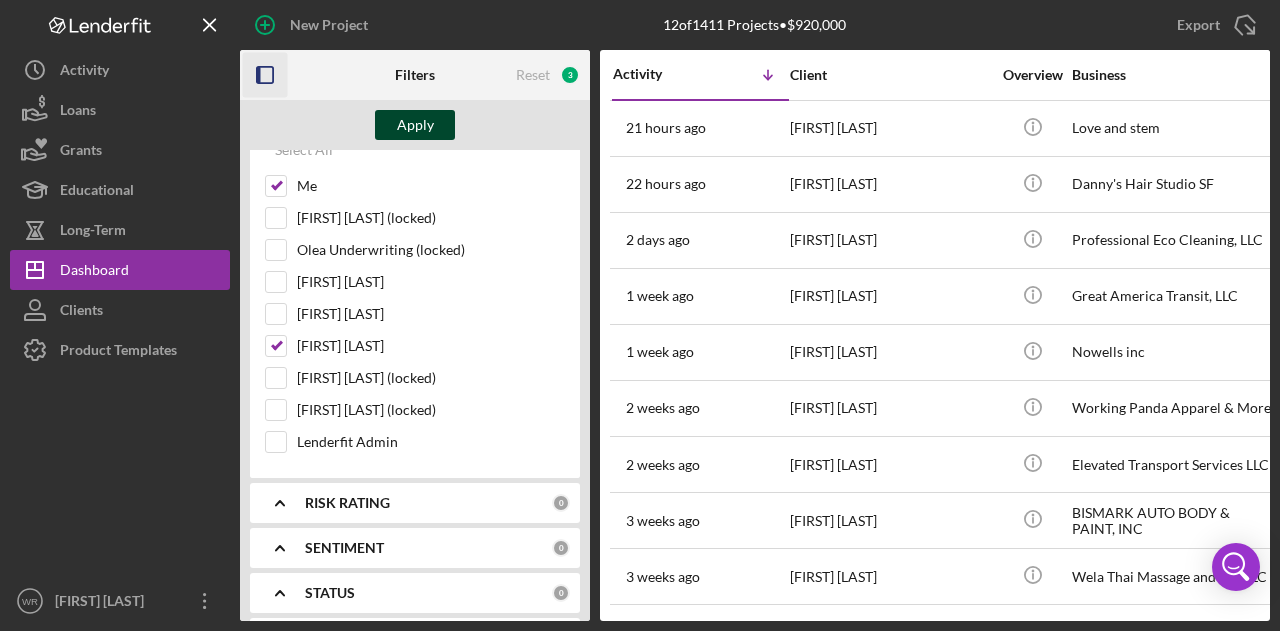 click on "Apply" at bounding box center (415, 125) 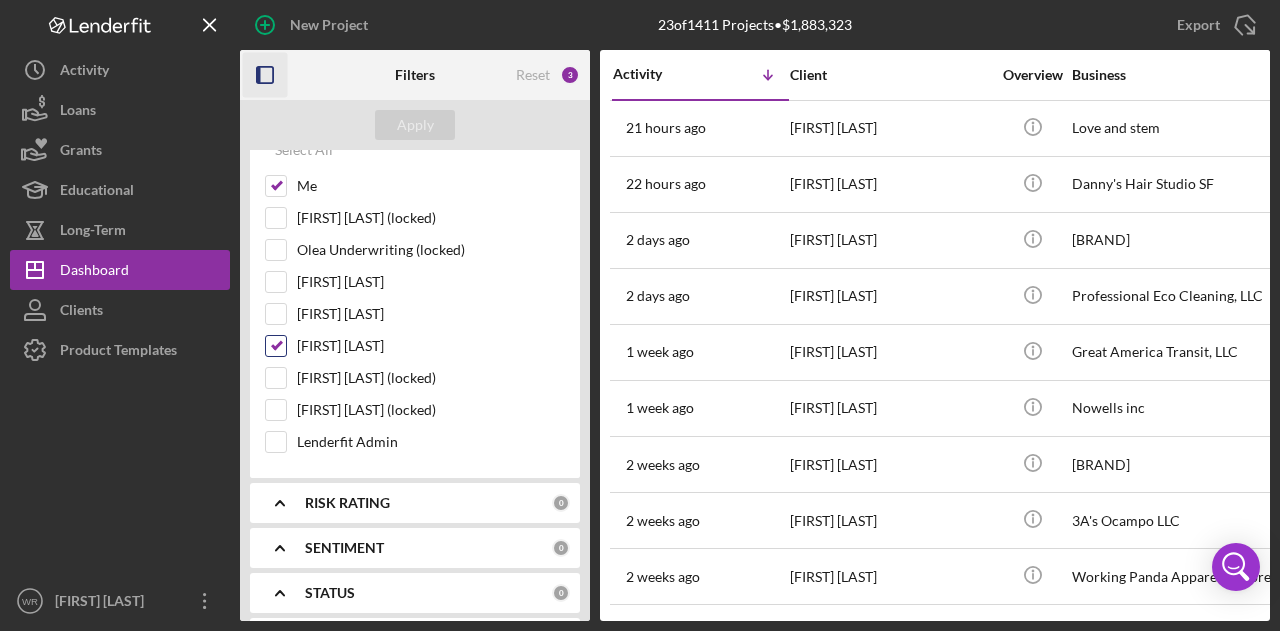click on "Gloria Murillo" at bounding box center (431, 346) 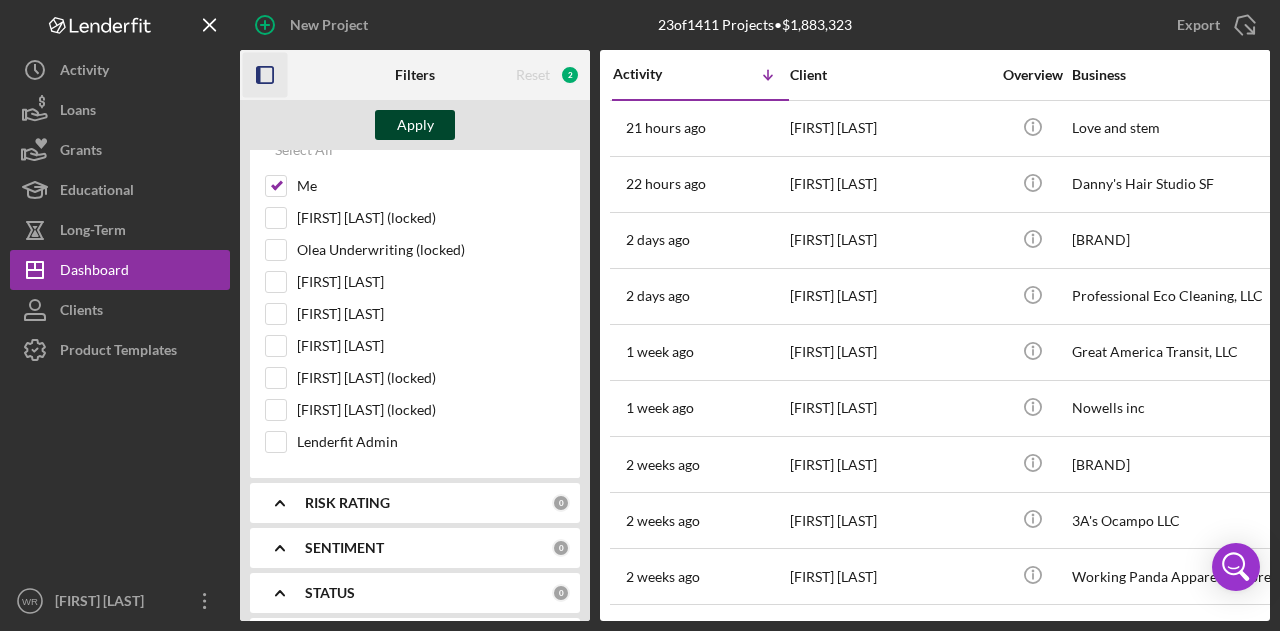 click on "Apply" at bounding box center [415, 125] 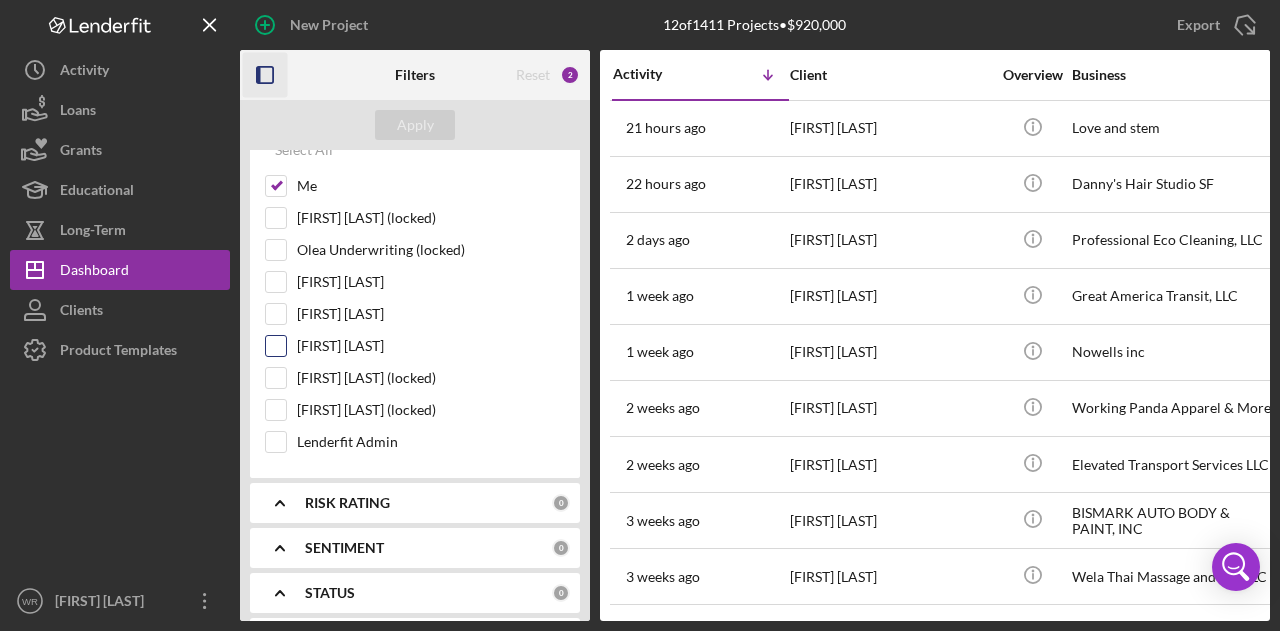 scroll, scrollTop: 0, scrollLeft: 0, axis: both 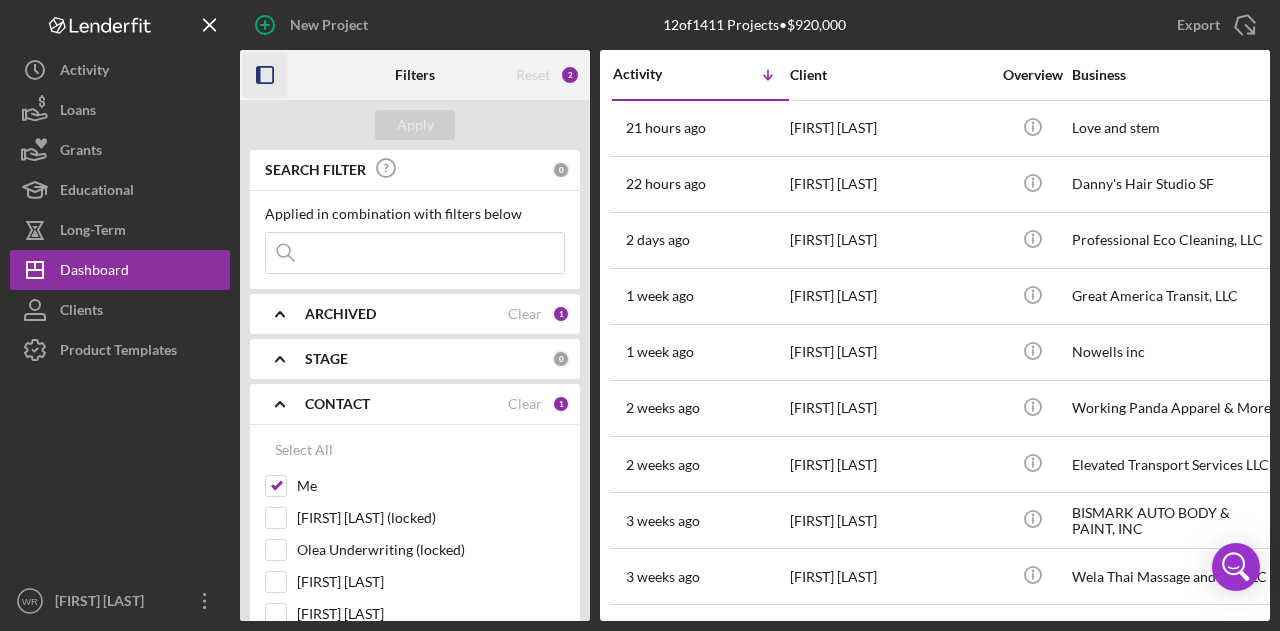 click 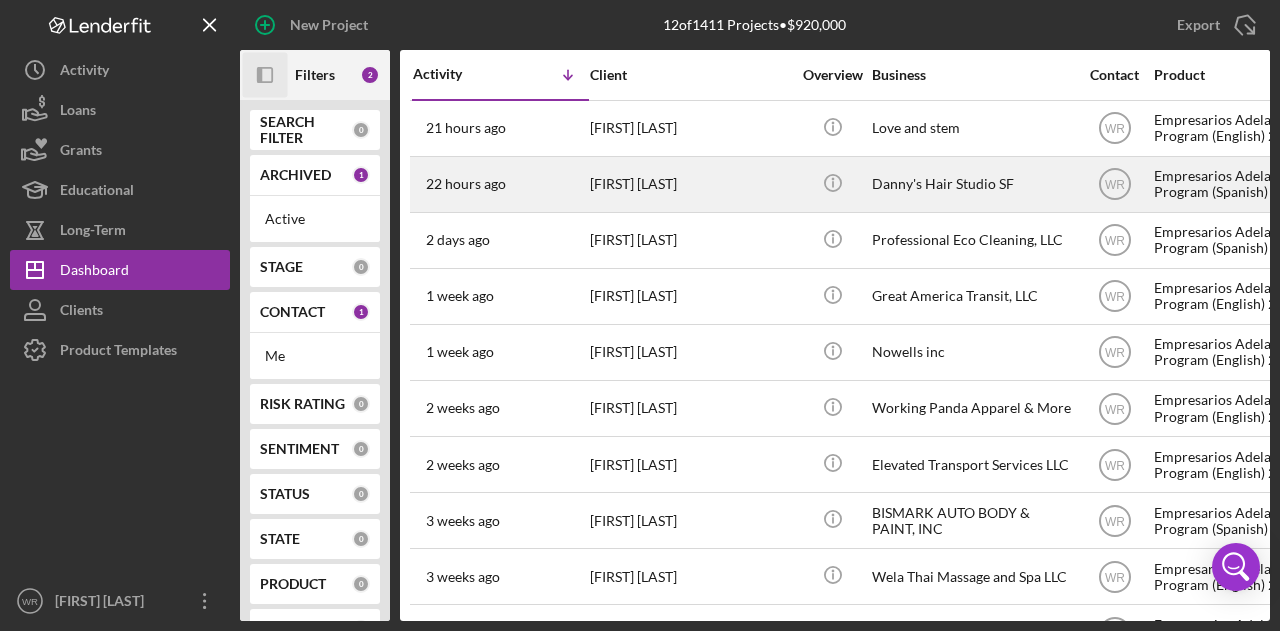 click on "[FIRST] [LAST]" at bounding box center [690, 184] 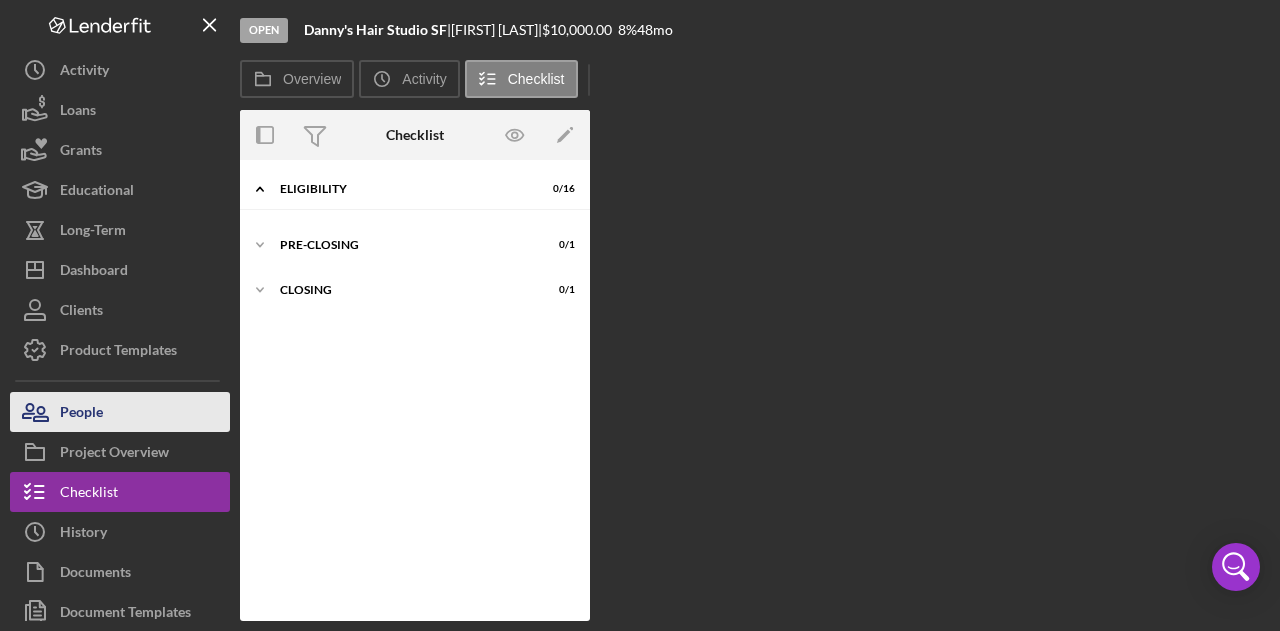 click on "People" at bounding box center [81, 414] 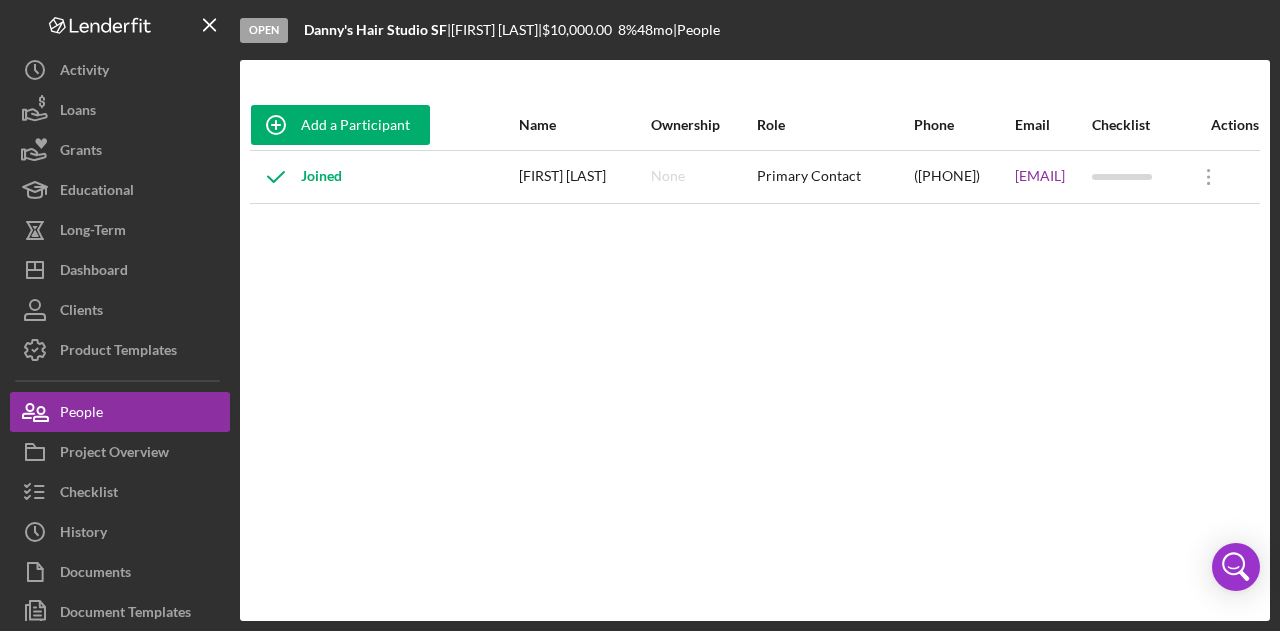 click on "Add a Participant Name Ownership Role Phone Email Checklist Actions  Joined DANIEL A MARADIAGA None Primary Contact (415) 240-9591 dannyshairsf@gmail.com Icon/Overflow Icon/Edit  Edit" at bounding box center (755, 340) 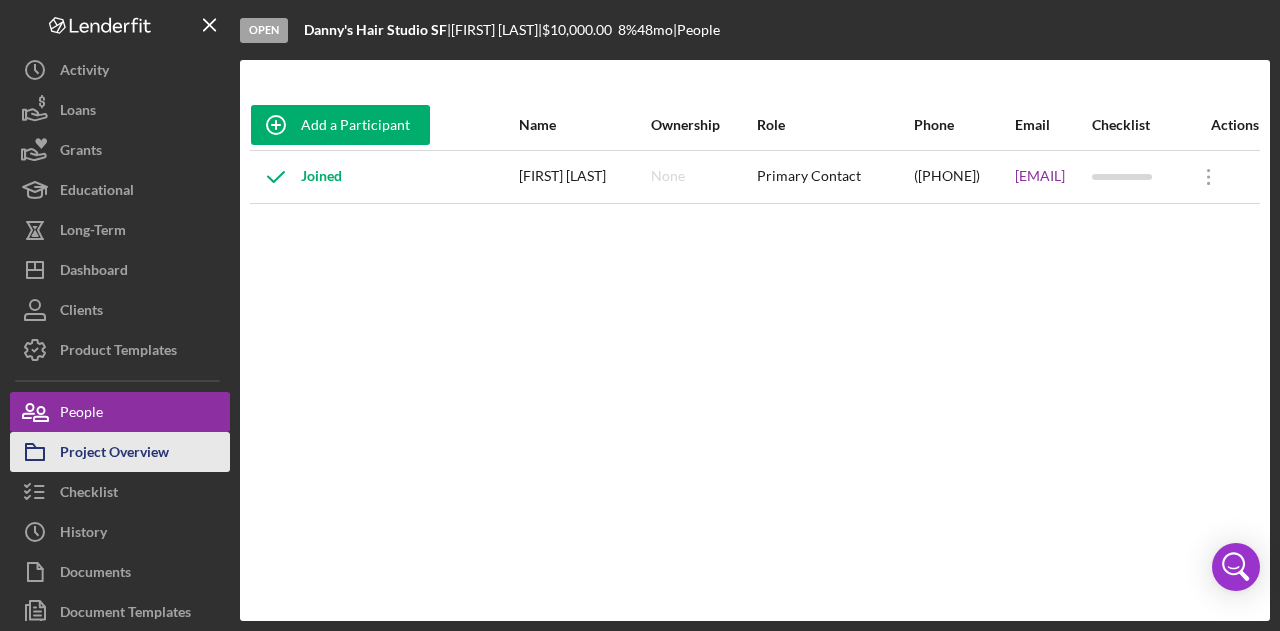 click on "Project Overview" at bounding box center [114, 454] 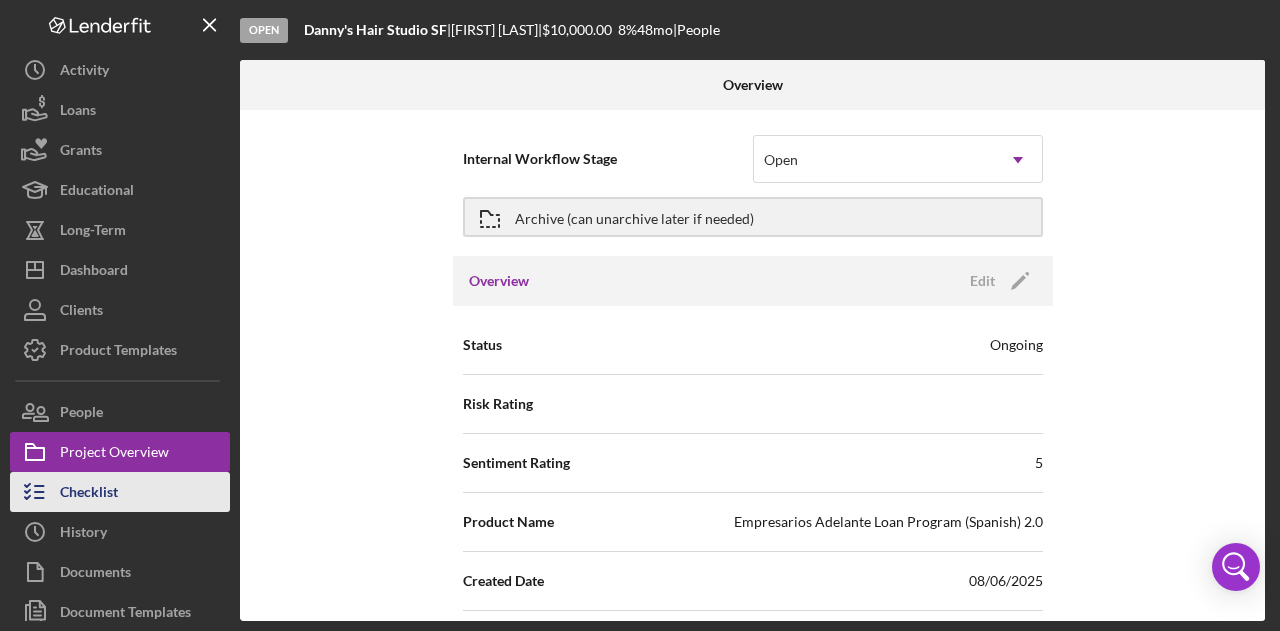 click on "Checklist" at bounding box center [89, 494] 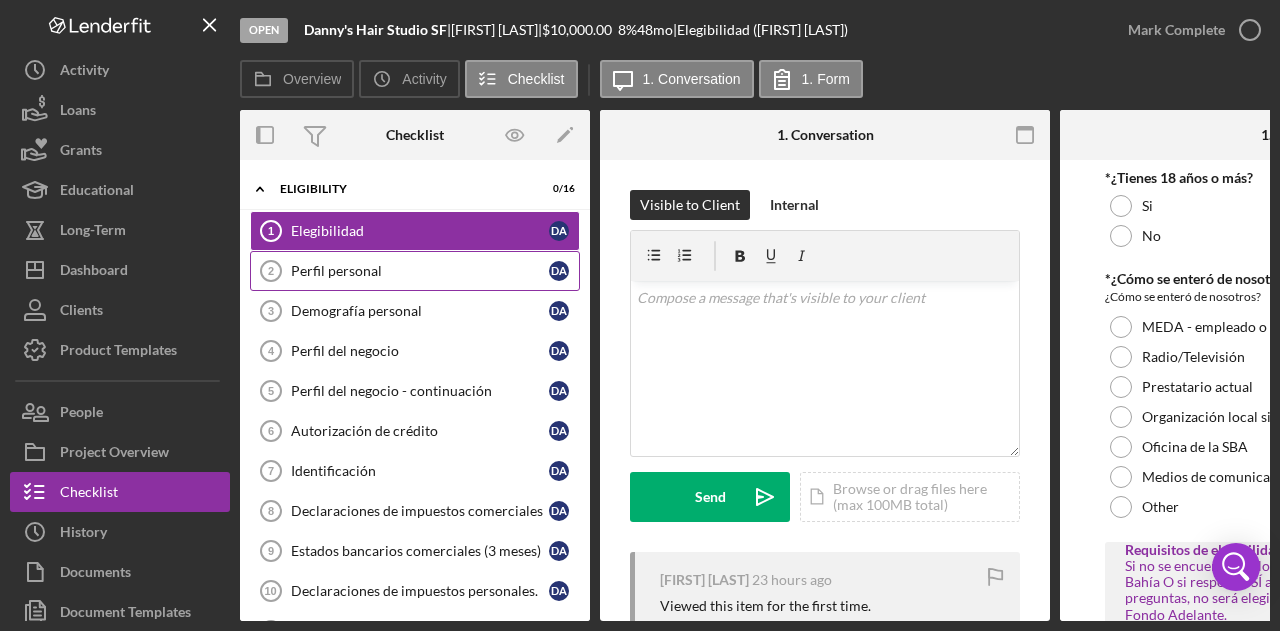 click on "Perfil personal" at bounding box center (420, 271) 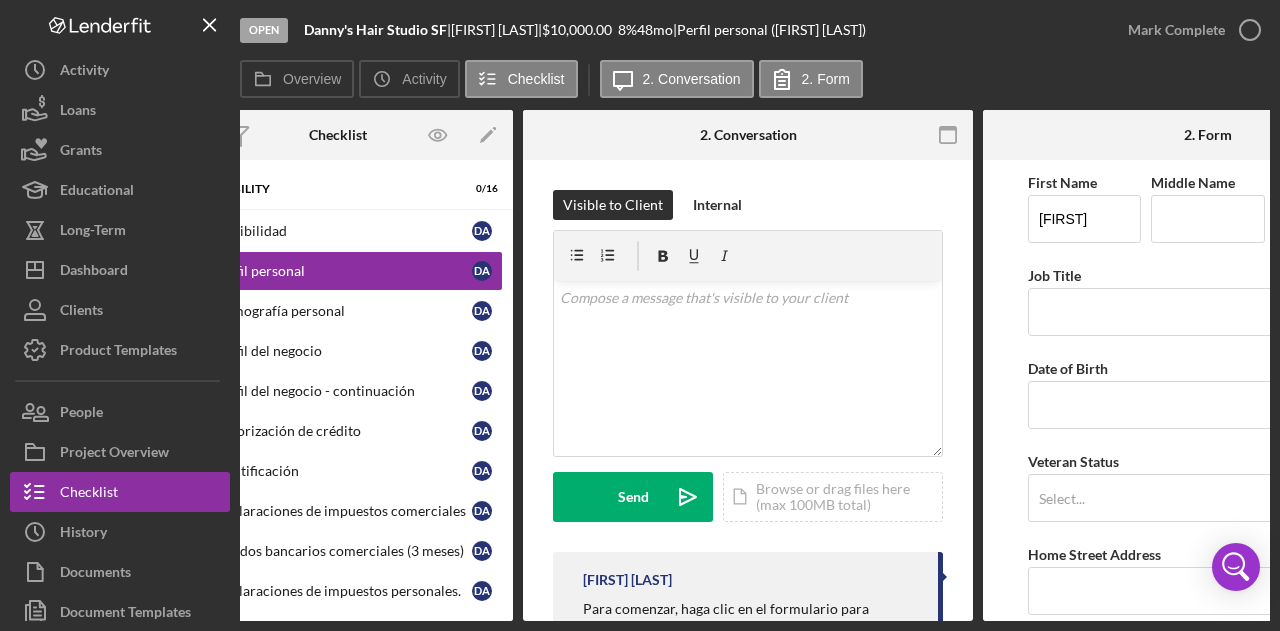 scroll, scrollTop: 0, scrollLeft: 0, axis: both 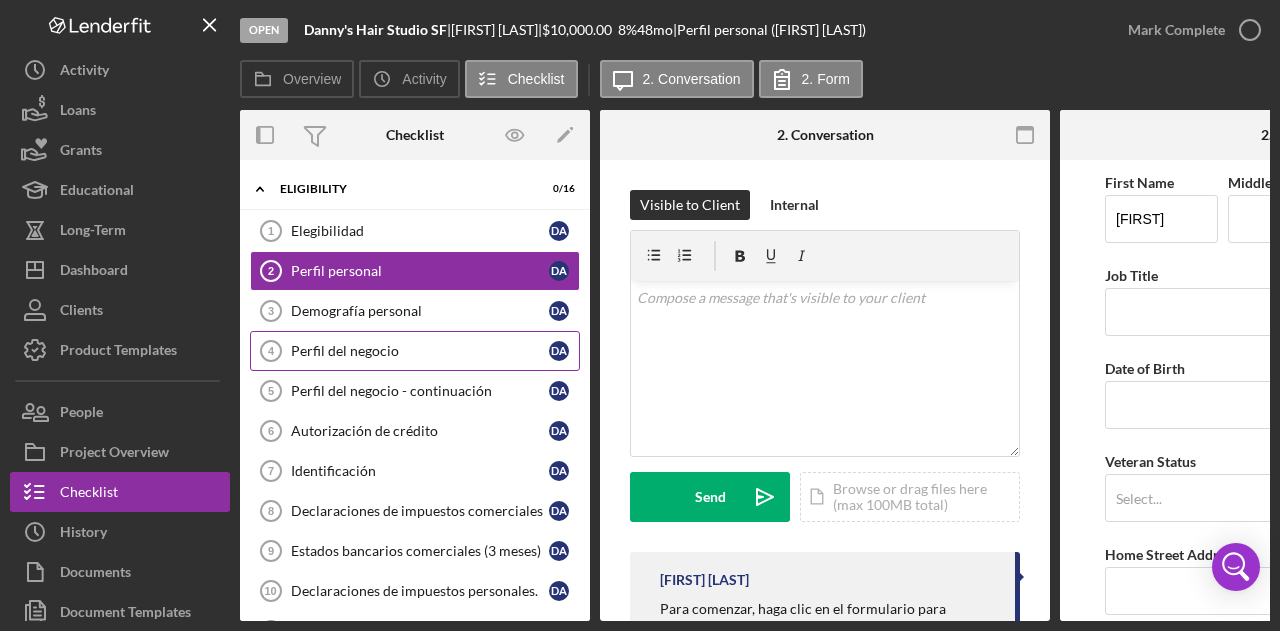 click on "Perfil del negocio" at bounding box center [420, 351] 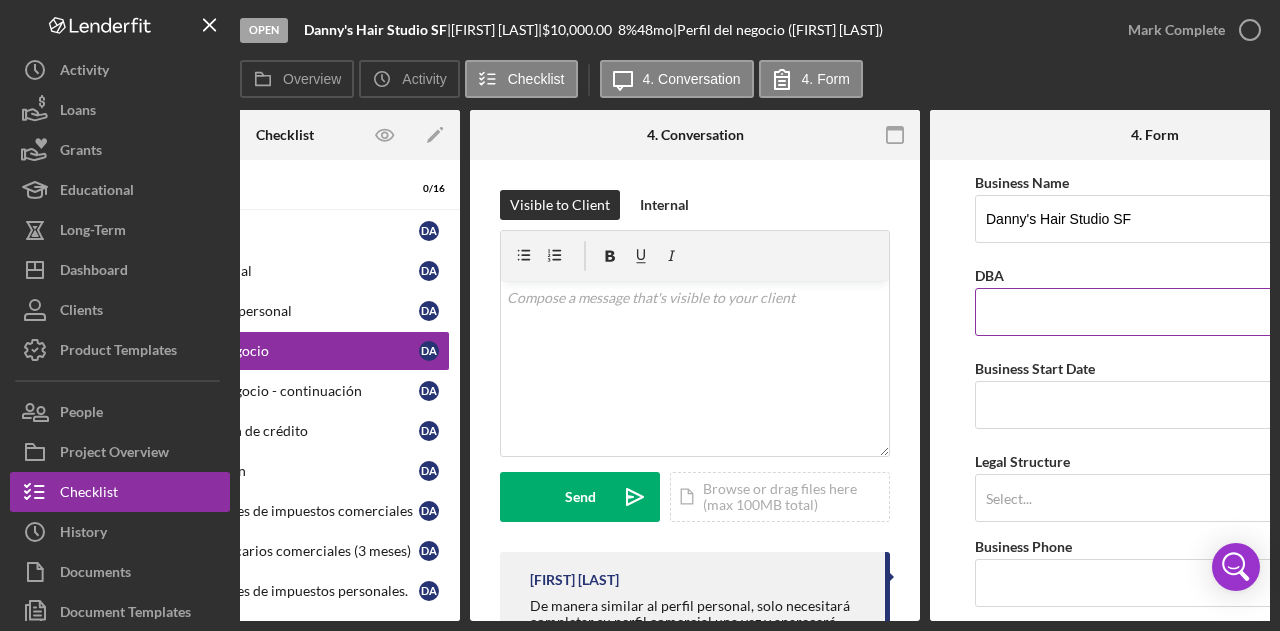 scroll, scrollTop: 0, scrollLeft: 129, axis: horizontal 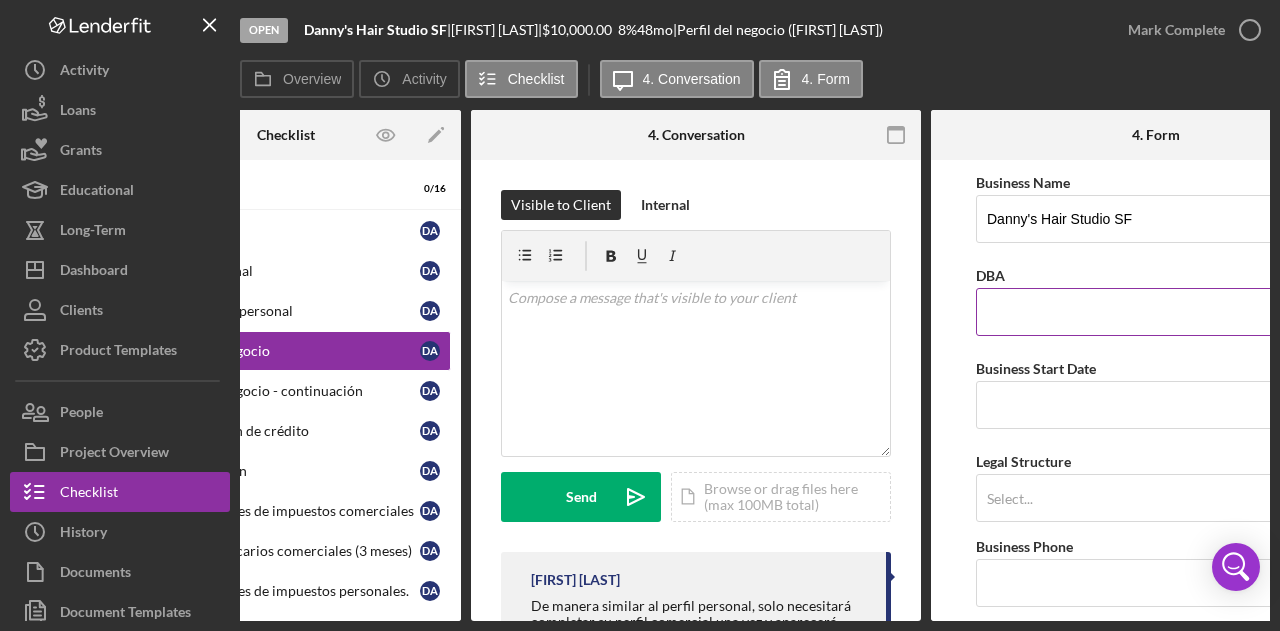click on "DBA" at bounding box center (1156, 312) 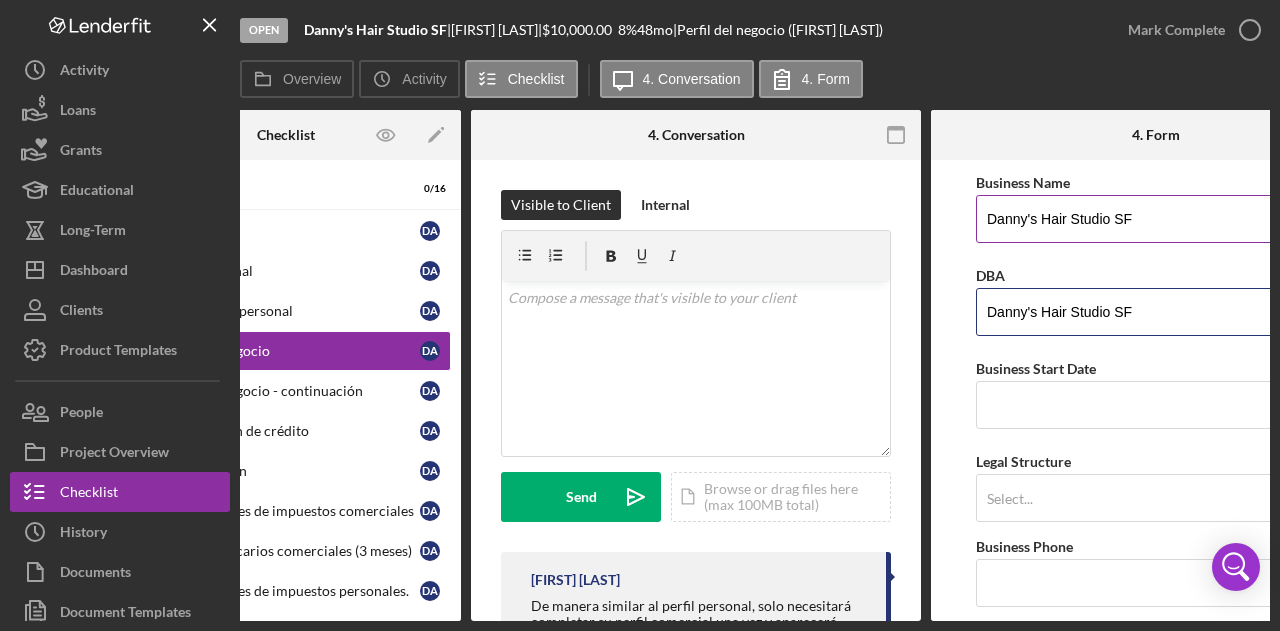 type on "Danny's Hair Studio SF" 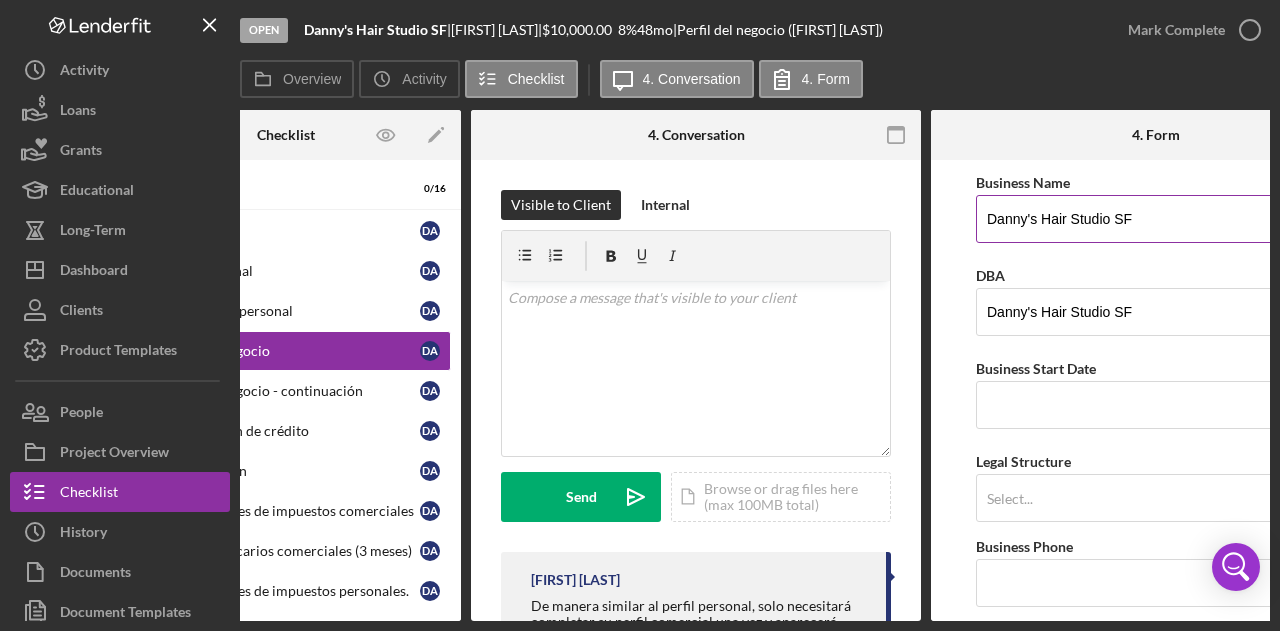 click on "Danny's Hair Studio SF" at bounding box center (1156, 219) 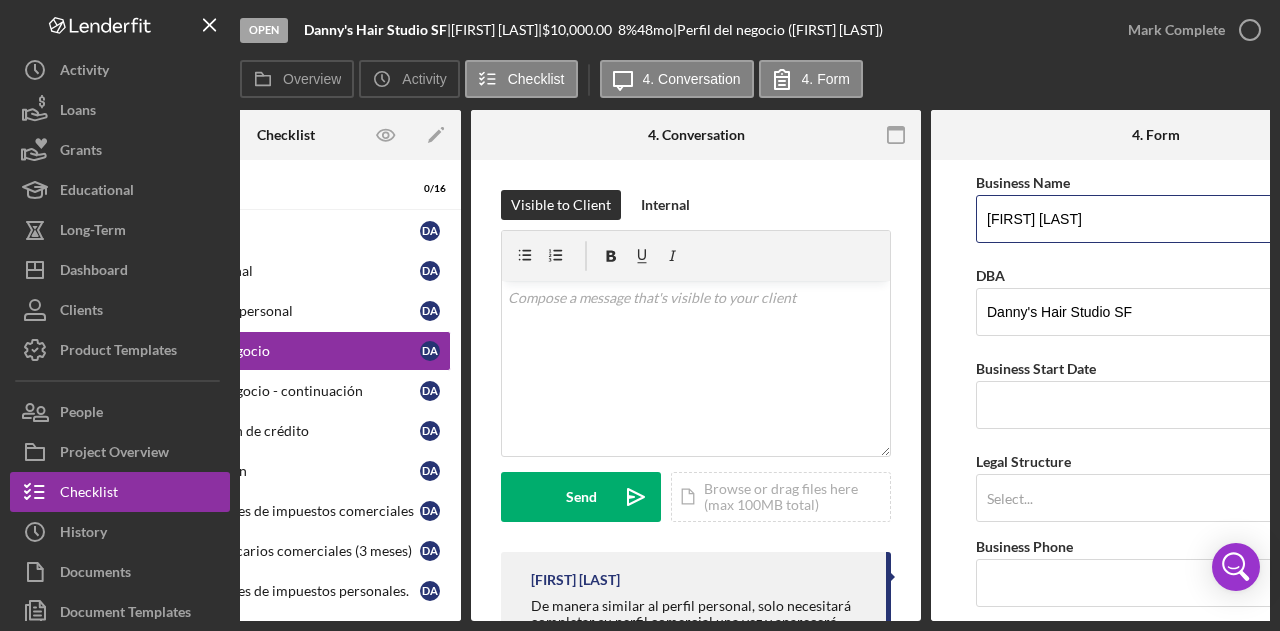 type on "[FIRST] [INITIAL] [LAST]" 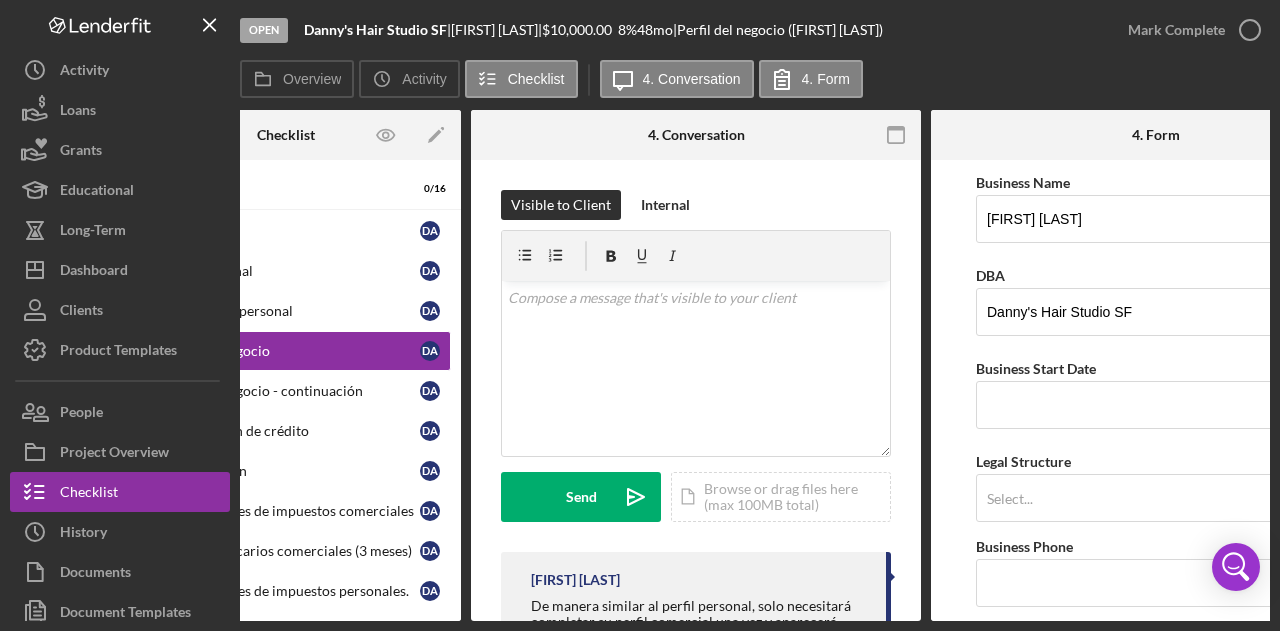 click on "Business Name Daniel A Maradiaga DBA Danny's Hair Studio SF Business Start Date Legal Structure Select... Icon/Dropdown Arrow Business Phone Business Email dannyshairsf@gmail.com Website Industry Industry NAICS Code EIN Ownership Business Ownership Type Select... Icon/Dropdown Arrow Do you own 100% of the business? Yes No Business Street Address City State Select... Icon/Dropdown Arrow Zip County Is your Mailing Address the same as your Business Address? Yes No Do you own or lease your business premisses? Select... Icon/Dropdown Arrow Annual Gross Revenue Number of Full-Time Employees Number of Part-Time Employees Additional Demographic Info Internal Only Low Income Owned OFF" at bounding box center (1156, 1256) 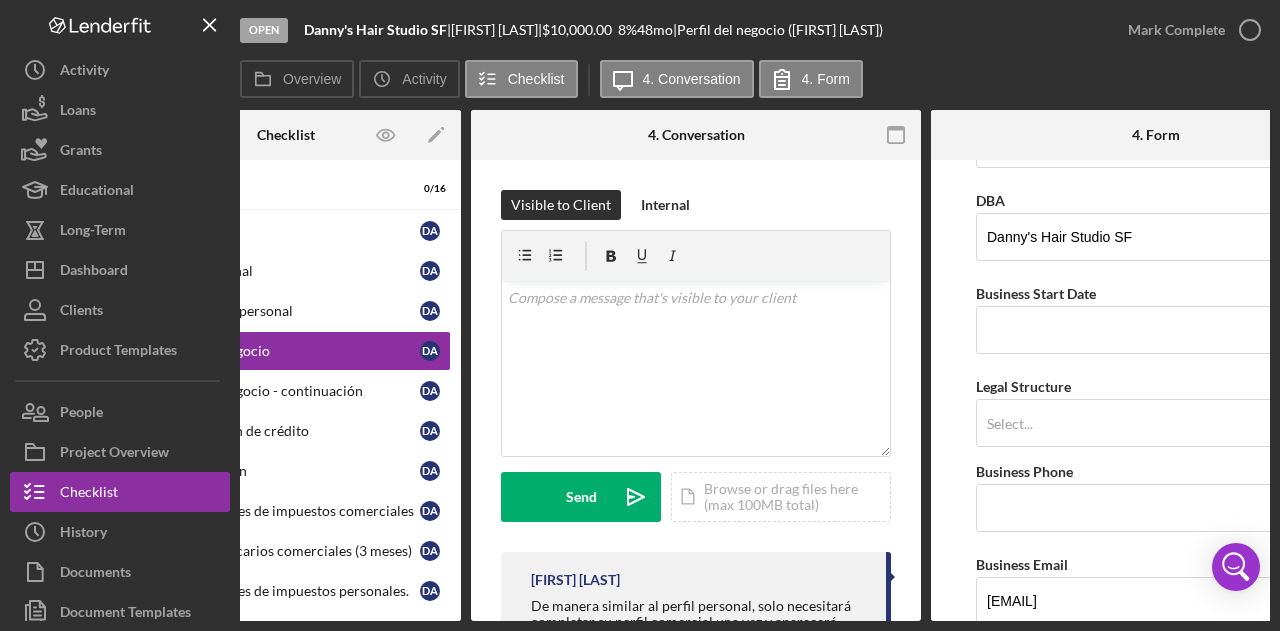 scroll, scrollTop: 81, scrollLeft: 0, axis: vertical 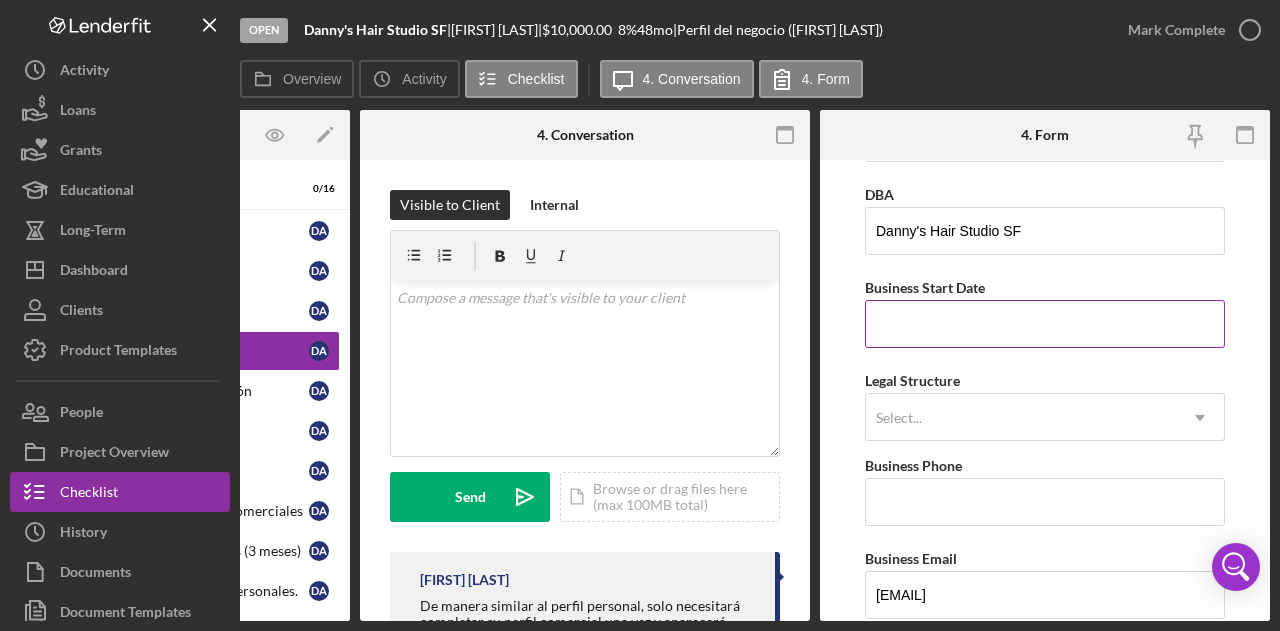 click on "Business Start Date" at bounding box center (1045, 324) 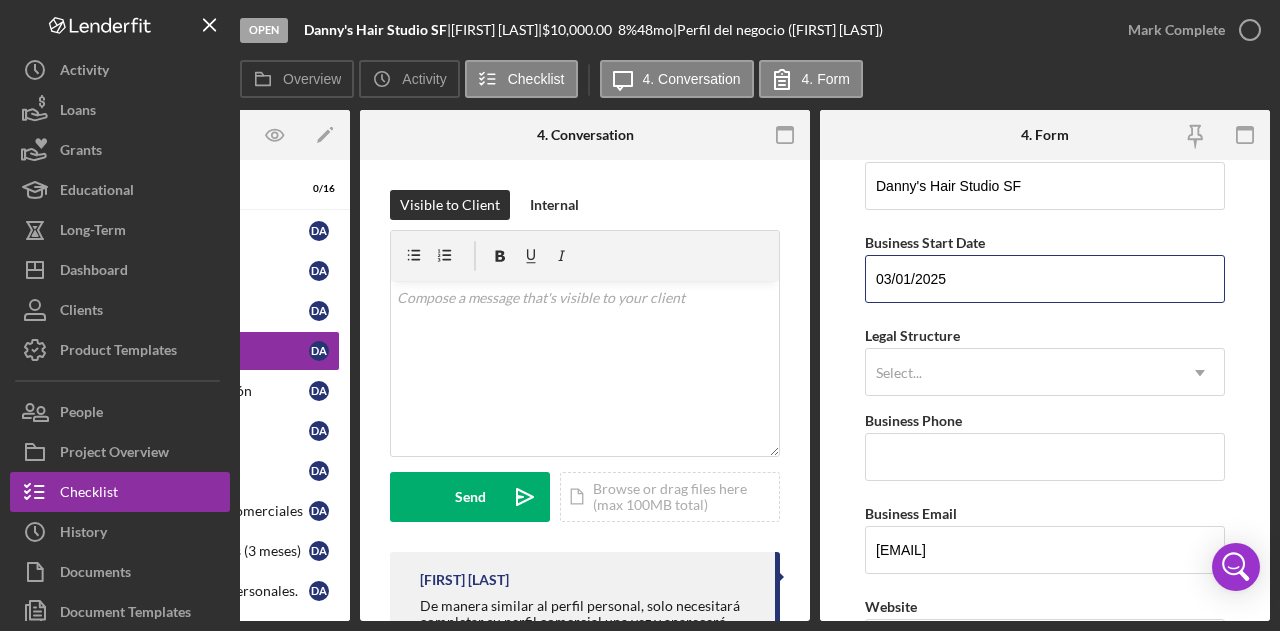 scroll, scrollTop: 126, scrollLeft: 0, axis: vertical 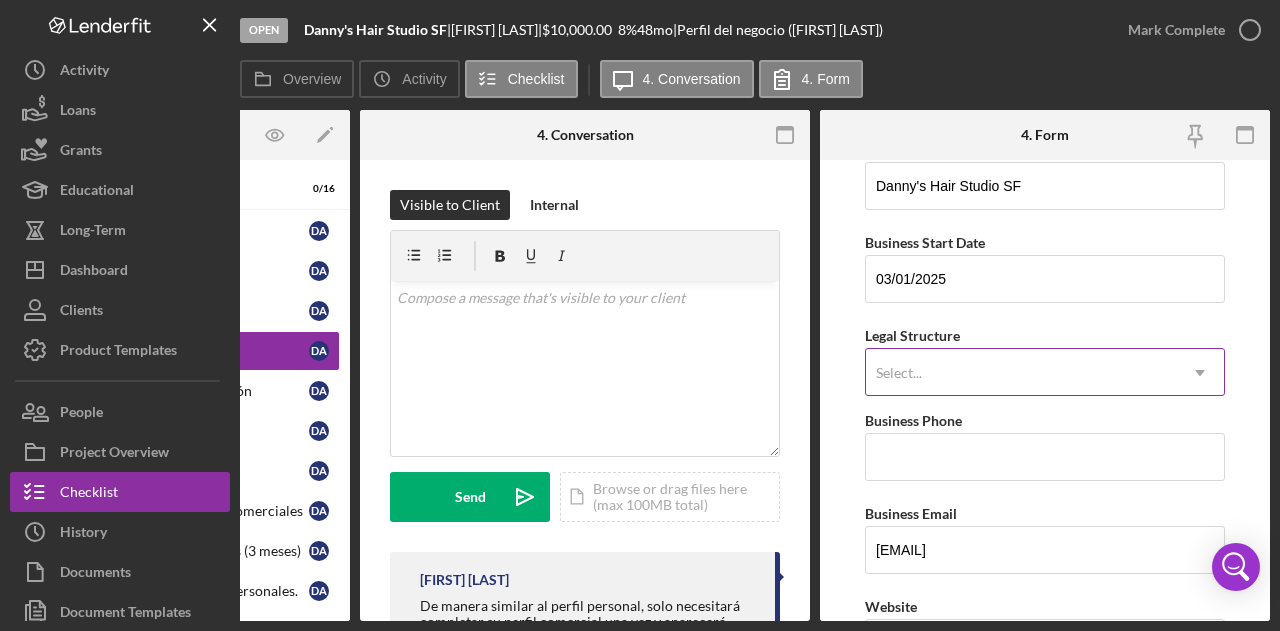 click on "Select..." at bounding box center [1021, 373] 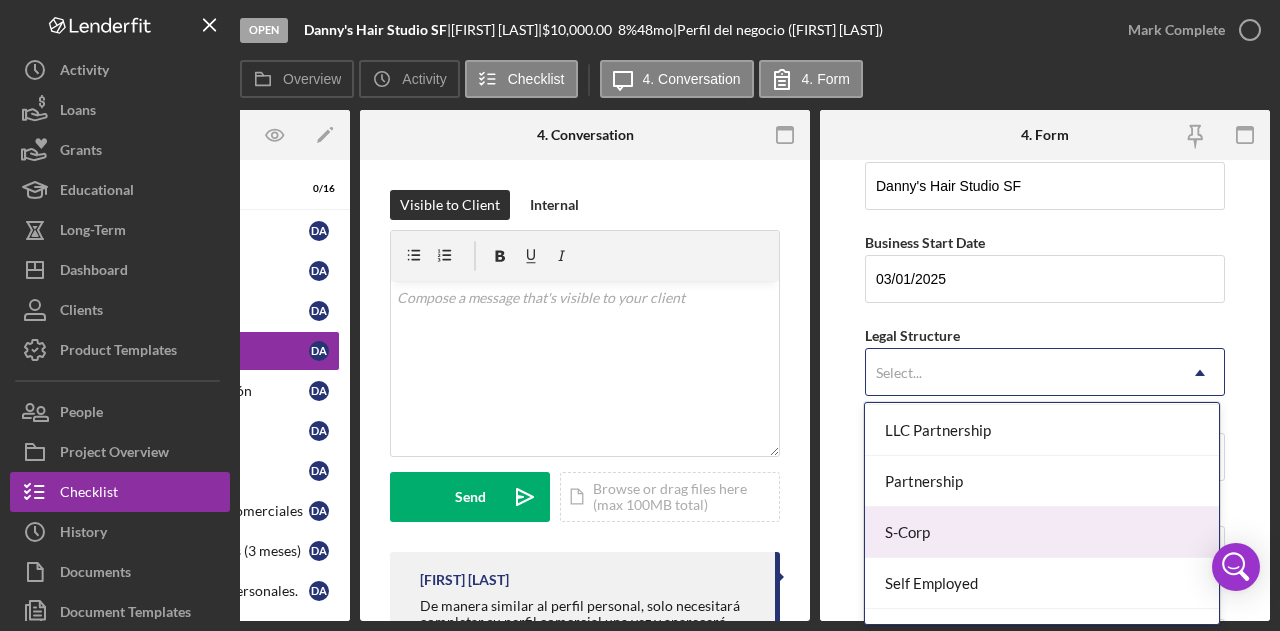 scroll, scrollTop: 538, scrollLeft: 0, axis: vertical 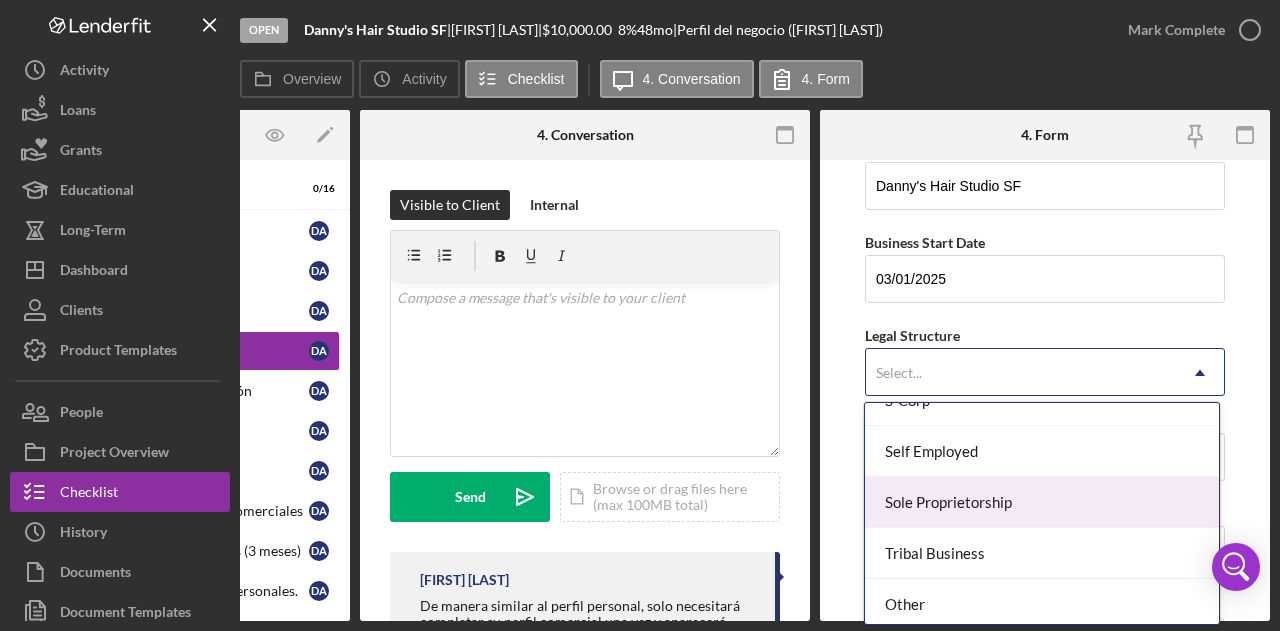 click on "Sole Proprietorship" at bounding box center (1041, 502) 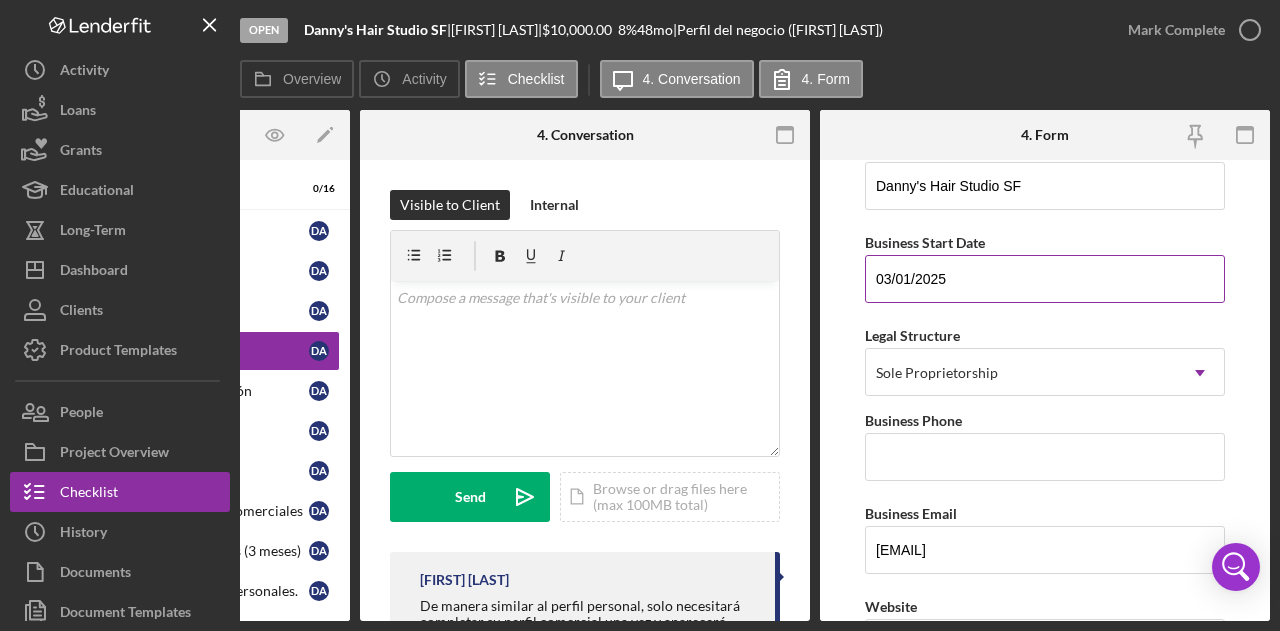 click on "03/01/2025" at bounding box center [1045, 279] 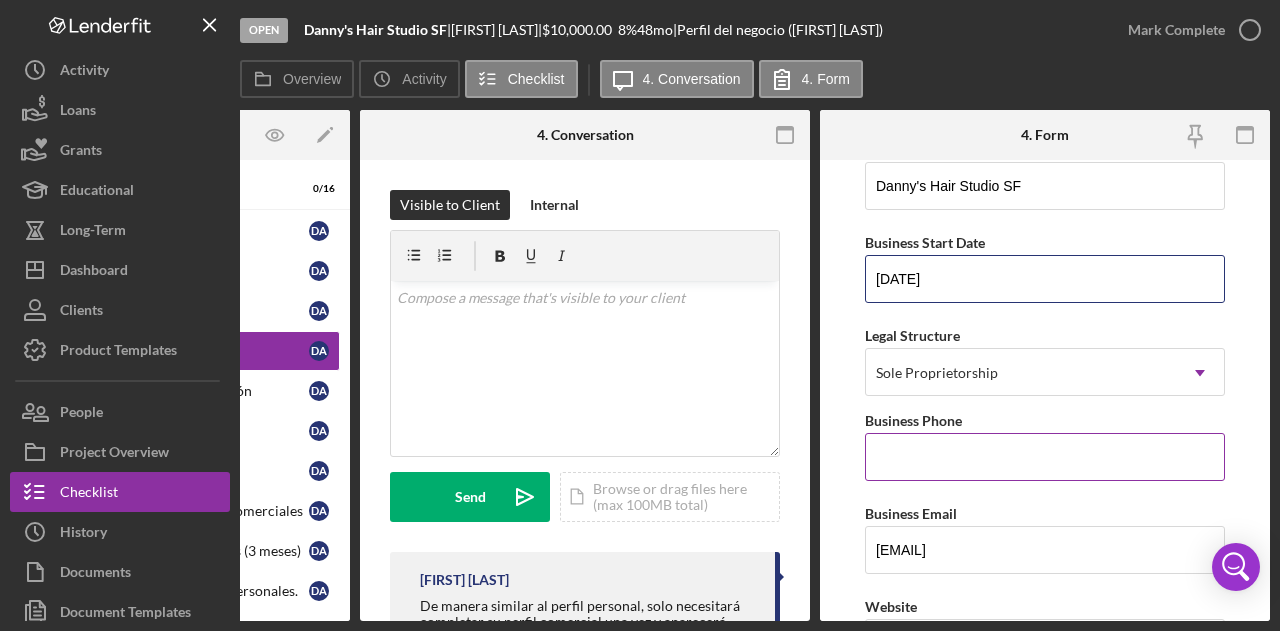 type on "[DATE]" 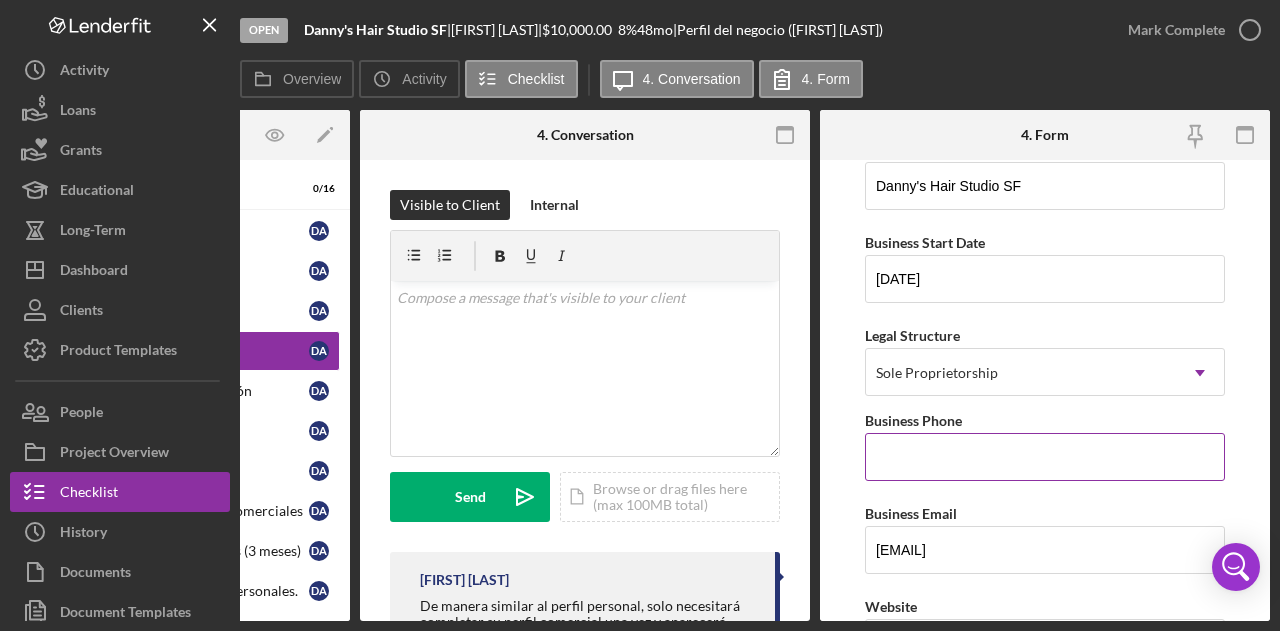 click on "Business Phone" at bounding box center (1045, 457) 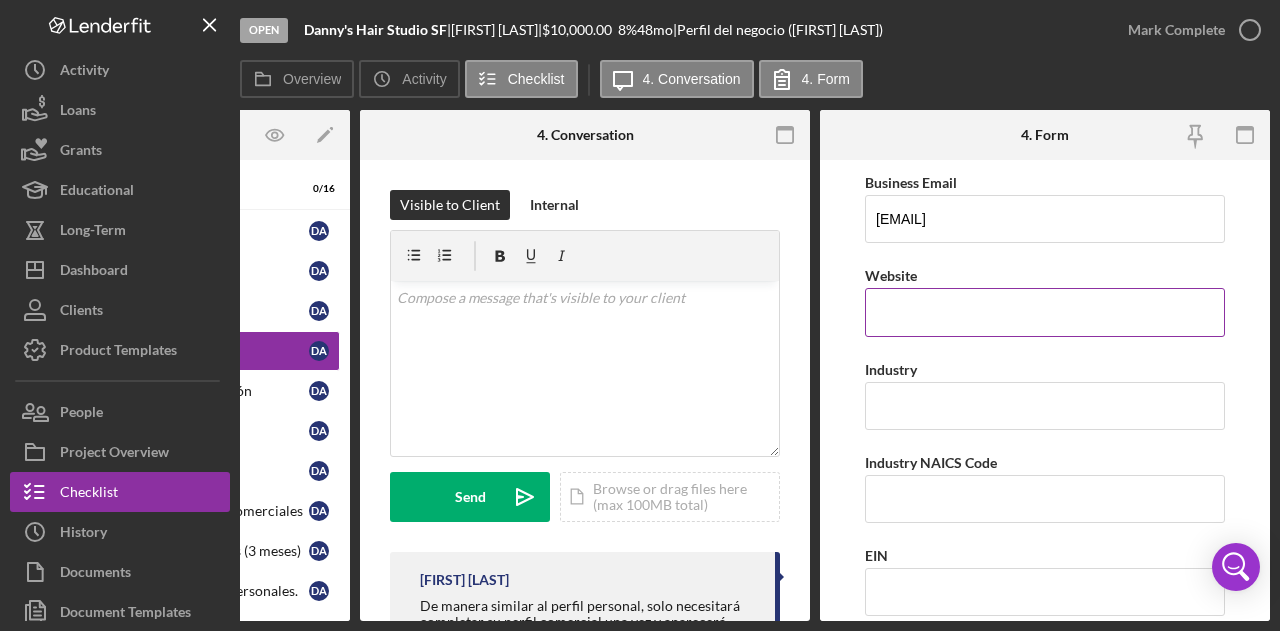 scroll, scrollTop: 459, scrollLeft: 0, axis: vertical 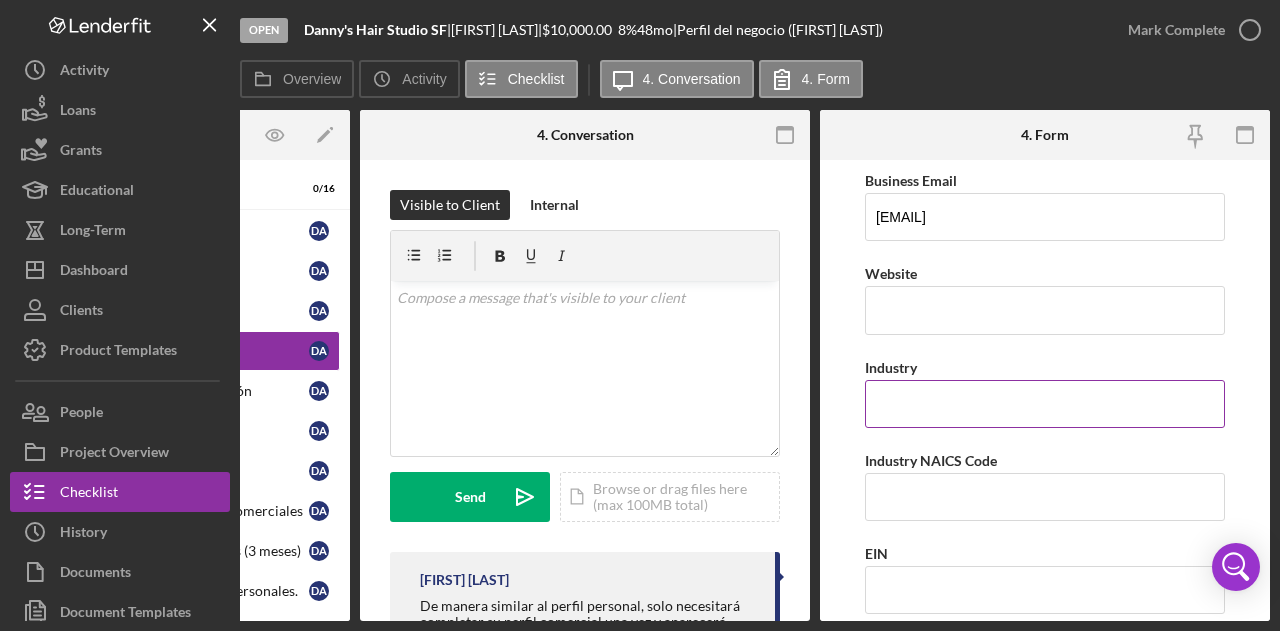 type on "([PHONE])" 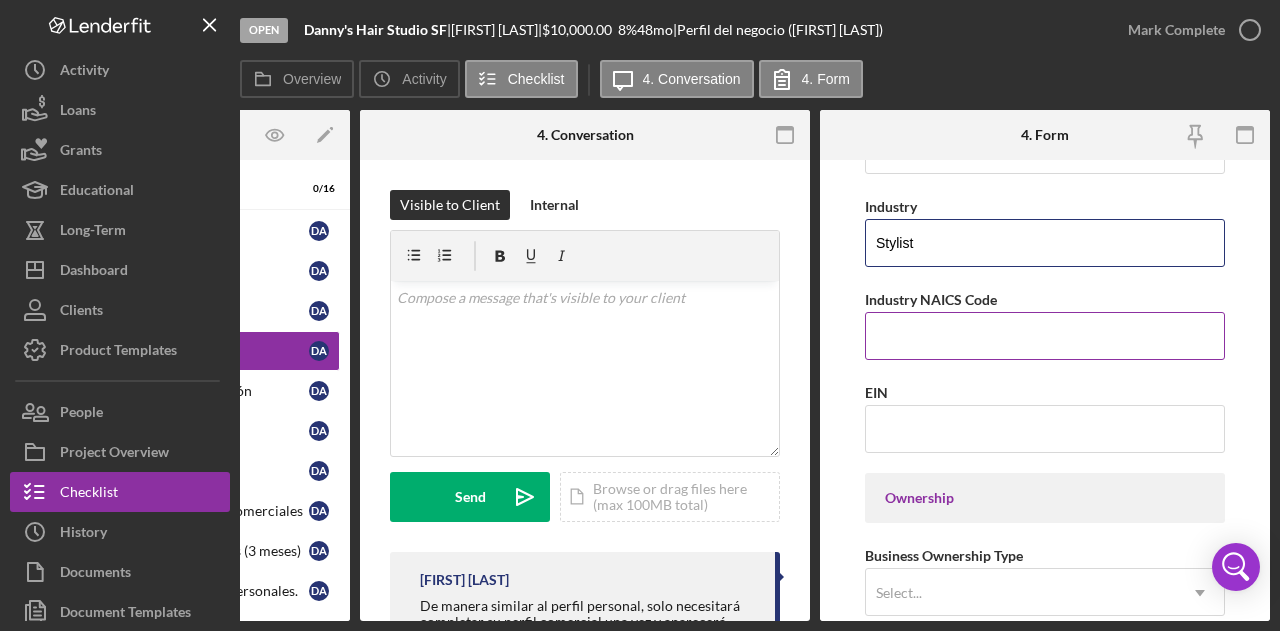scroll, scrollTop: 619, scrollLeft: 0, axis: vertical 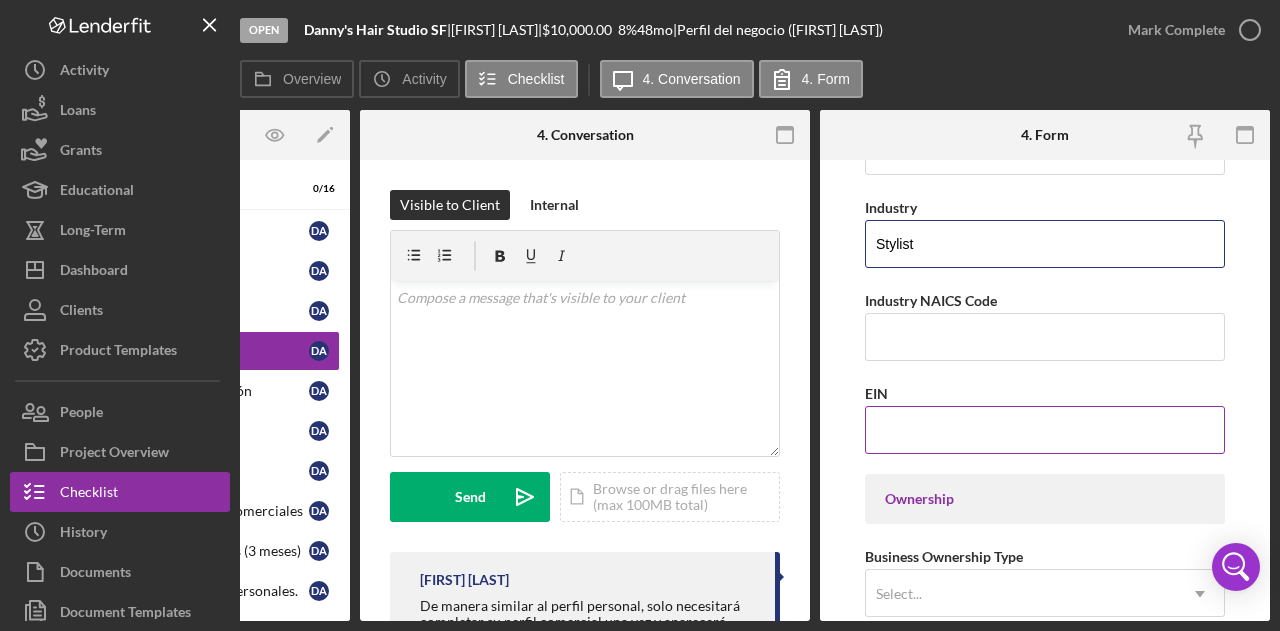 type on "Stylist" 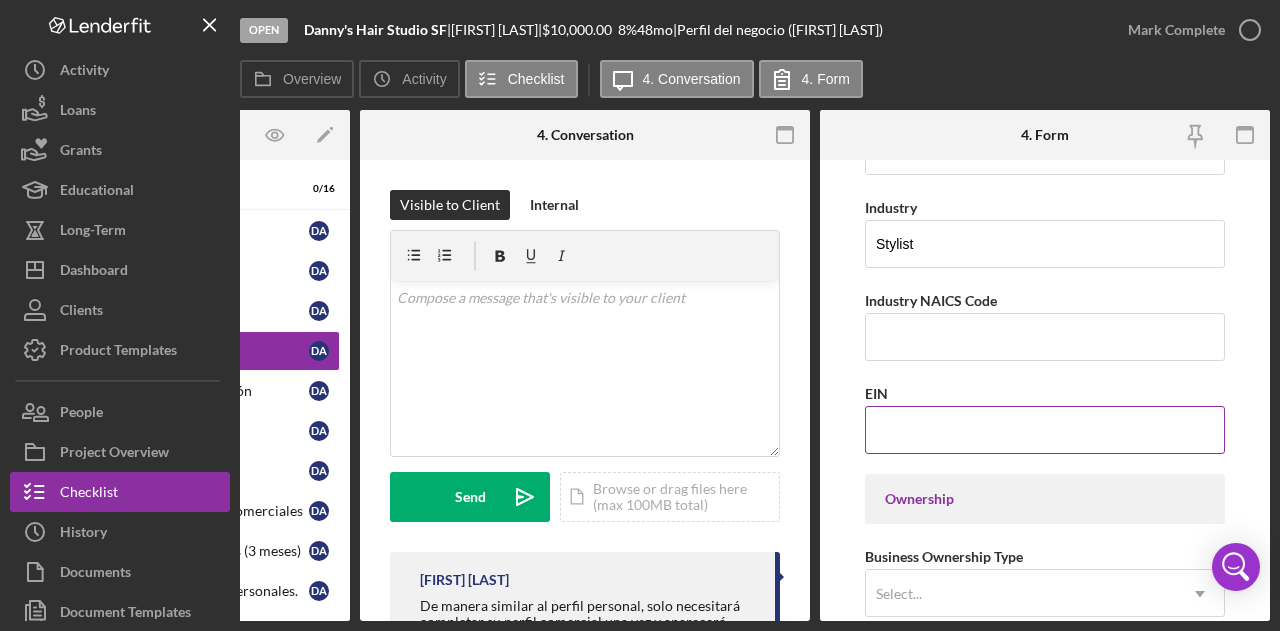 click on "EIN" at bounding box center (1045, 430) 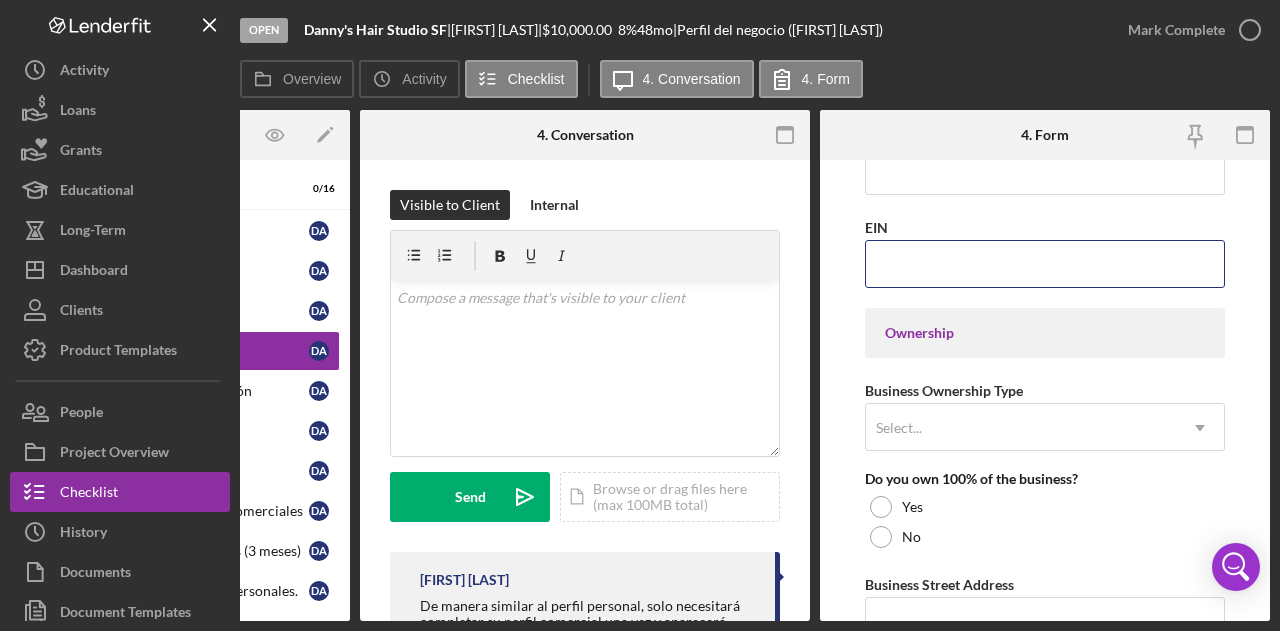 scroll, scrollTop: 793, scrollLeft: 0, axis: vertical 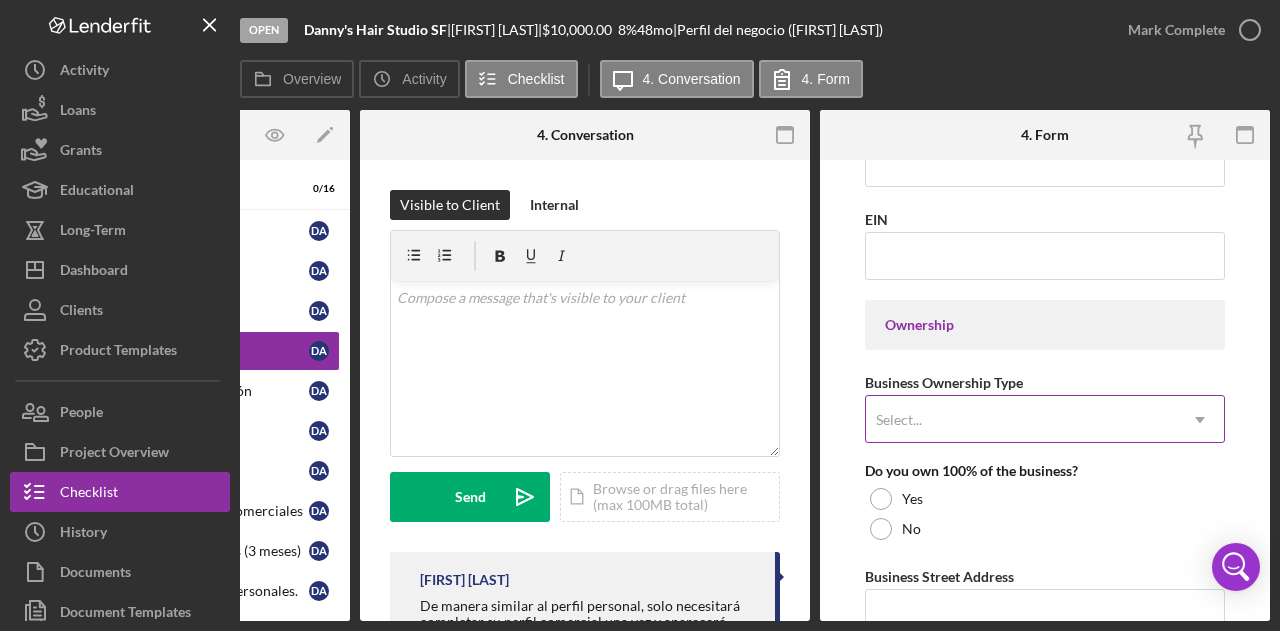 click on "Select..." at bounding box center [1021, 420] 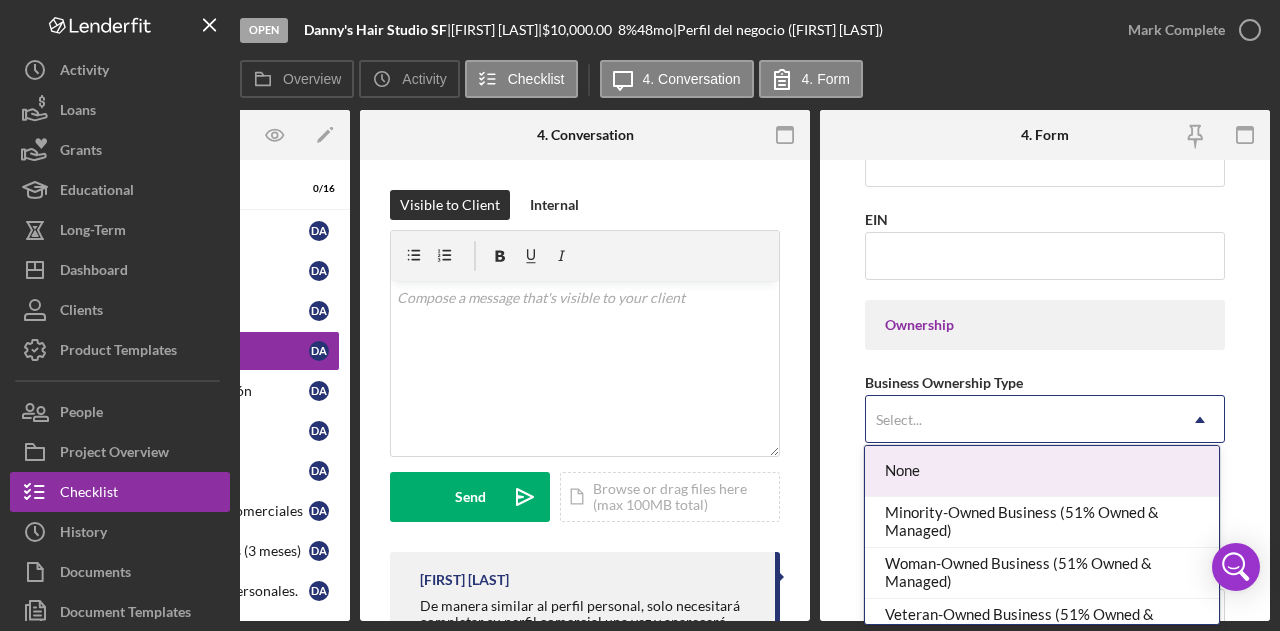 scroll, scrollTop: 24, scrollLeft: 0, axis: vertical 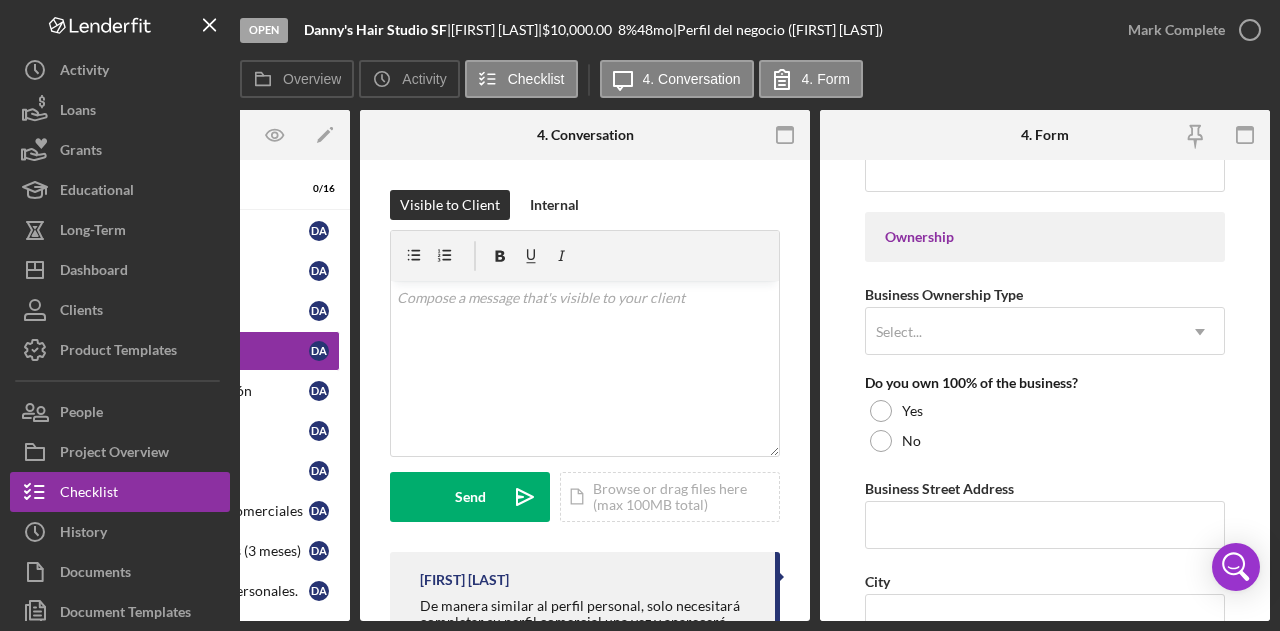 click on "Business Name Daniel A Maradiaga DBA Danny's Hair Studio SF Business Start Date 03/04/2025 Legal Structure Sole Proprietorship Icon/Dropdown Arrow Business Phone (415) 240-9591 Business Email dannyshairsf@gmail.com Website Industry Stylist Industry NAICS Code EIN Ownership Business Ownership Type Select... Icon/Dropdown Arrow Do you own 100% of the business? Yes No Business Street Address City State Select... Icon/Dropdown Arrow Zip County Is your Mailing Address the same as your Business Address? Yes No Do you own or lease your business premisses? Select... Icon/Dropdown Arrow Annual Gross Revenue Number of Full-Time Employees Number of Part-Time Employees Additional Demographic Info Internal Only Low Income Owned OFF Save Save" at bounding box center (1045, 390) 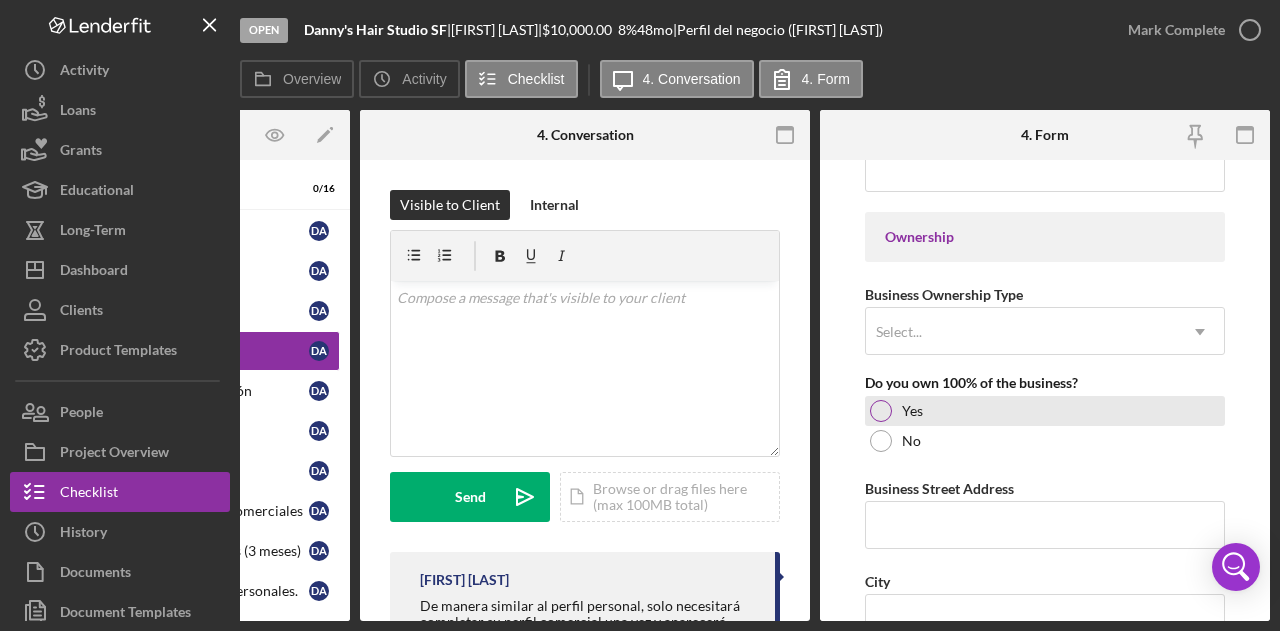 click at bounding box center [881, 411] 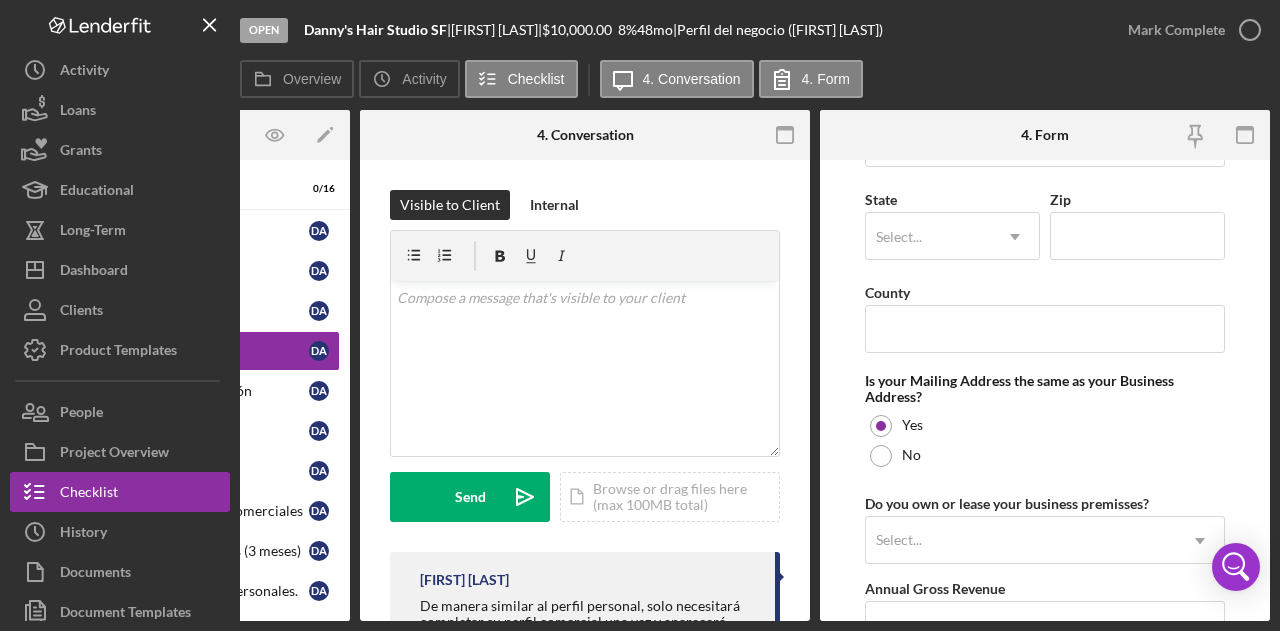 scroll, scrollTop: 1537, scrollLeft: 0, axis: vertical 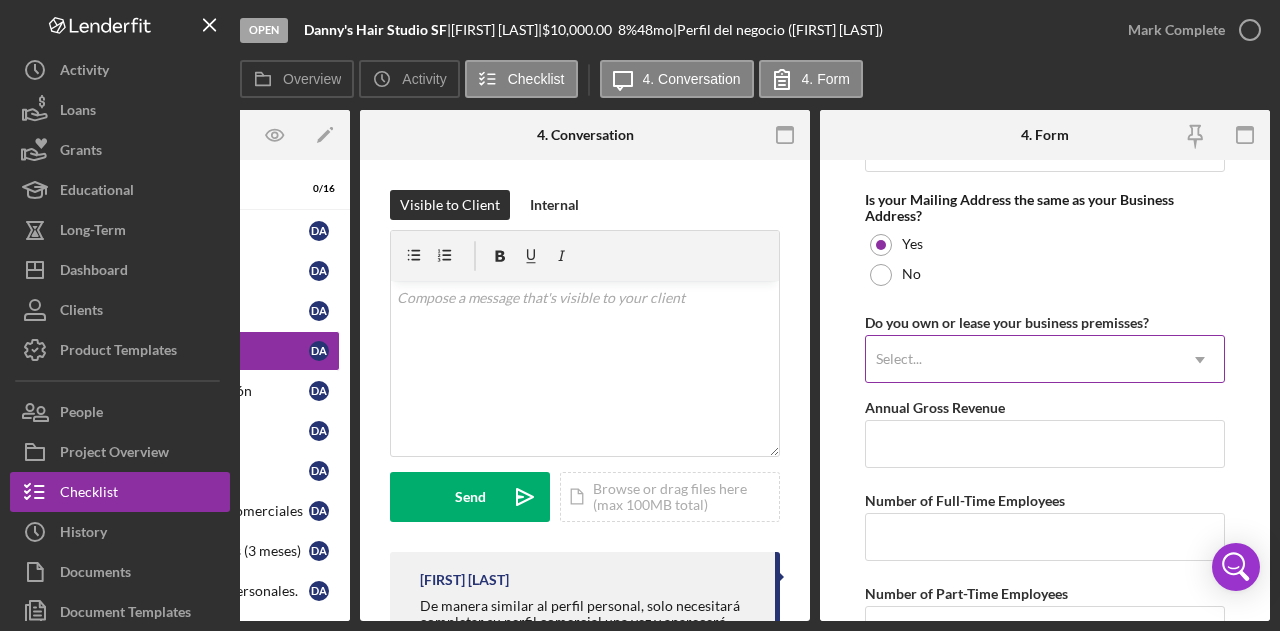 click on "Select..." at bounding box center [899, 359] 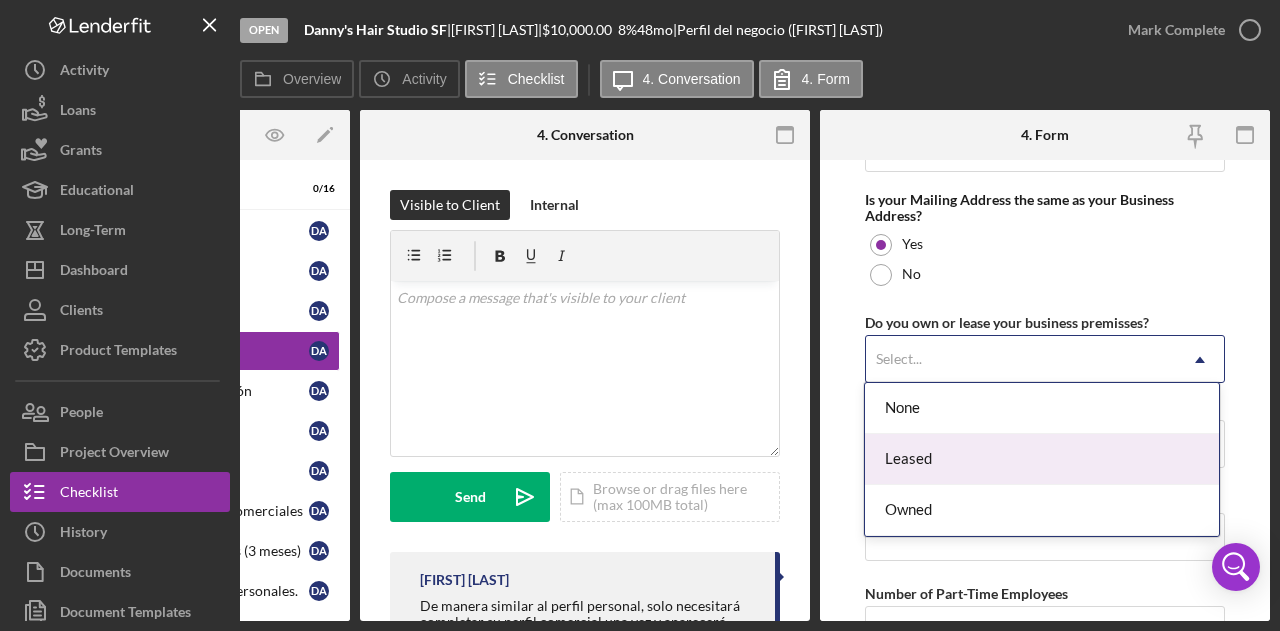 click on "Leased" at bounding box center [1041, 459] 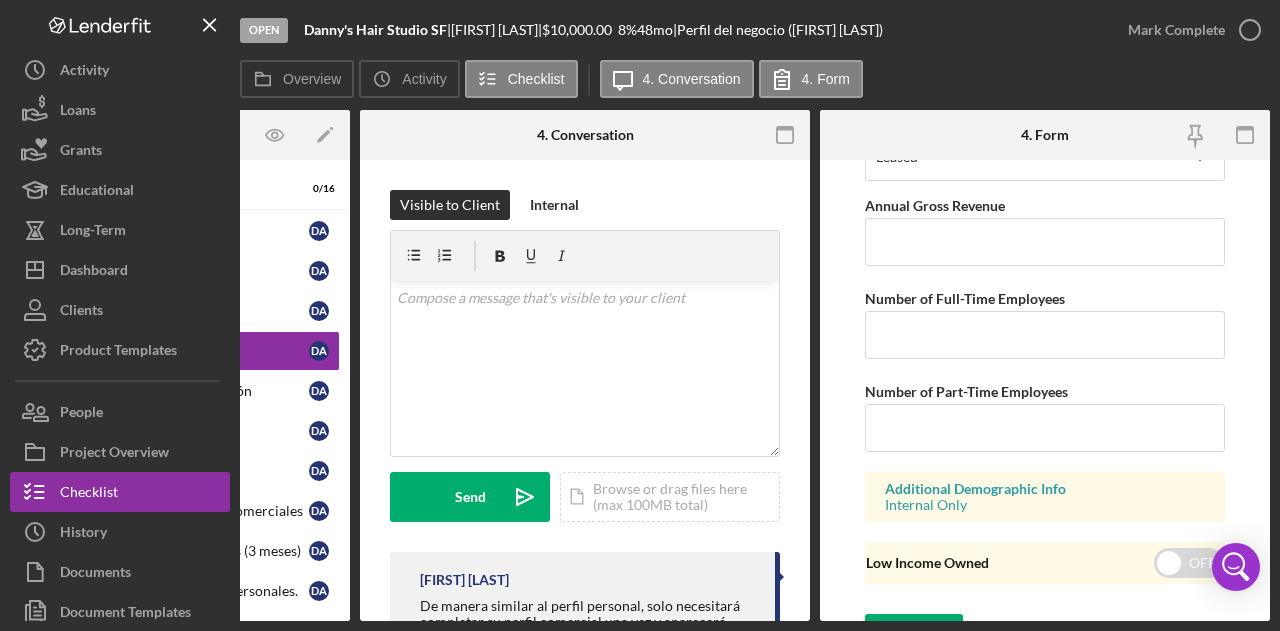 scroll, scrollTop: 1768, scrollLeft: 0, axis: vertical 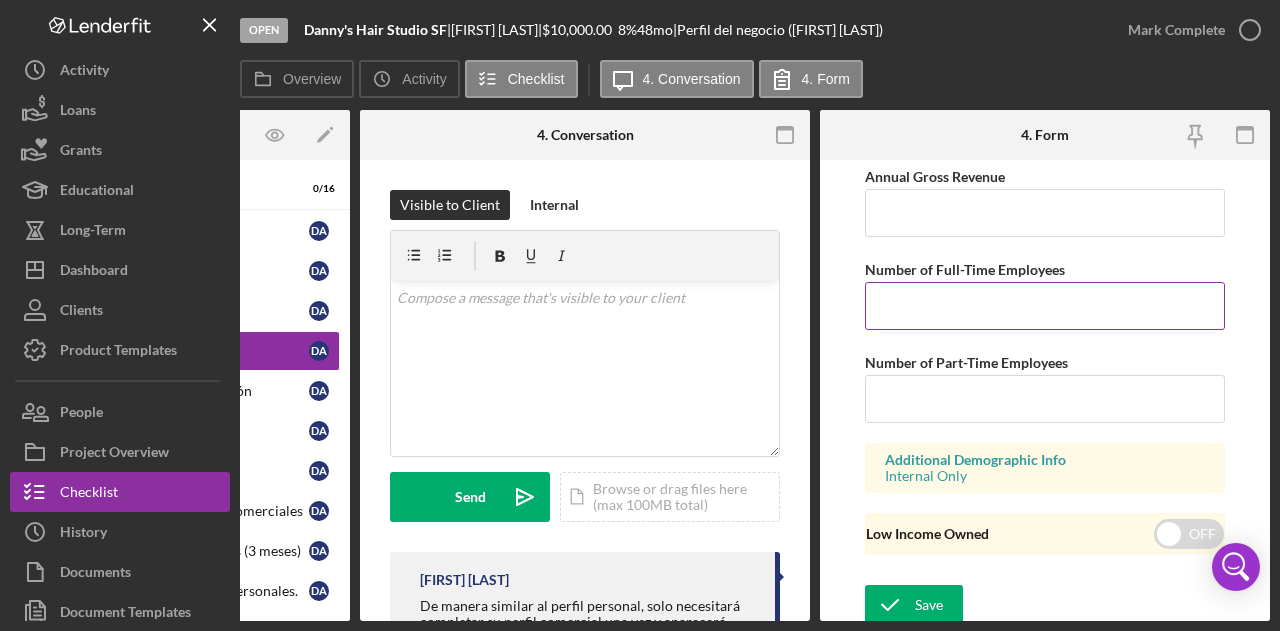 click on "Number of Full-Time Employees" at bounding box center [1045, 306] 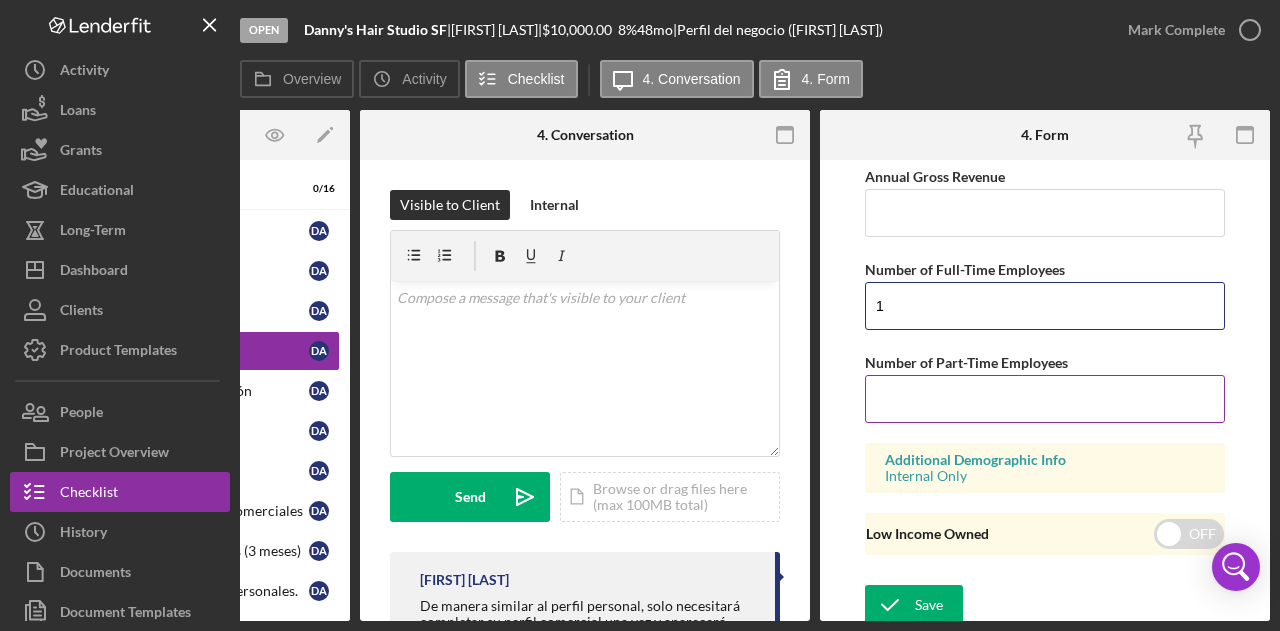 type on "1" 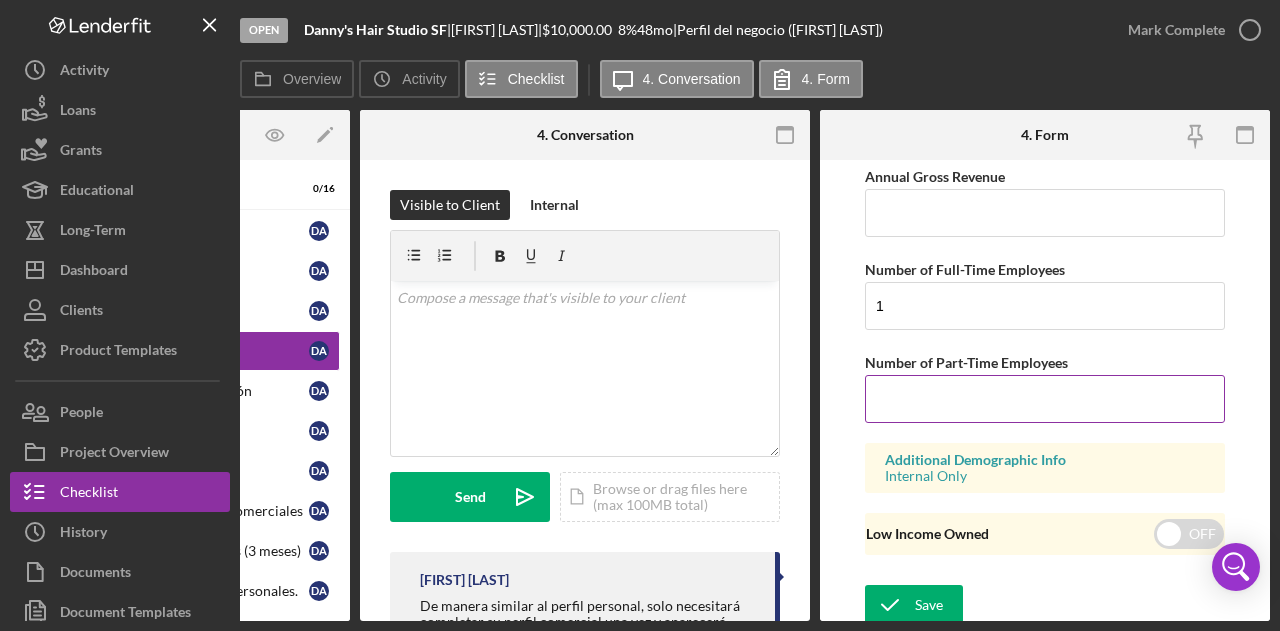 click on "Number of Part-Time Employees" at bounding box center (1045, 399) 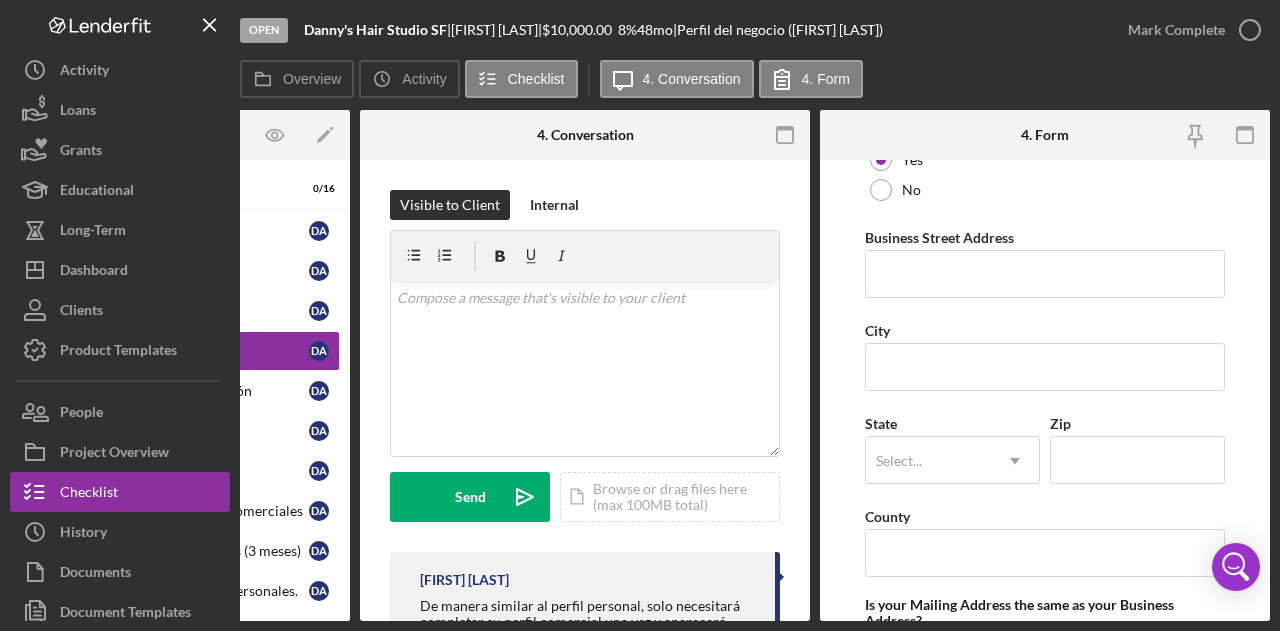scroll, scrollTop: 1128, scrollLeft: 0, axis: vertical 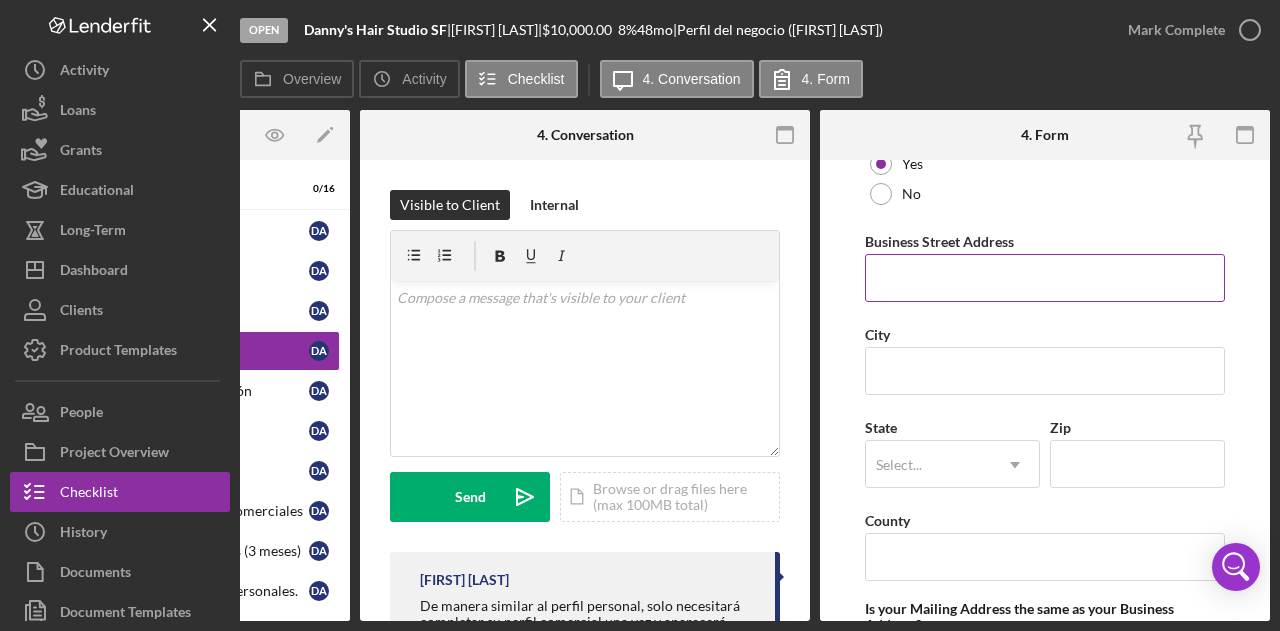 type on "0" 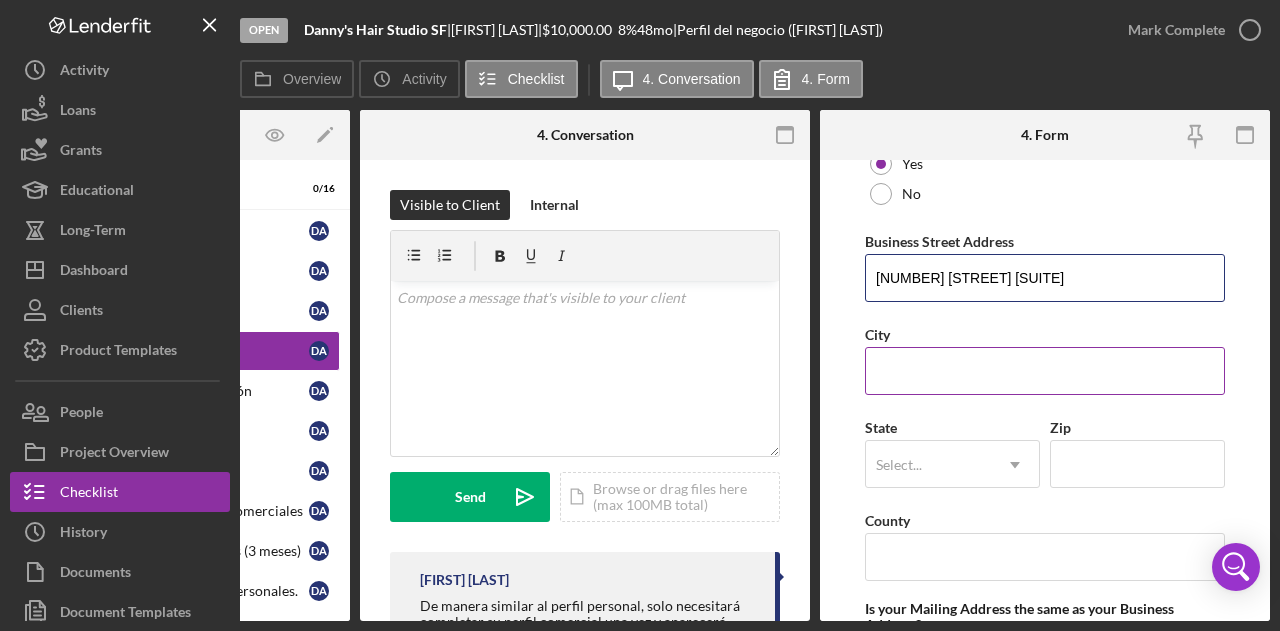 type on "[NUMBER] [STREET] [SUITE]" 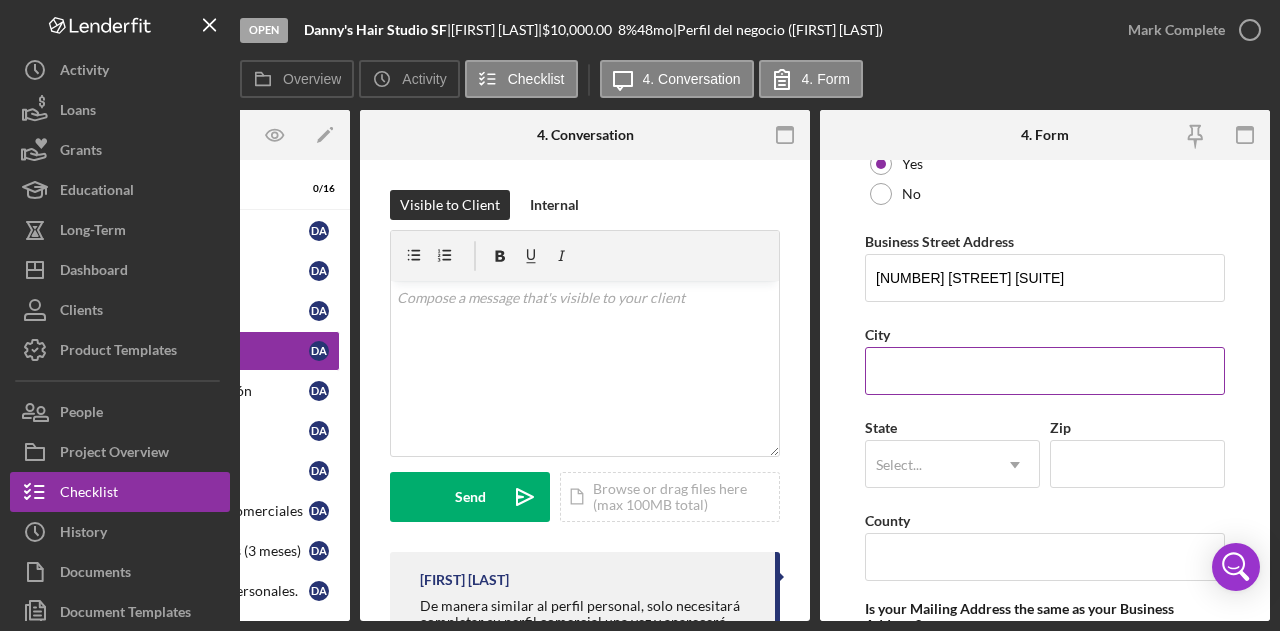 click on "City" at bounding box center [1045, 371] 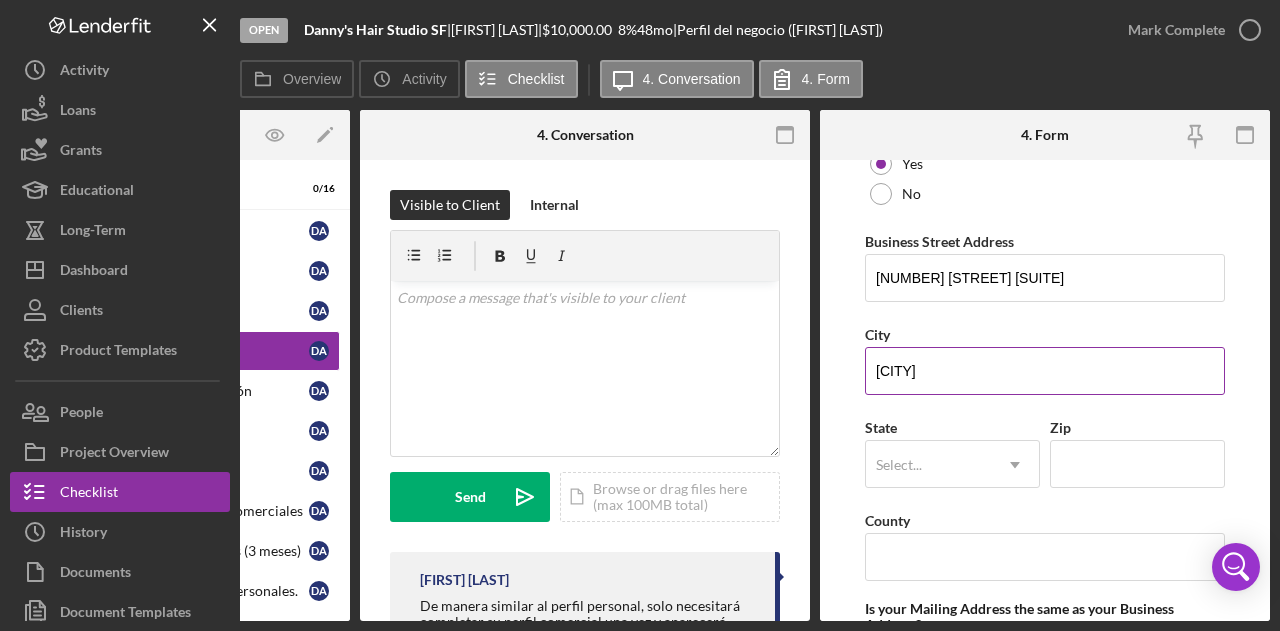 type on "san f" 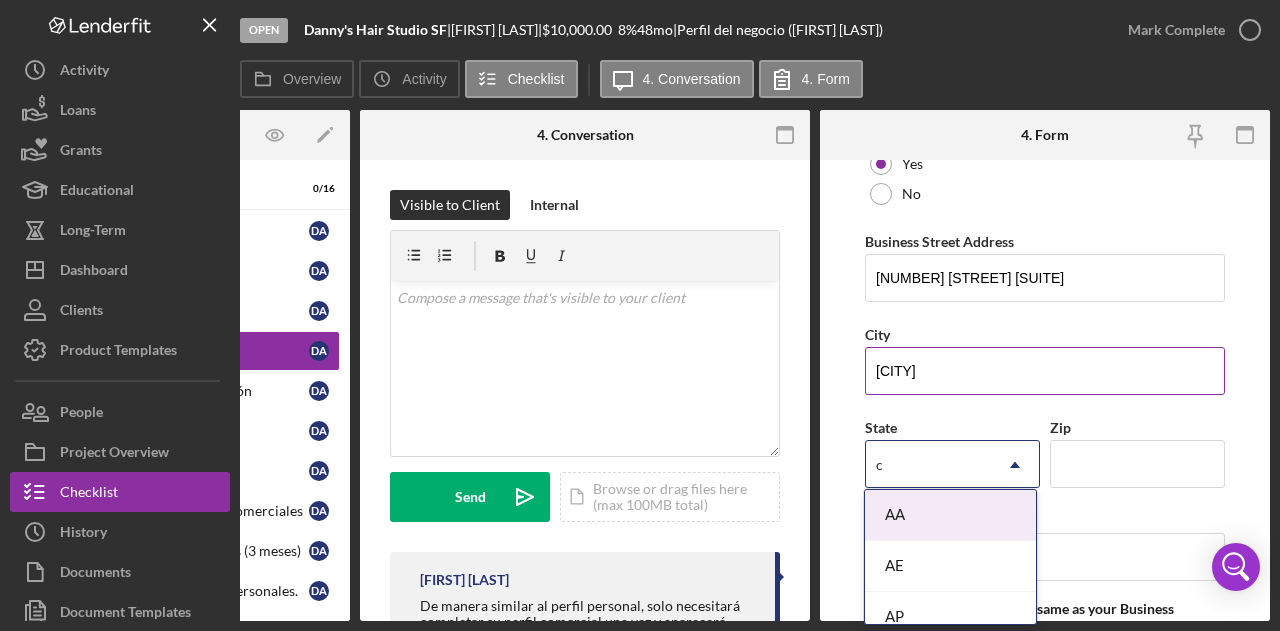 type on "ca" 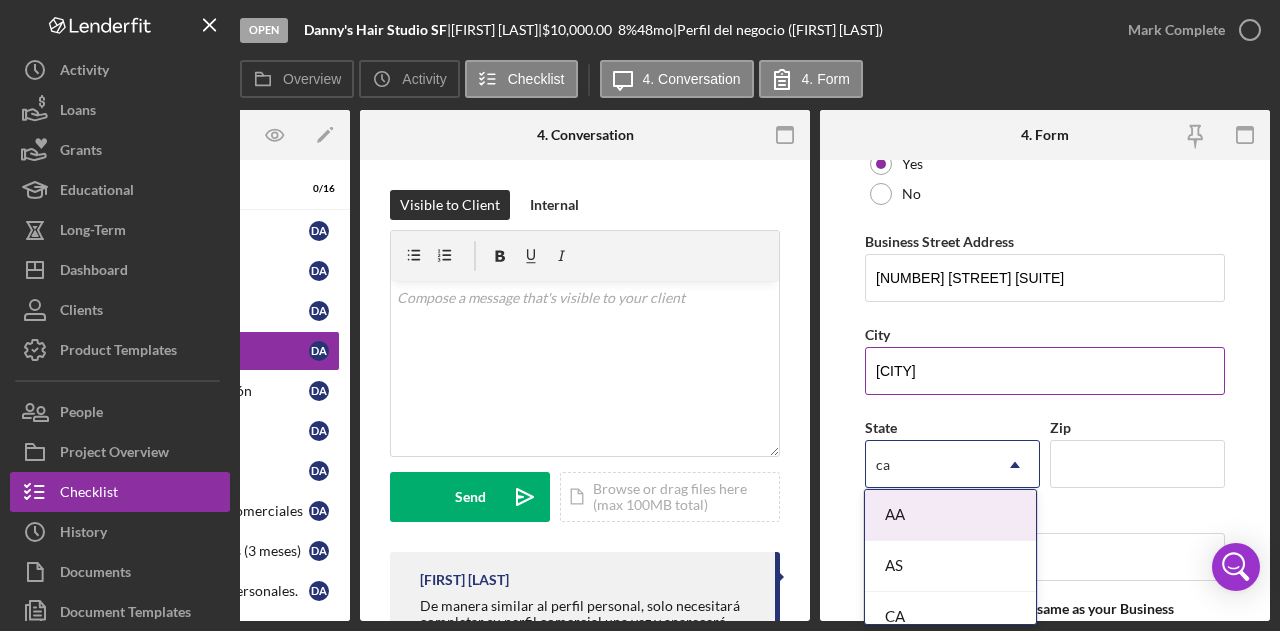 type 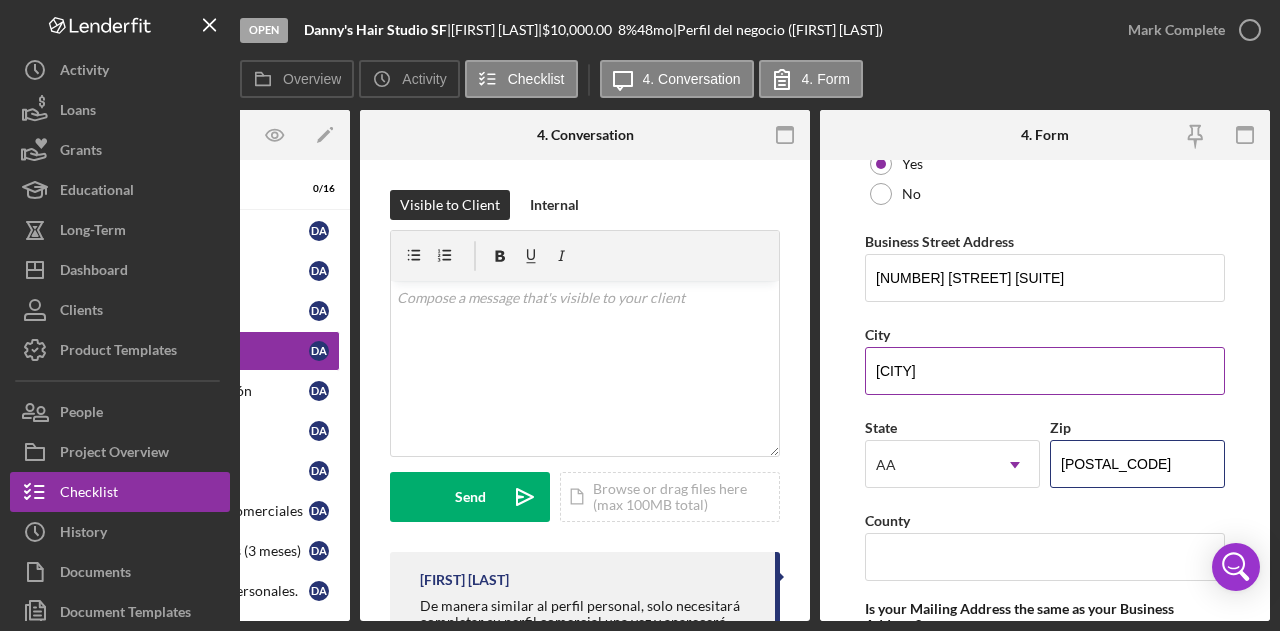 type on "[POSTAL_CODE]" 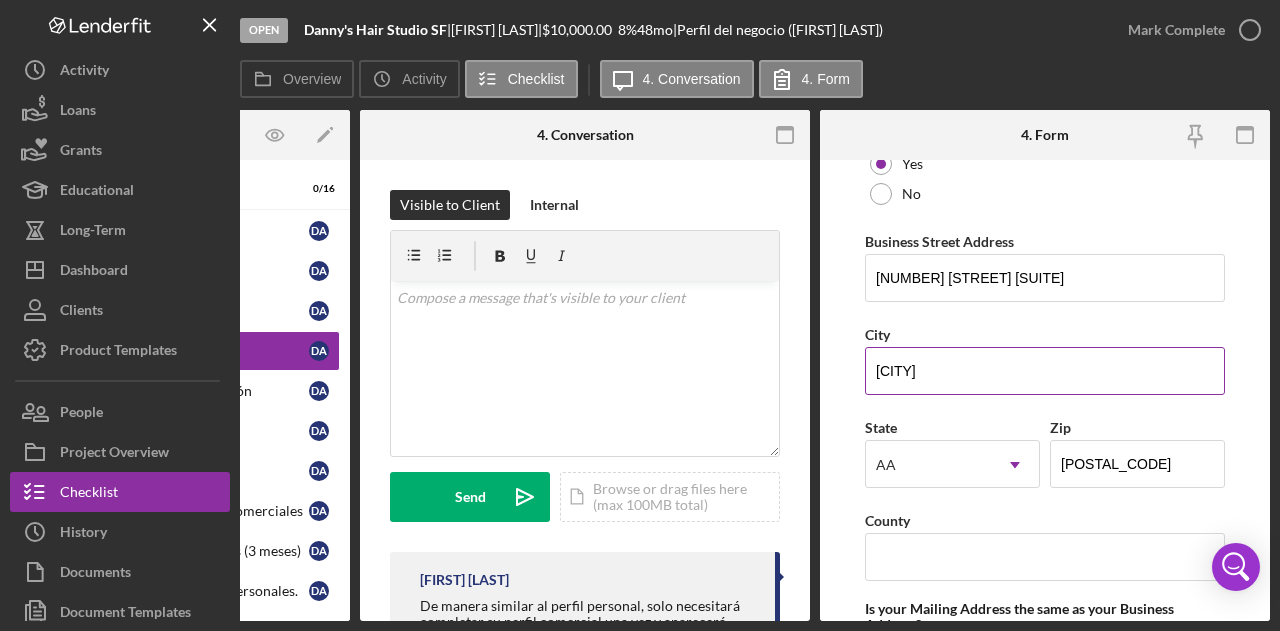 click on "san f" at bounding box center [1045, 371] 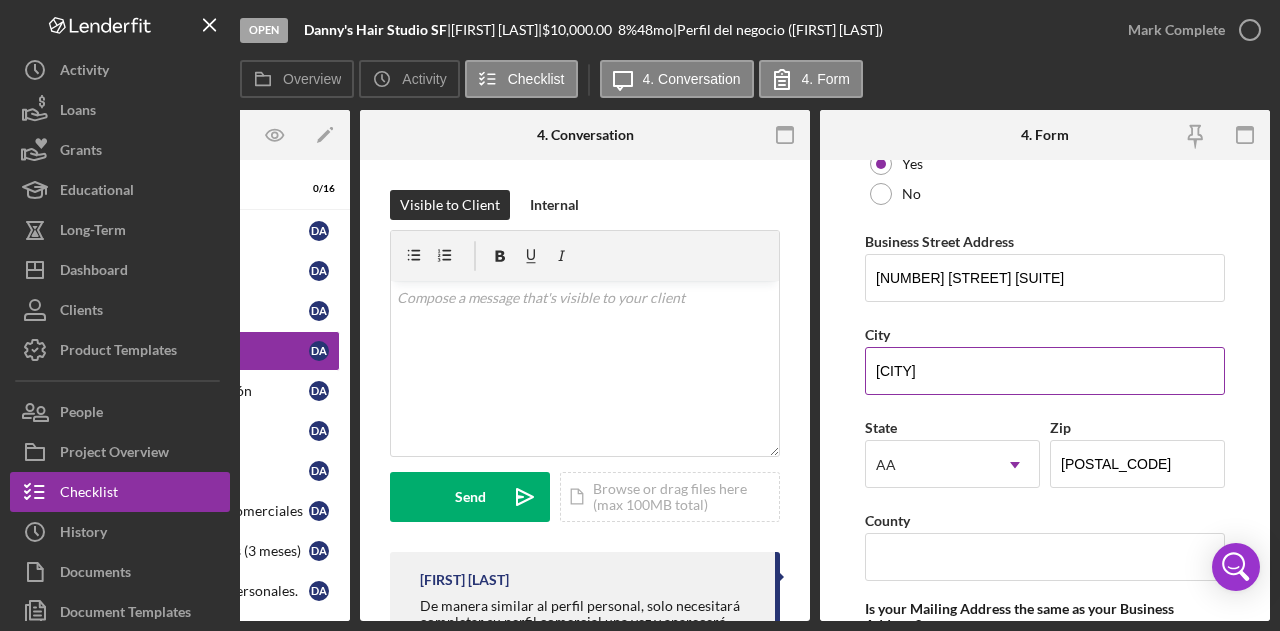 type on "[CITY]" 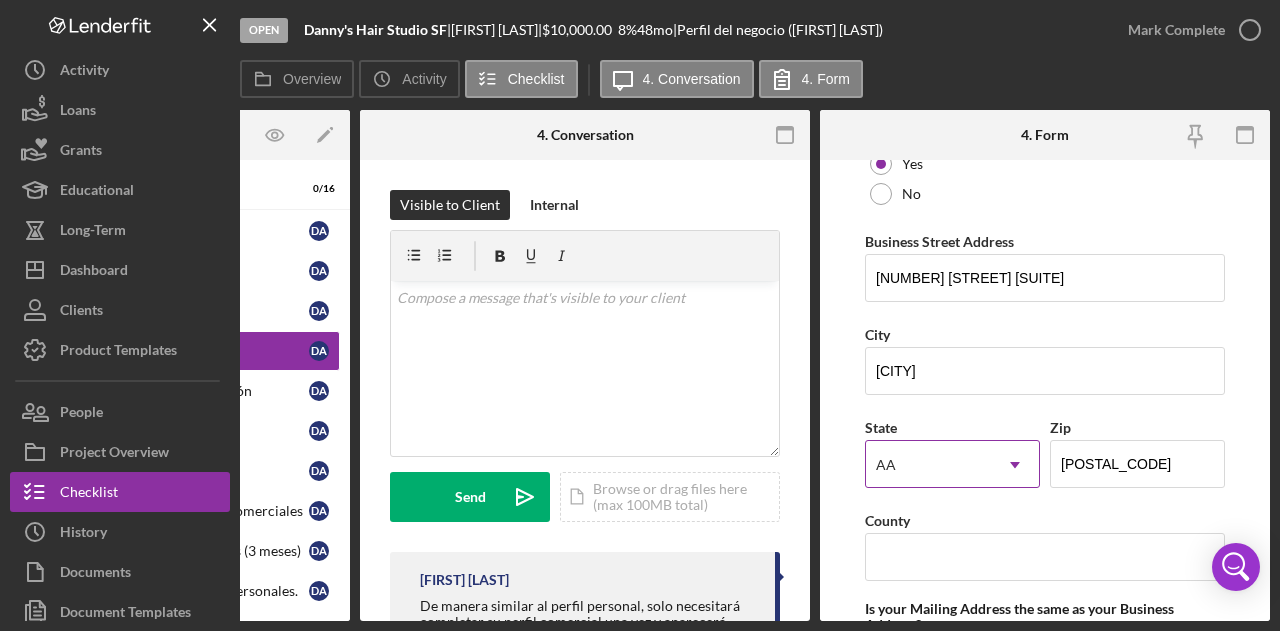 click on "AA" at bounding box center [928, 465] 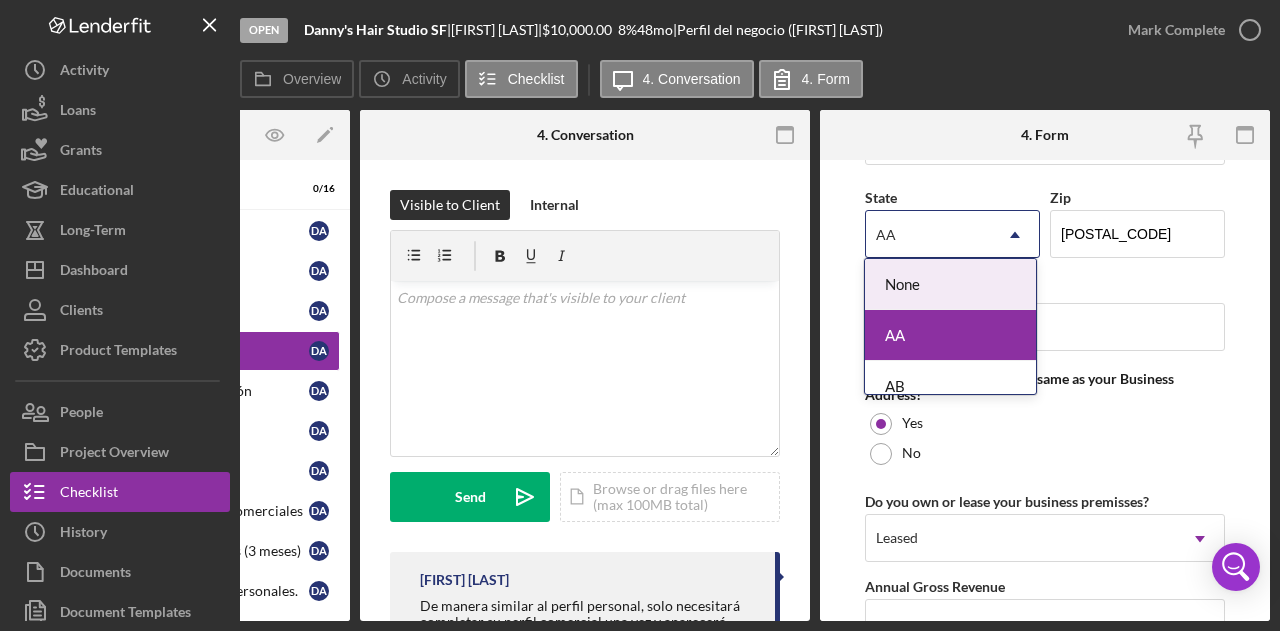 scroll, scrollTop: 1358, scrollLeft: 0, axis: vertical 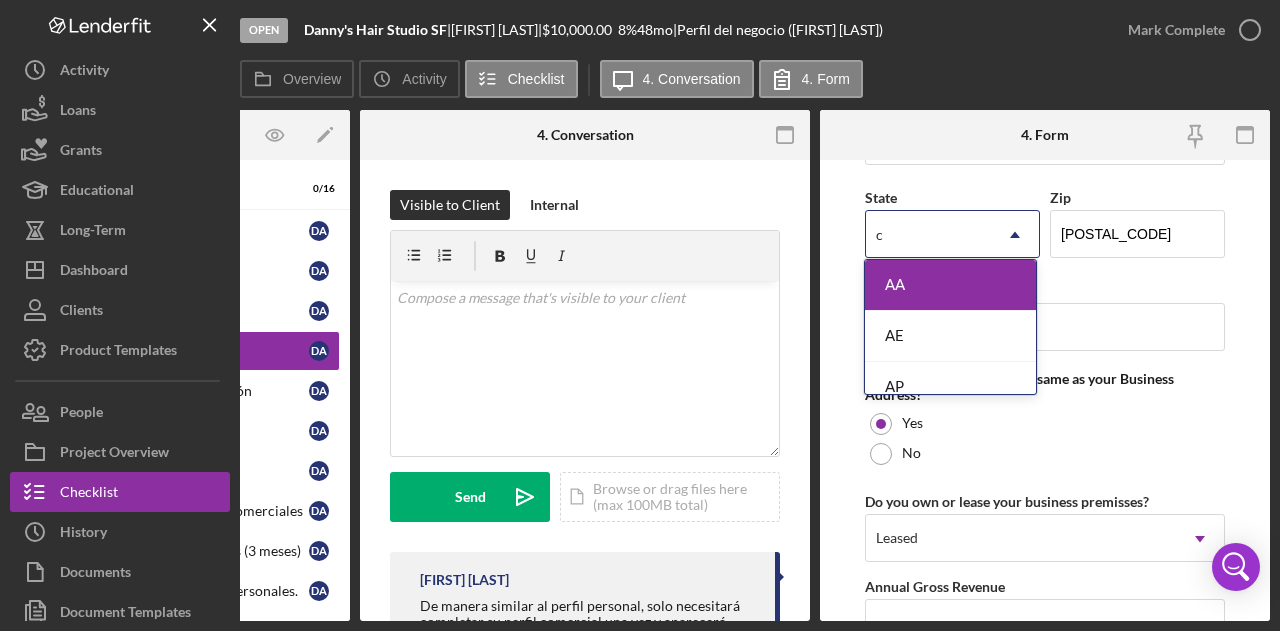 type on "ca" 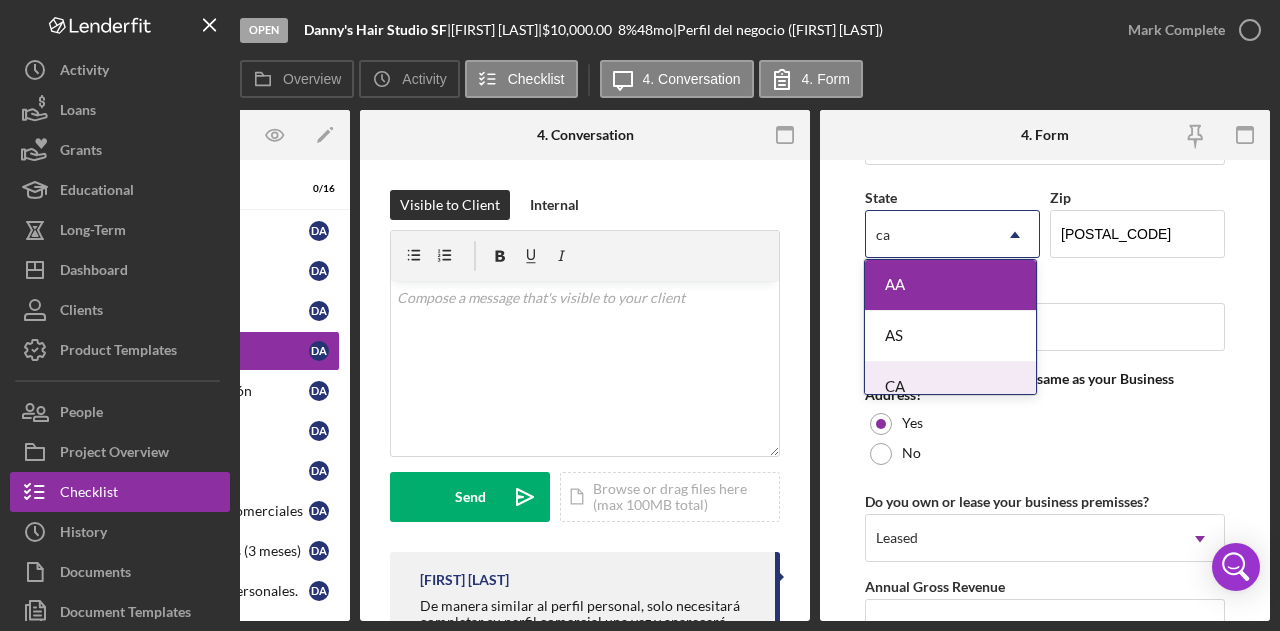 click on "CA" at bounding box center (950, 387) 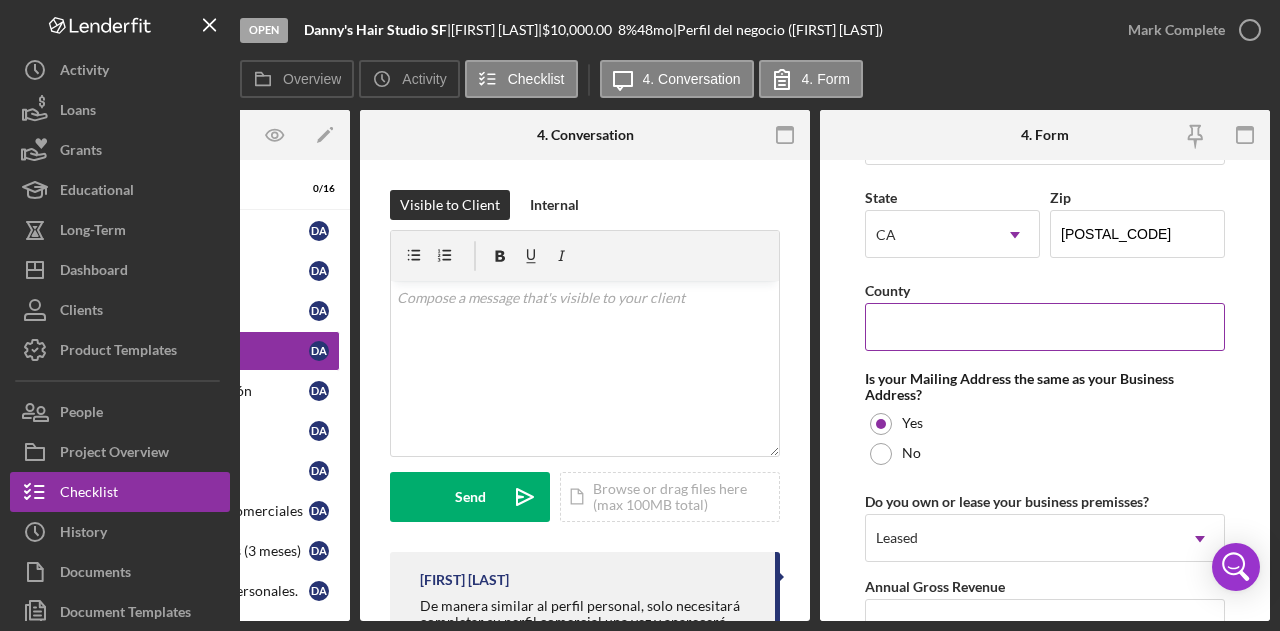 click on "County" at bounding box center (1045, 327) 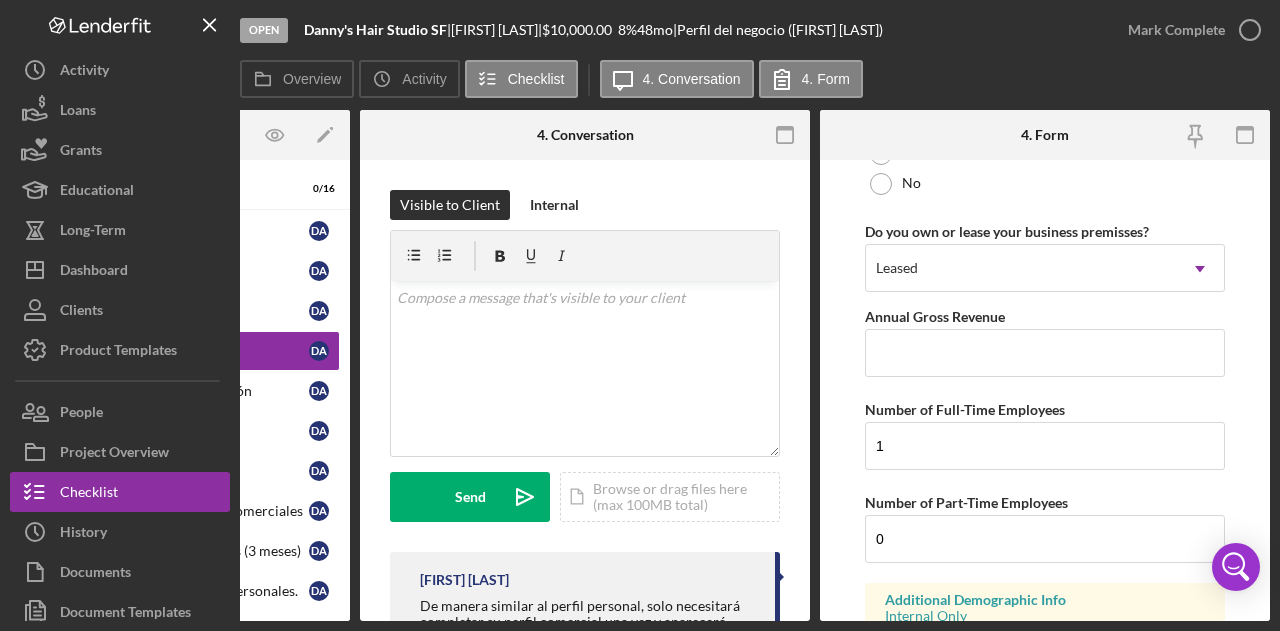 scroll, scrollTop: 1630, scrollLeft: 0, axis: vertical 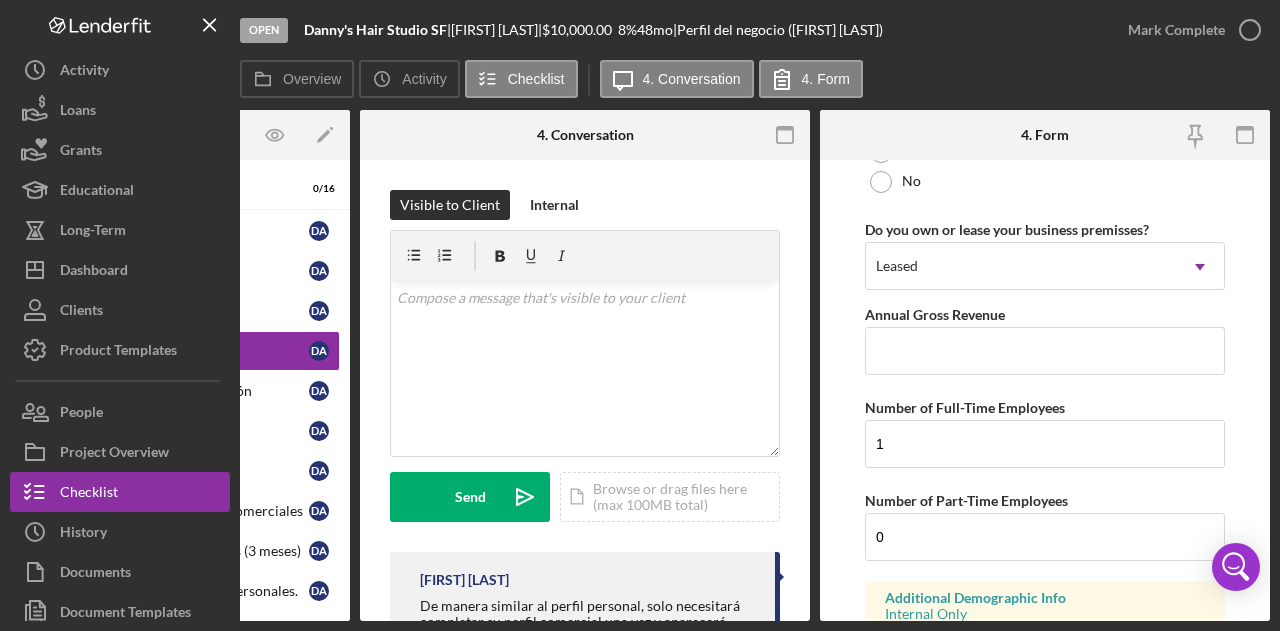 type on "[CITY]" 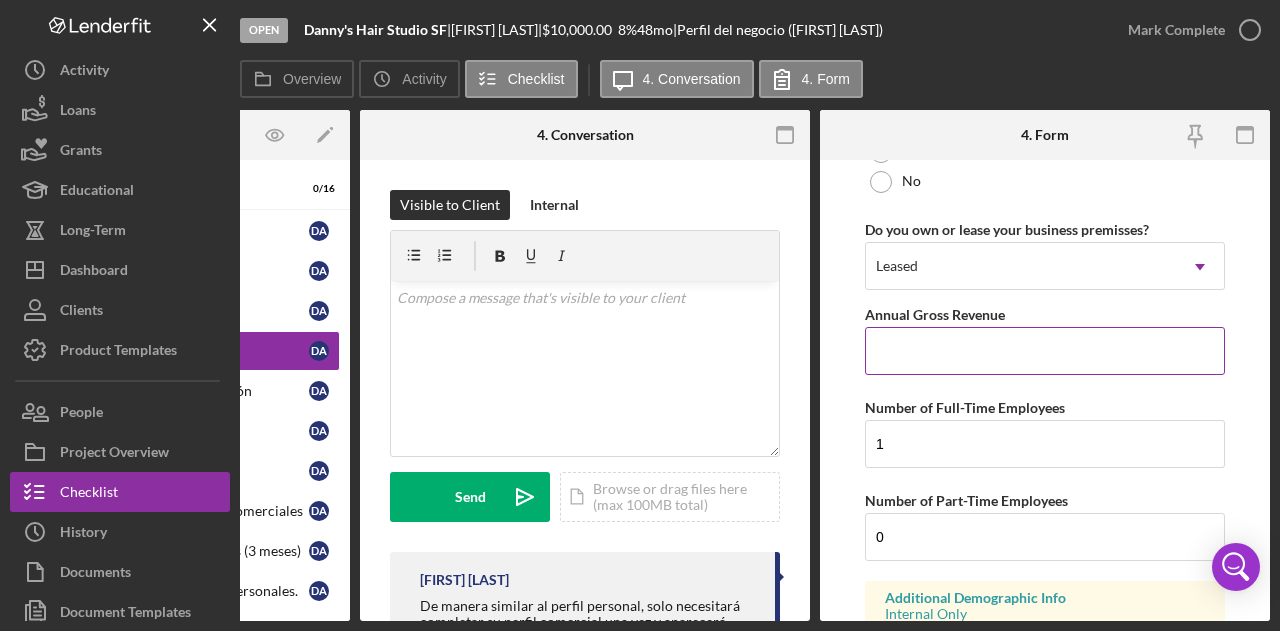 drag, startPoint x: 940, startPoint y: 333, endPoint x: 907, endPoint y: 333, distance: 33 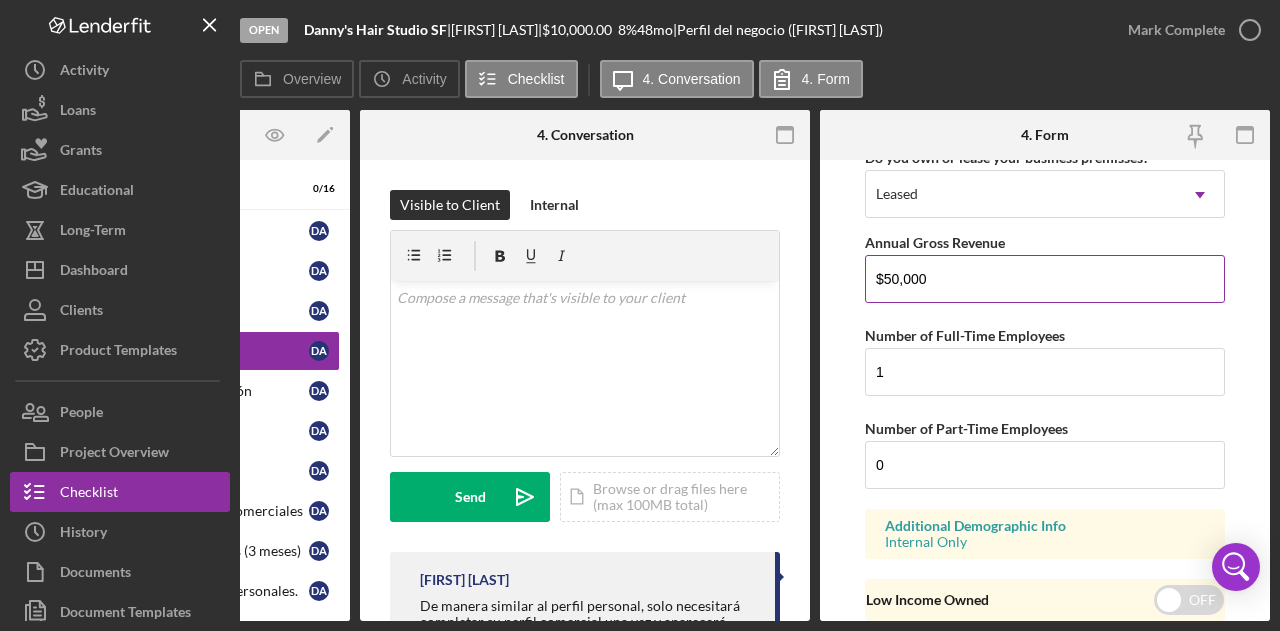 scroll, scrollTop: 1768, scrollLeft: 0, axis: vertical 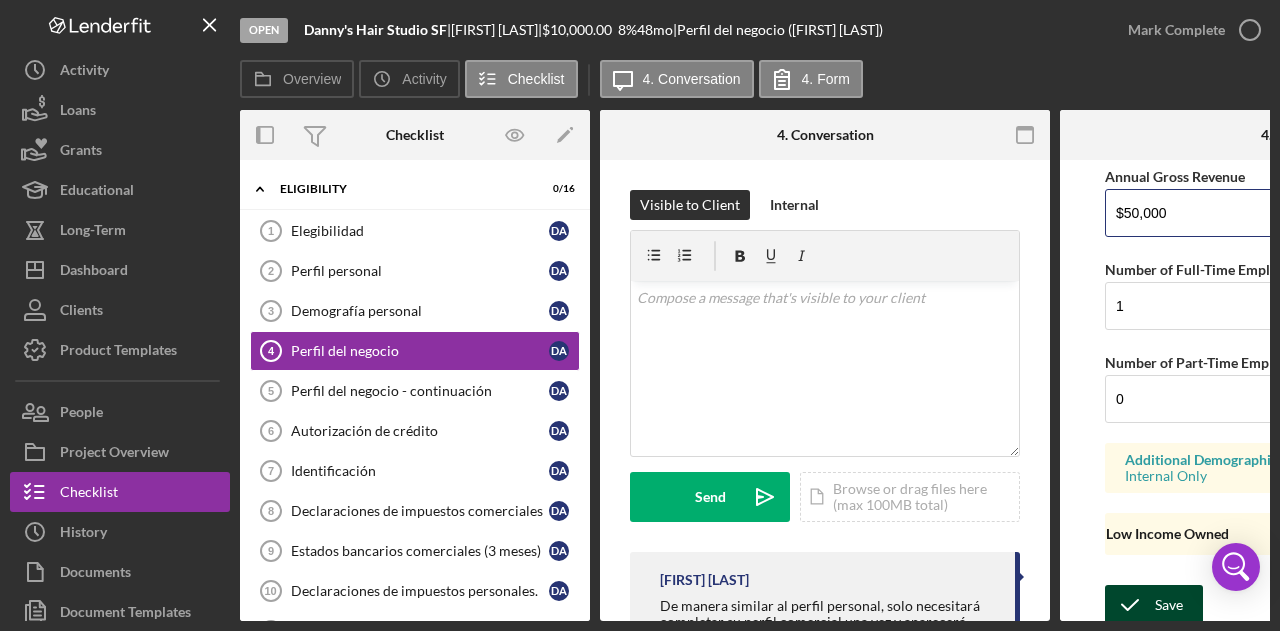 type on "$50,000" 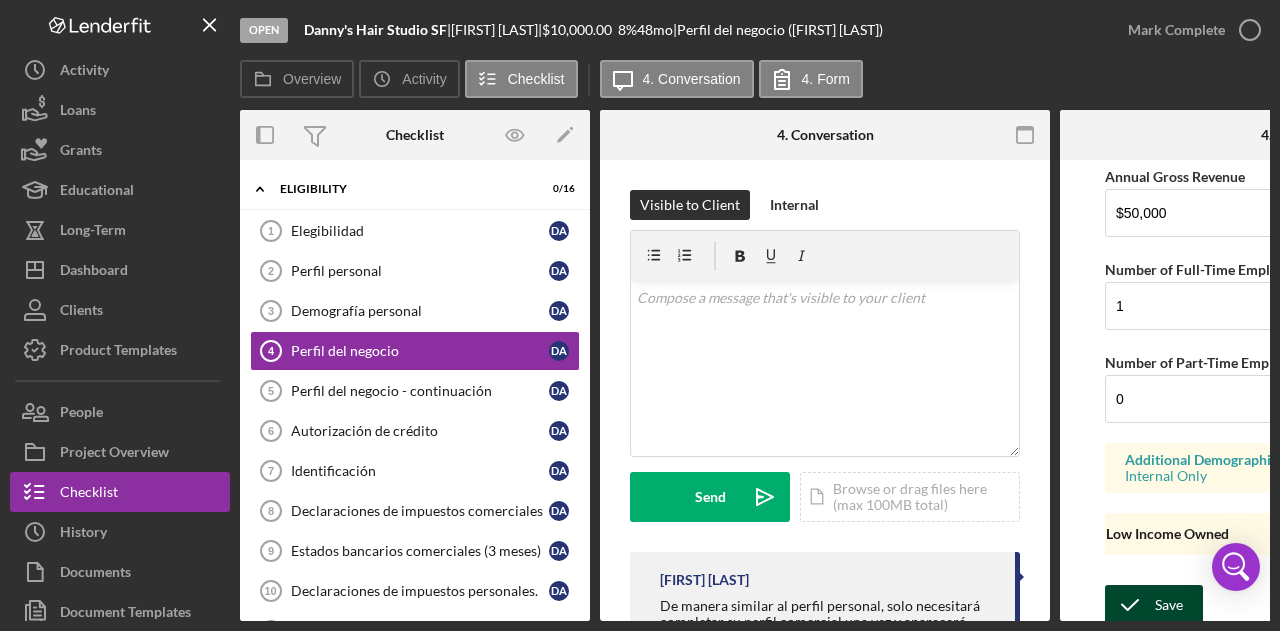 click 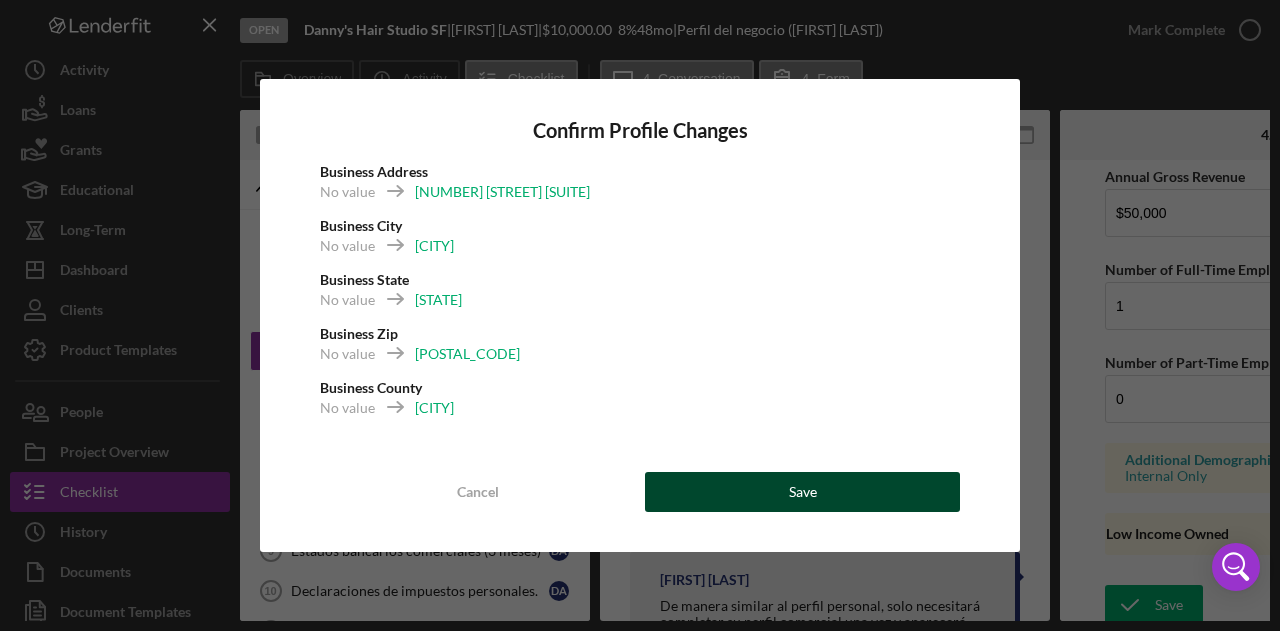 click on "Save" at bounding box center (802, 492) 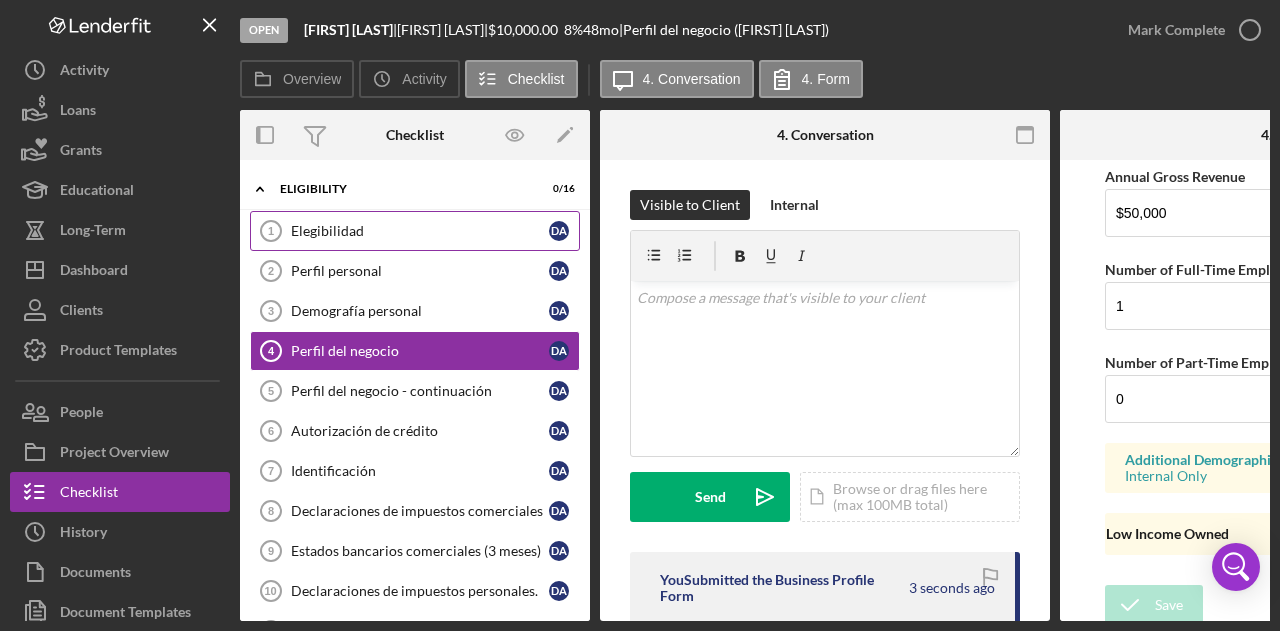 click on "Elegibilidad" at bounding box center [420, 231] 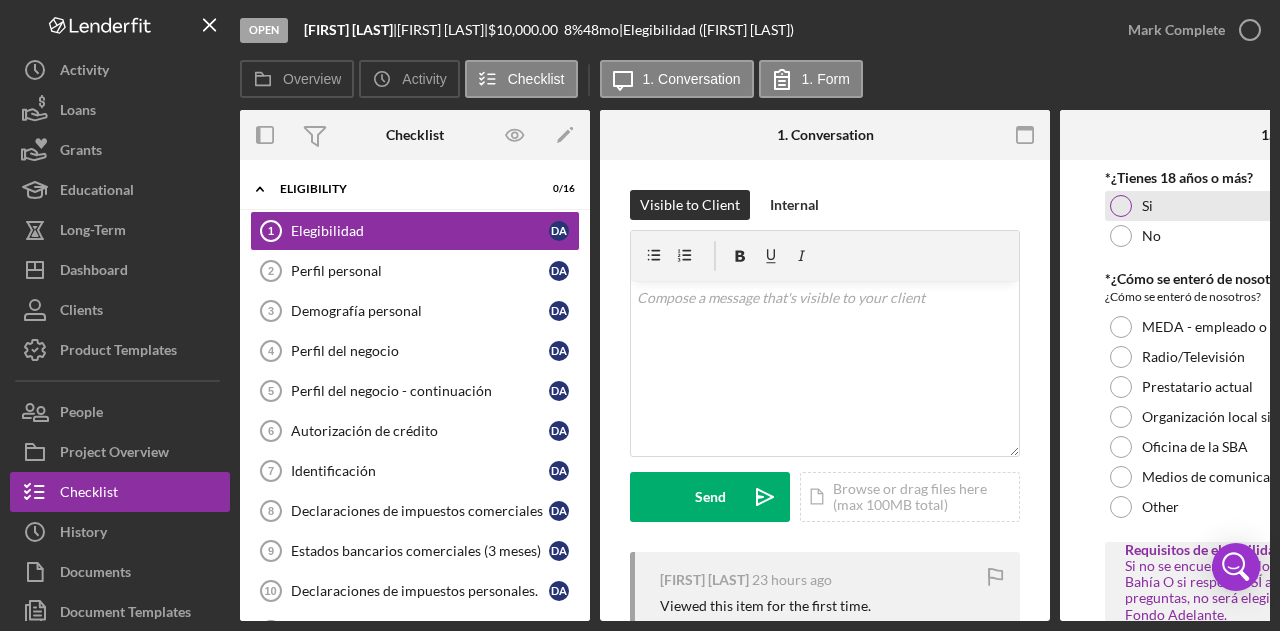 click on "Si" at bounding box center [1285, 206] 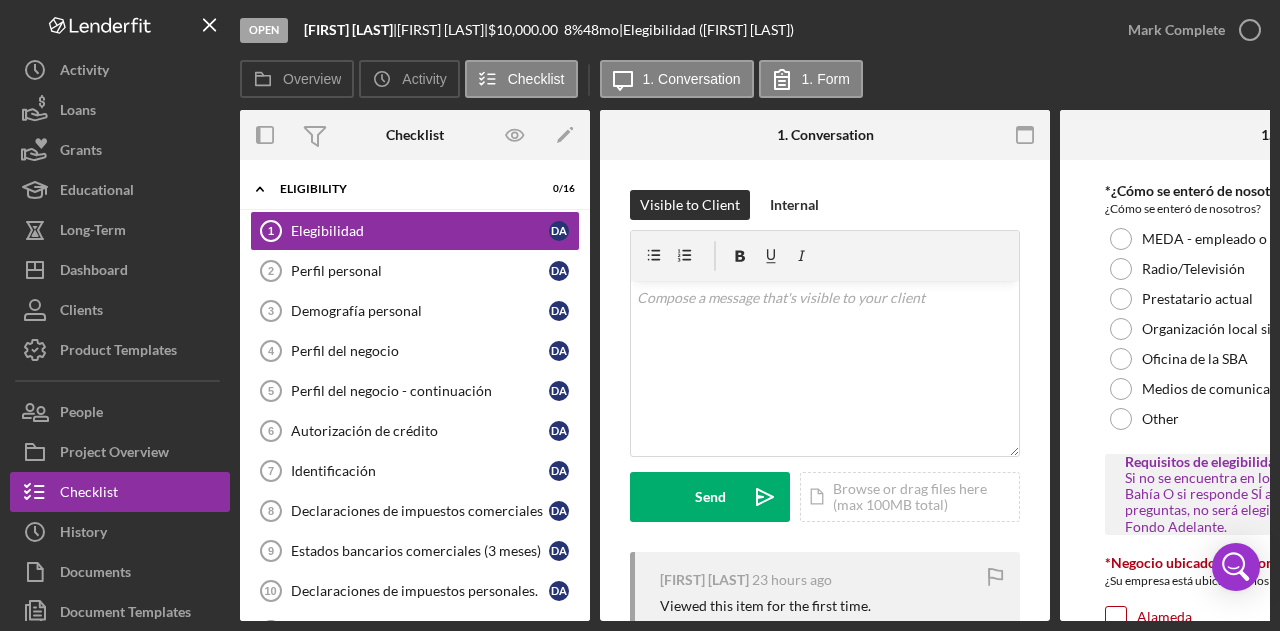 scroll, scrollTop: 98, scrollLeft: 0, axis: vertical 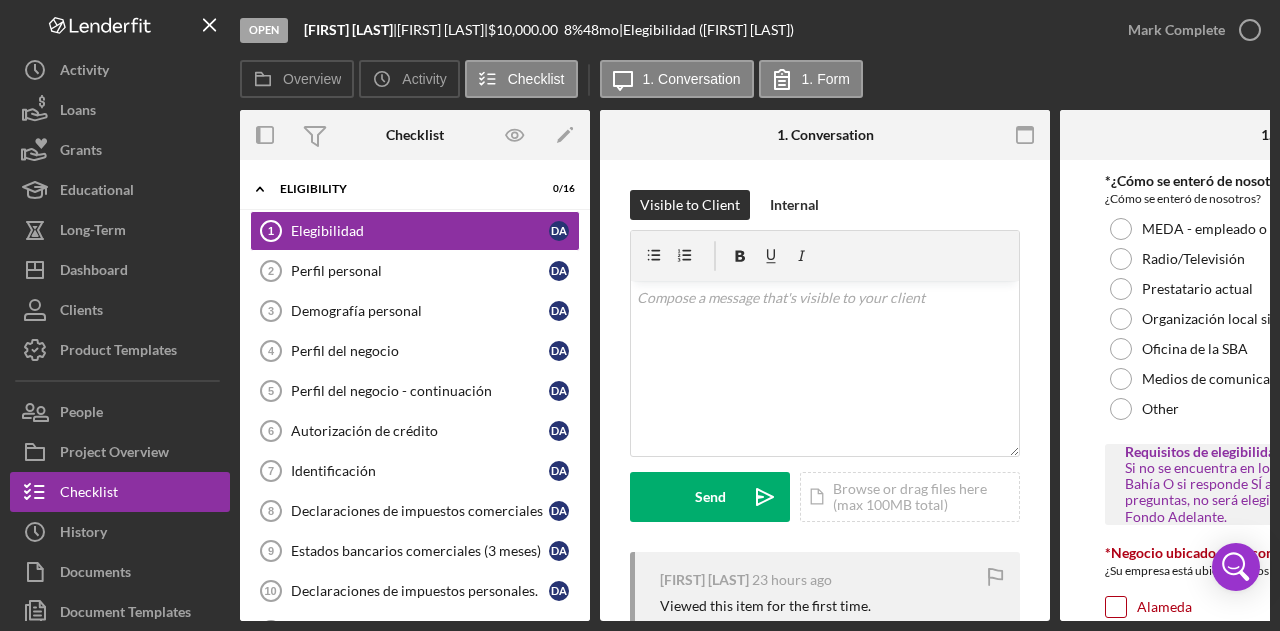 click on "MEDA - empleado o evento" at bounding box center [1285, 229] 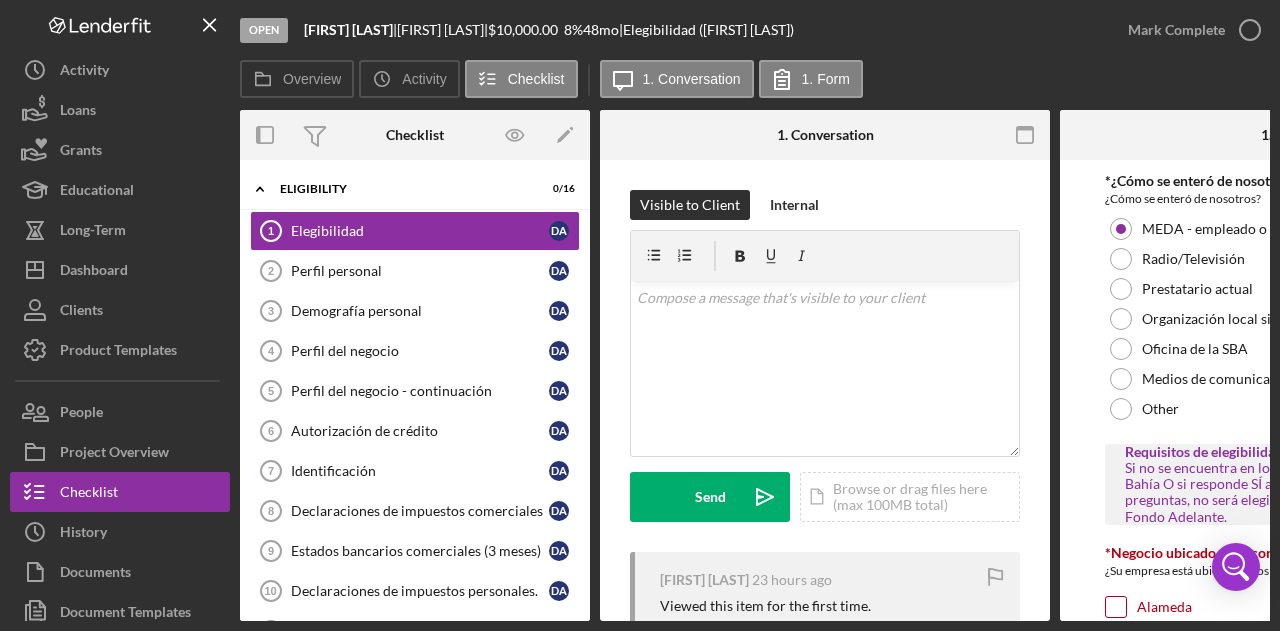 scroll, scrollTop: 347, scrollLeft: 0, axis: vertical 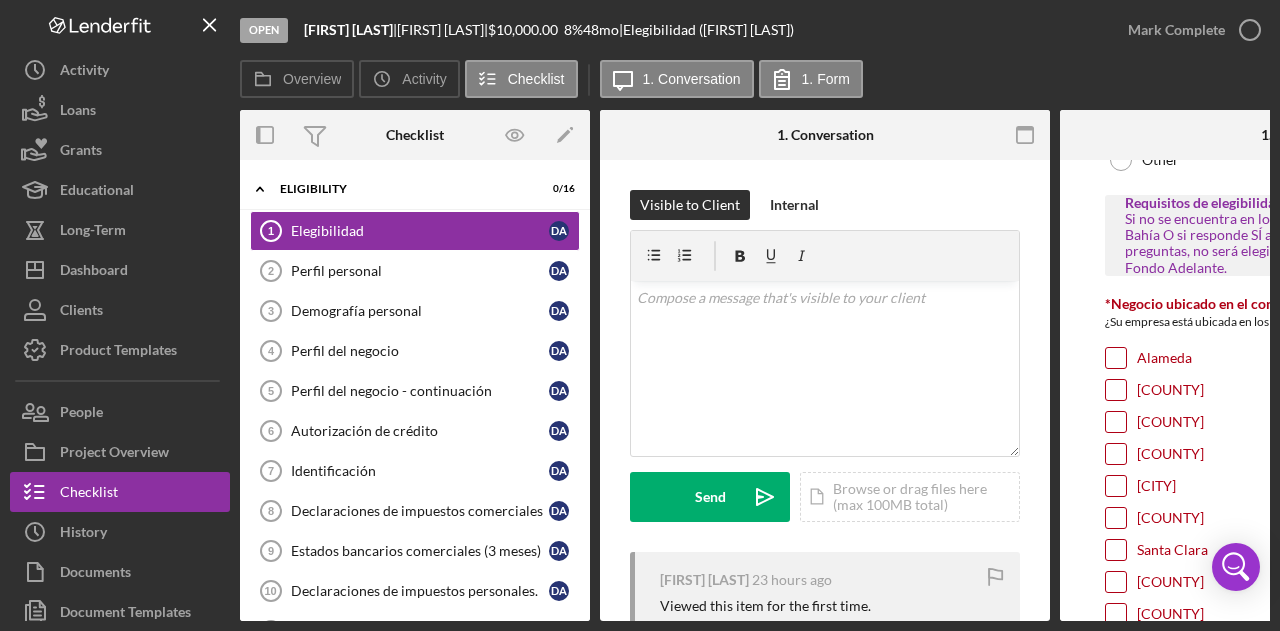 click on "[CITY]" at bounding box center (1116, 486) 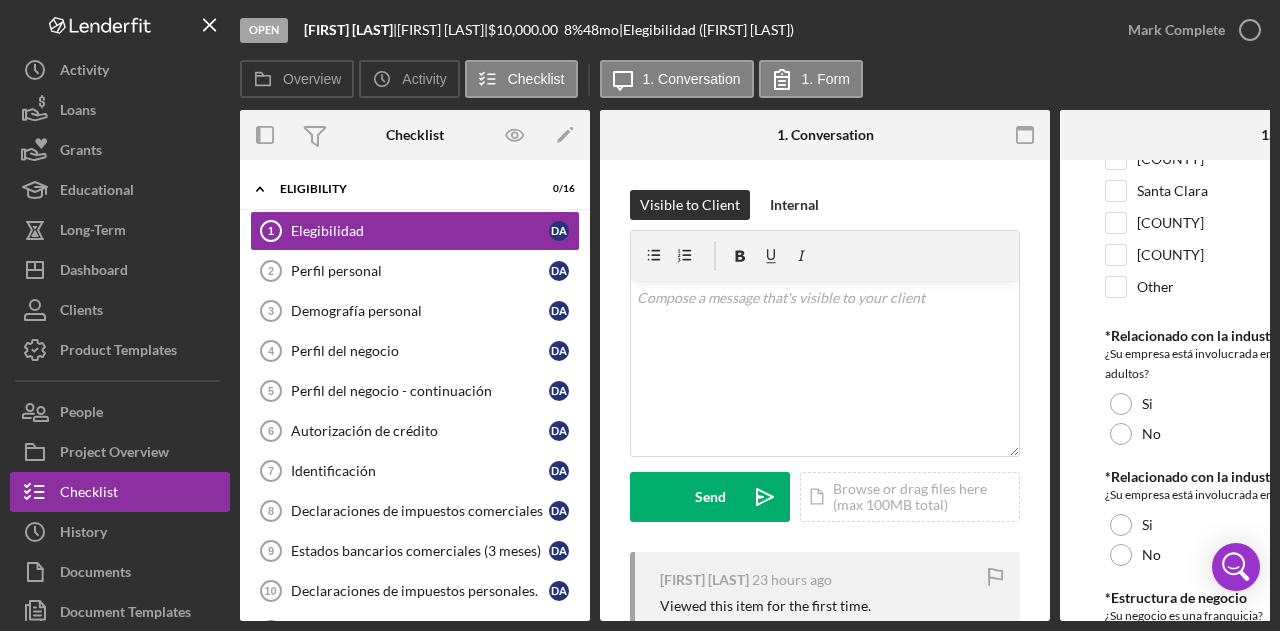 scroll, scrollTop: 707, scrollLeft: 0, axis: vertical 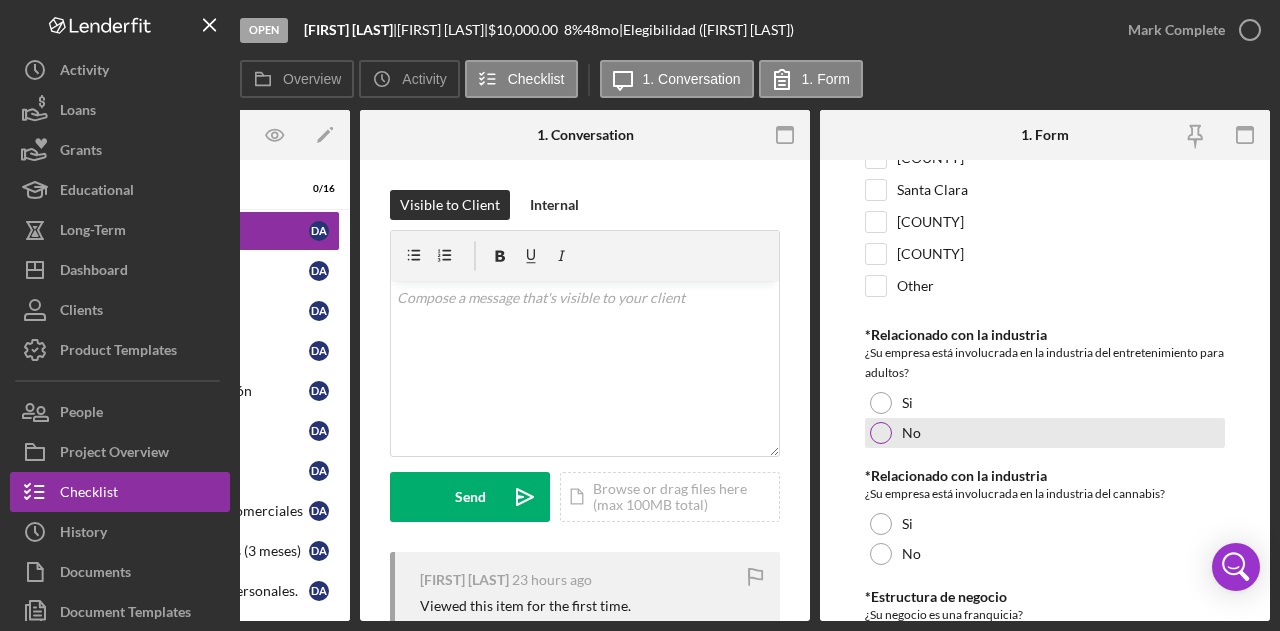 click on "No" at bounding box center [1045, 433] 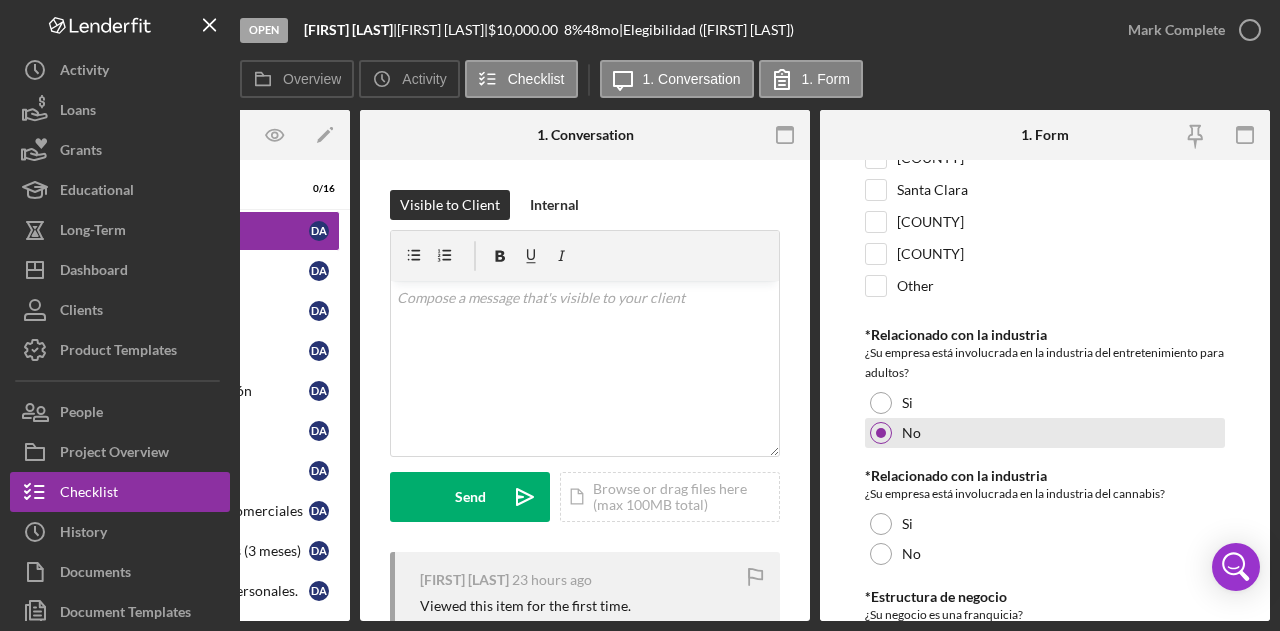 click on "No" at bounding box center [1045, 433] 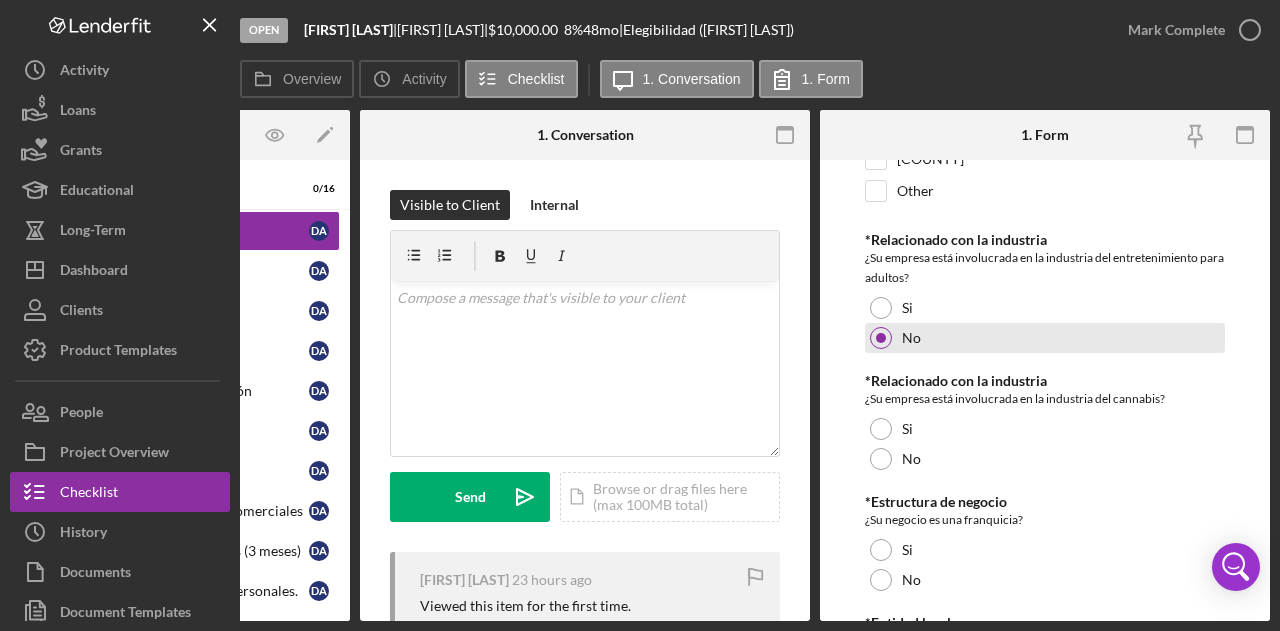 scroll, scrollTop: 803, scrollLeft: 0, axis: vertical 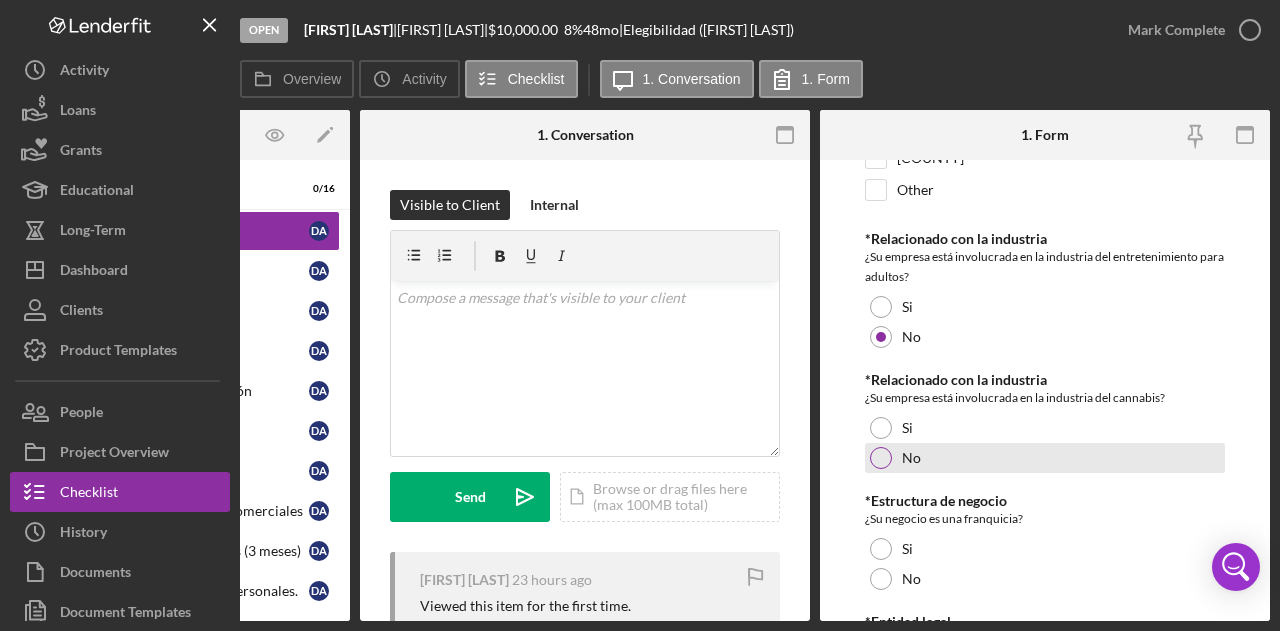 click on "No" at bounding box center [1045, 458] 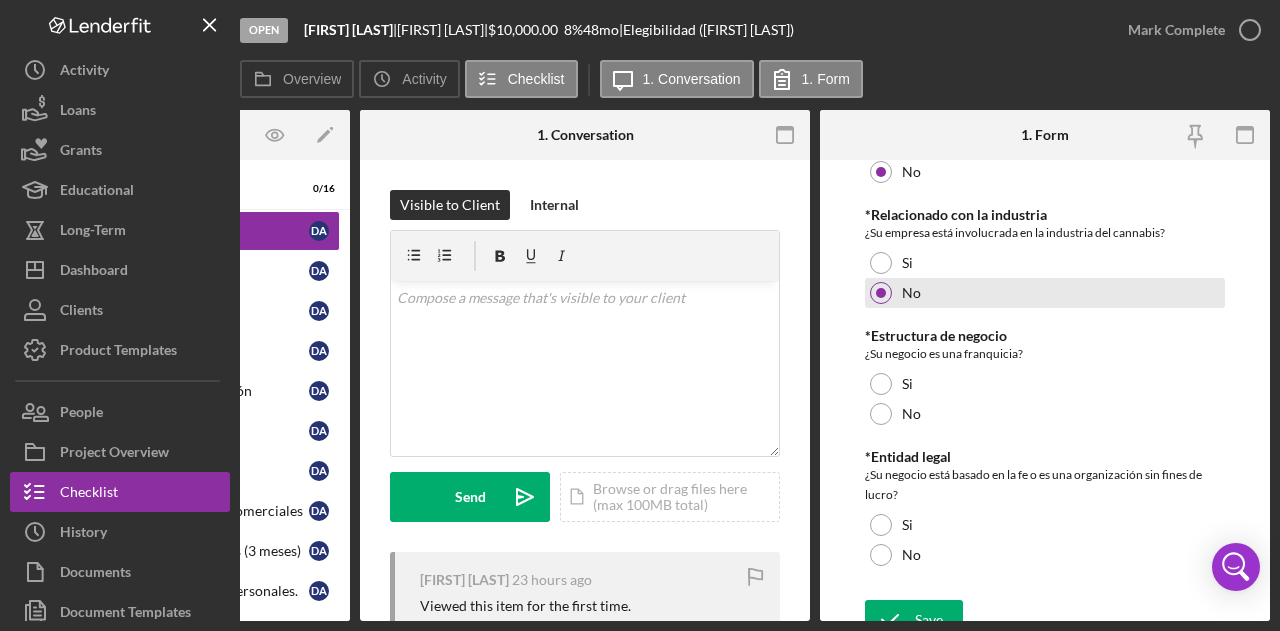 scroll, scrollTop: 981, scrollLeft: 0, axis: vertical 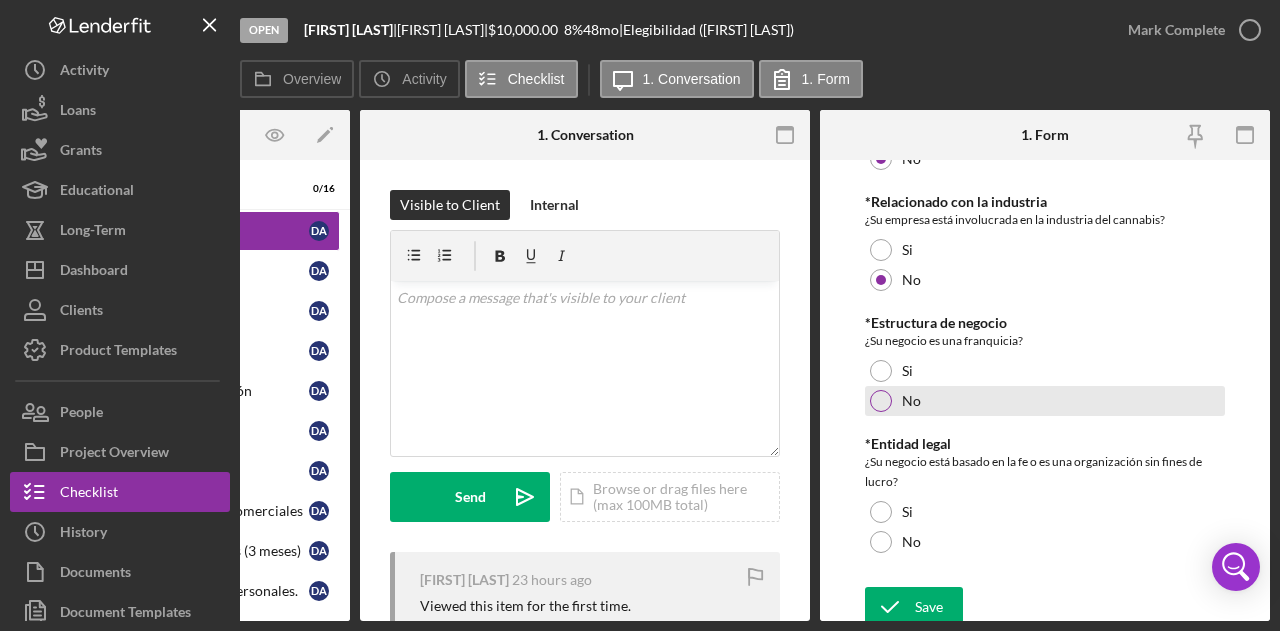 click on "No" at bounding box center [911, 401] 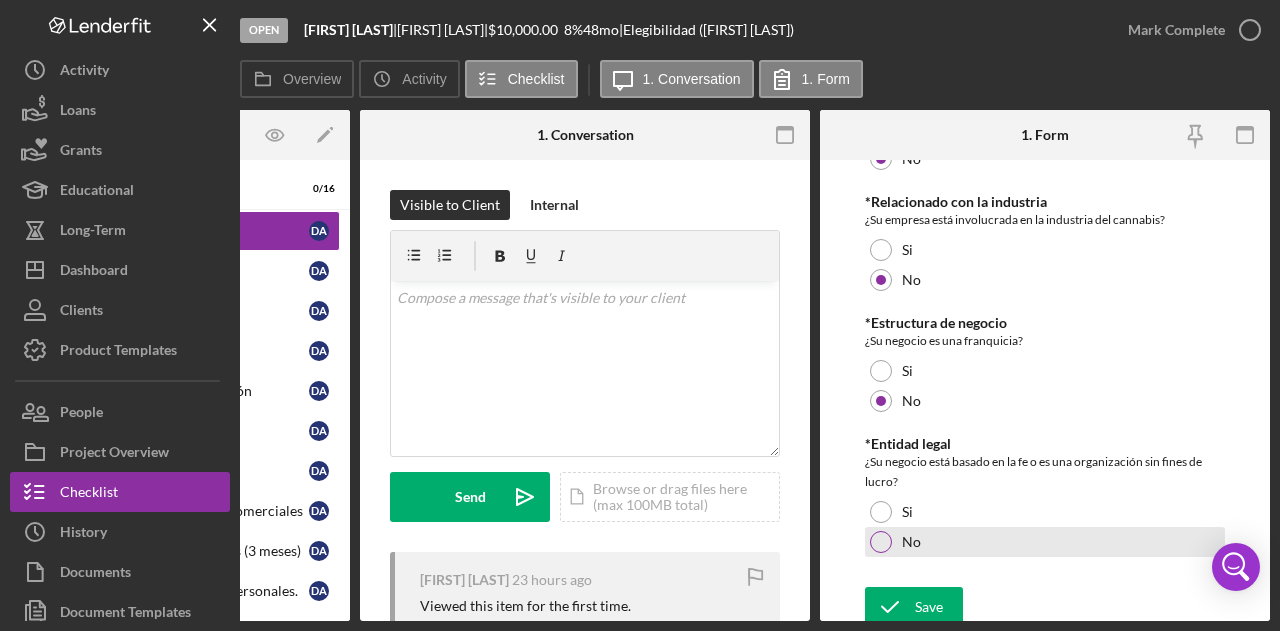 click on "No" at bounding box center [911, 542] 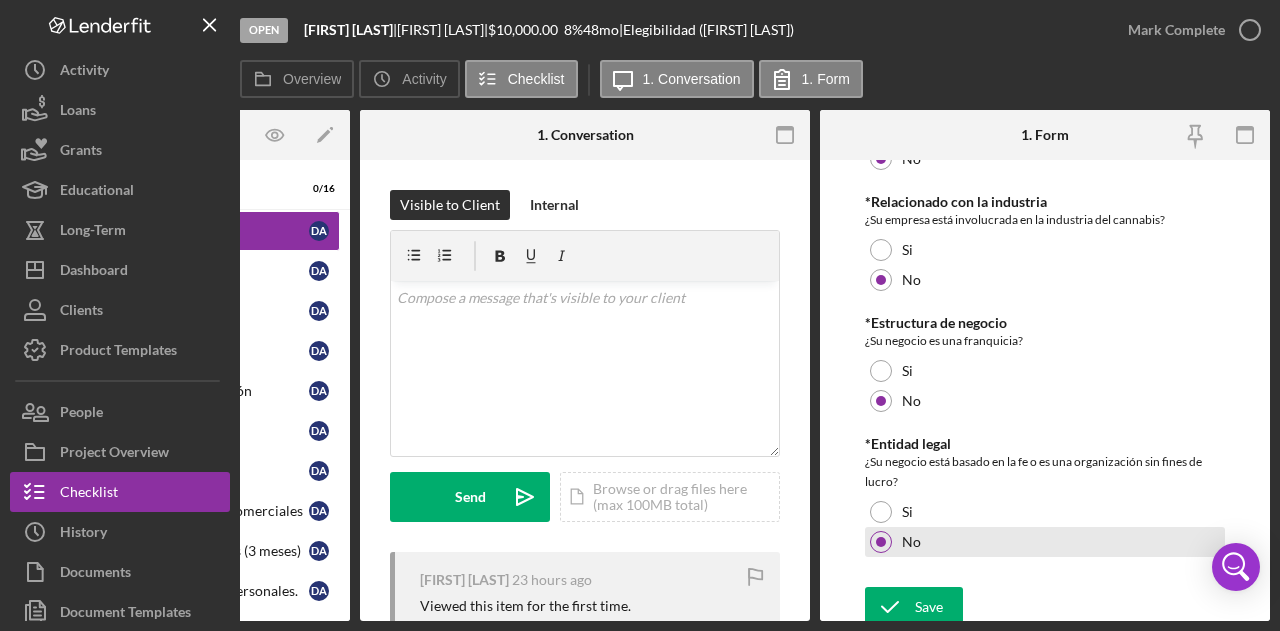 scroll, scrollTop: 988, scrollLeft: 0, axis: vertical 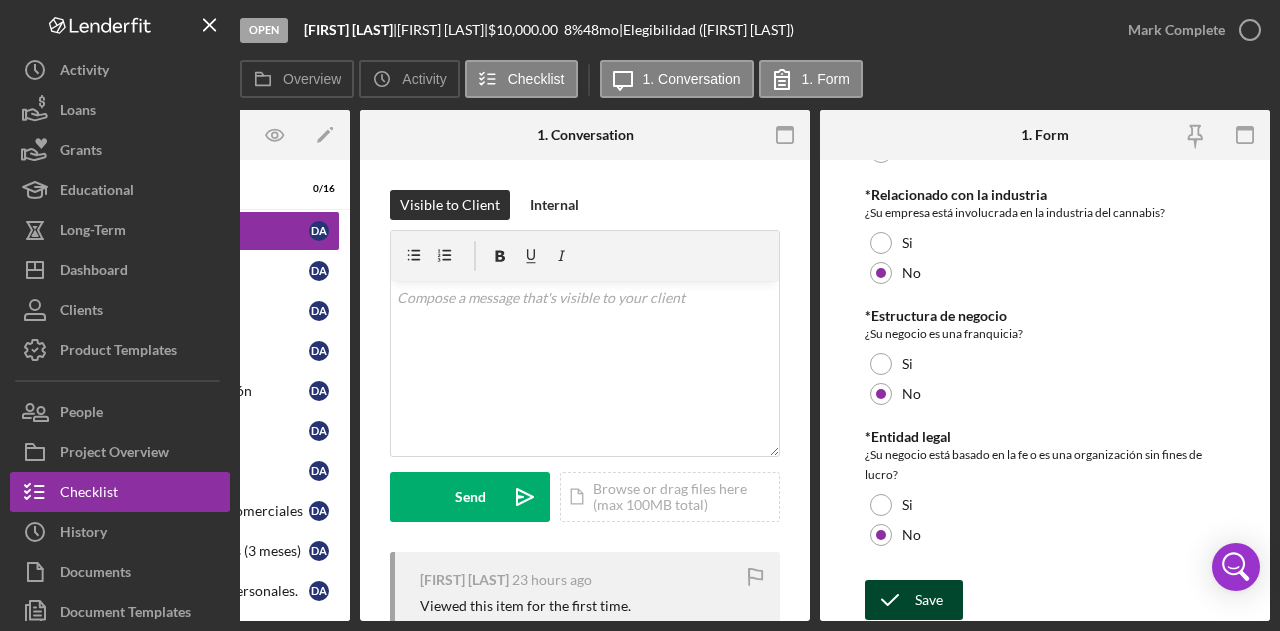 click 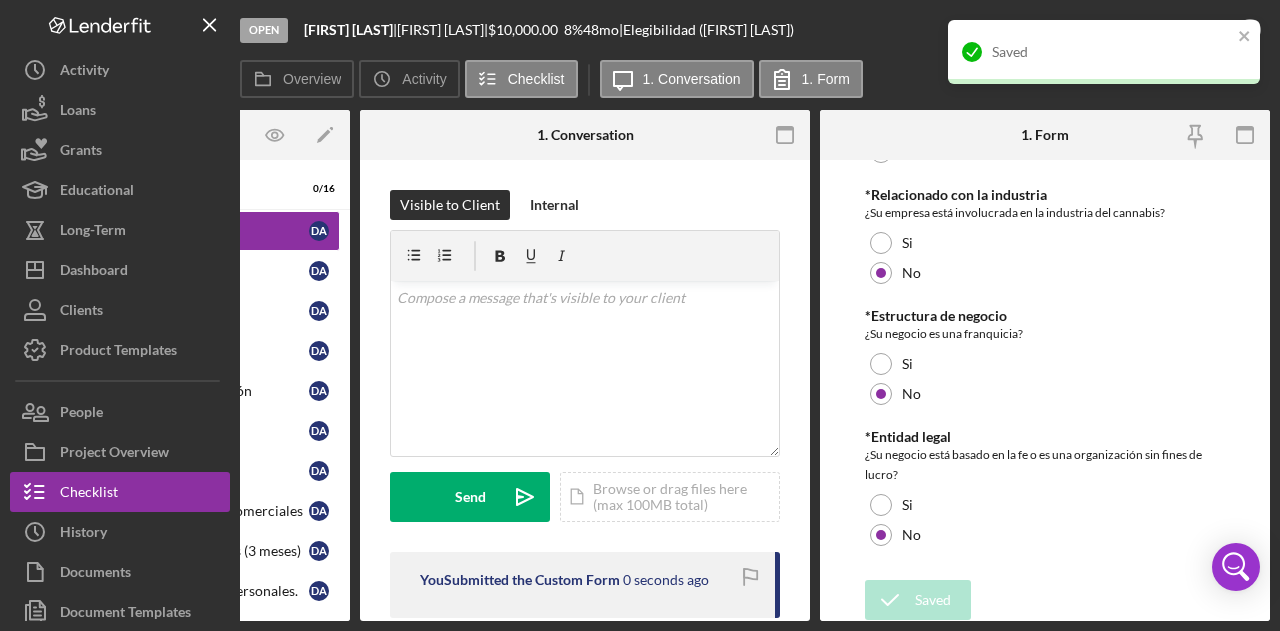 scroll, scrollTop: 0, scrollLeft: 0, axis: both 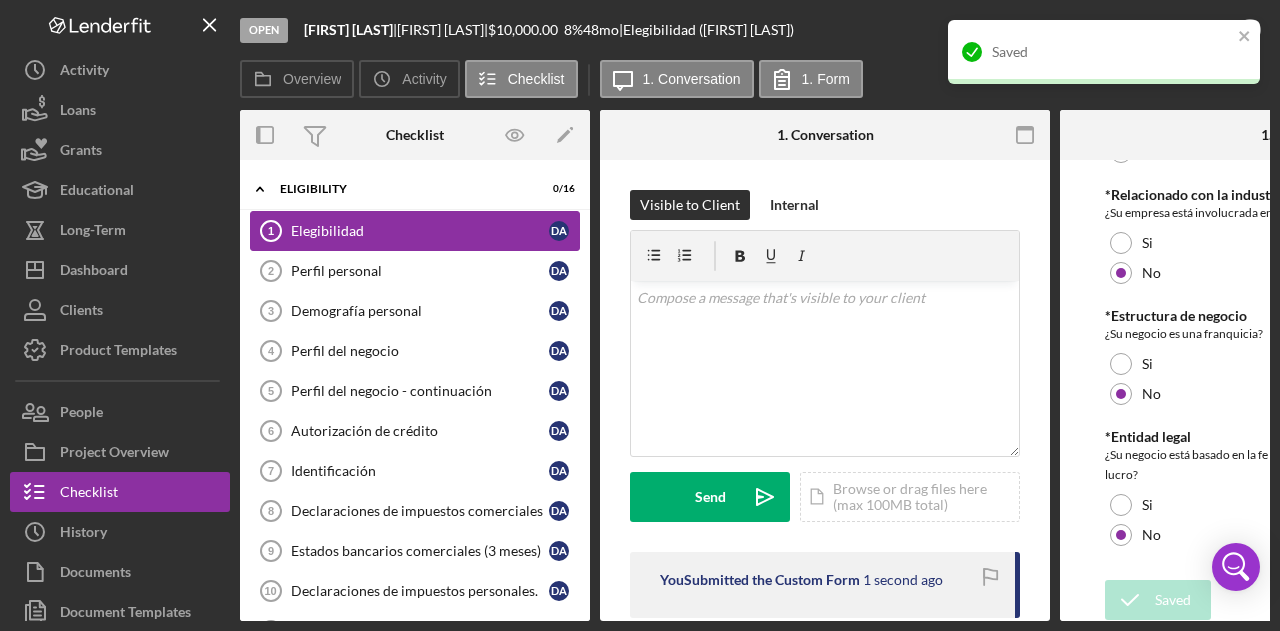 click on "Elegibilidad 1 Elegibilidad D A" at bounding box center [415, 231] 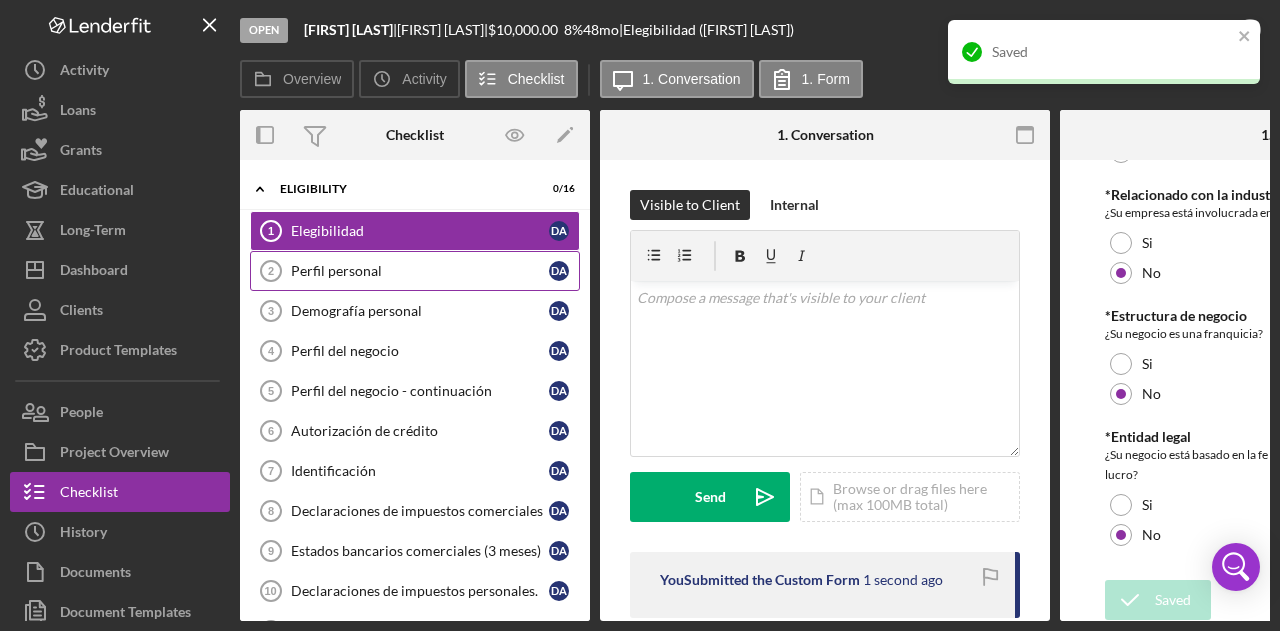 click on "Perfil personal" at bounding box center [420, 271] 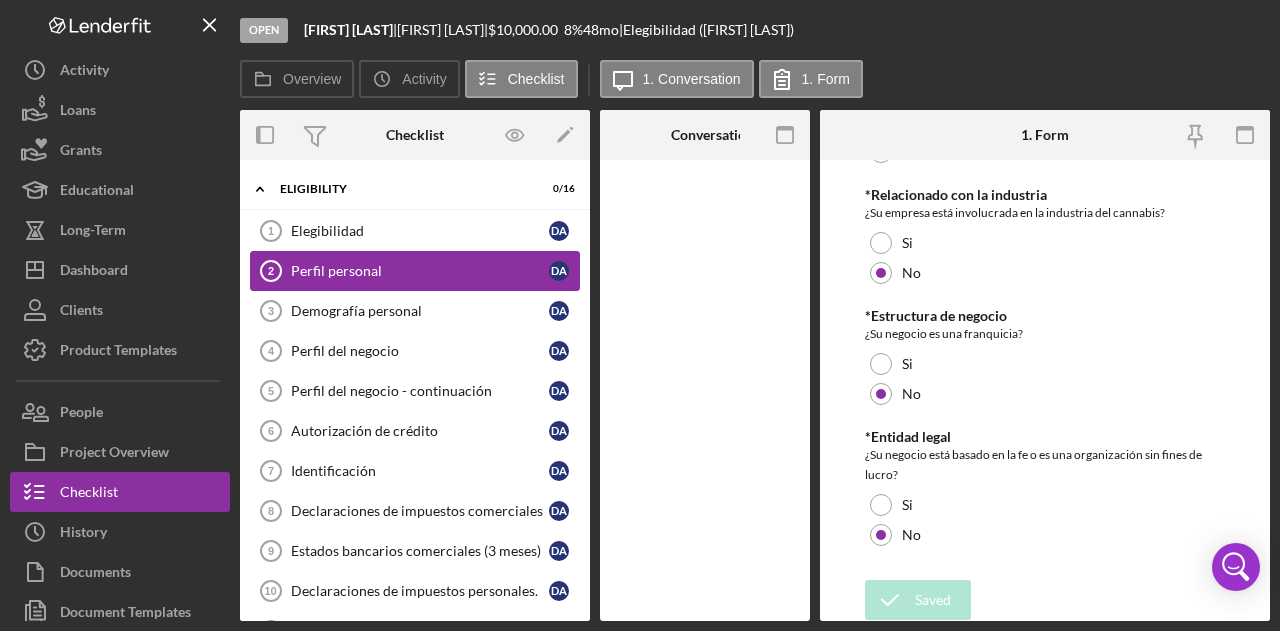 scroll, scrollTop: 0, scrollLeft: 0, axis: both 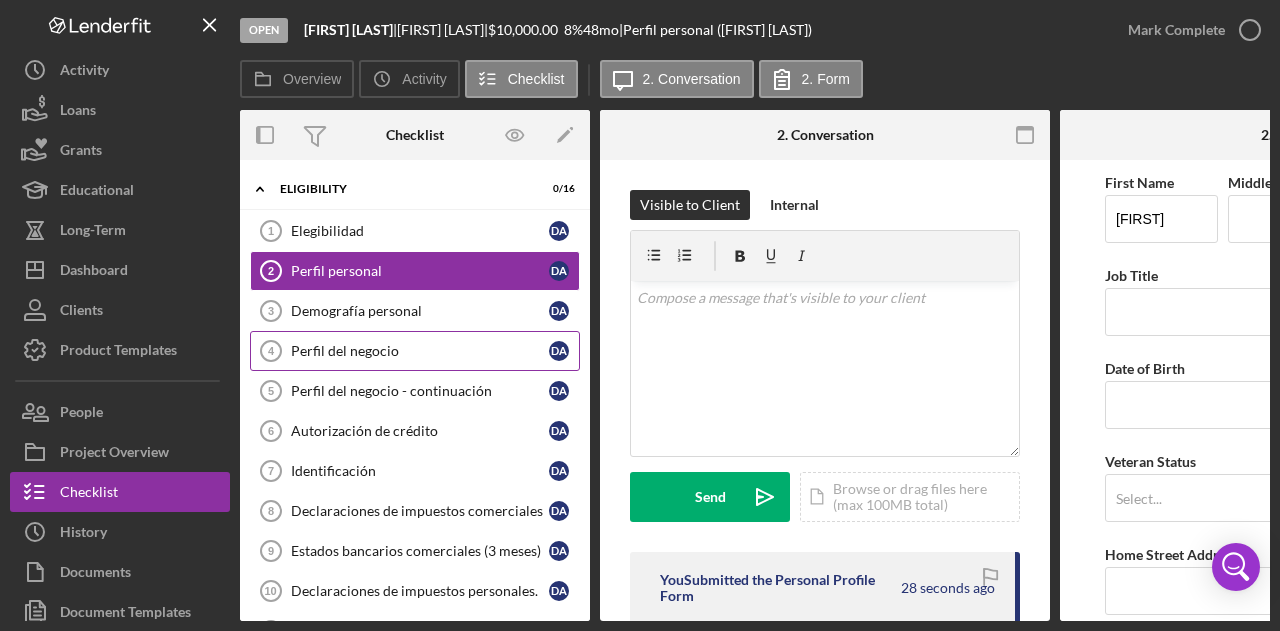 click on "Perfil del negocio 4 Perfil del negocio D A" at bounding box center (415, 351) 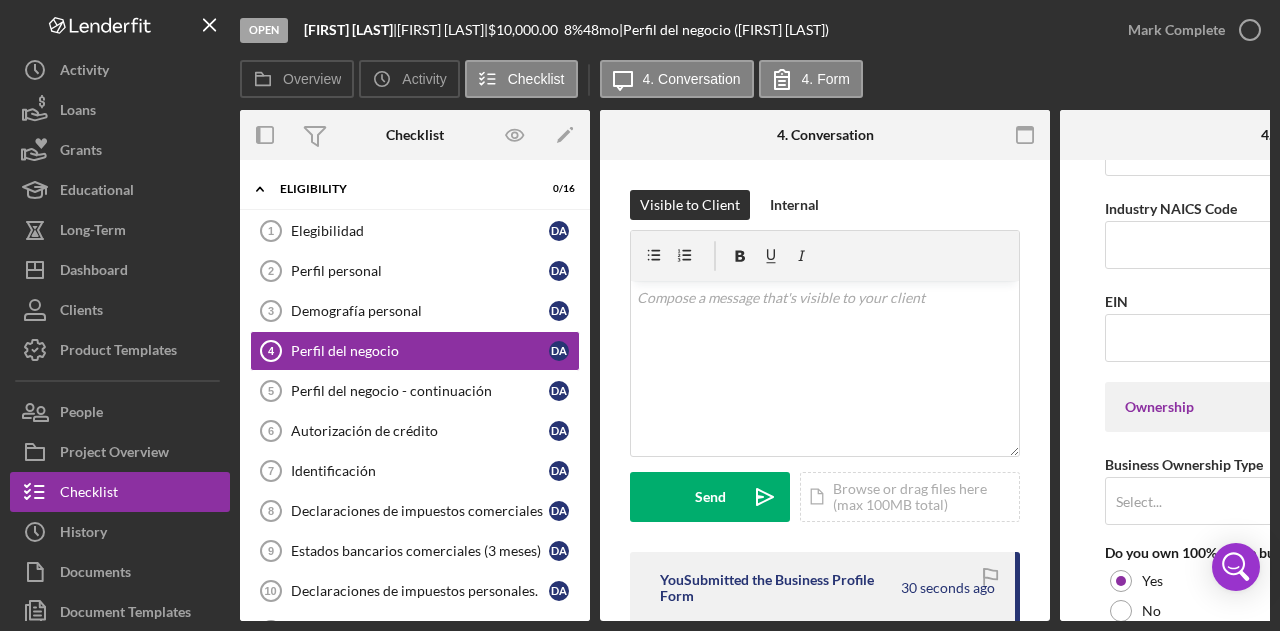 scroll, scrollTop: 714, scrollLeft: 0, axis: vertical 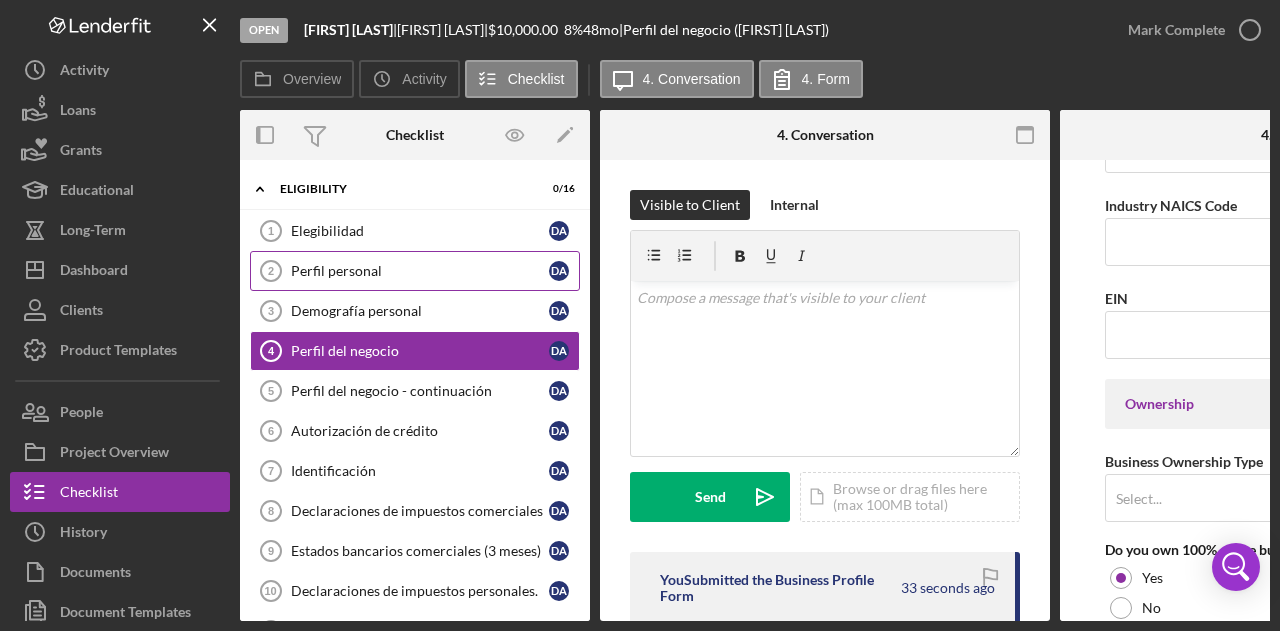 click on "Perfil personal 2 Perfil personal D A" at bounding box center [415, 271] 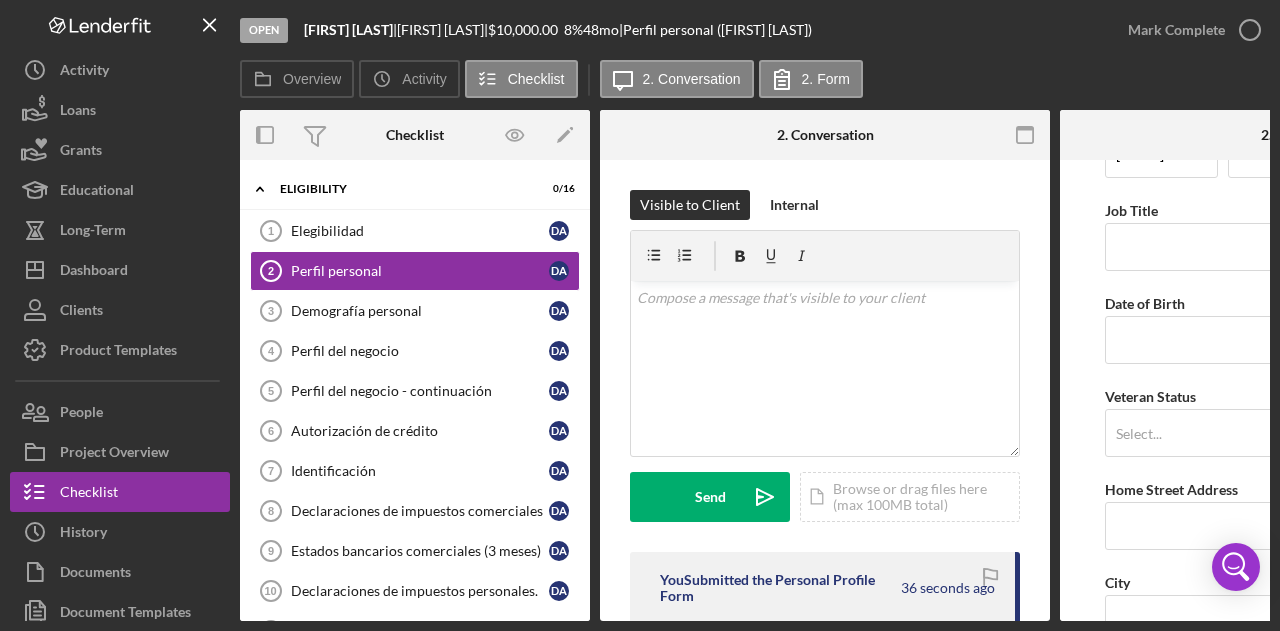 scroll, scrollTop: 66, scrollLeft: 0, axis: vertical 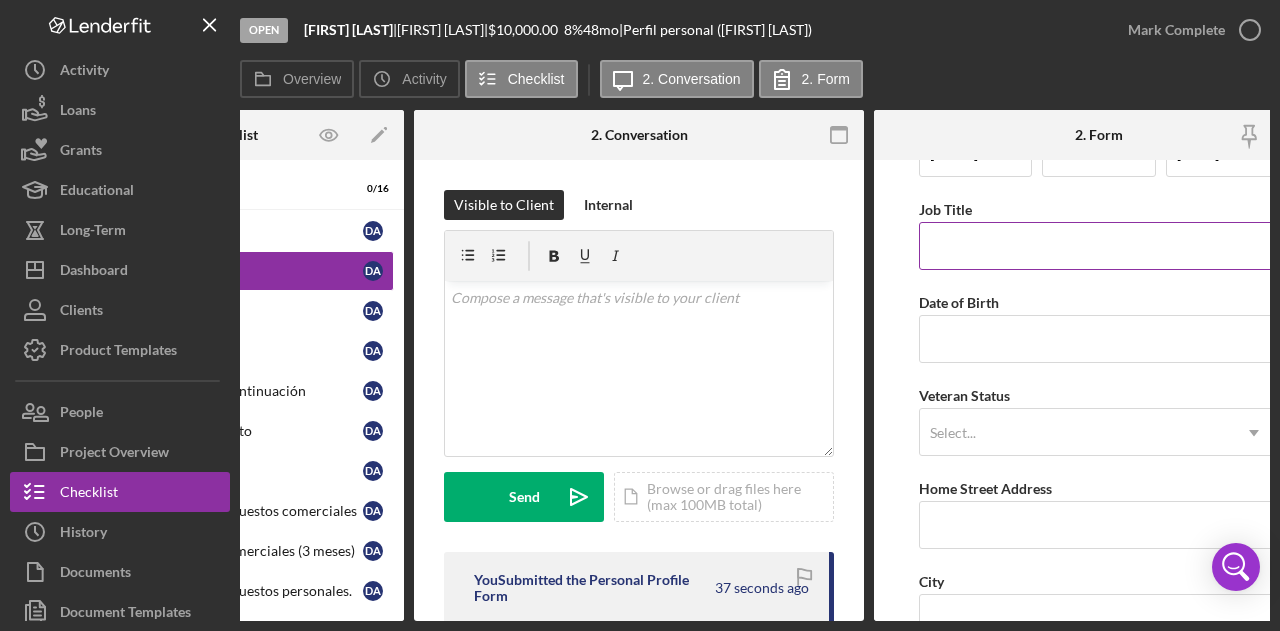 click on "Job Title" at bounding box center (1099, 246) 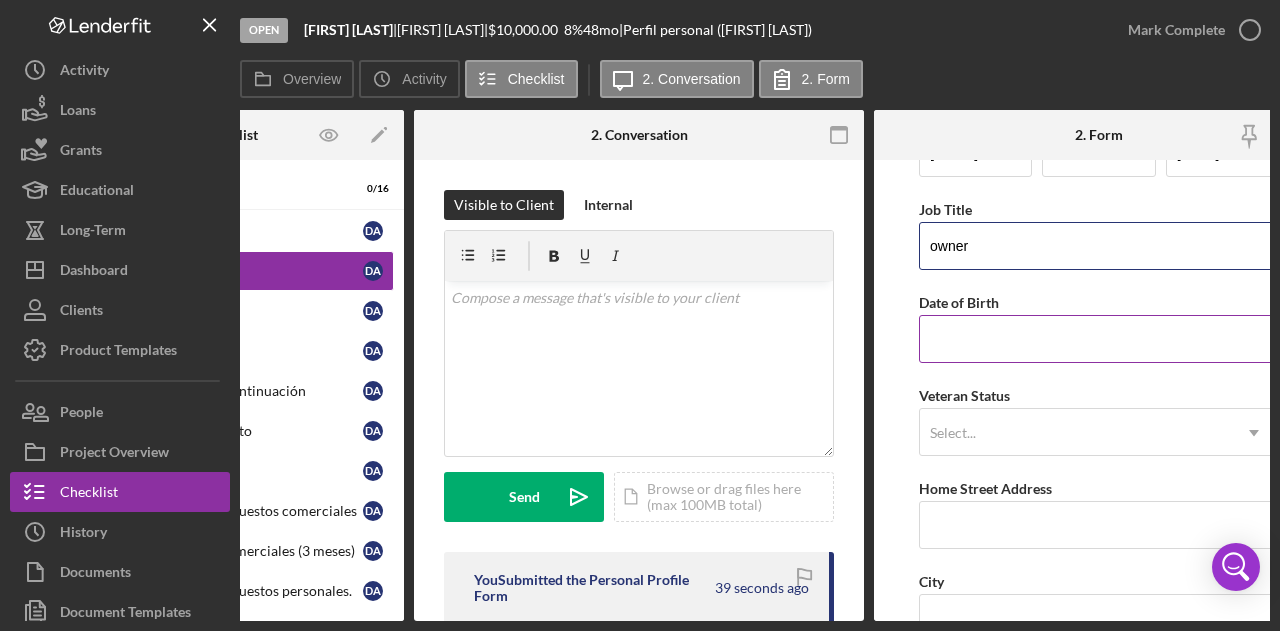 type on "owner" 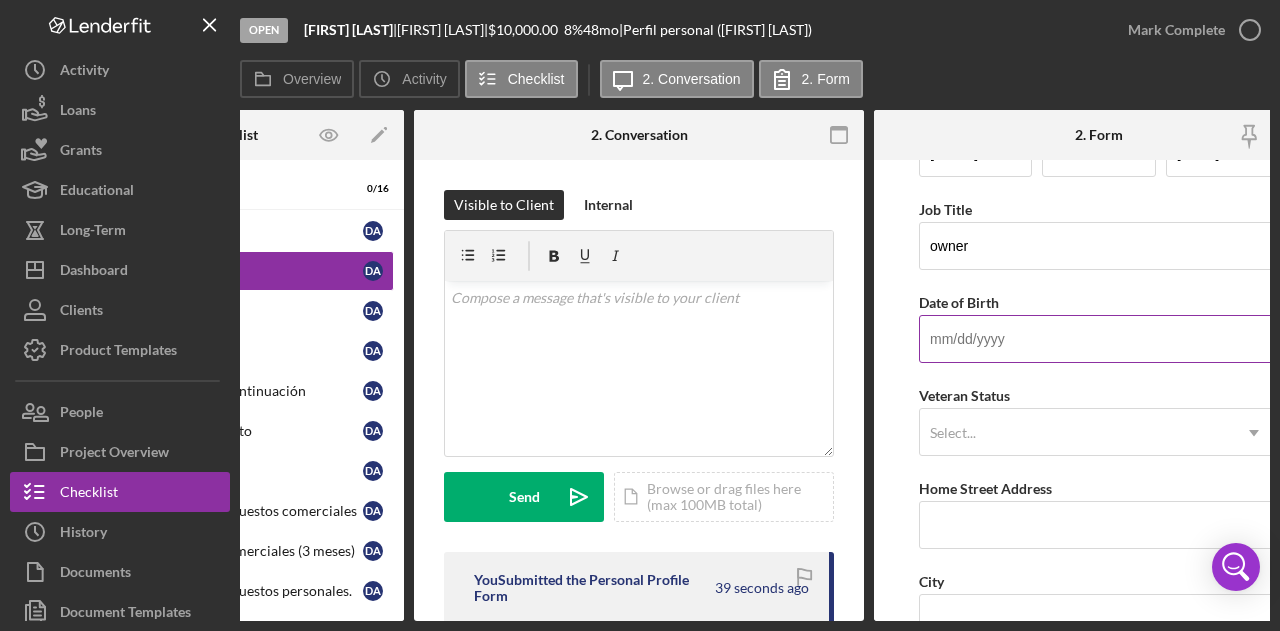 click on "Date of Birth" at bounding box center [1099, 339] 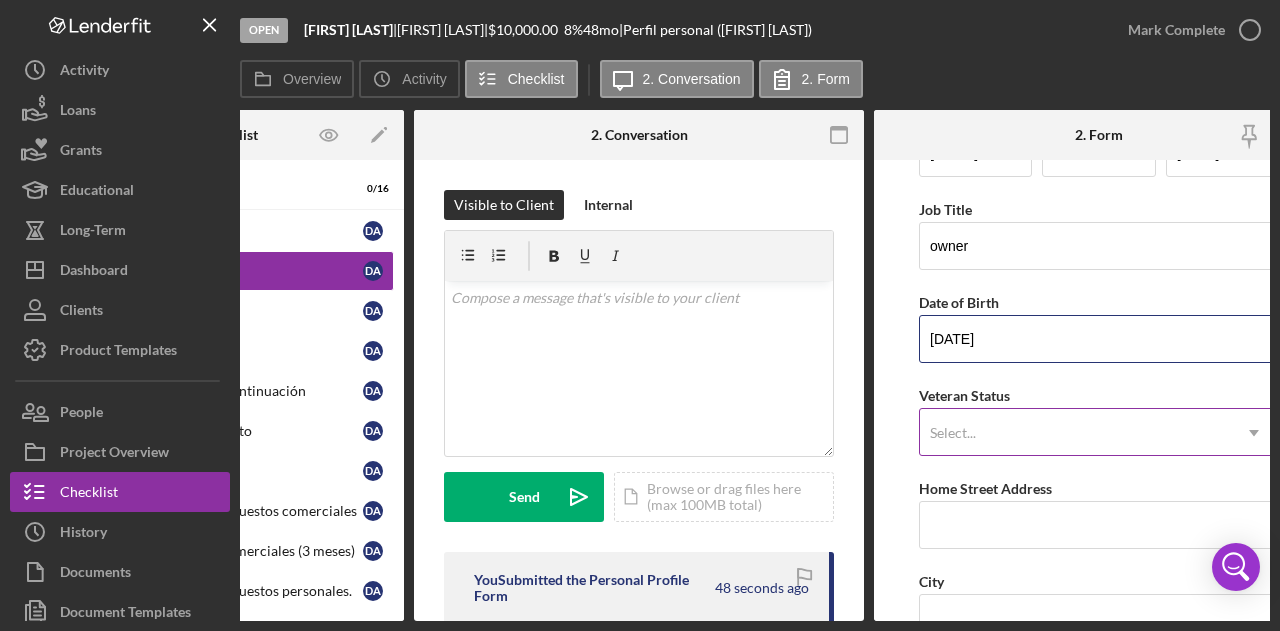 type on "09/23/1988" 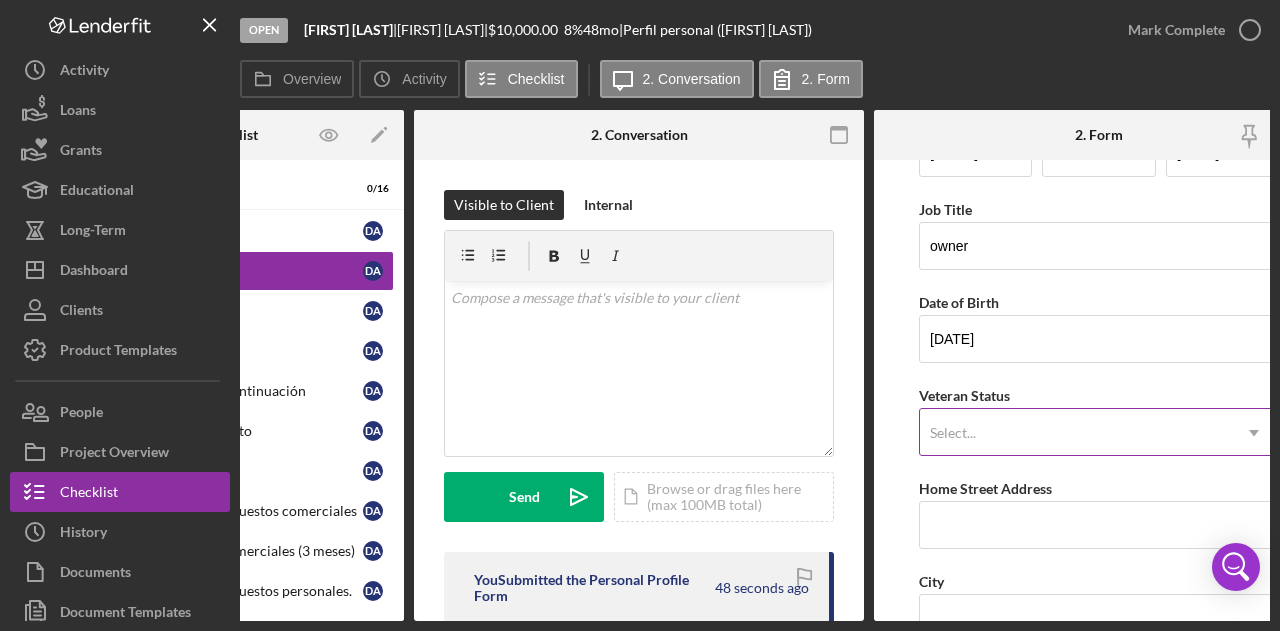 click on "Select..." at bounding box center (1075, 433) 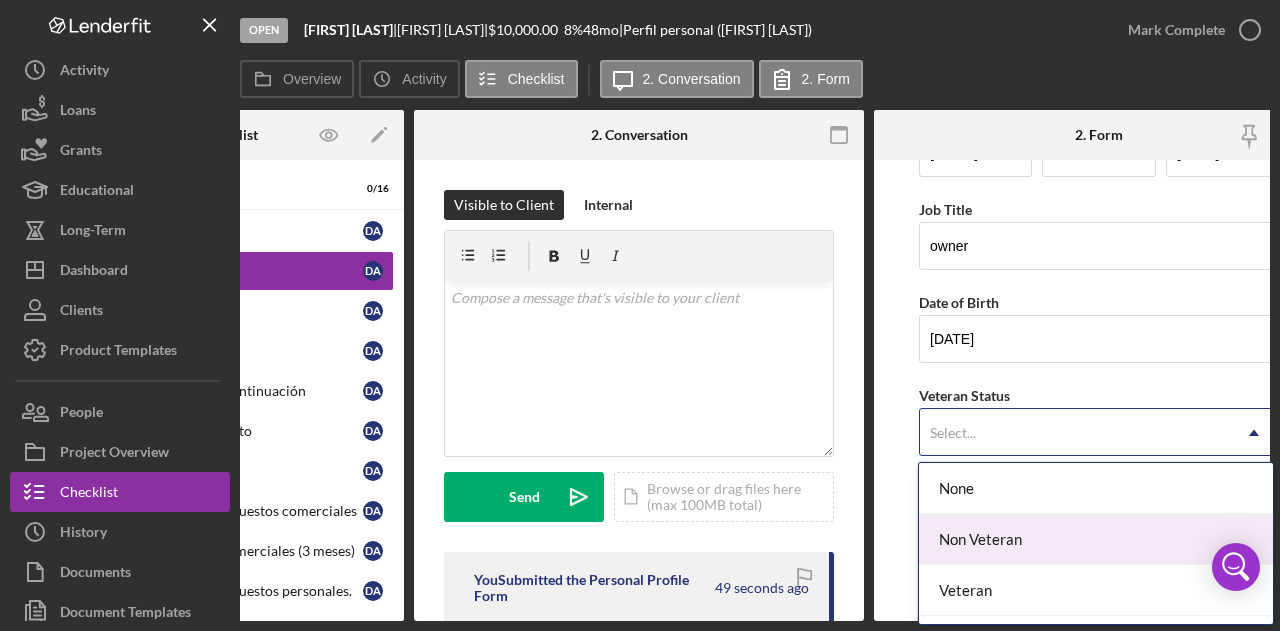 click on "Non Veteran" at bounding box center (1095, 539) 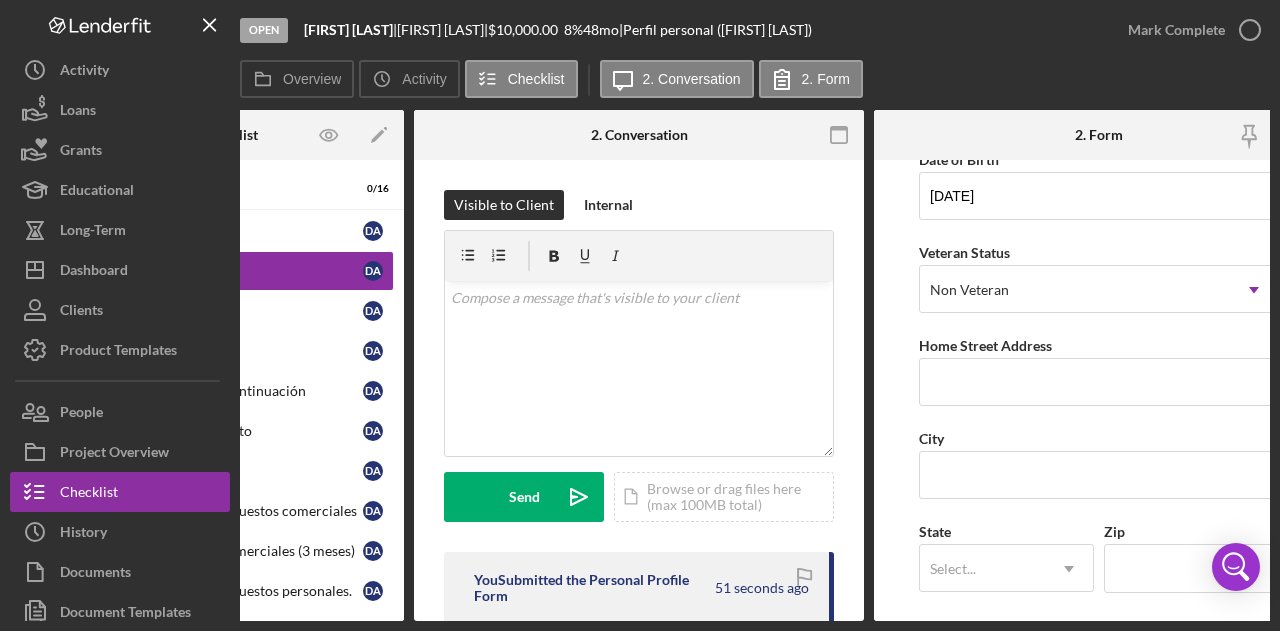 scroll, scrollTop: 210, scrollLeft: 0, axis: vertical 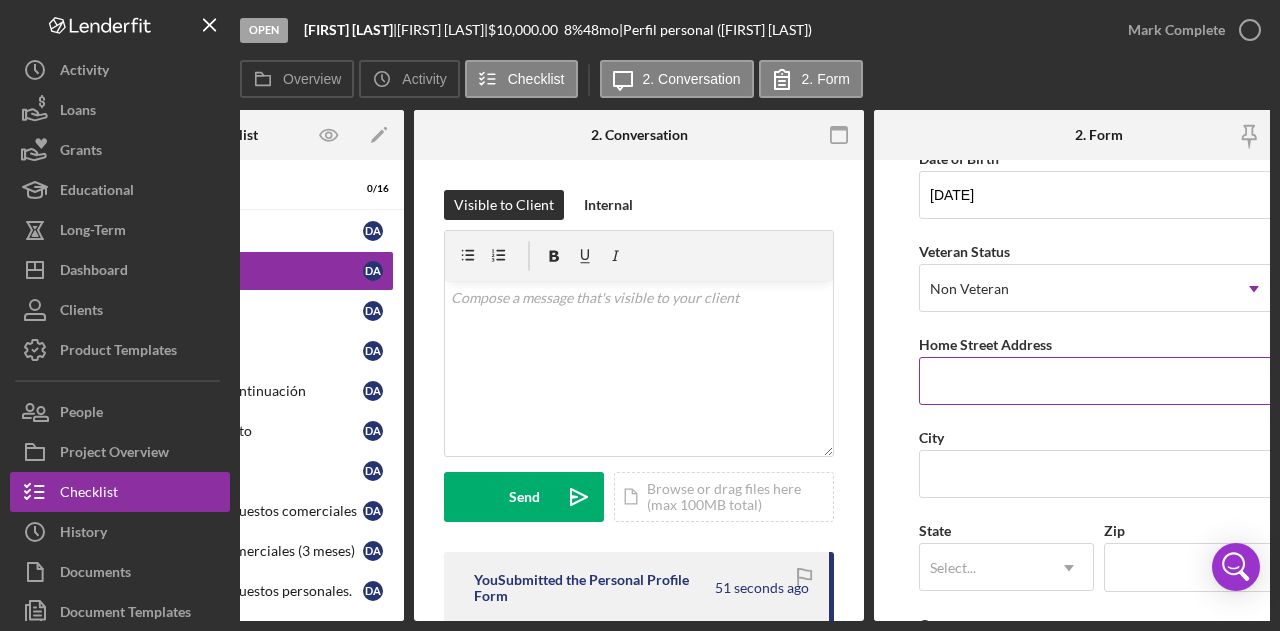 click on "Home Street Address" at bounding box center (1099, 381) 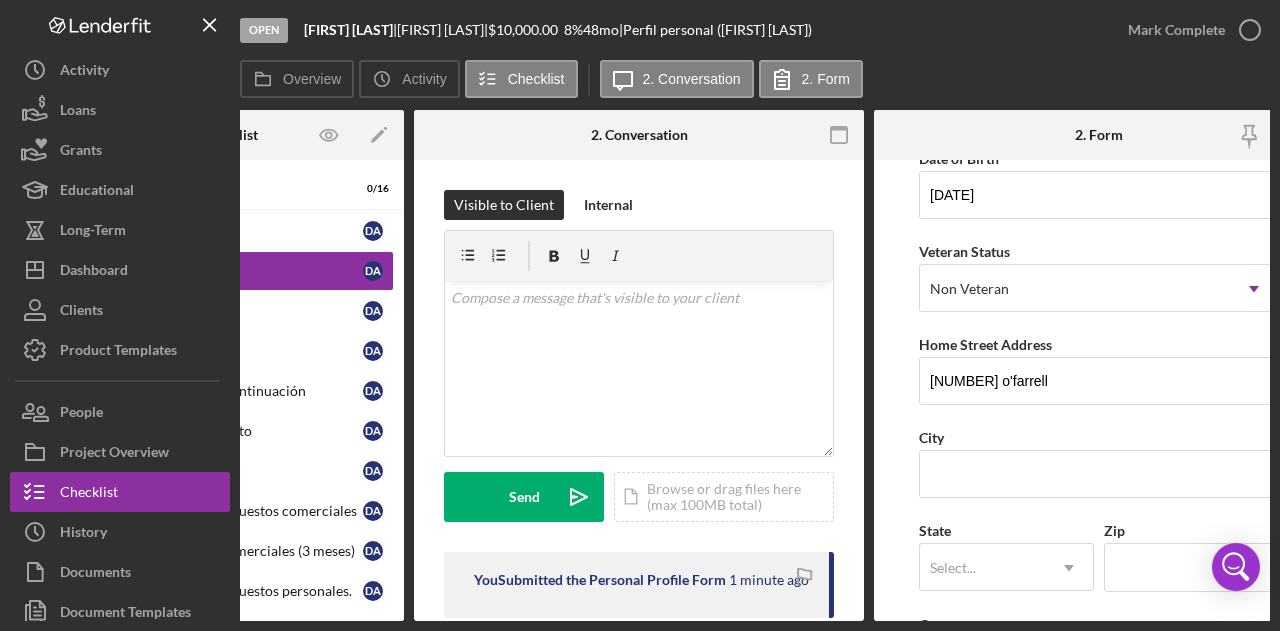 click on "First Name DANIEL Middle Name Last Name A MARADIAGA Job Title owner Date of Birth 09/23/1988 Veteran Status Non Veteran Icon/Dropdown Arrow Home Street Address 725 o'farrell City State Select... Icon/Dropdown Arrow Zip County Additional Demographic Info Internal Only Gender Select... Icon/Dropdown Arrow Race Select... Icon/Dropdown Arrow Ethnicity Select... Icon/Dropdown Arrow Low Income Individual Yes No Household Income" at bounding box center [1099, 596] 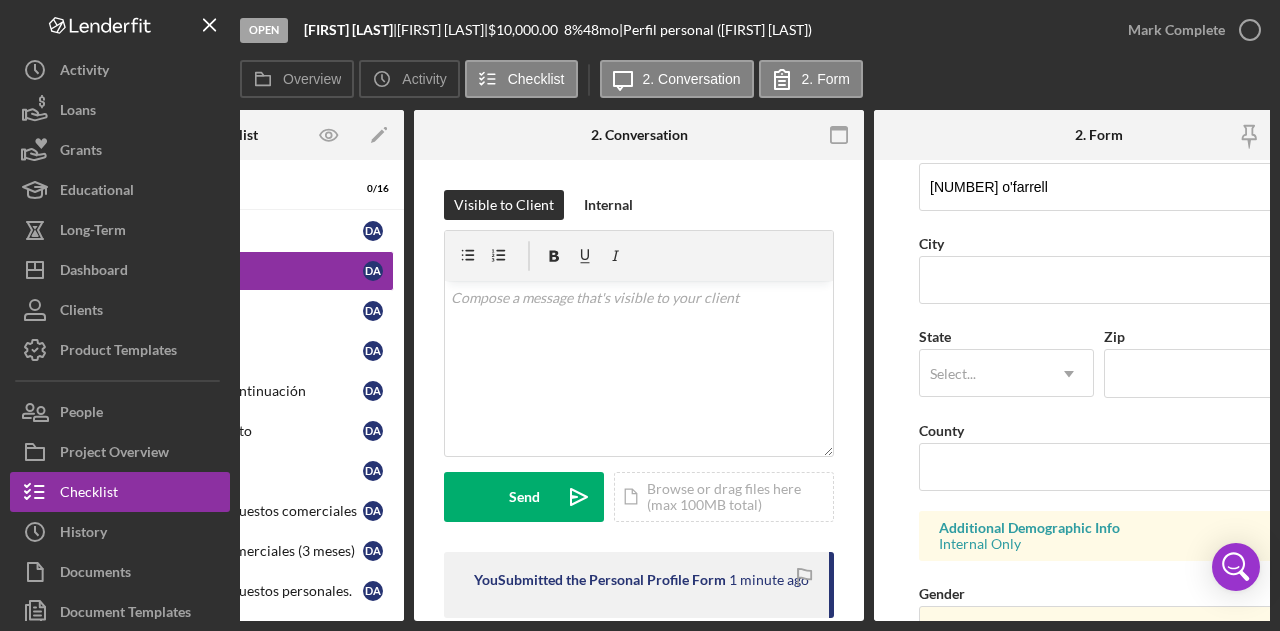 scroll, scrollTop: 384, scrollLeft: 0, axis: vertical 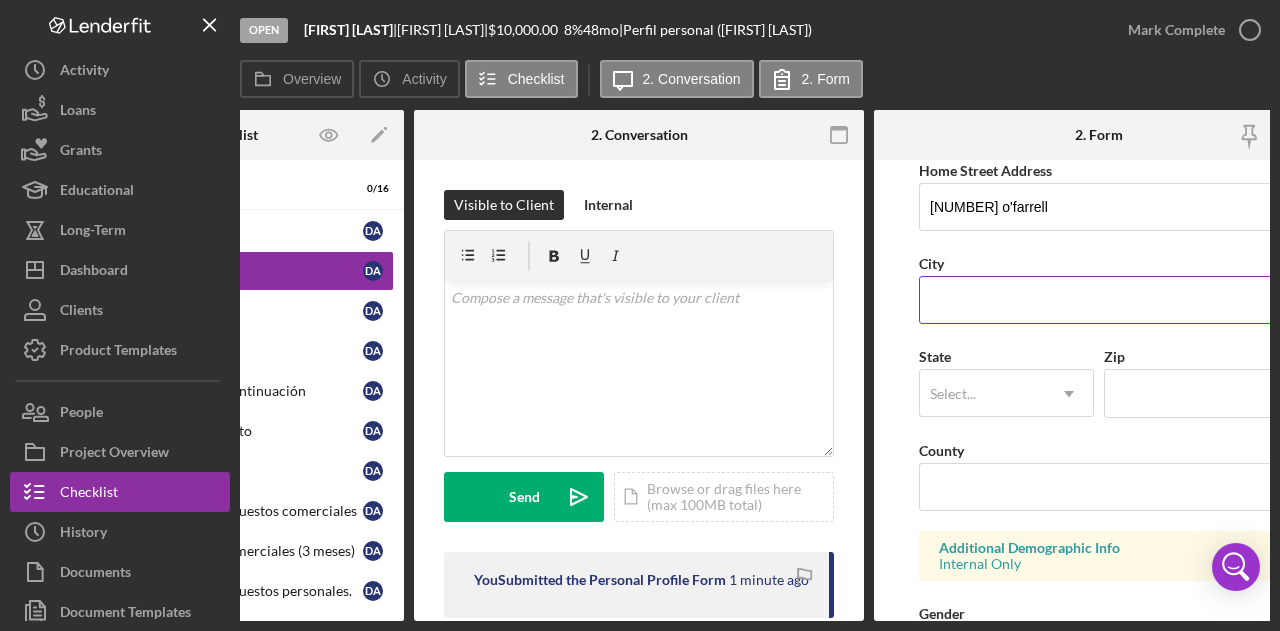 click on "City" at bounding box center (1099, 300) 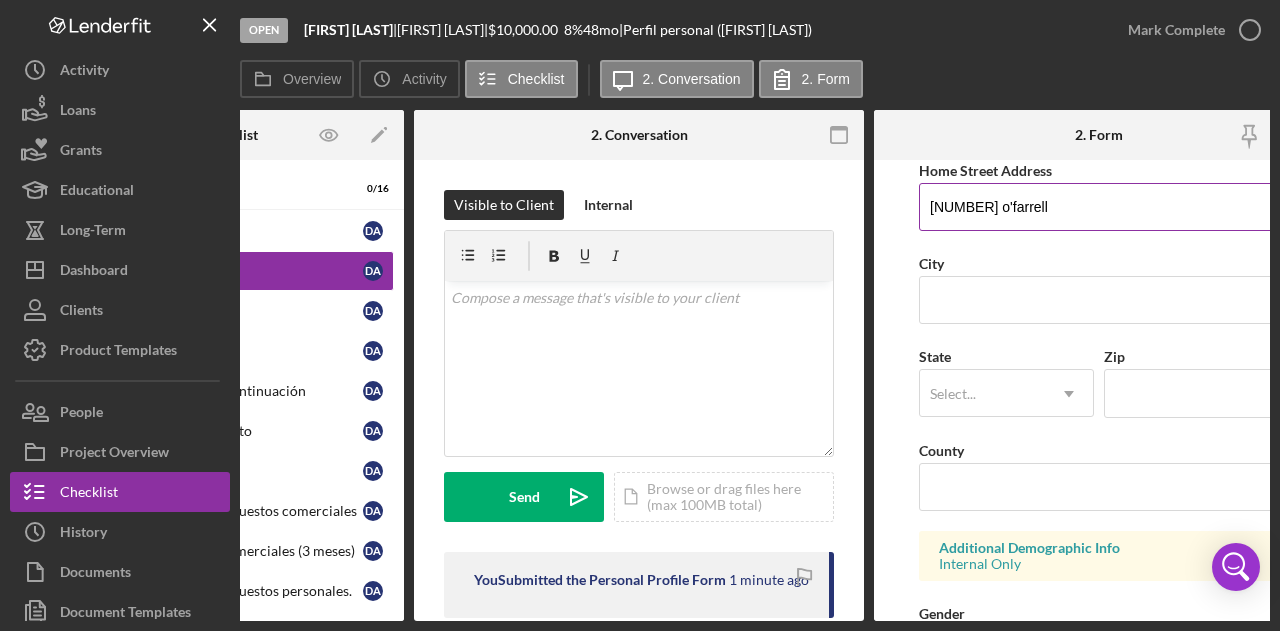click on "725 o'farrell" at bounding box center [1099, 207] 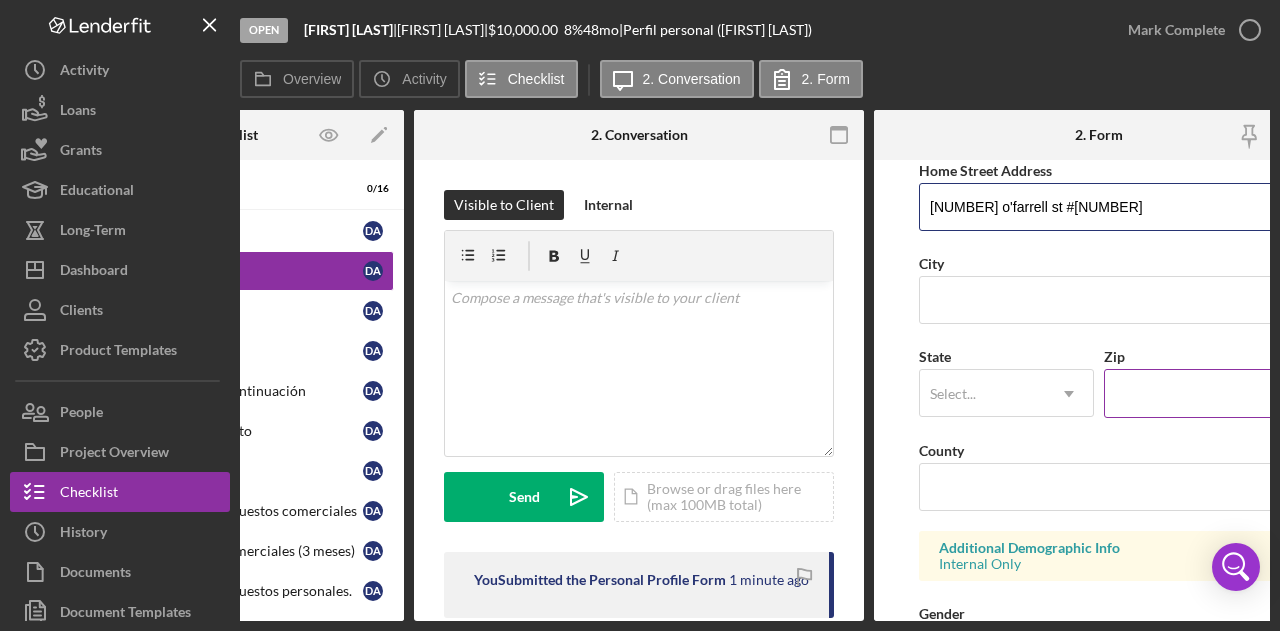 type on "725 o'farrell st #22" 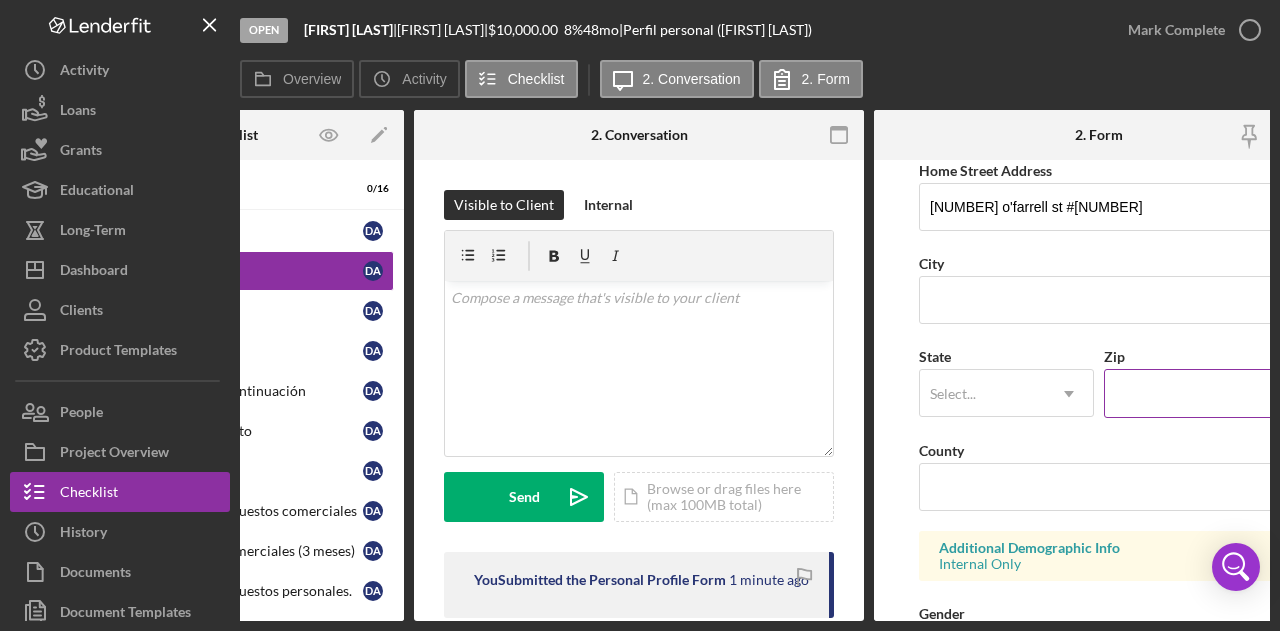 click on "Zip" at bounding box center (1191, 393) 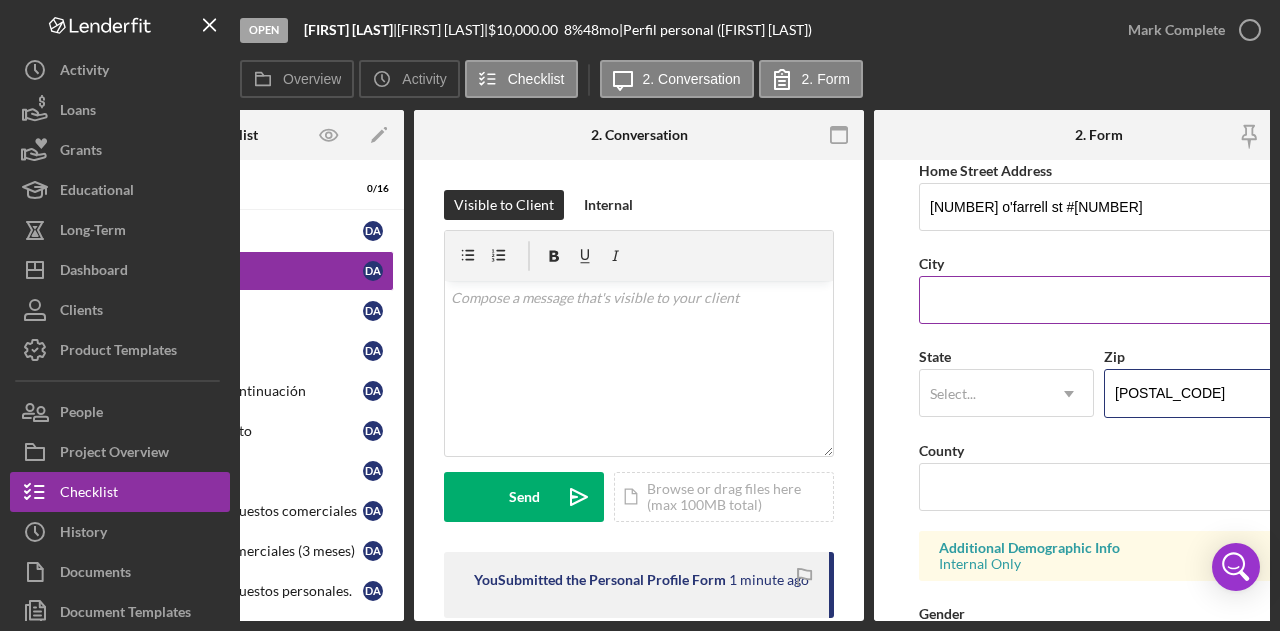 type on "94109" 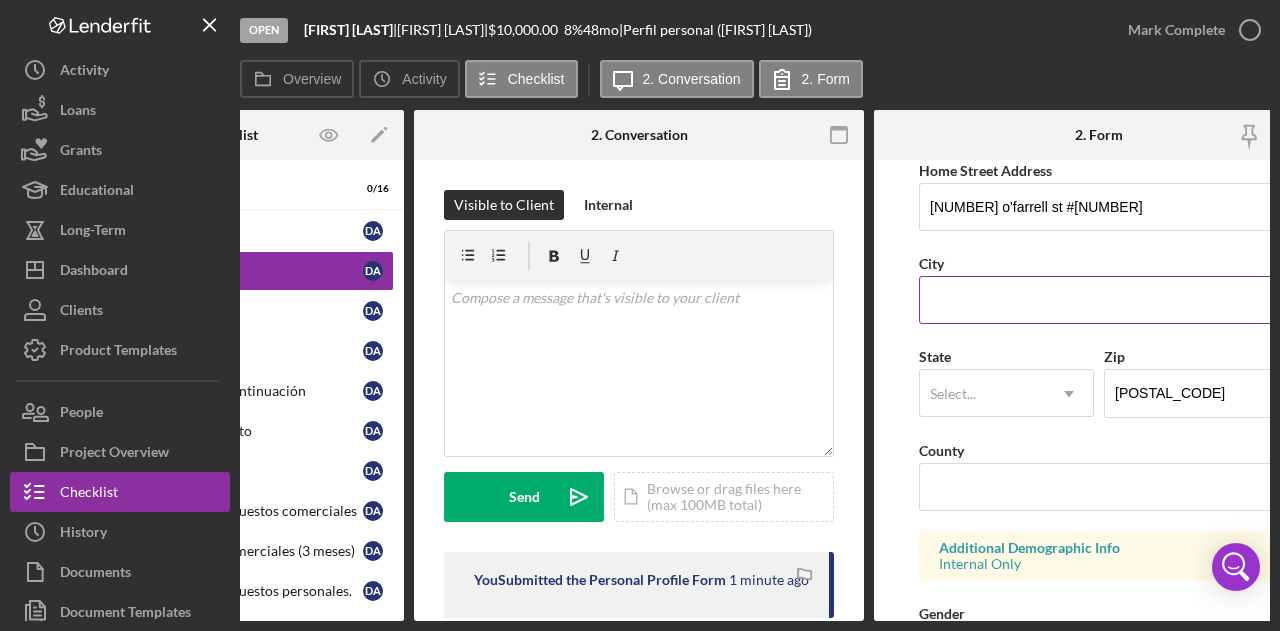 click on "City" at bounding box center (1099, 300) 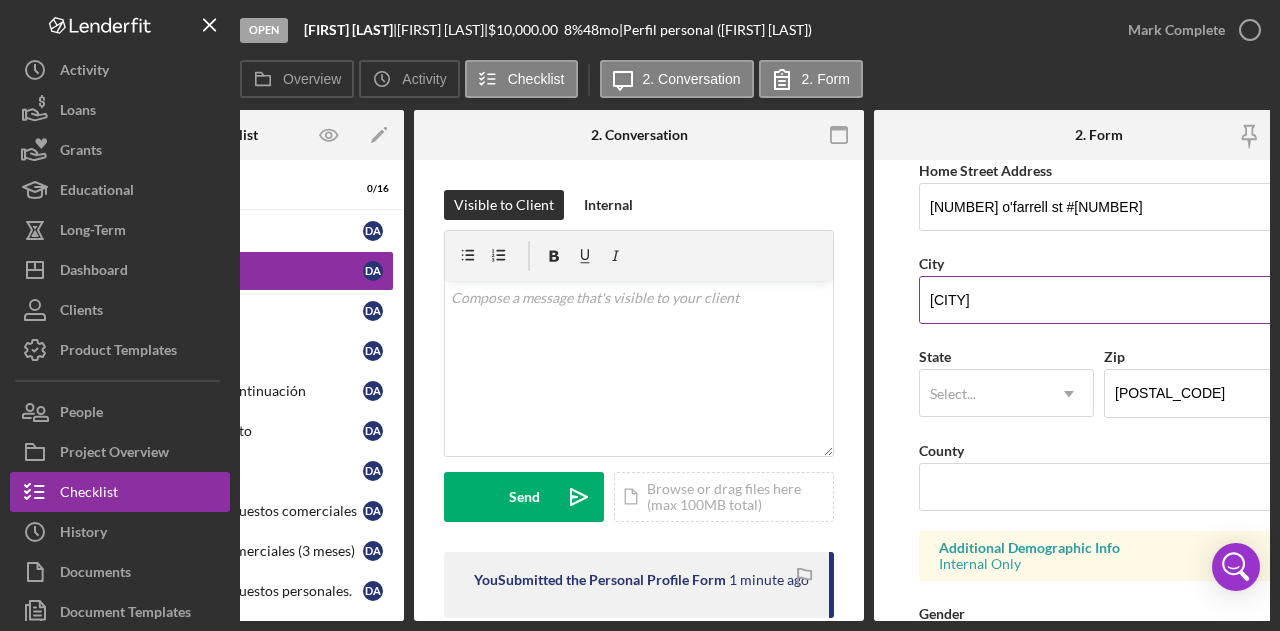 type on "san francisco" 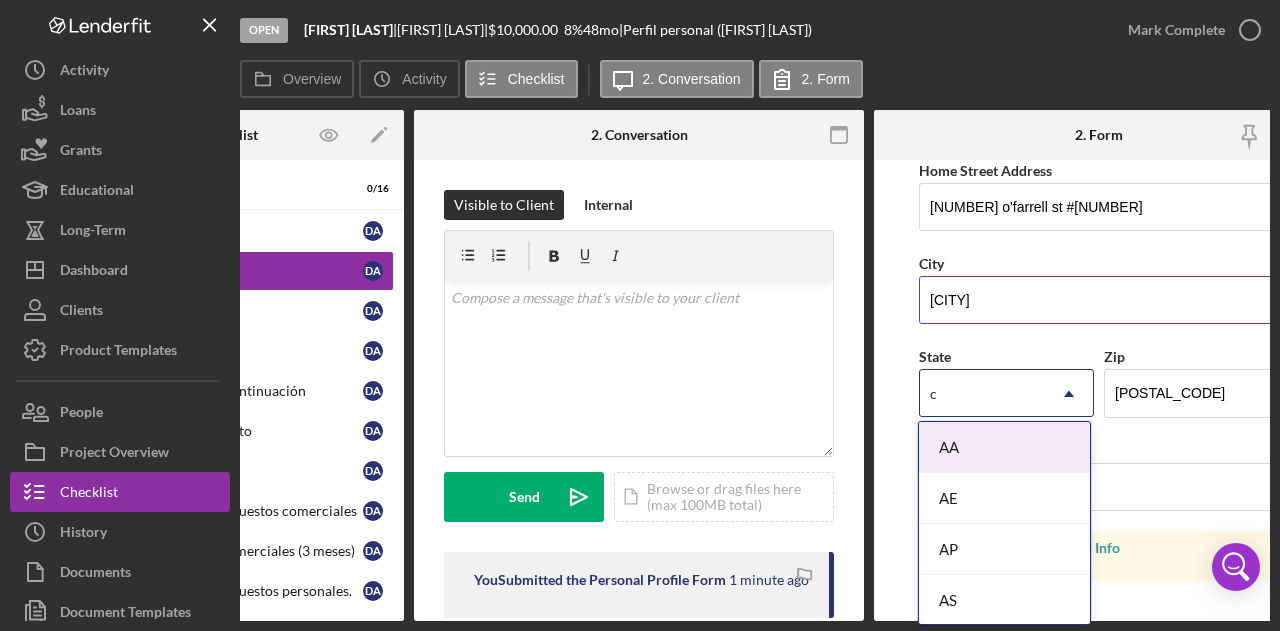 type on "ca" 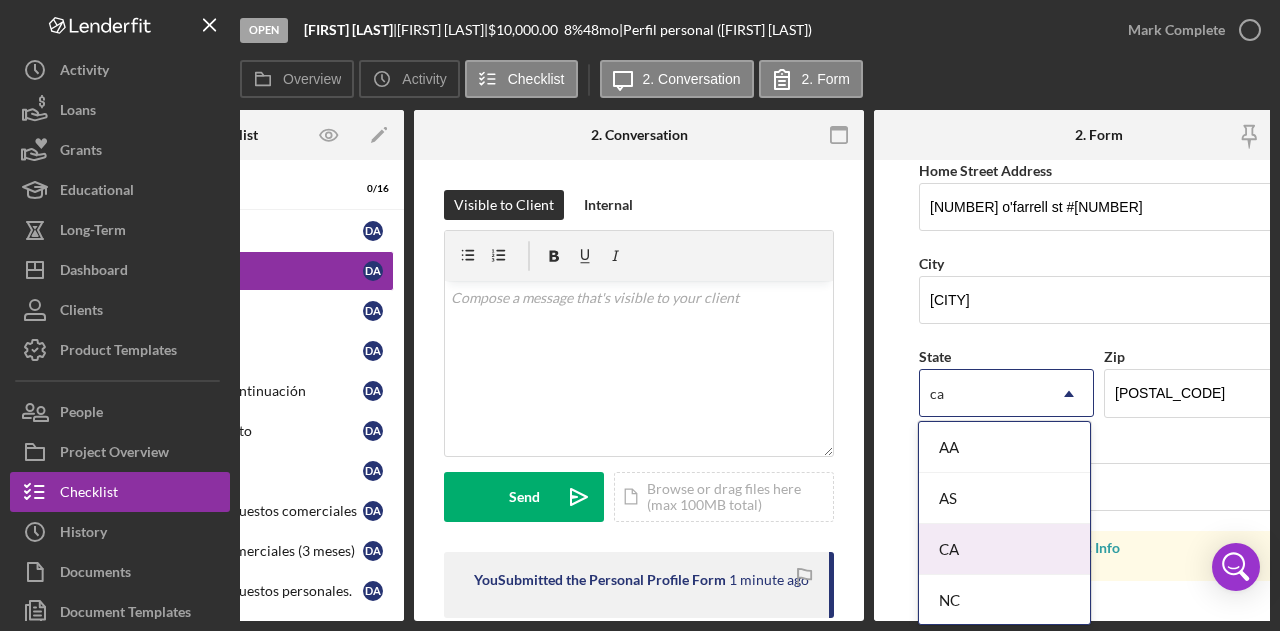 click on "CA" at bounding box center (1004, 549) 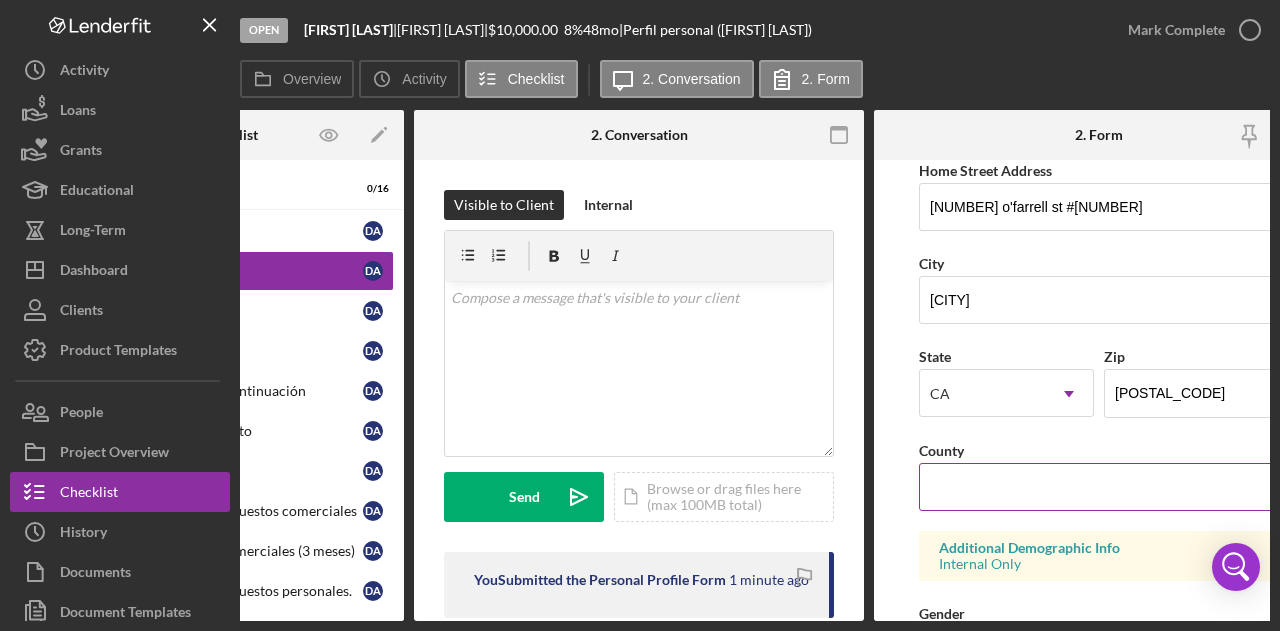 click on "County" at bounding box center [1099, 487] 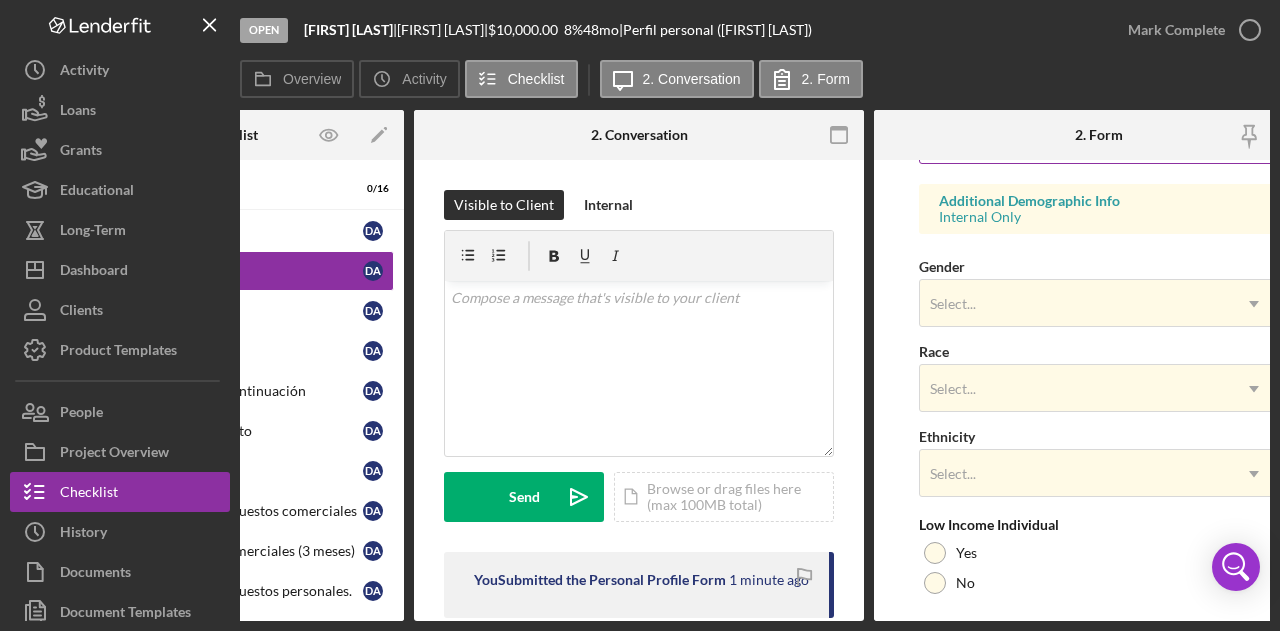 scroll, scrollTop: 735, scrollLeft: 0, axis: vertical 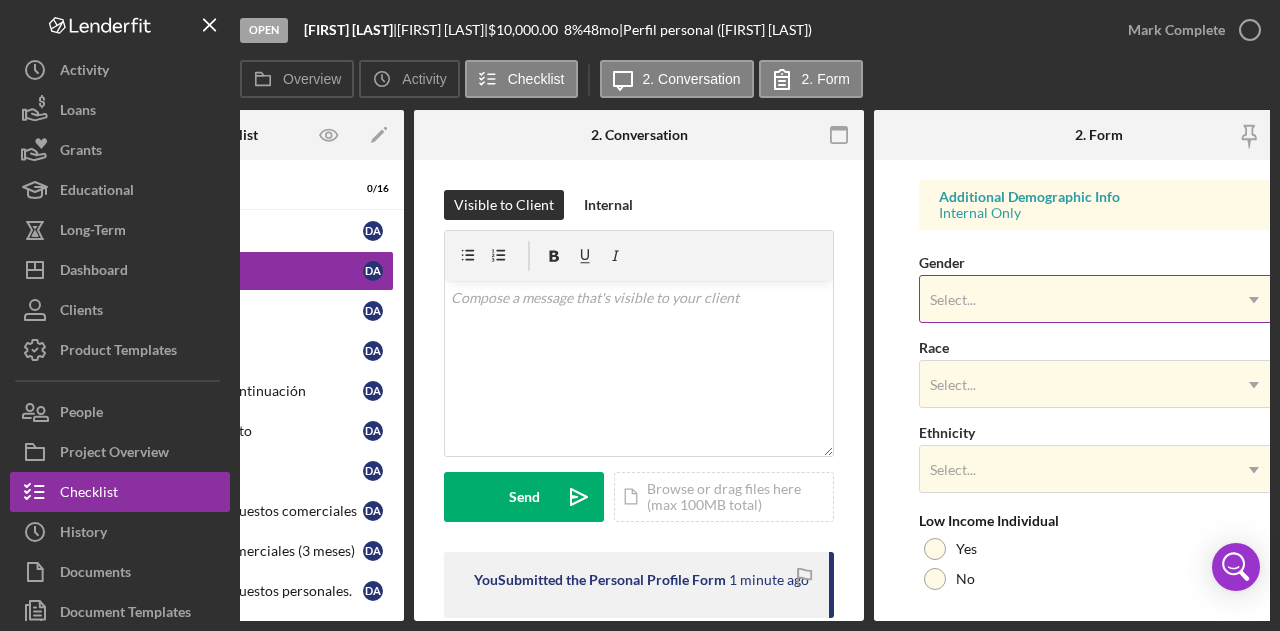type on "san francisco" 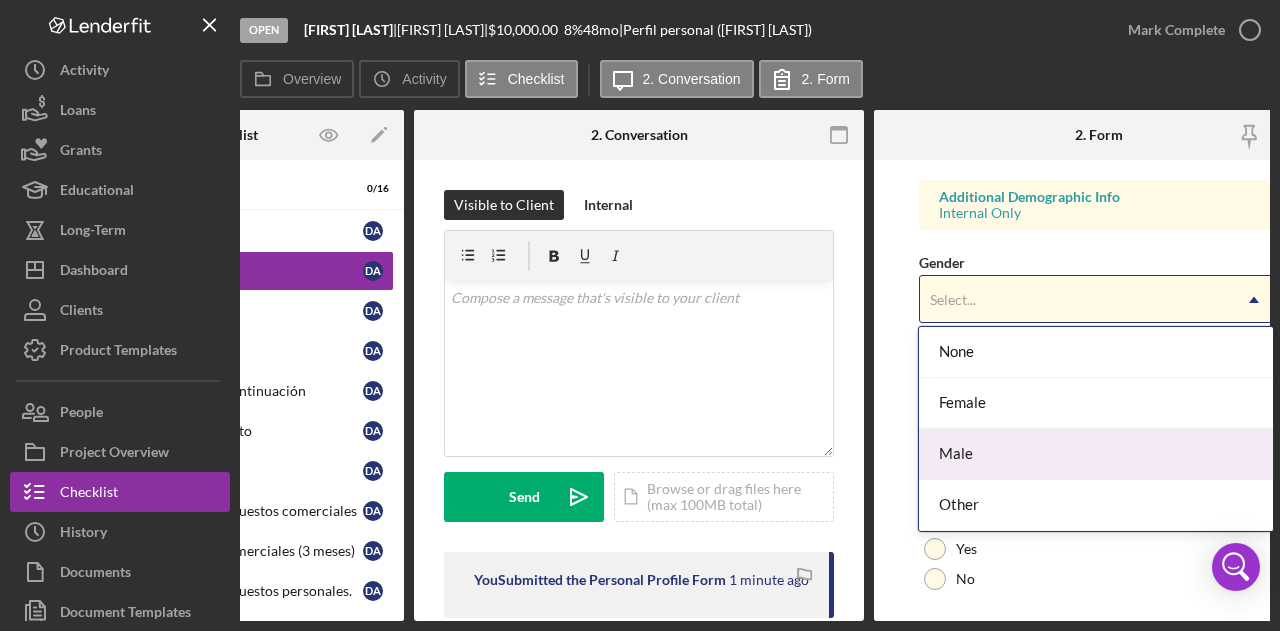 click on "Male" at bounding box center (1095, 454) 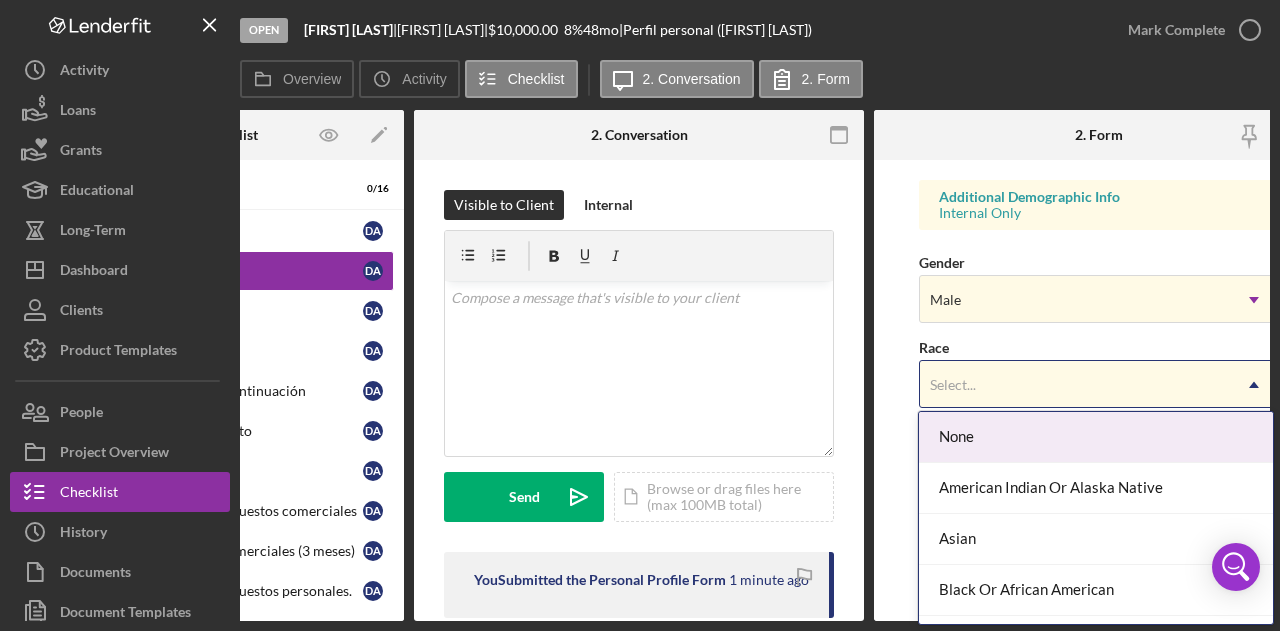 click on "Select..." at bounding box center (1075, 385) 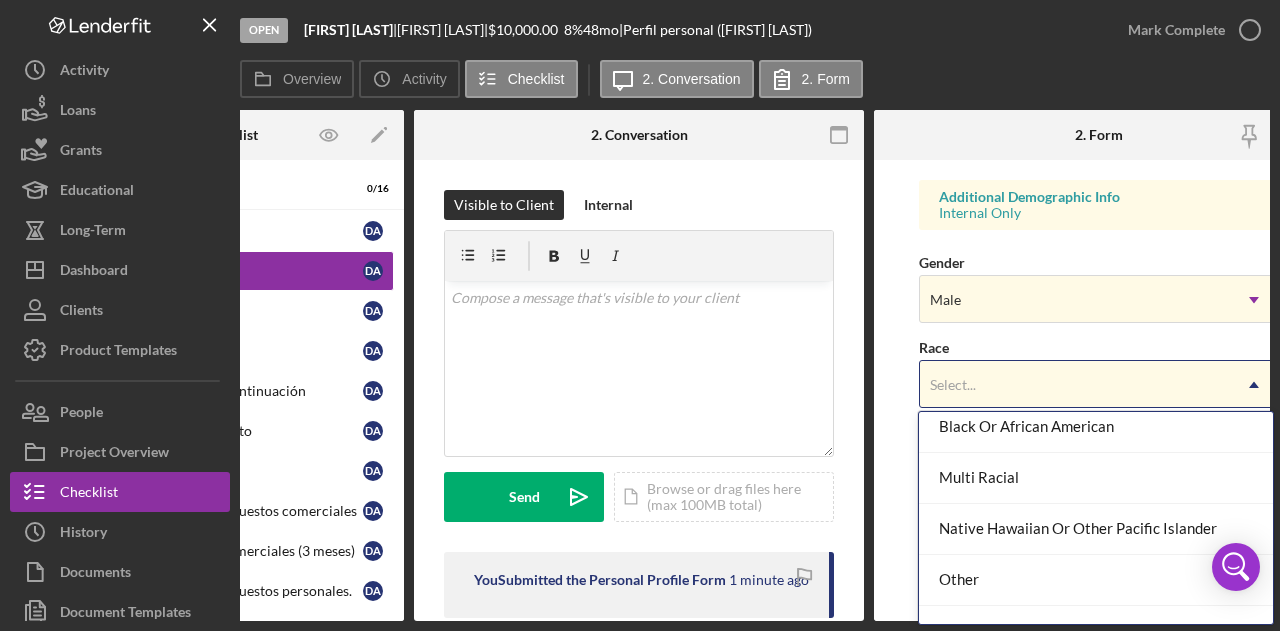 scroll, scrollTop: 192, scrollLeft: 0, axis: vertical 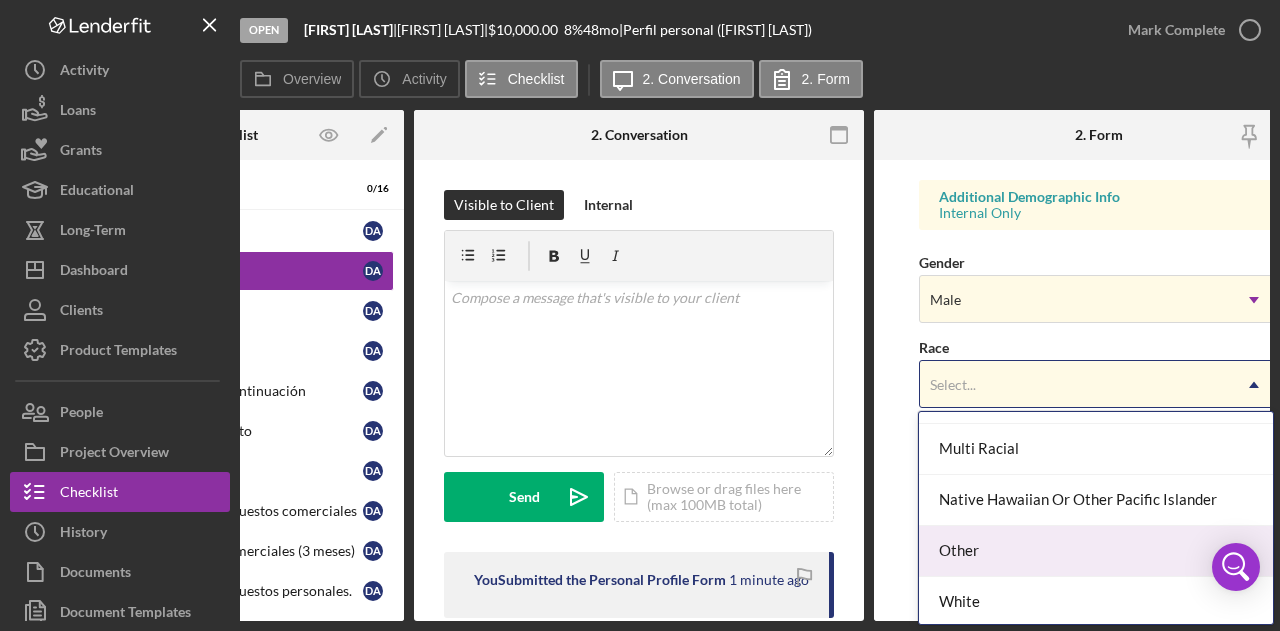 click on "Other" at bounding box center [1095, 551] 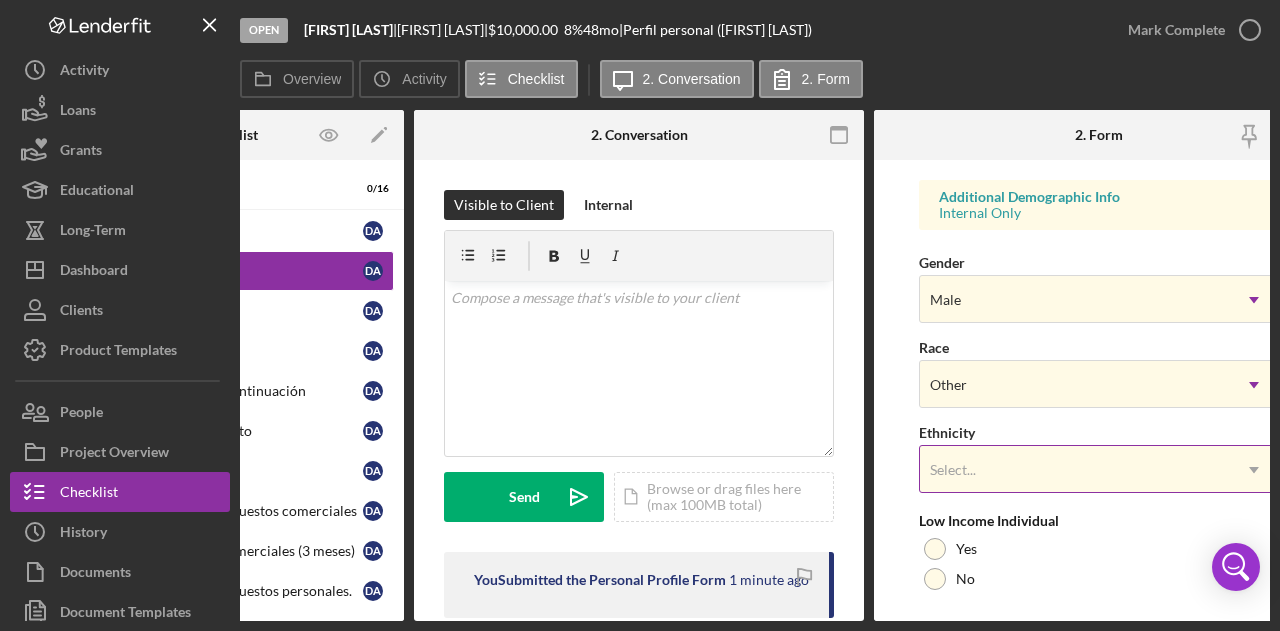 click on "Select..." at bounding box center [1075, 470] 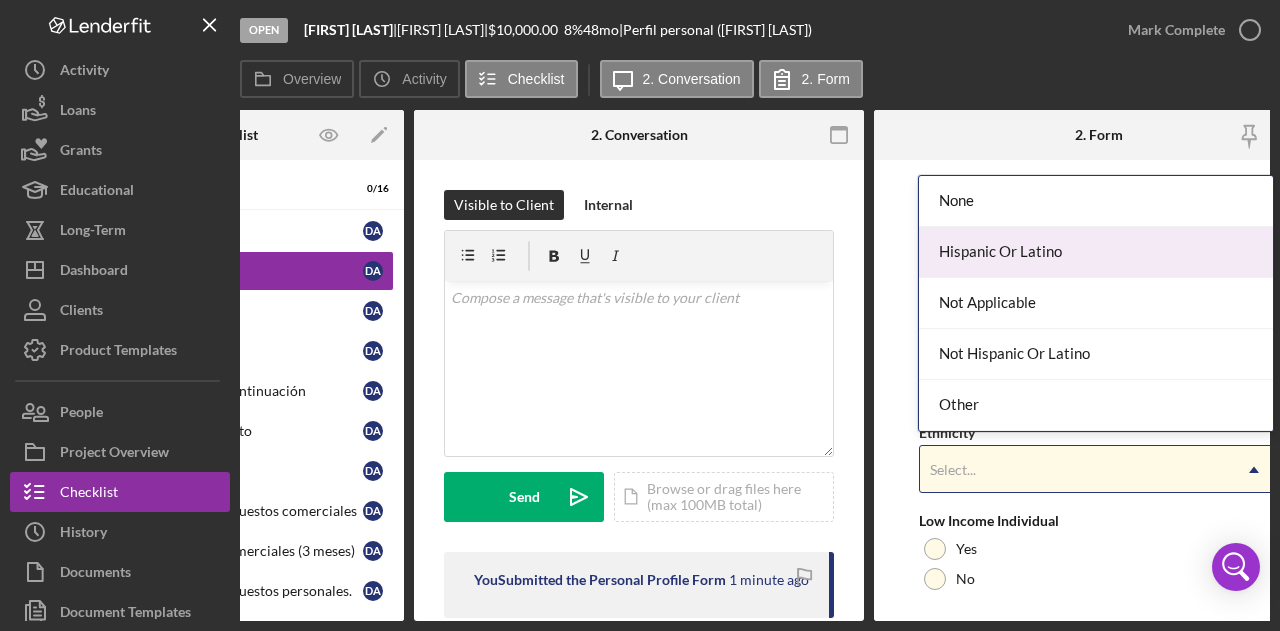 click on "Hispanic Or Latino" at bounding box center (1095, 252) 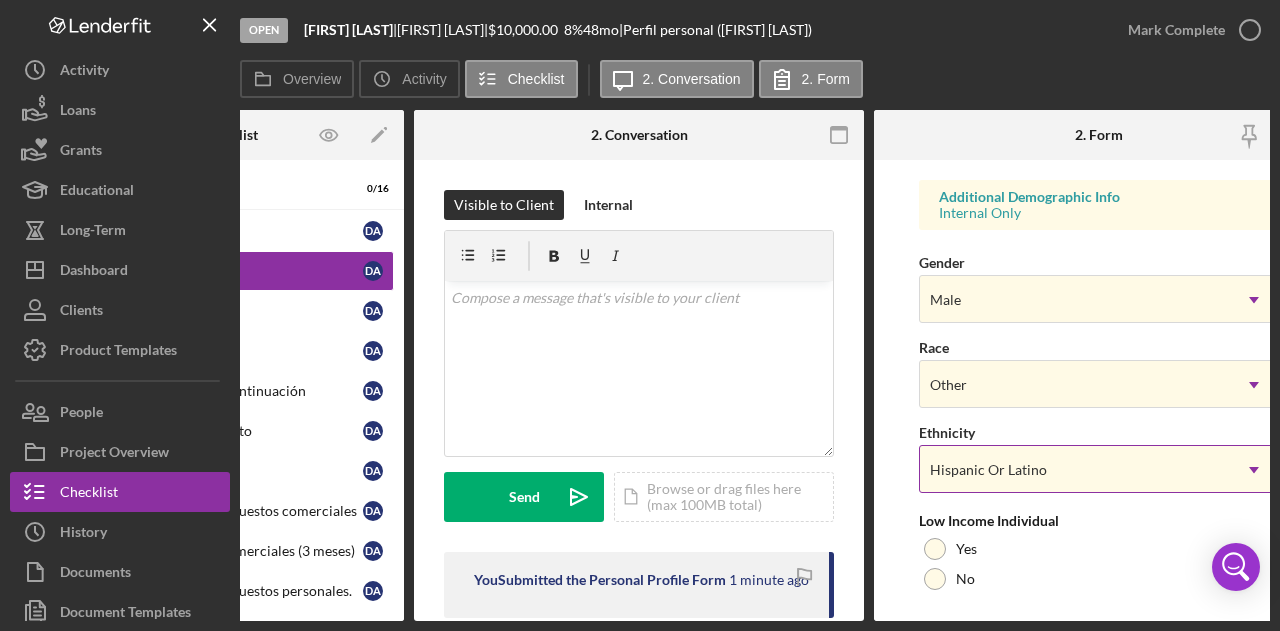 scroll, scrollTop: 874, scrollLeft: 0, axis: vertical 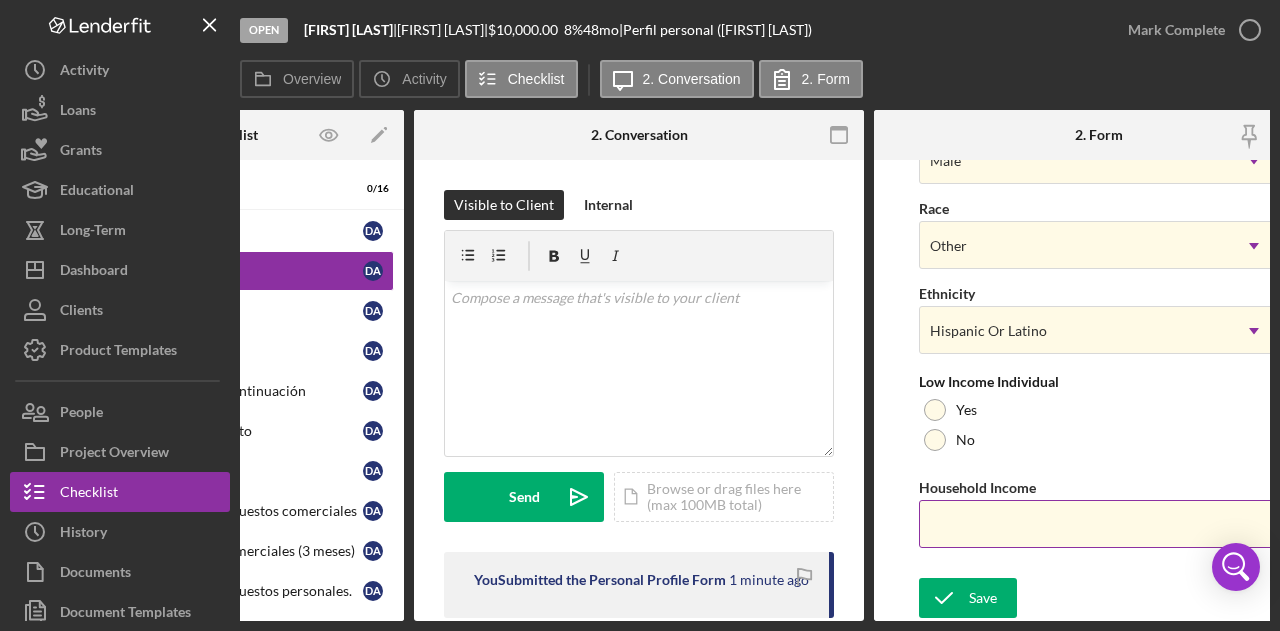 click on "Household Income" at bounding box center (1099, 524) 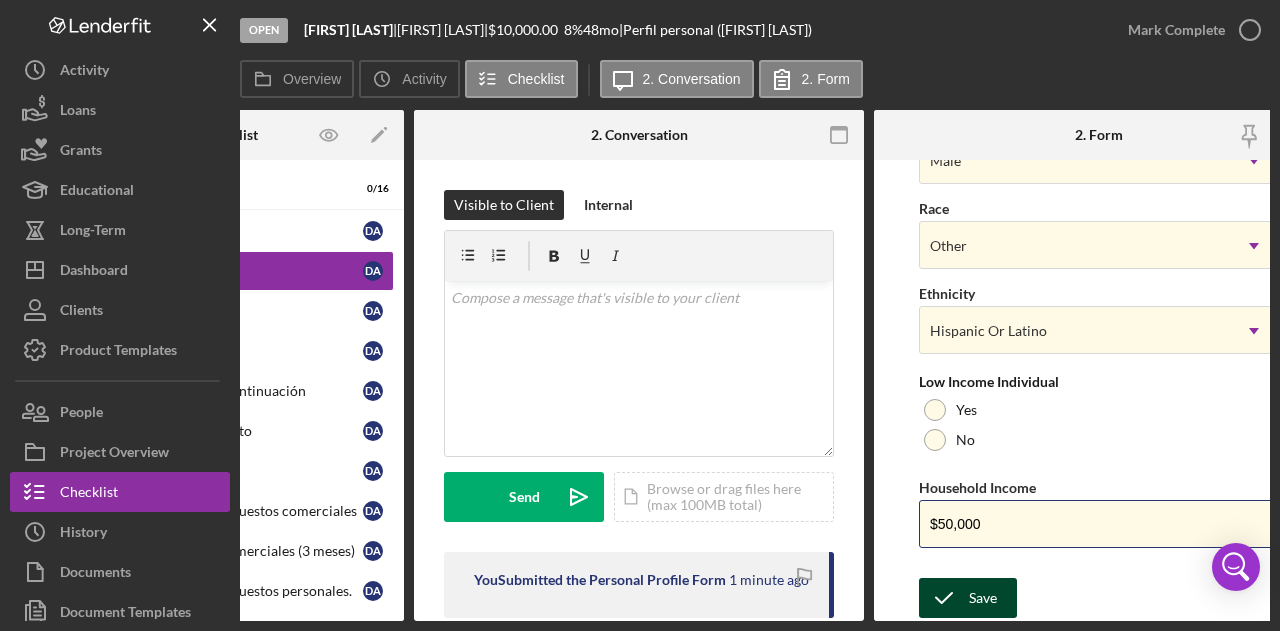 type on "$50,000" 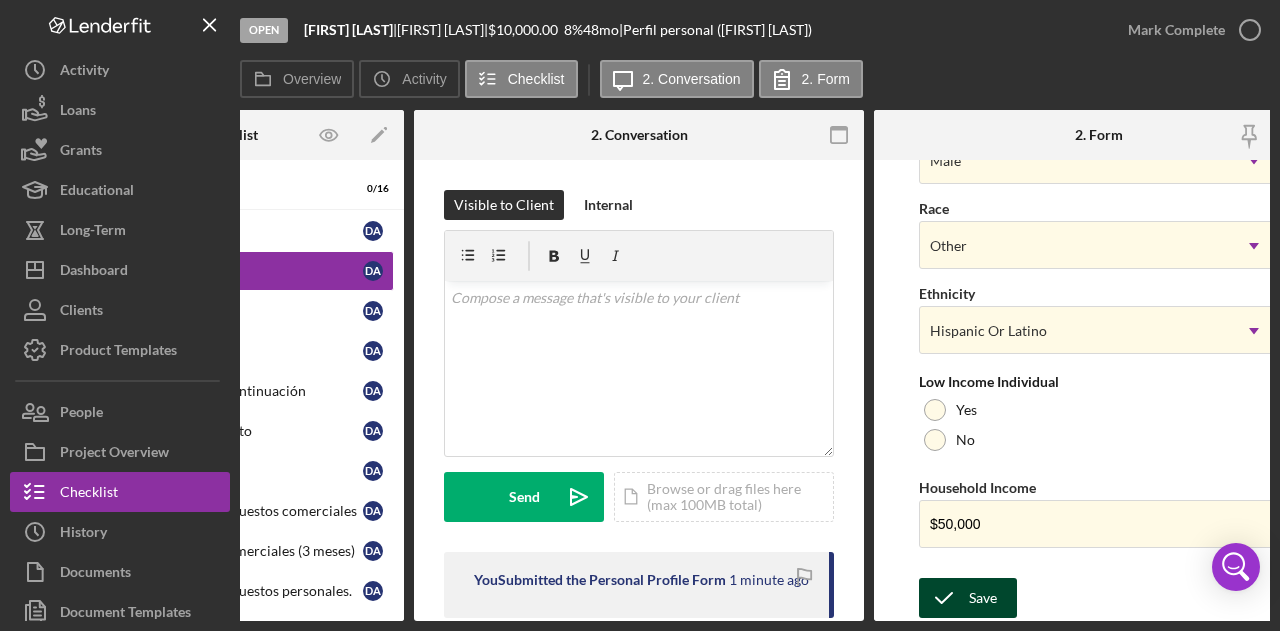 click on "Save" at bounding box center [983, 598] 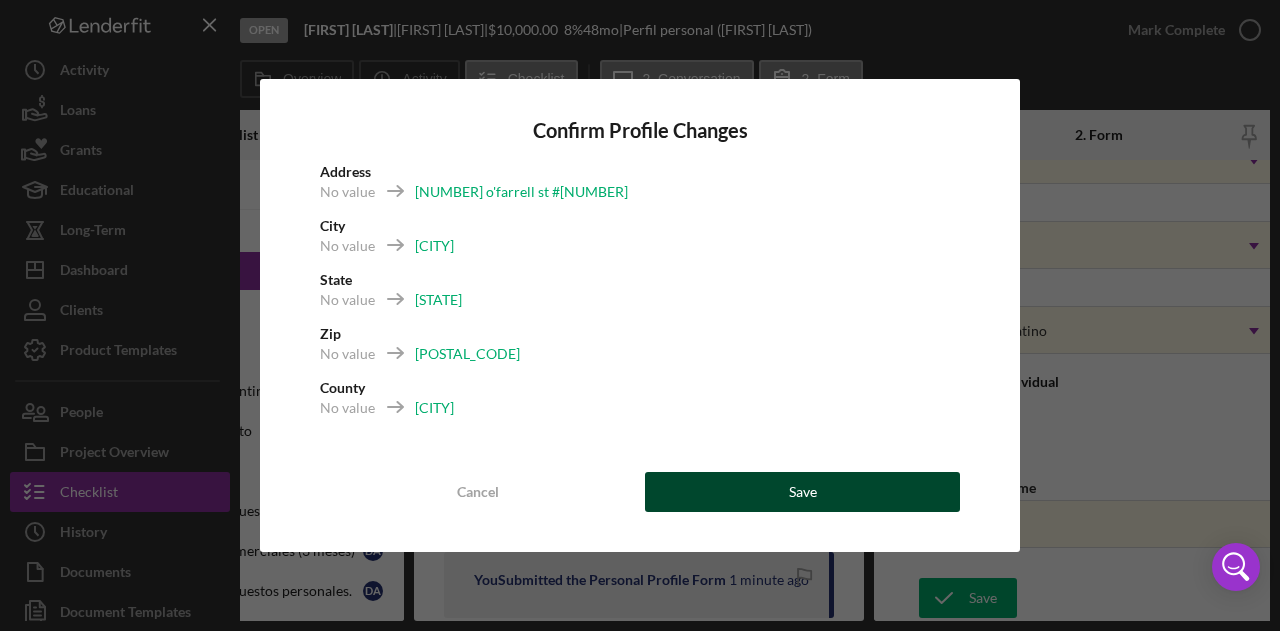 click on "Save" at bounding box center [802, 492] 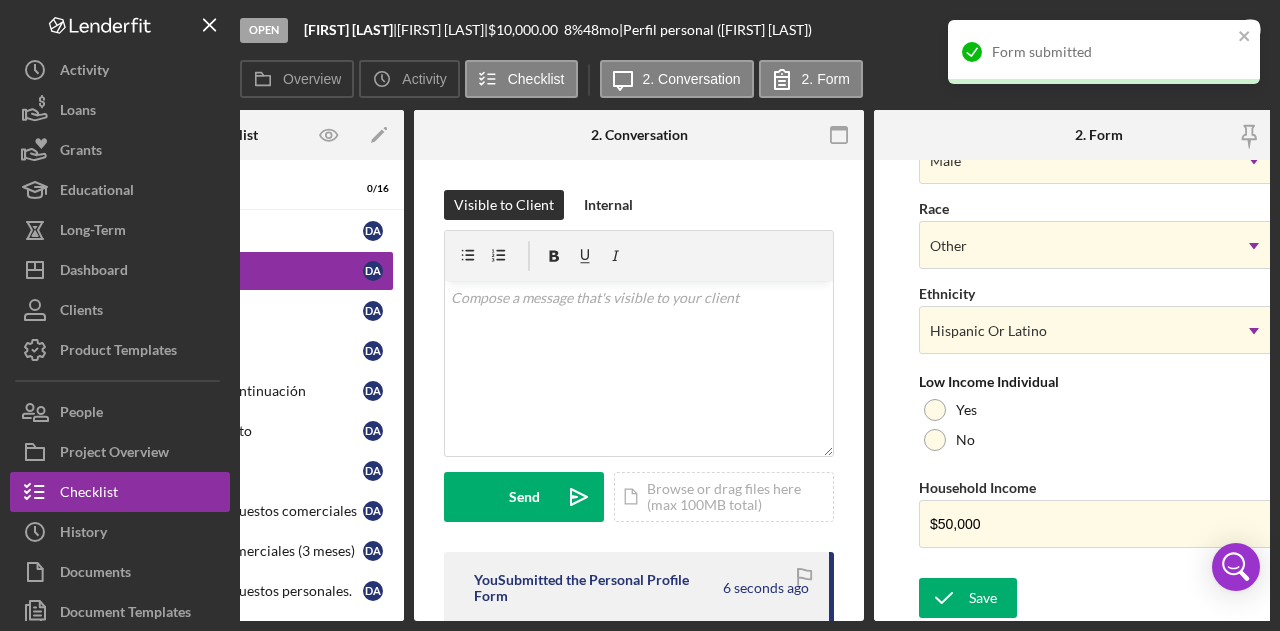 scroll, scrollTop: 0, scrollLeft: 0, axis: both 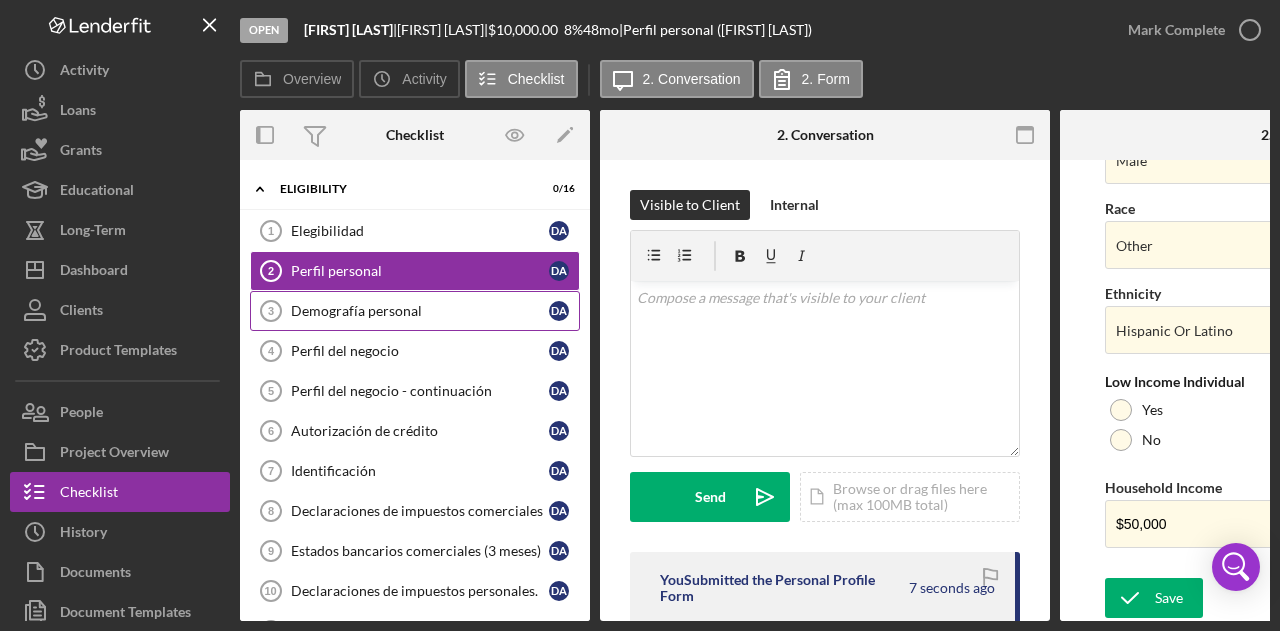 click on "Demografía personal 3 Demografía personal D A" at bounding box center [415, 311] 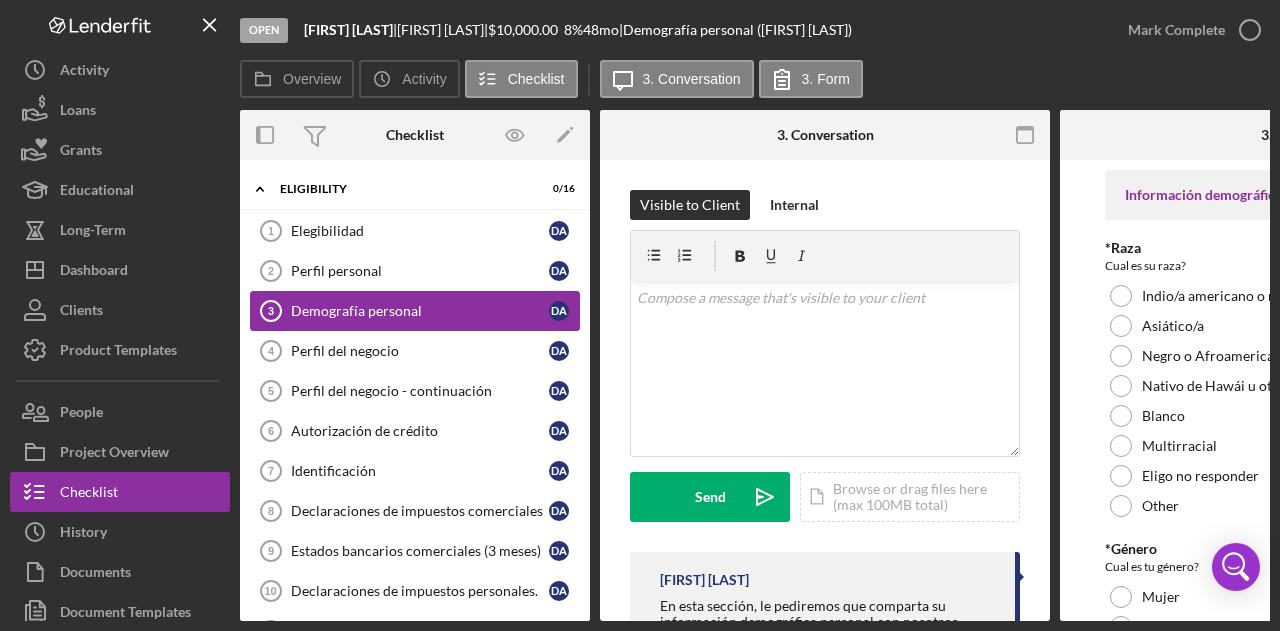 scroll, scrollTop: 0, scrollLeft: 240, axis: horizontal 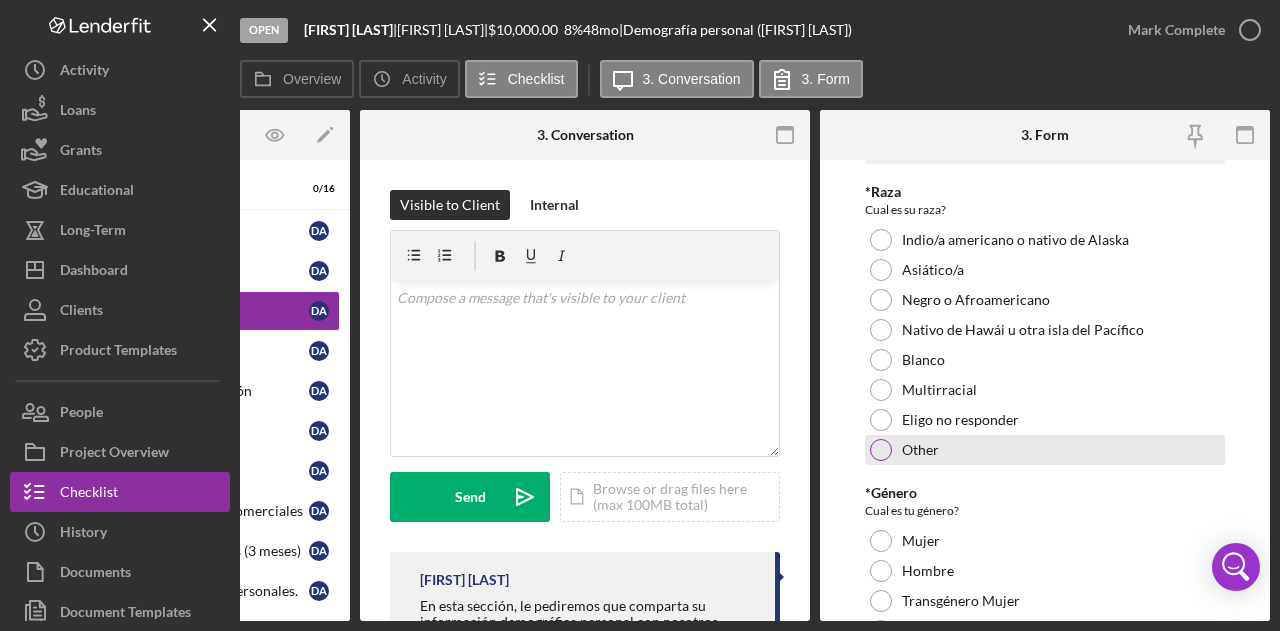 click at bounding box center [881, 450] 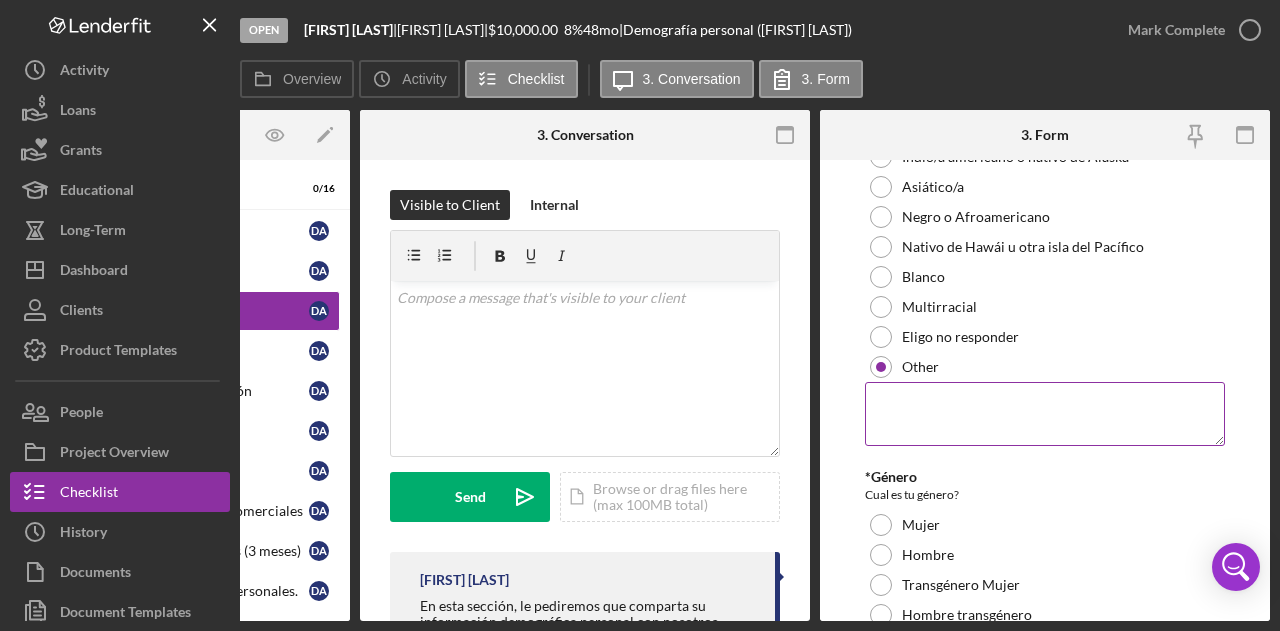 scroll, scrollTop: 141, scrollLeft: 0, axis: vertical 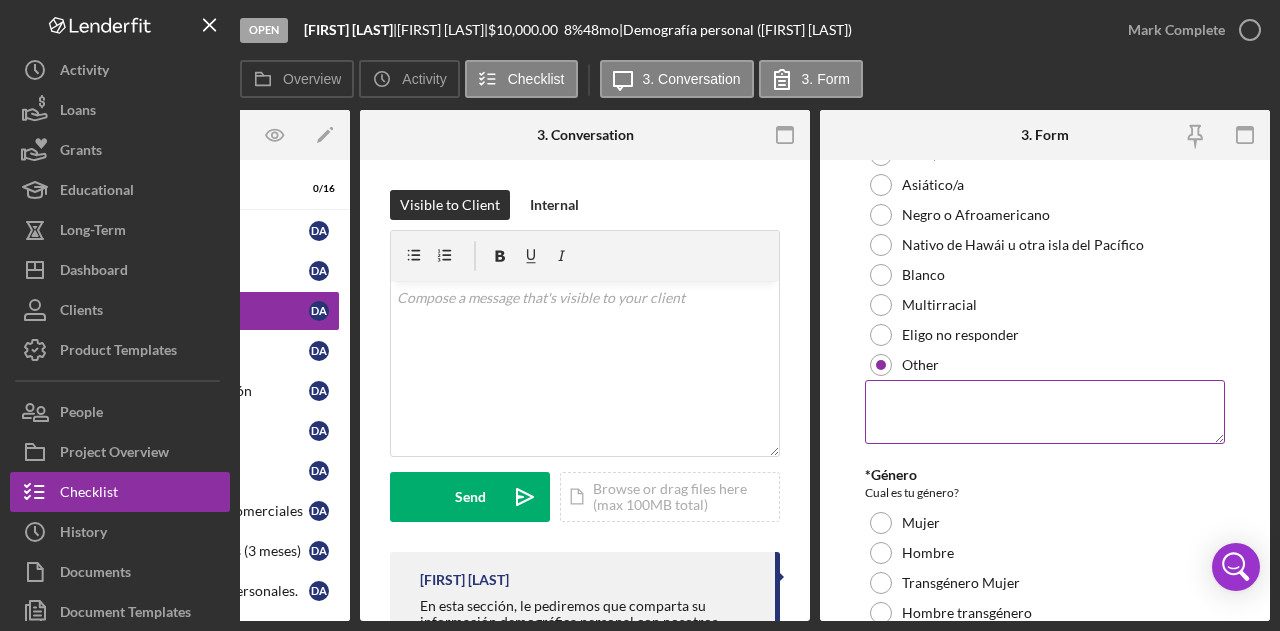 click at bounding box center [1045, 412] 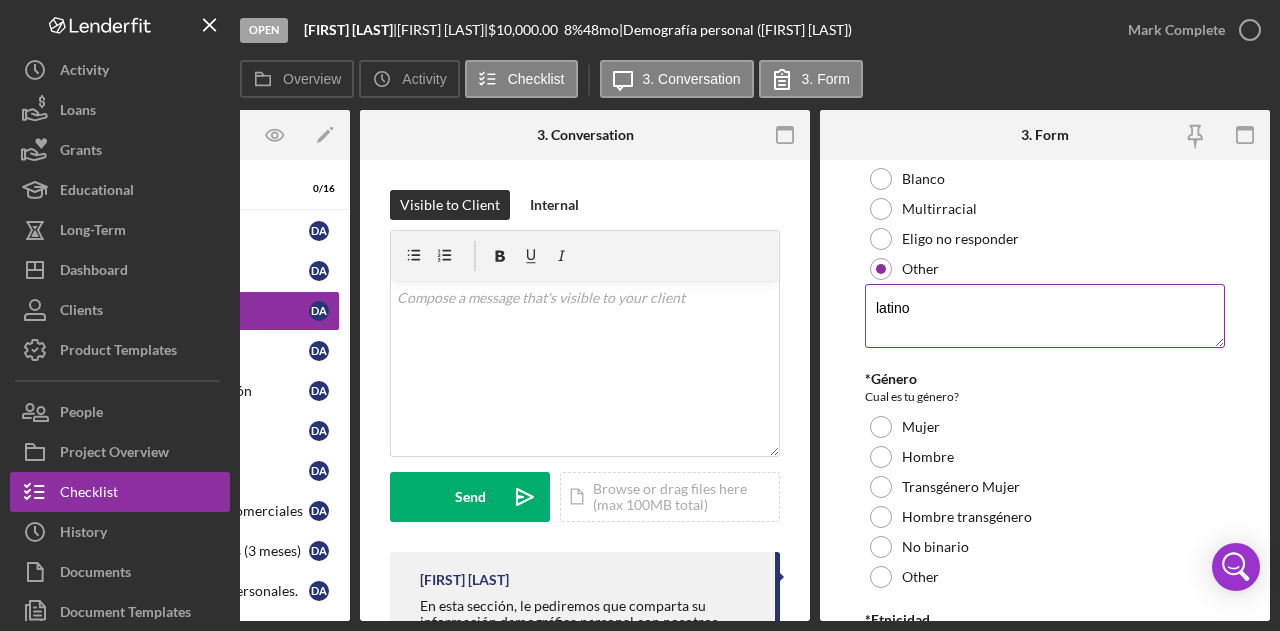 scroll, scrollTop: 244, scrollLeft: 0, axis: vertical 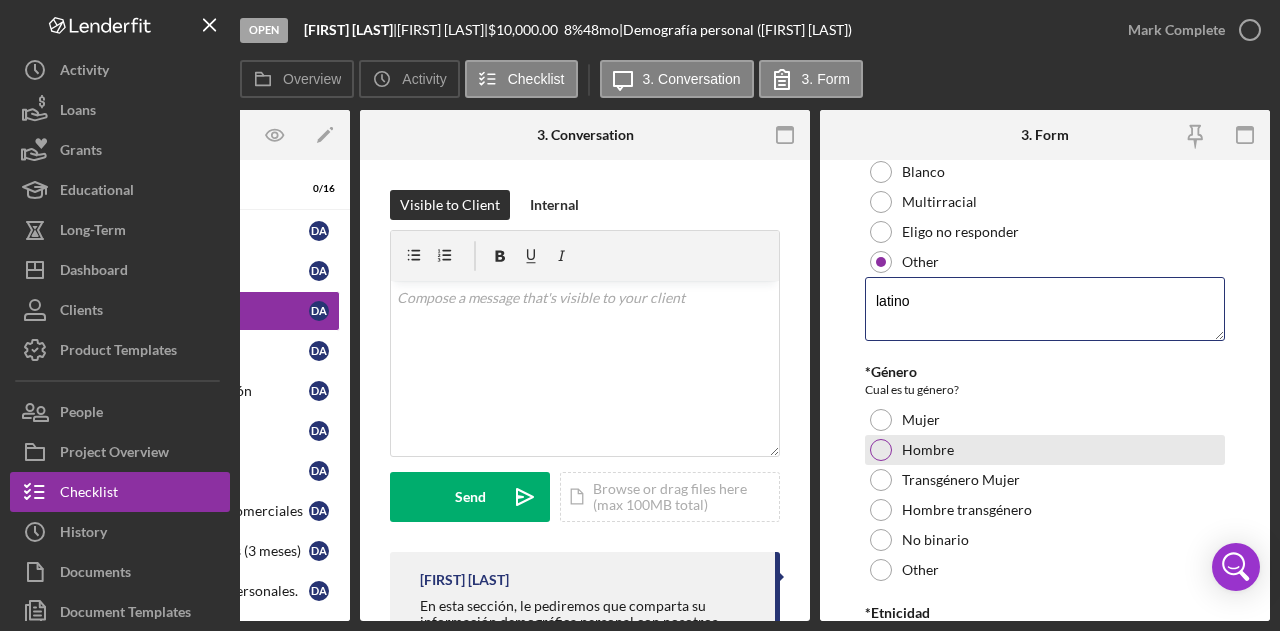 type on "latino" 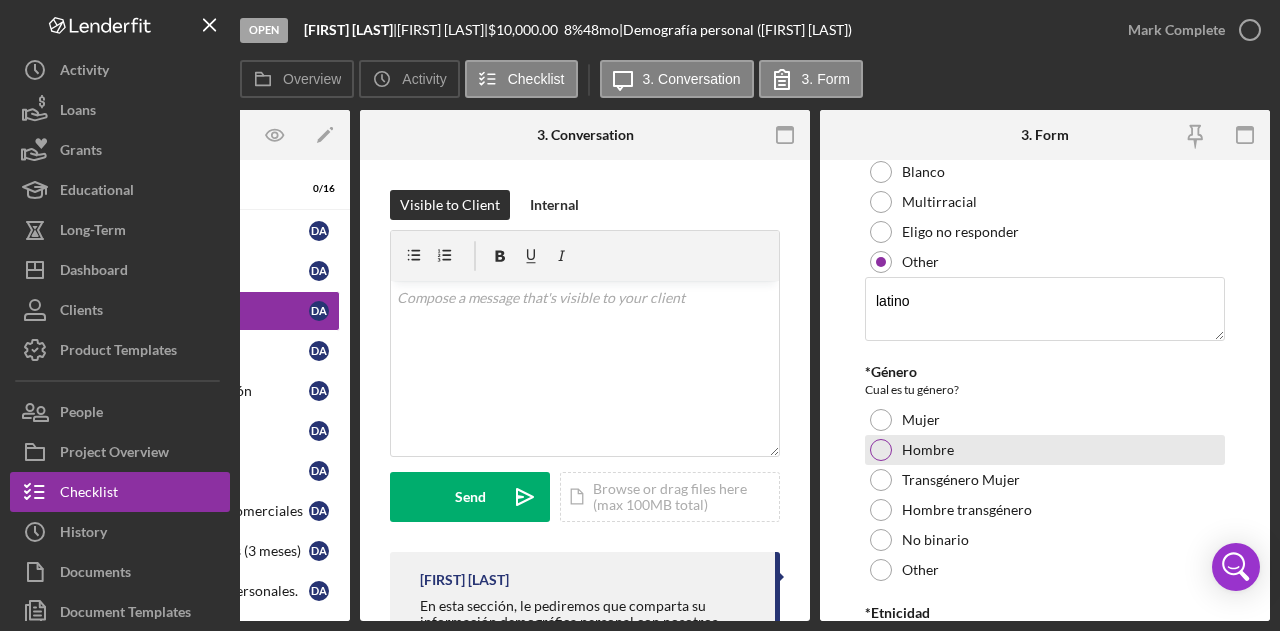 click on "Hombre" at bounding box center (928, 450) 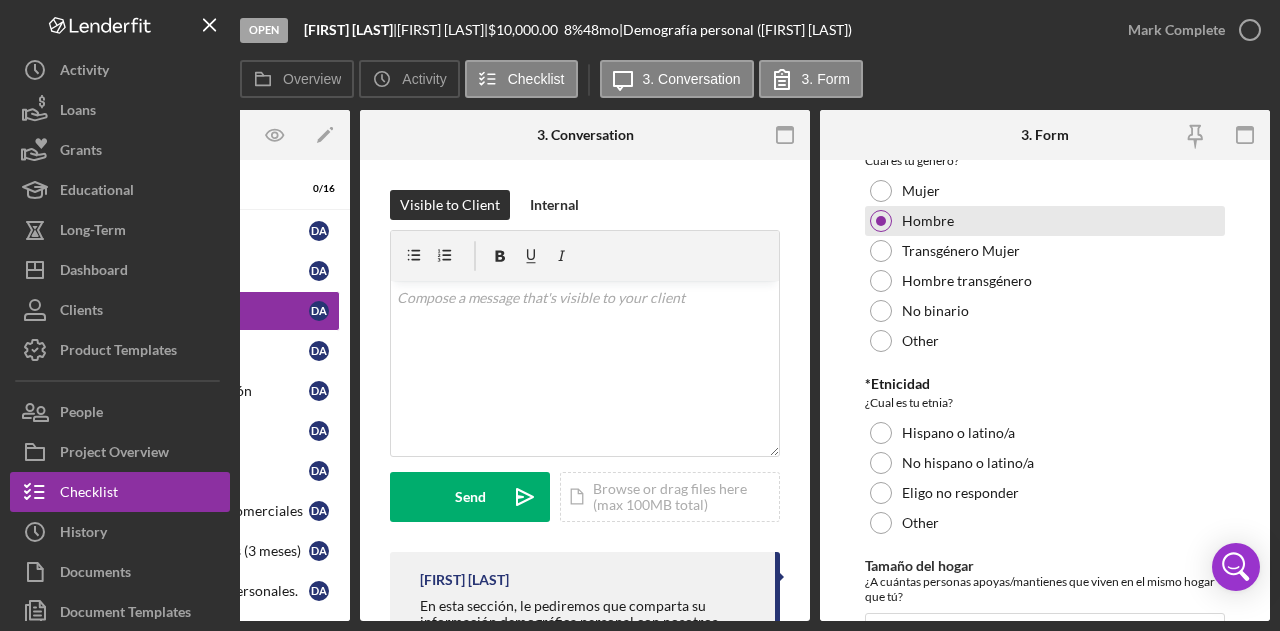 scroll, scrollTop: 477, scrollLeft: 0, axis: vertical 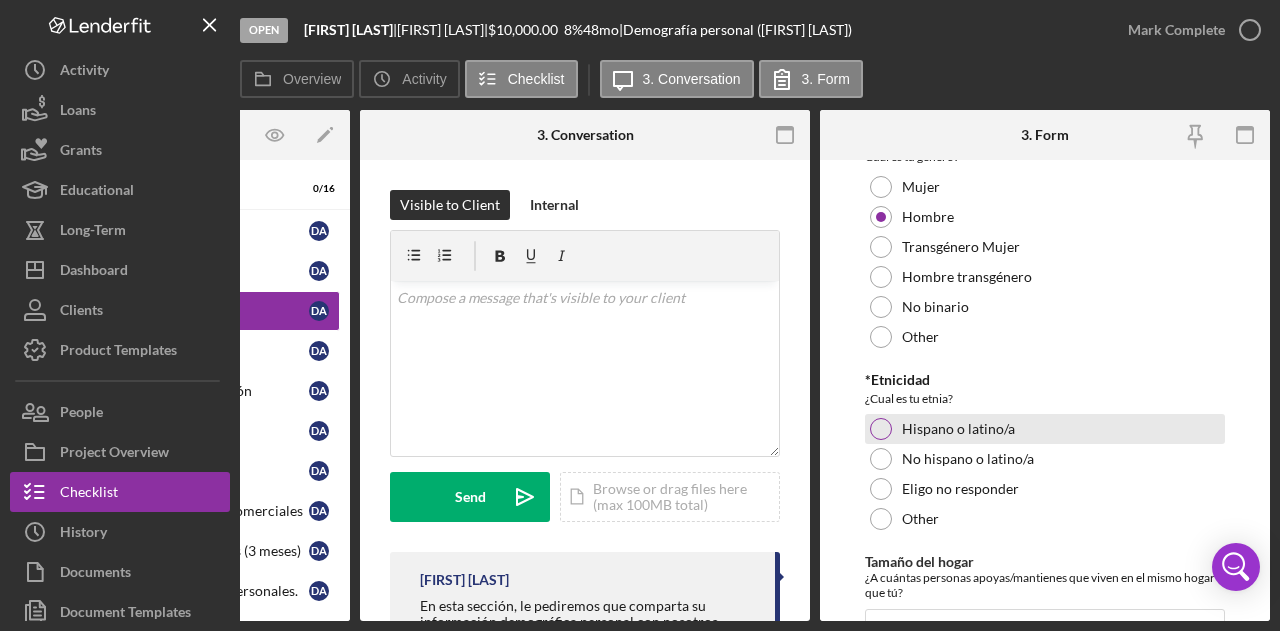 click on "Hispano o latino/a" at bounding box center [958, 429] 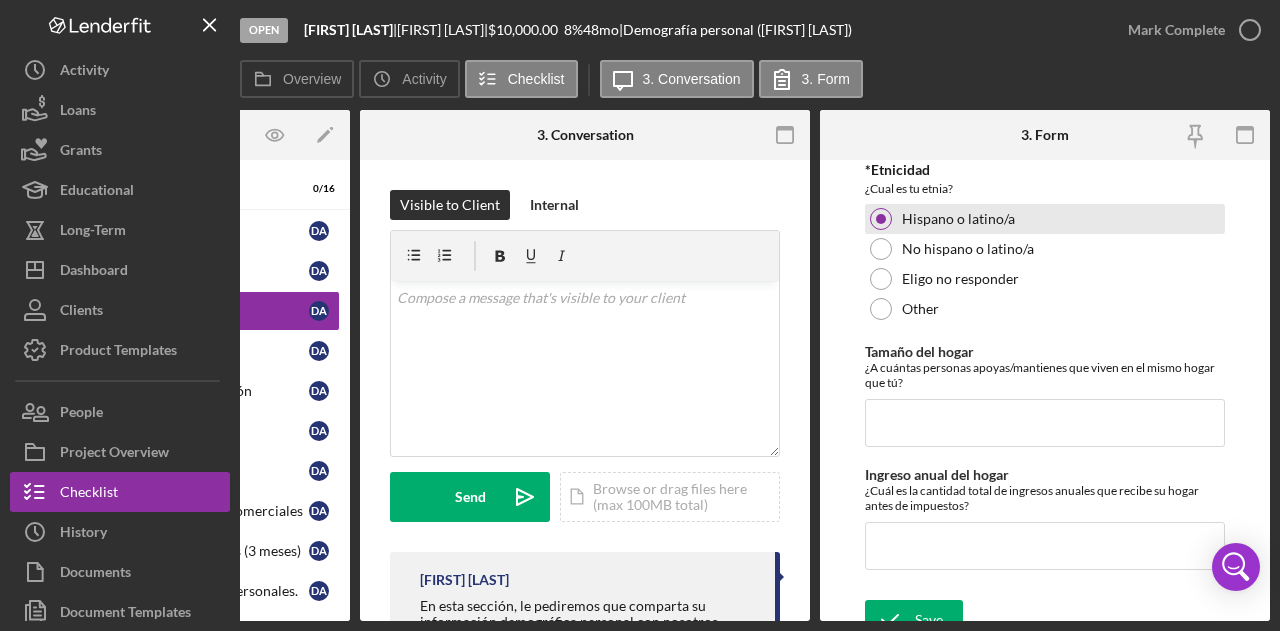 scroll, scrollTop: 688, scrollLeft: 0, axis: vertical 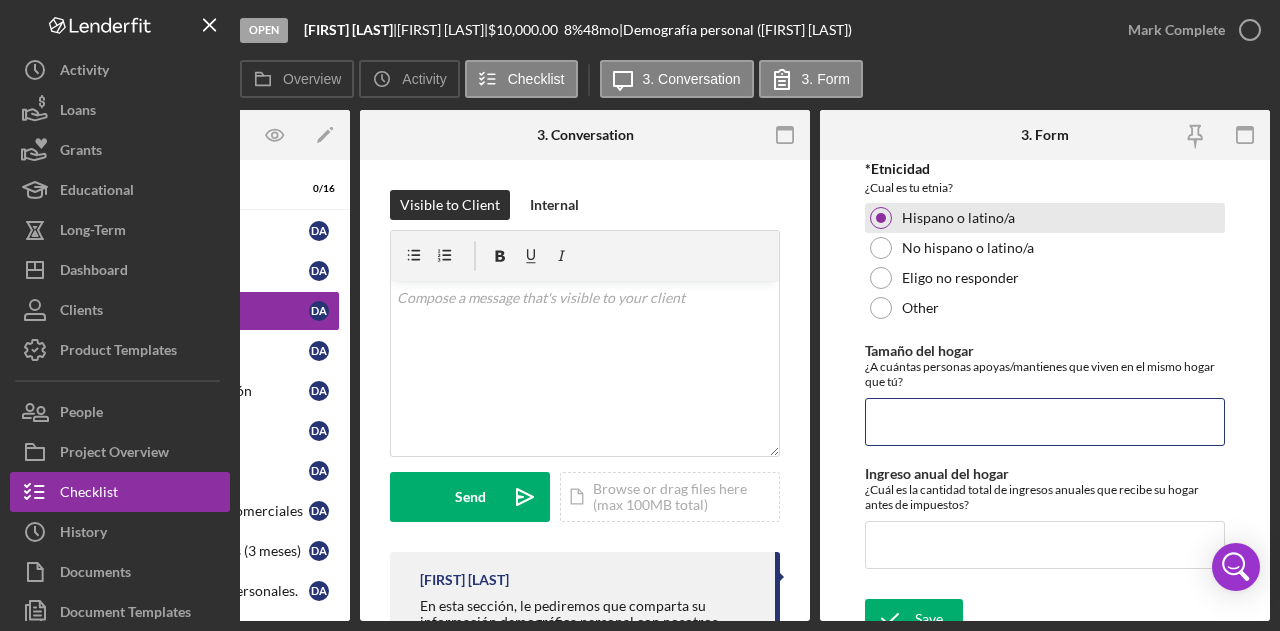 click on "Tamaño del hogar" at bounding box center [1045, 422] 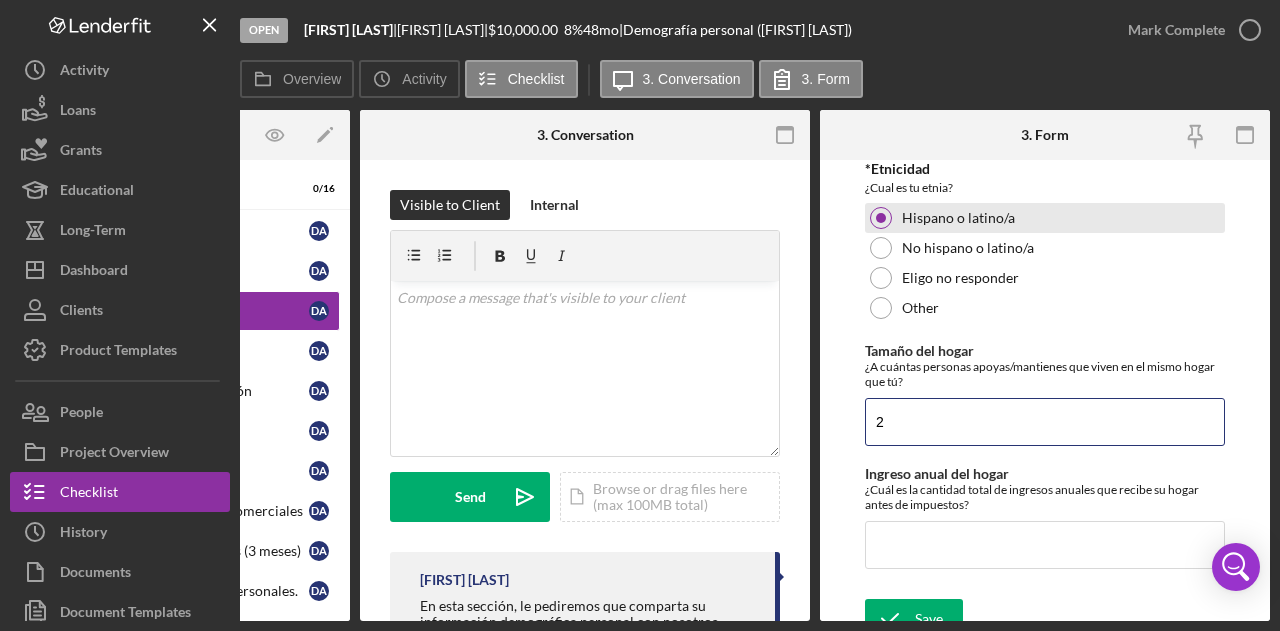 scroll, scrollTop: 712, scrollLeft: 0, axis: vertical 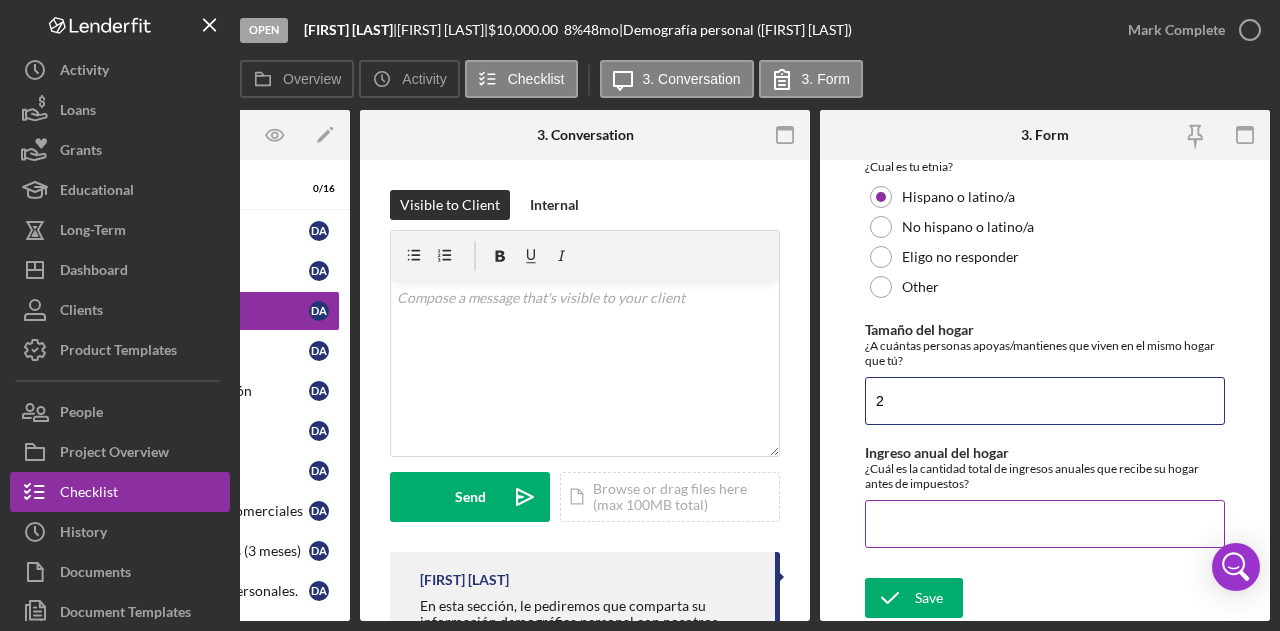 type on "2" 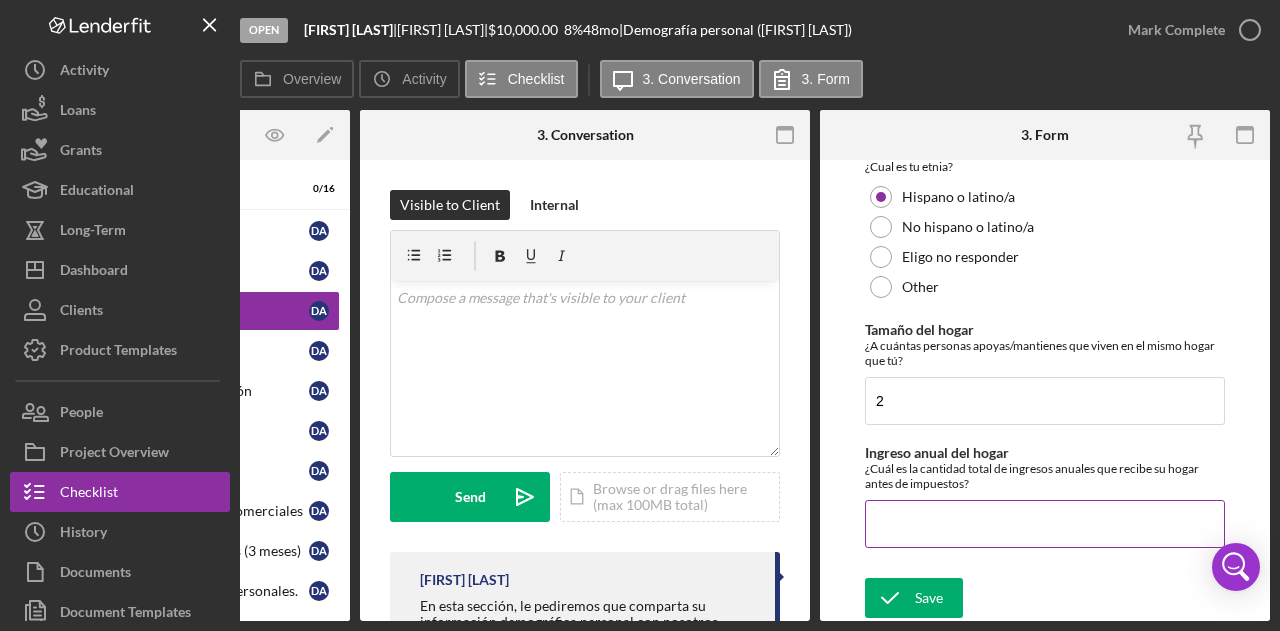 click on "Ingreso anual del hogar" at bounding box center (1045, 524) 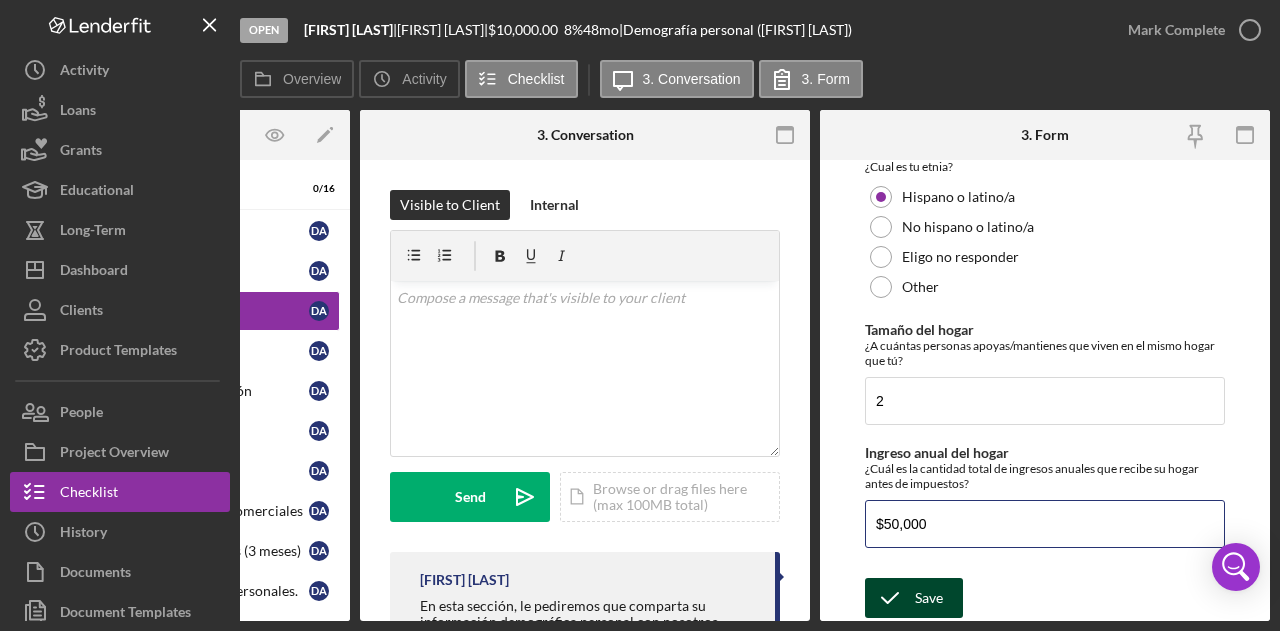 type on "$50,000" 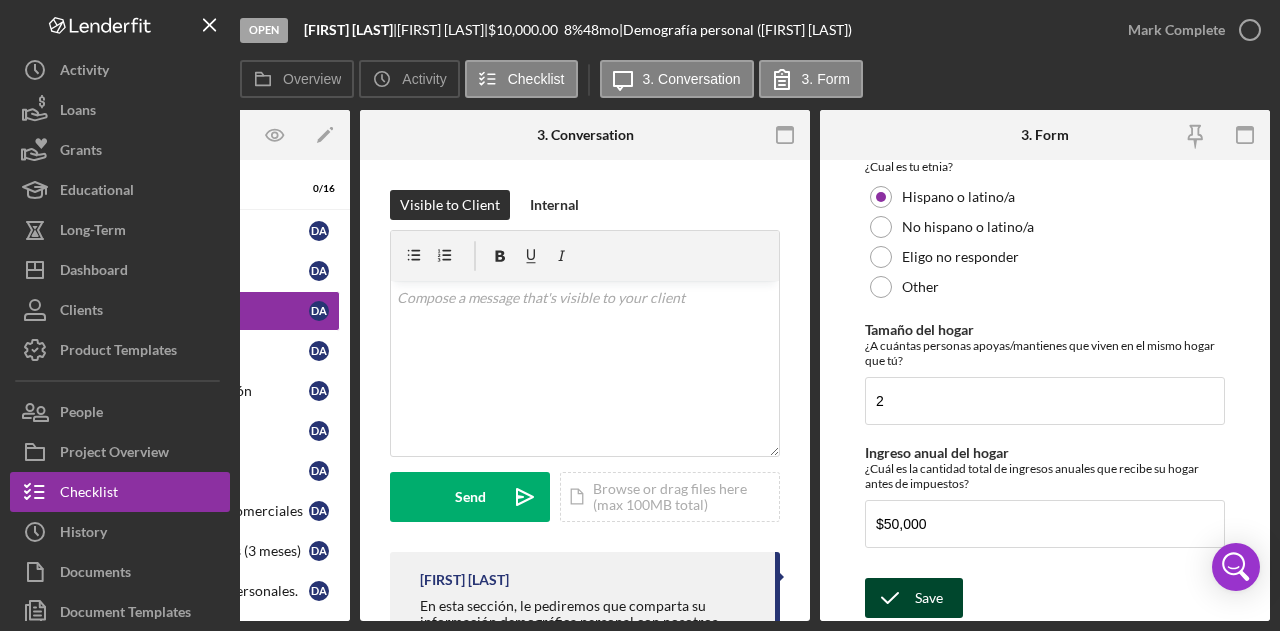 click 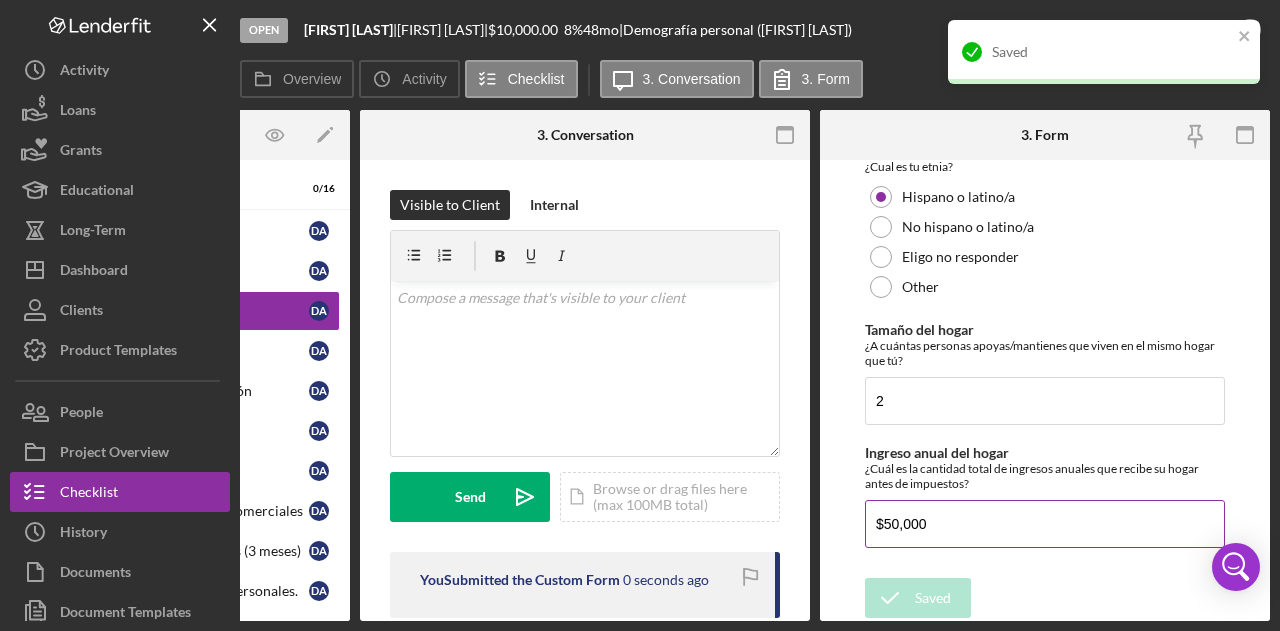 scroll, scrollTop: 0, scrollLeft: 0, axis: both 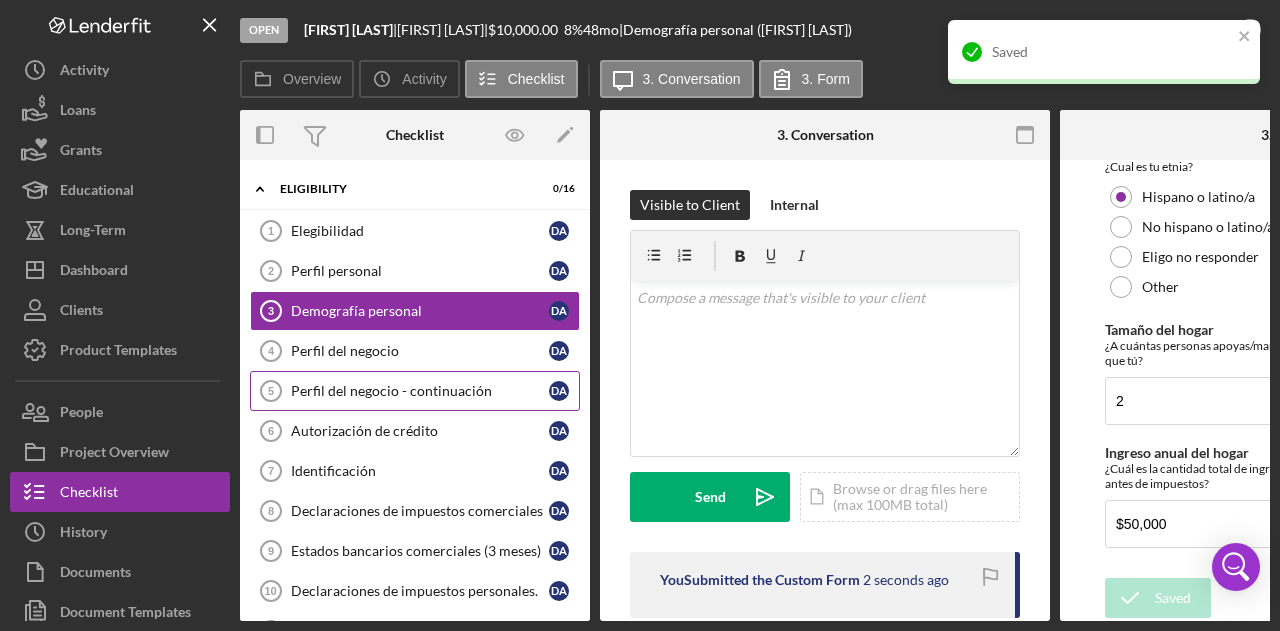 click on "Perfil del negocio - continuación" at bounding box center [420, 391] 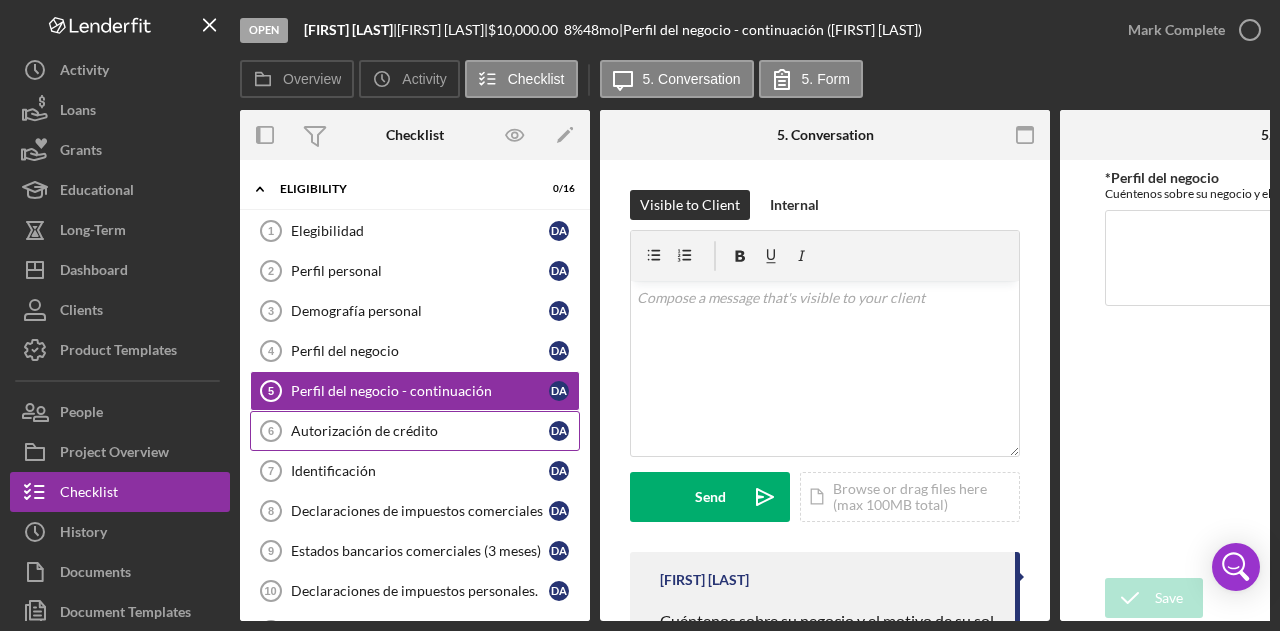 click on "Autorización de crédito" at bounding box center (420, 431) 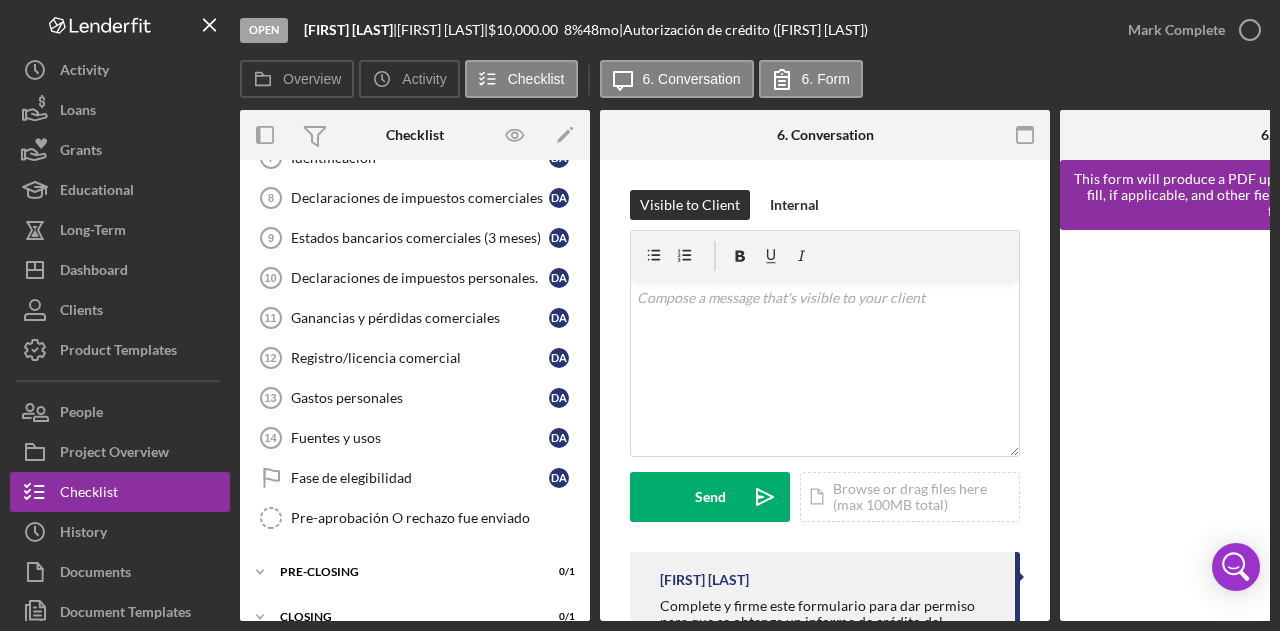 scroll, scrollTop: 316, scrollLeft: 0, axis: vertical 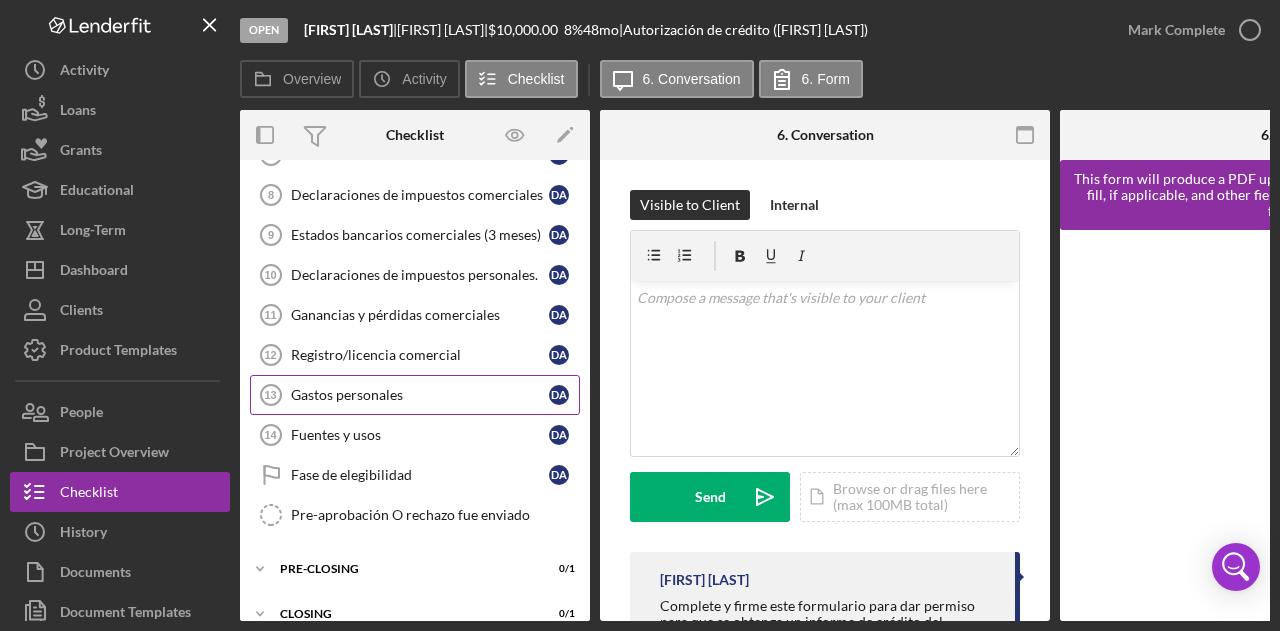 click on "Gastos personales 13 Gastos personales D A" at bounding box center (415, 395) 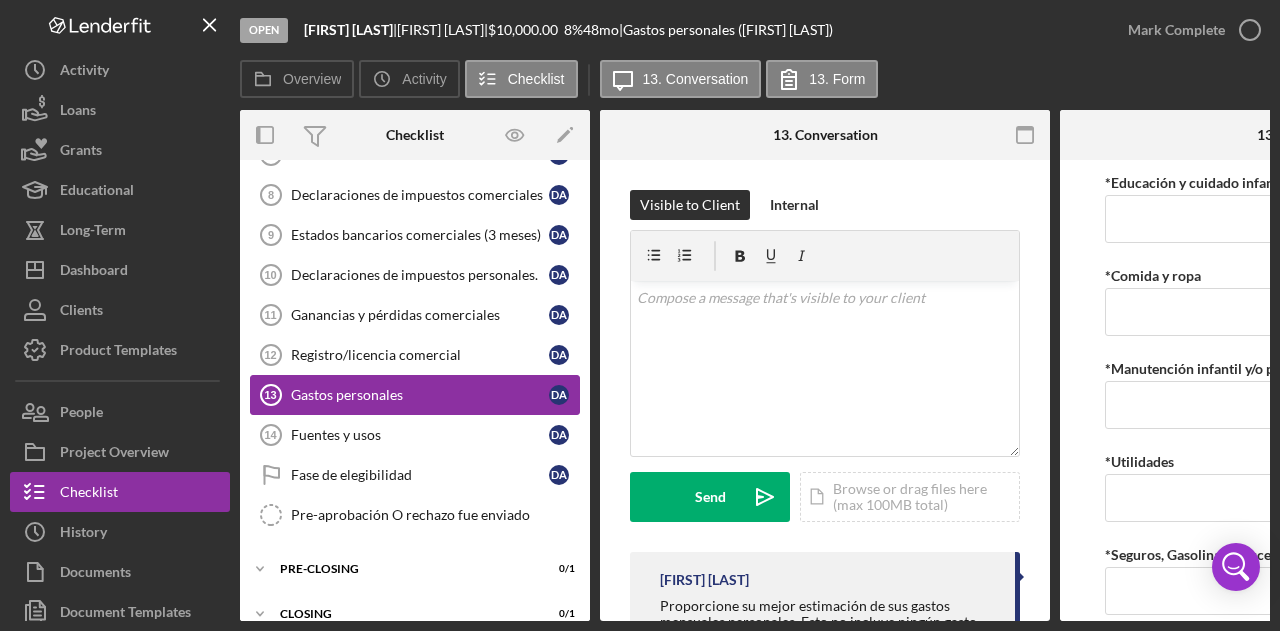 scroll, scrollTop: 0, scrollLeft: 240, axis: horizontal 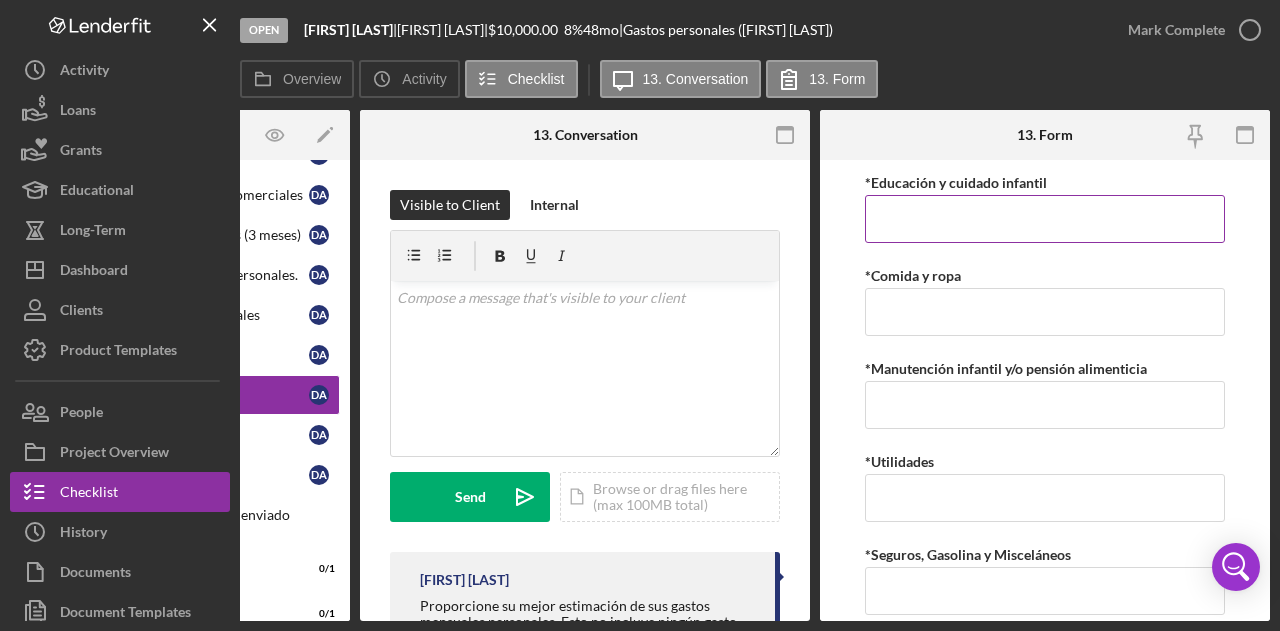click on "*Educación y cuidado infantil" at bounding box center [1045, 219] 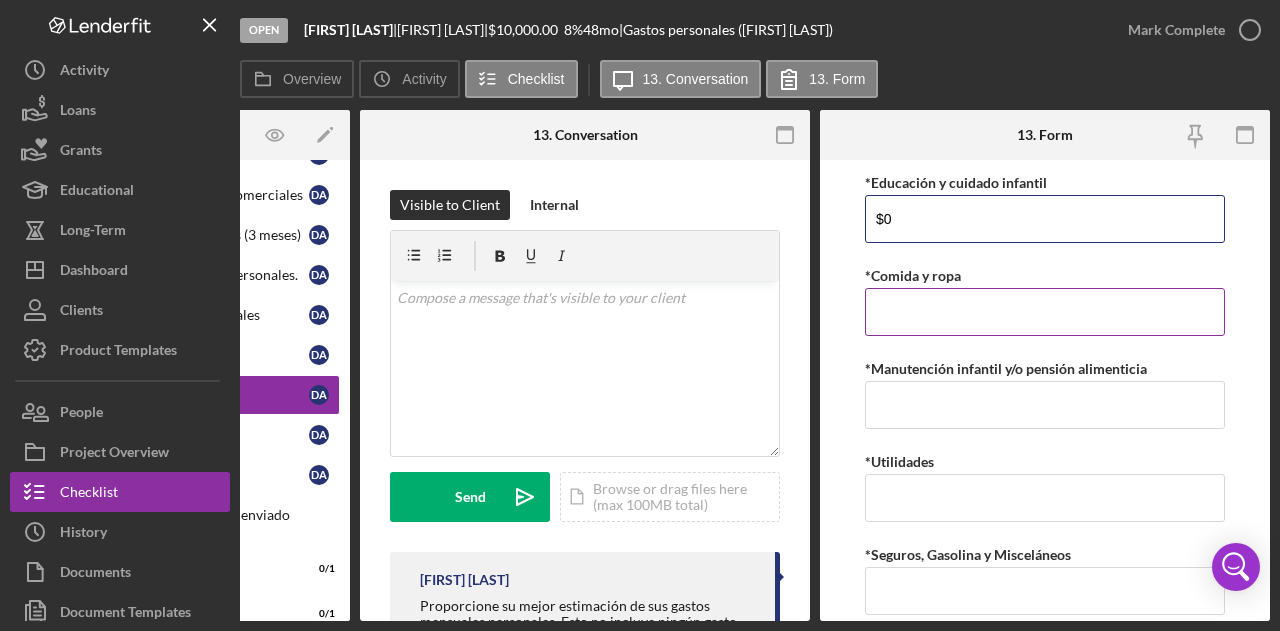 type on "$0" 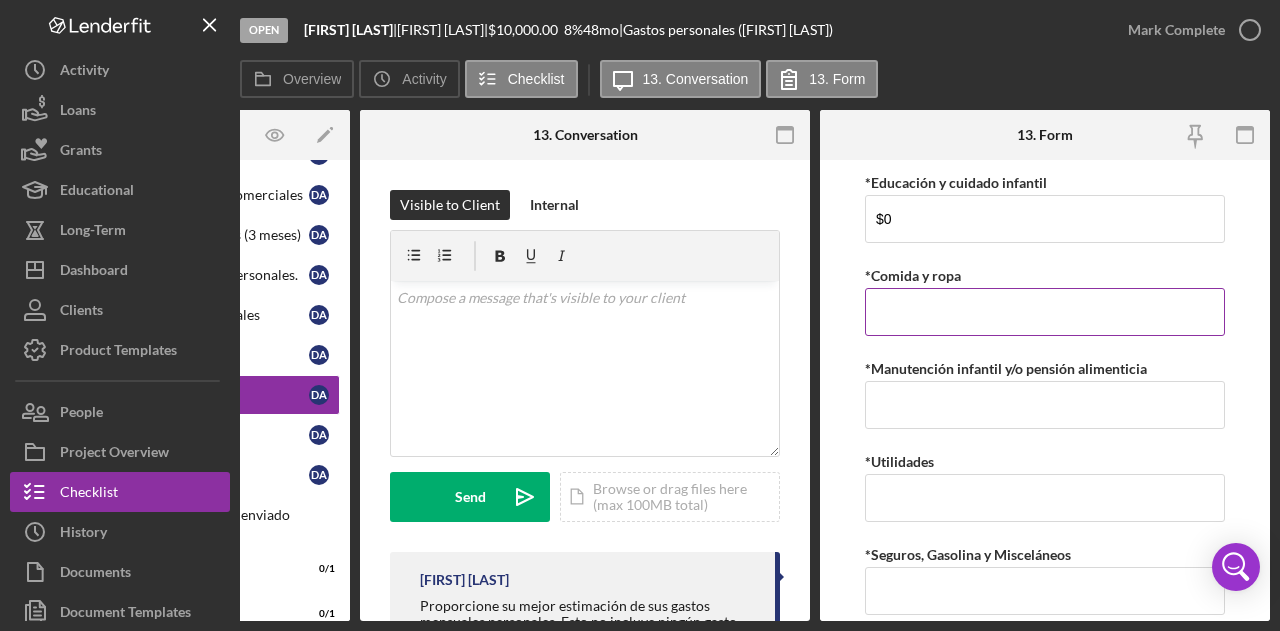 click on "*Comida y ropa" at bounding box center [1045, 312] 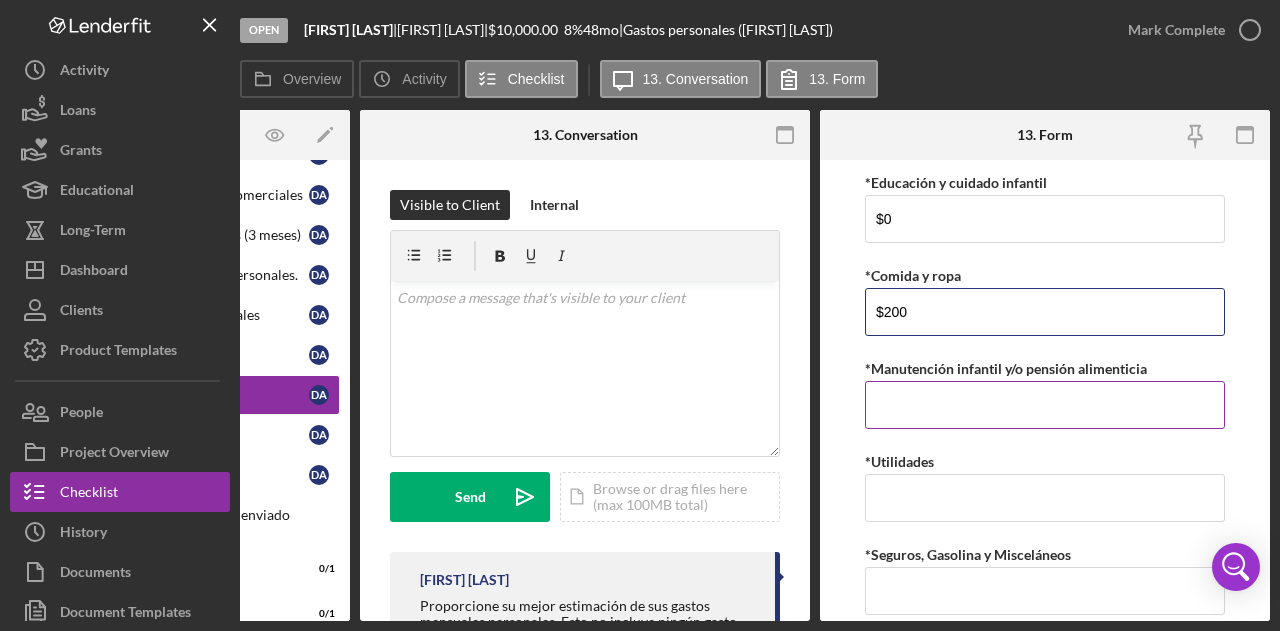 type on "$200" 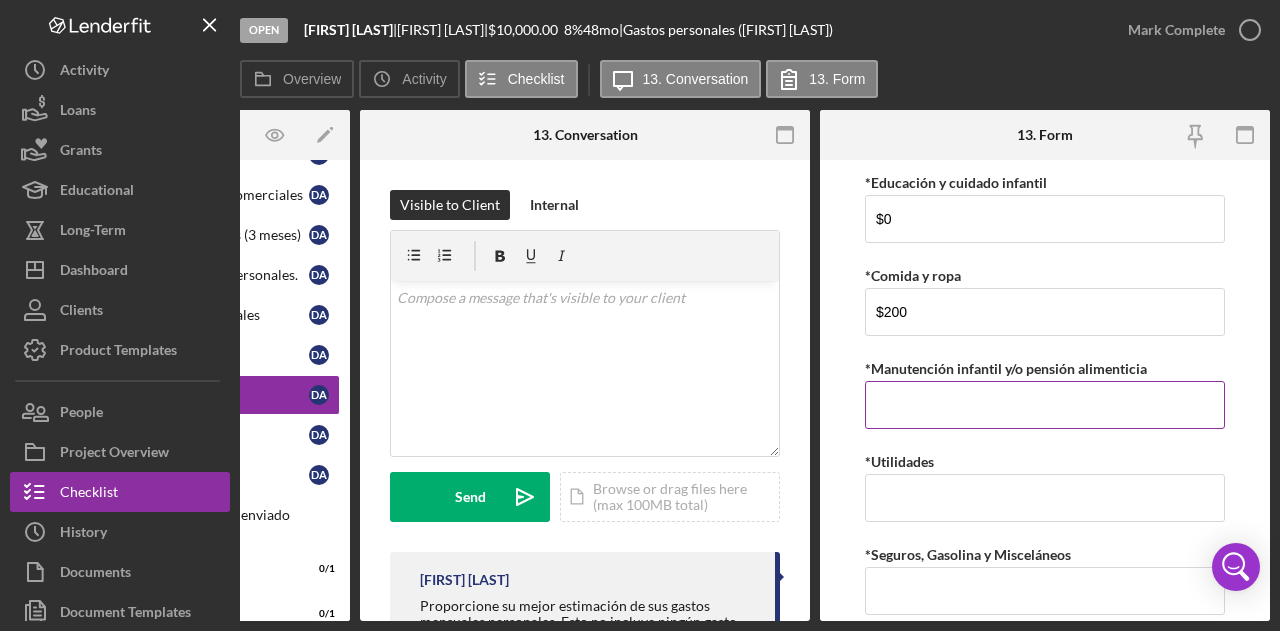 click on "*Manutención infantil y/o pensión alimenticia" at bounding box center [1045, 405] 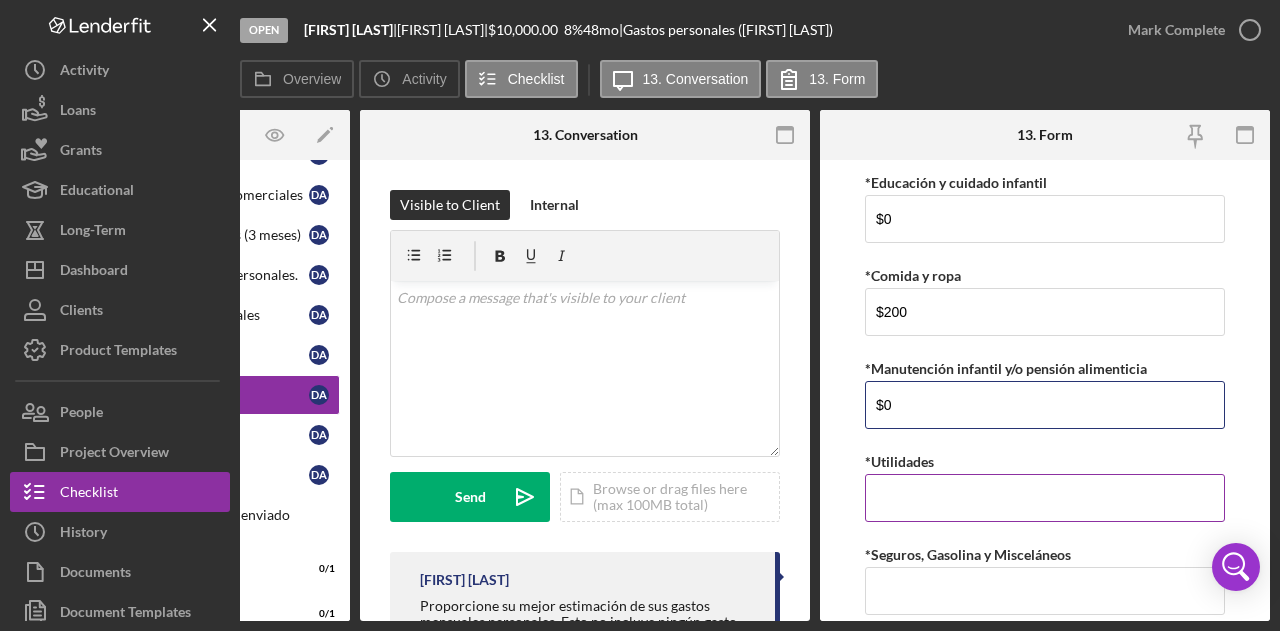 type on "$0" 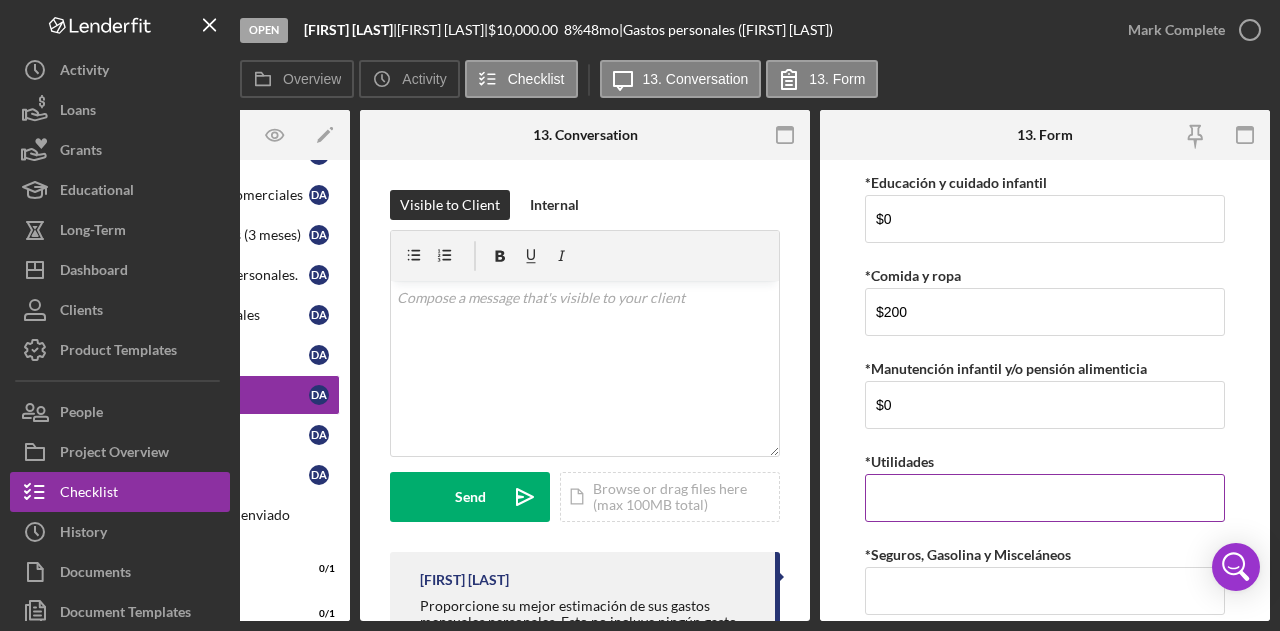 click on "*Utilidades" at bounding box center (1045, 498) 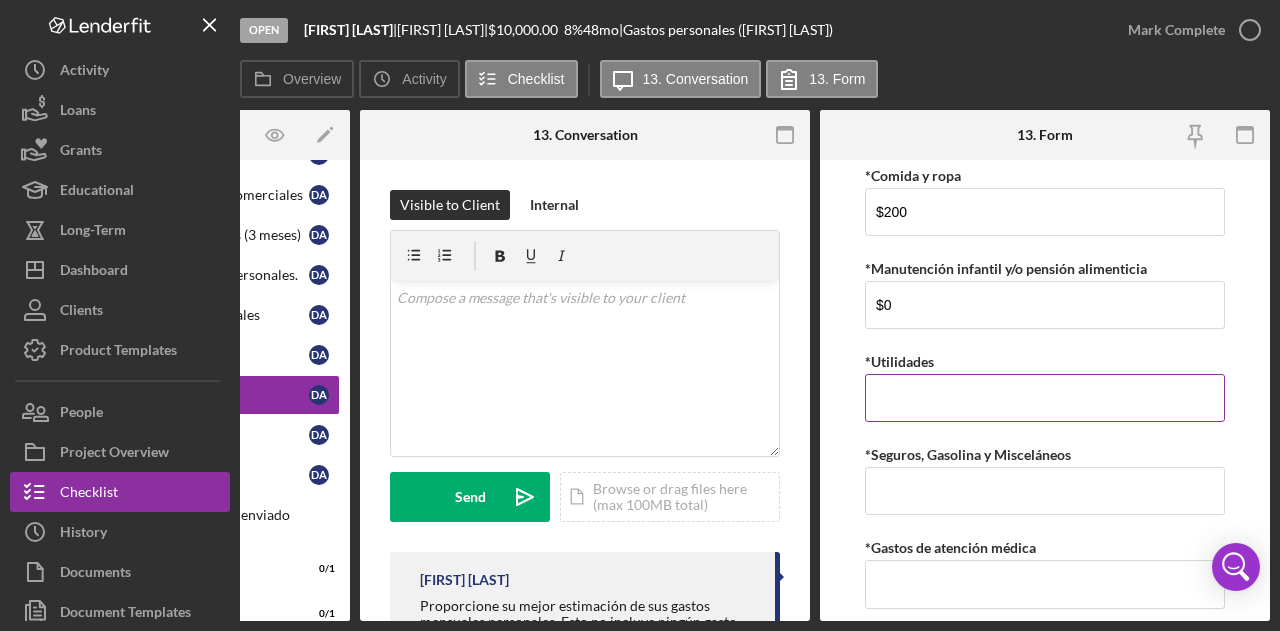 scroll, scrollTop: 204, scrollLeft: 0, axis: vertical 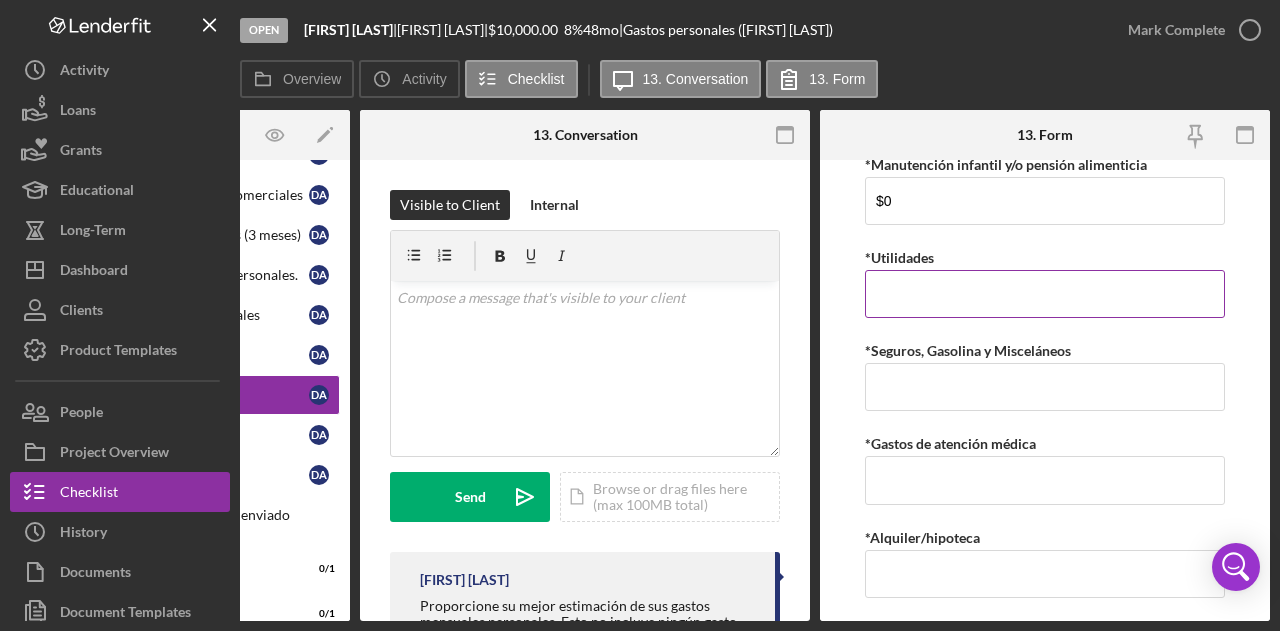 click on "*Utilidades" at bounding box center [1045, 294] 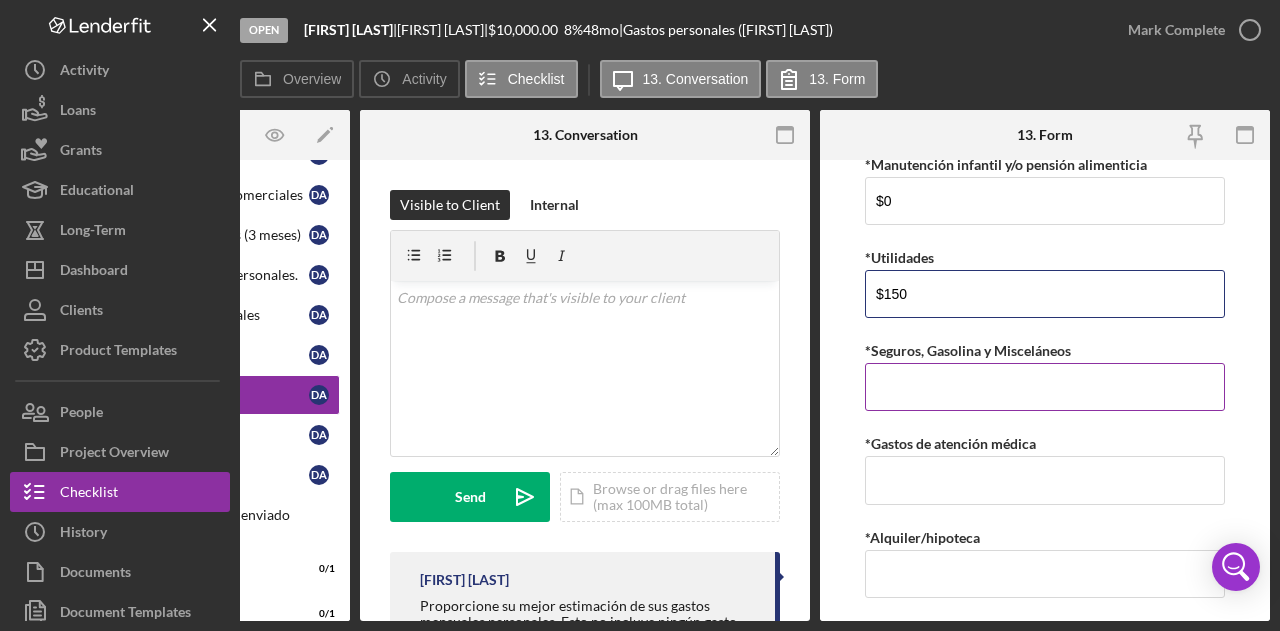type on "$150" 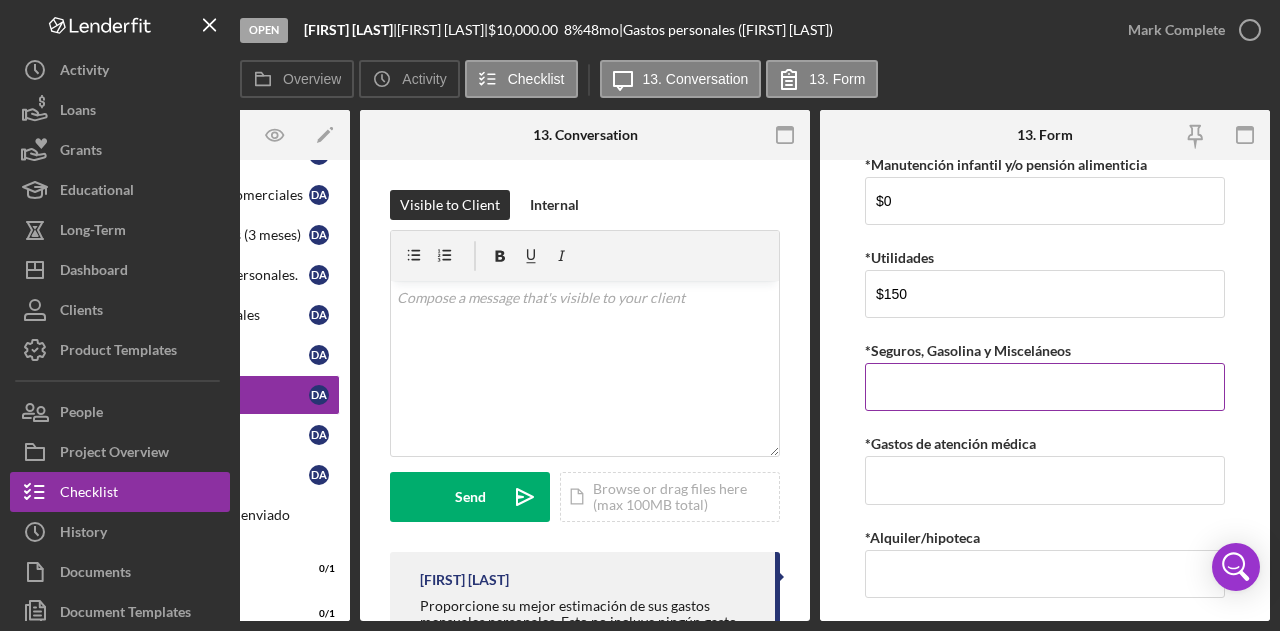 click on "*Seguros, Gasolina y Misceláneos" at bounding box center (1045, 387) 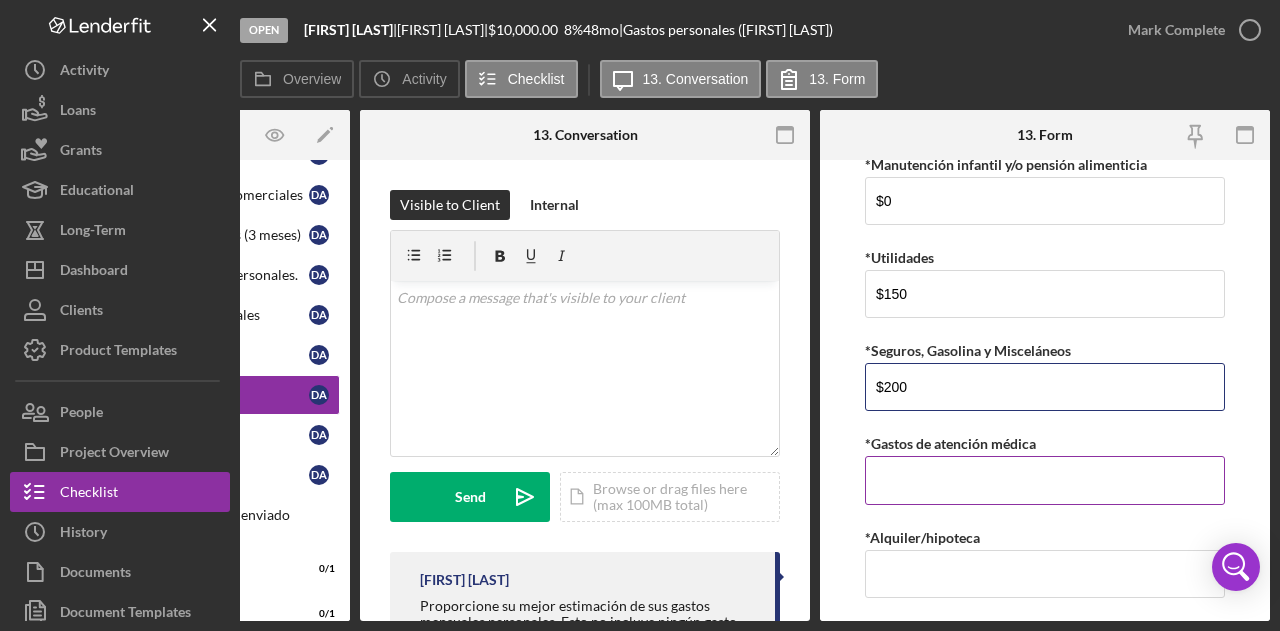 type on "$200" 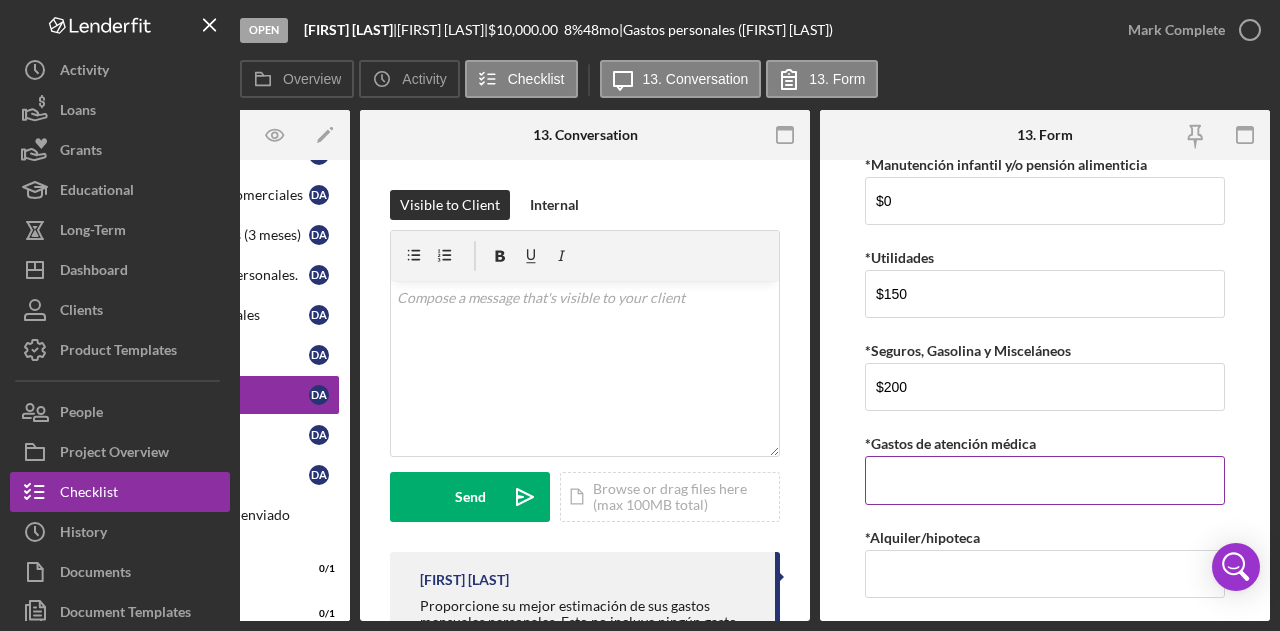 click on "*Gastos de atención médica" at bounding box center (1045, 480) 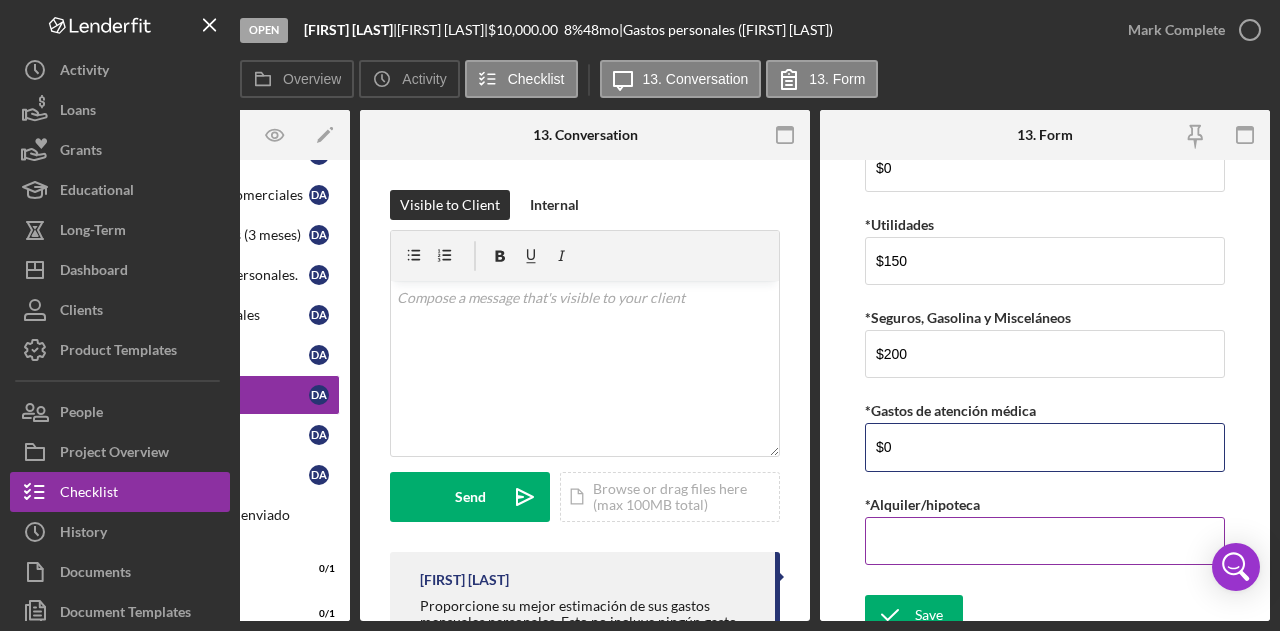 scroll, scrollTop: 236, scrollLeft: 0, axis: vertical 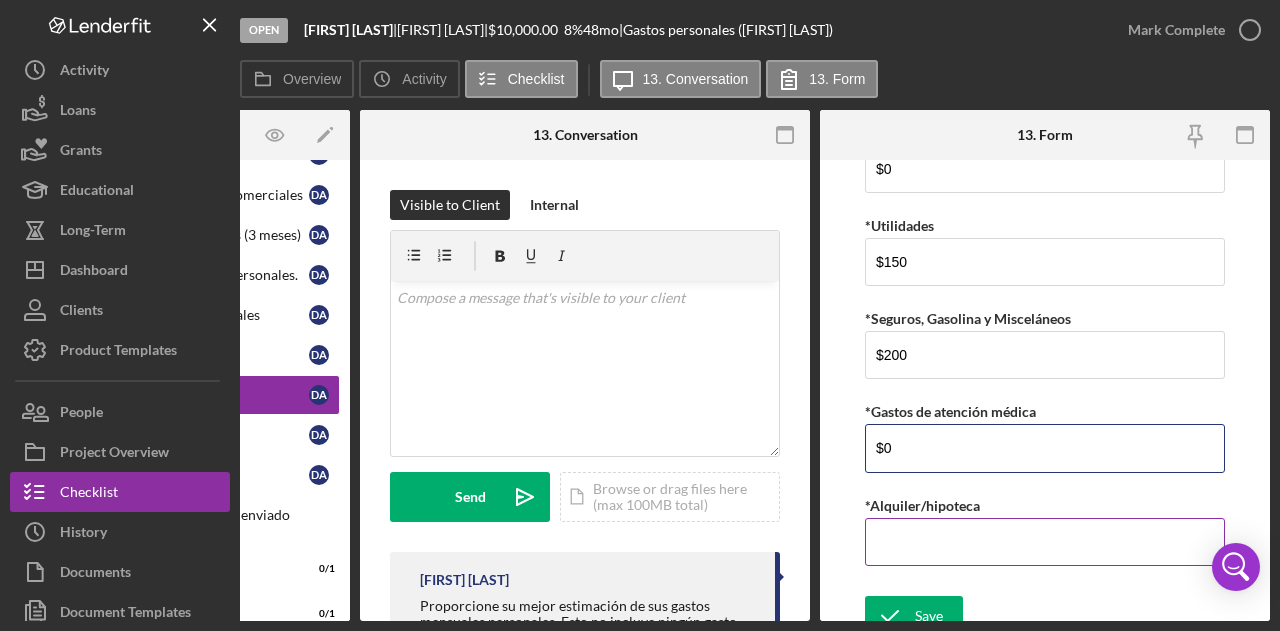 type on "$0" 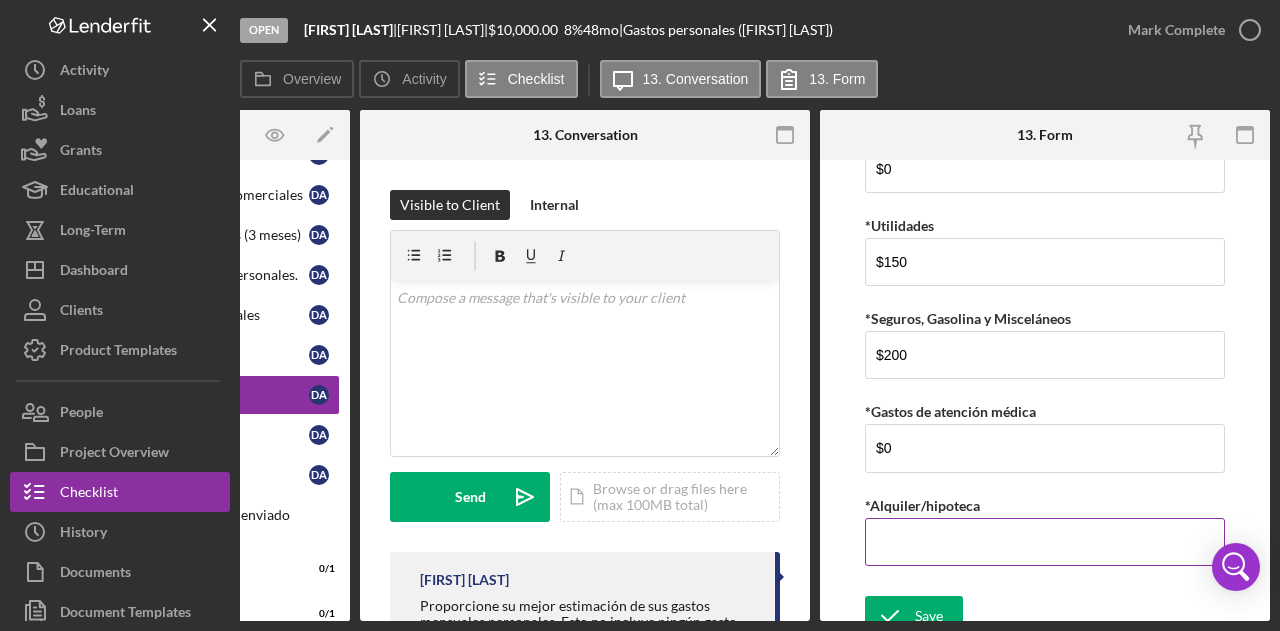click on "*Alquiler/hipoteca" at bounding box center (1045, 505) 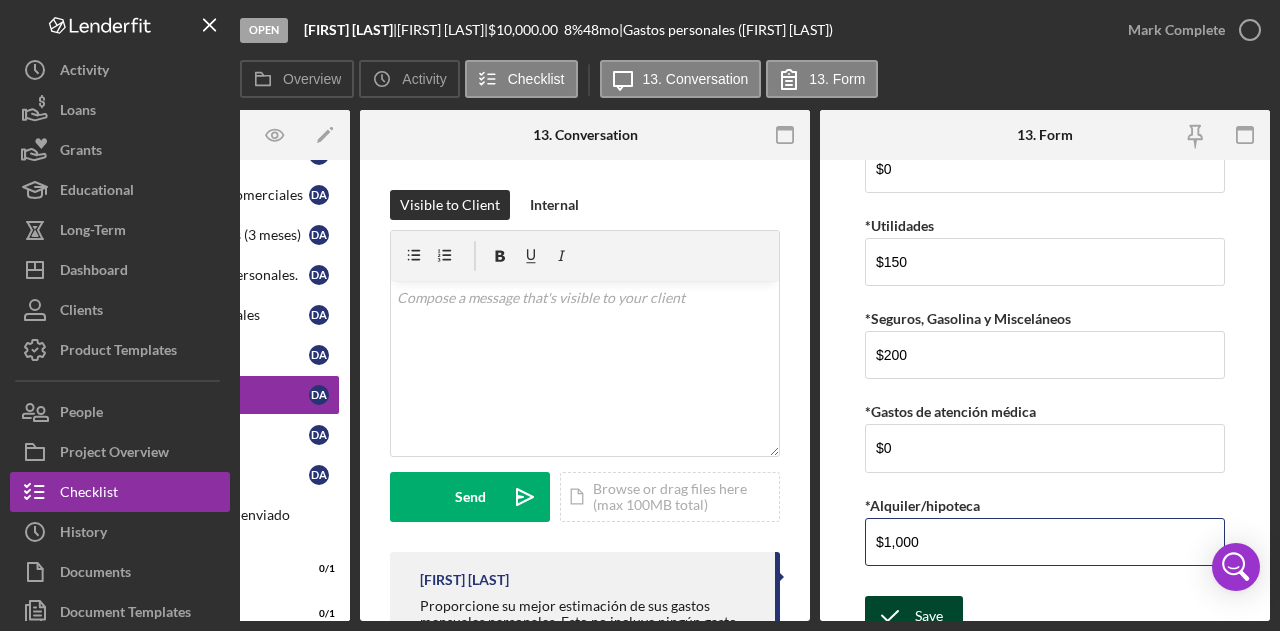 type on "$1,000" 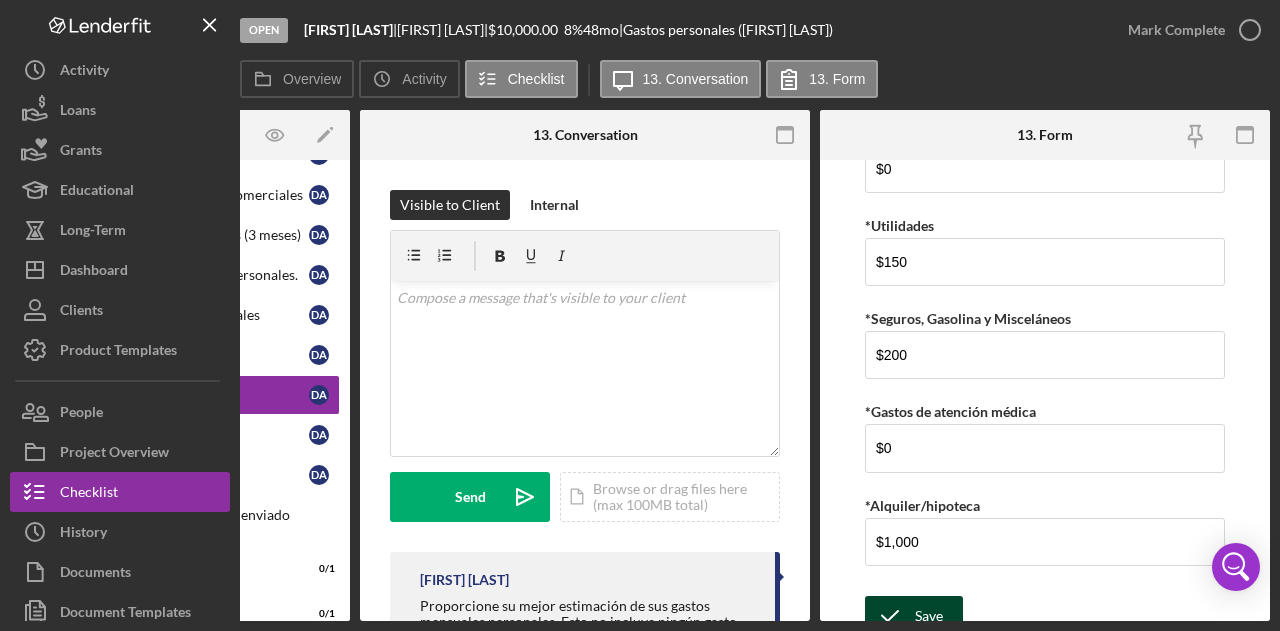 click on "Save Save" at bounding box center [1045, 617] 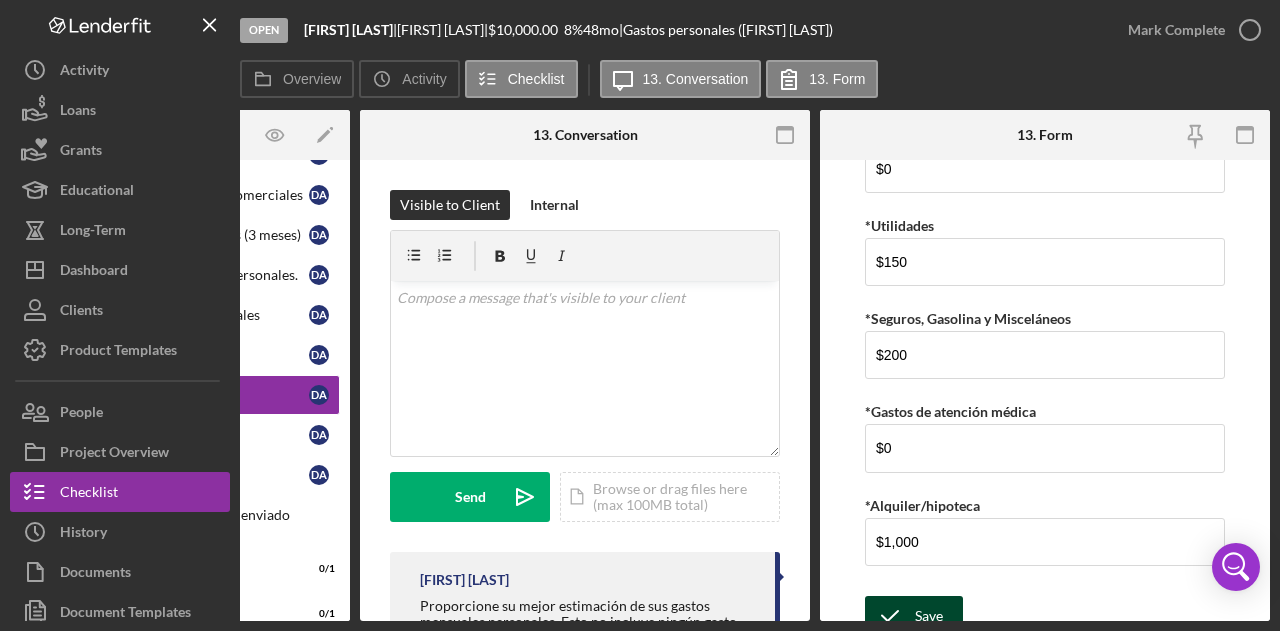 click 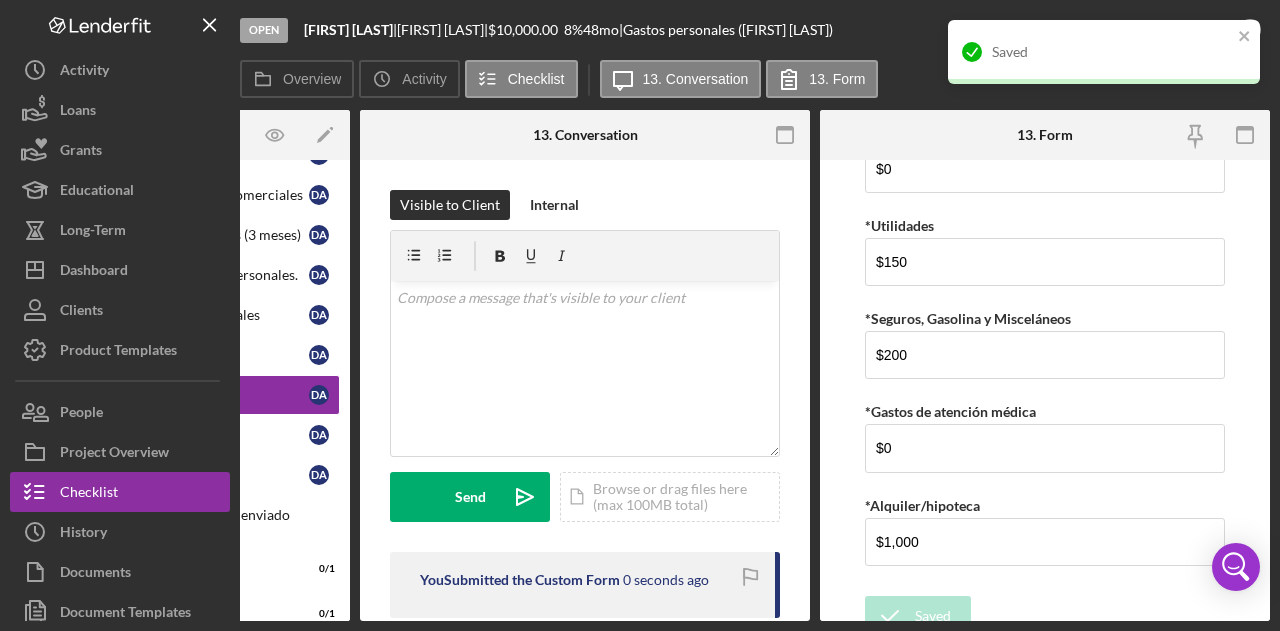 scroll, scrollTop: 0, scrollLeft: 0, axis: both 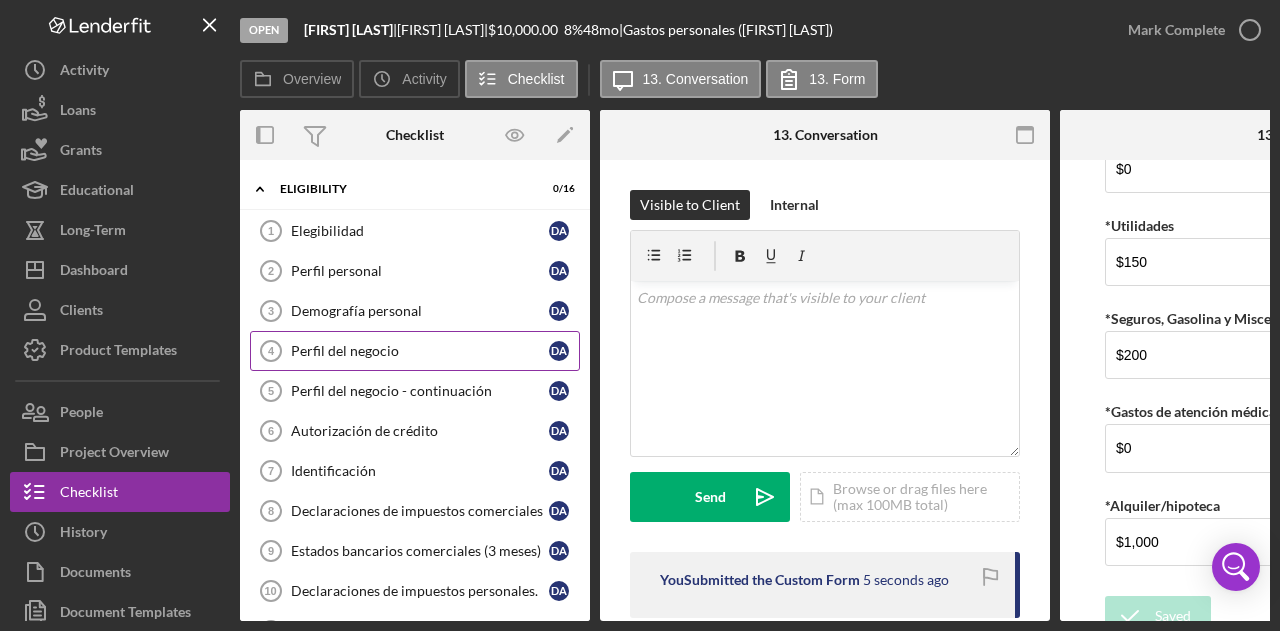 click on "Perfil del negocio" at bounding box center [420, 351] 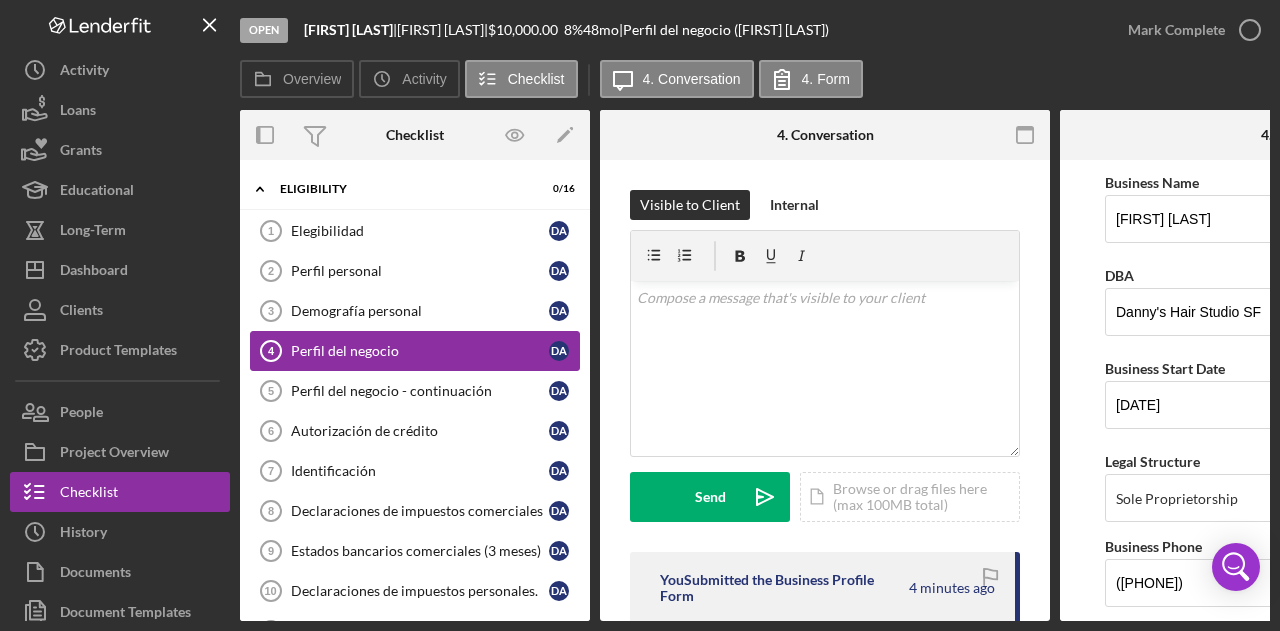 scroll, scrollTop: 0, scrollLeft: 240, axis: horizontal 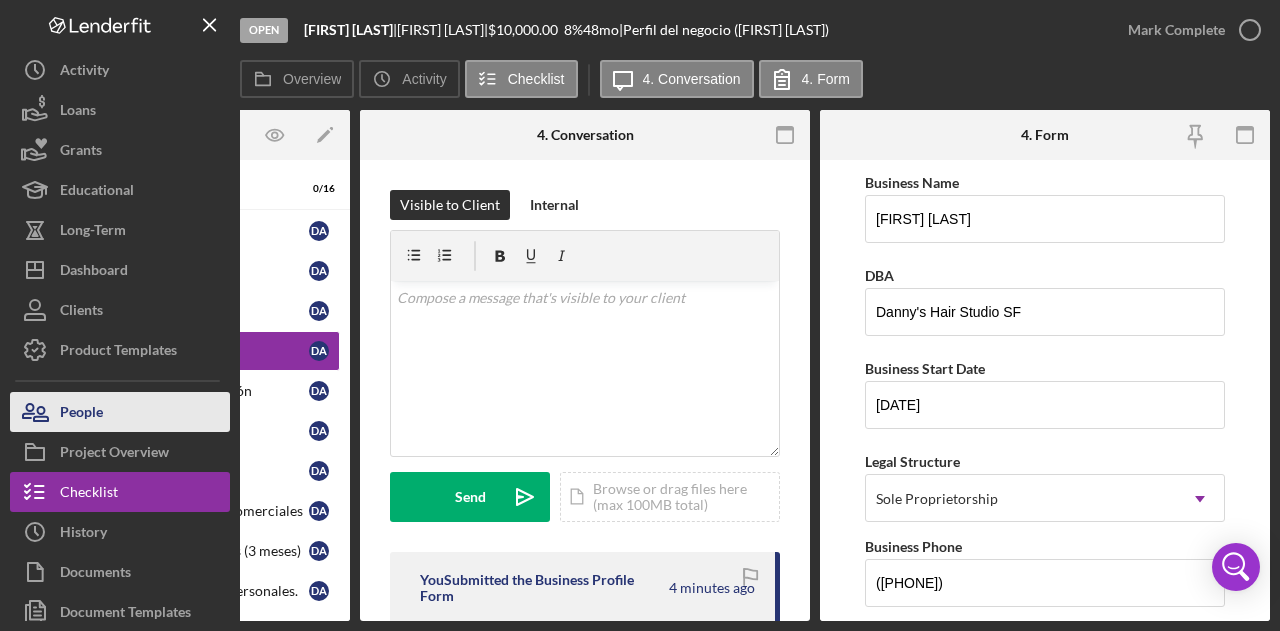 click on "People" at bounding box center (120, 412) 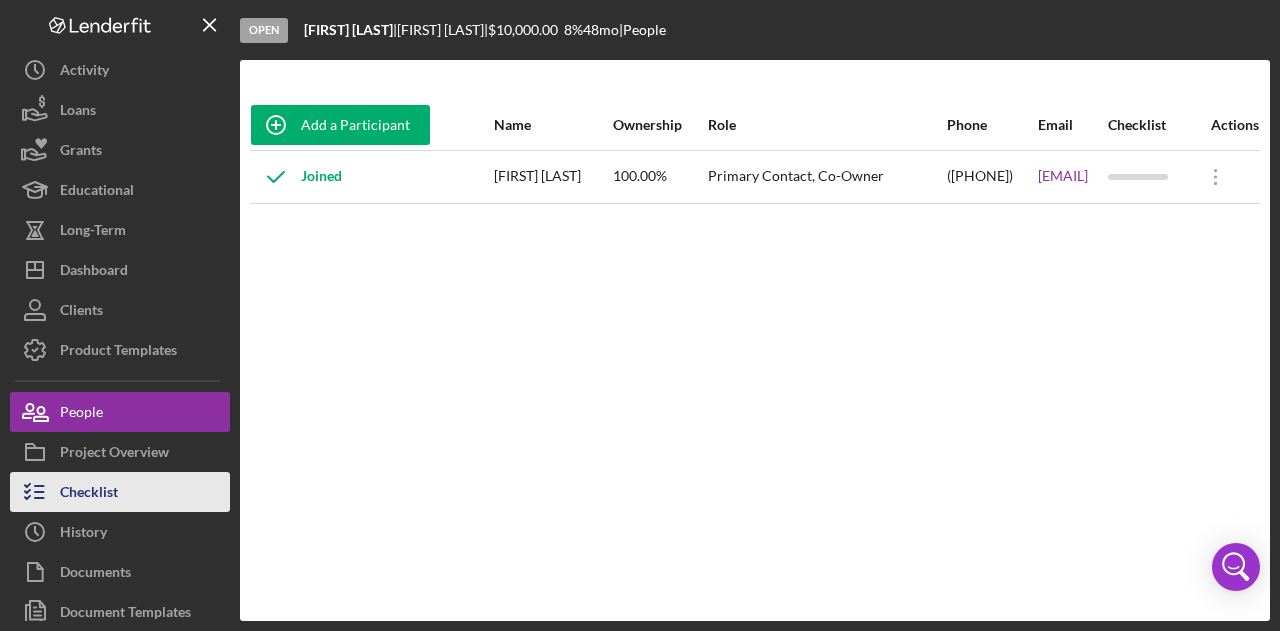 click on "Checklist" at bounding box center (89, 494) 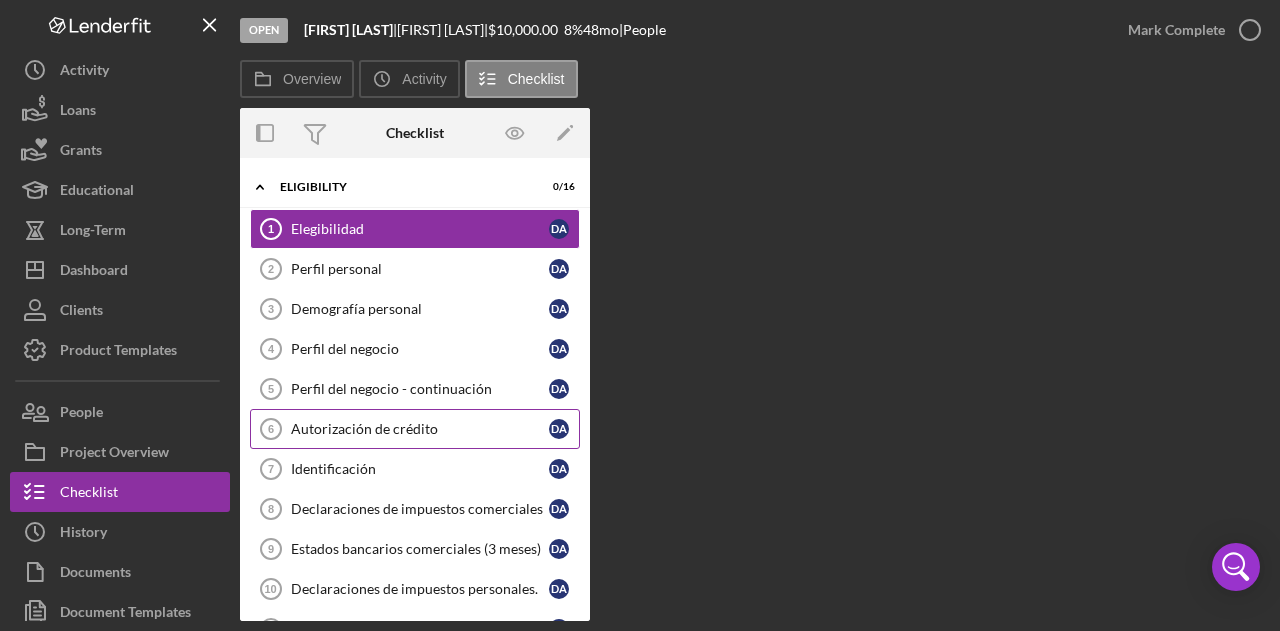 click on "Autorización de crédito" at bounding box center [420, 429] 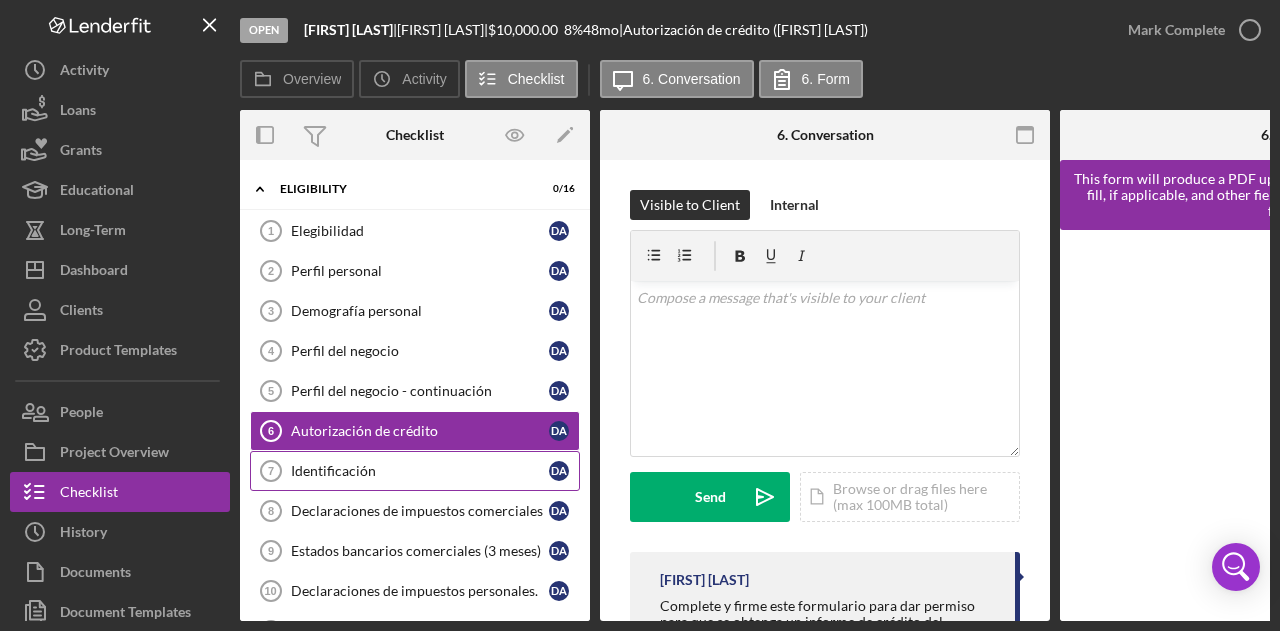 click on "Identificación" at bounding box center [420, 471] 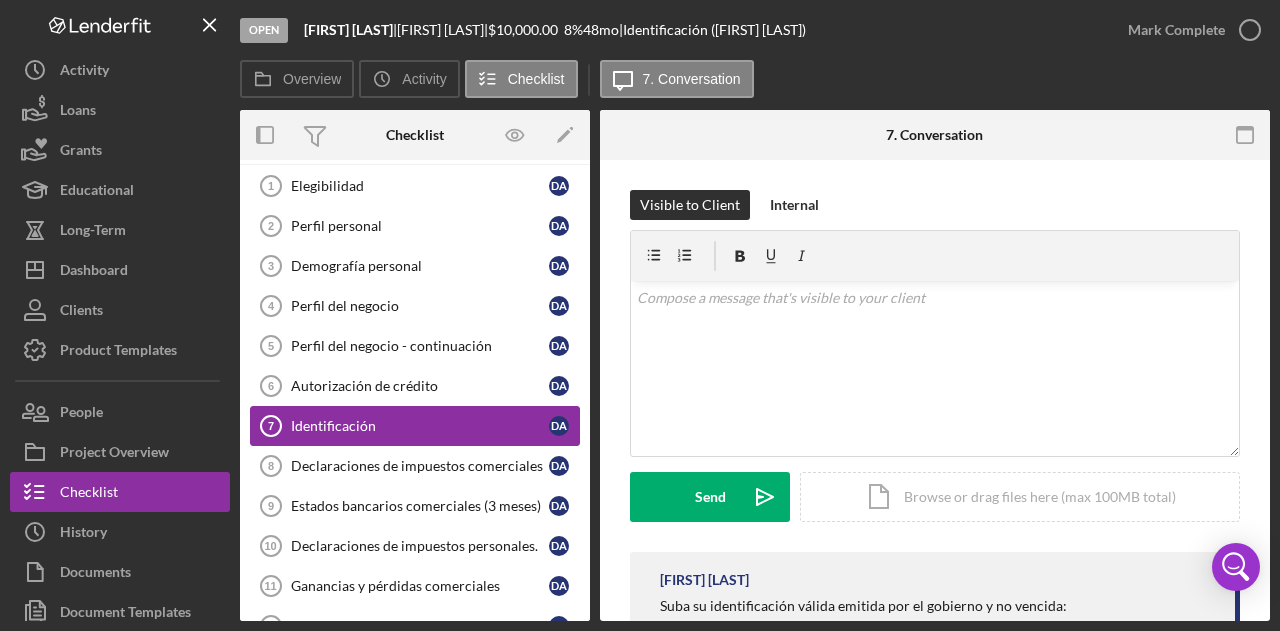 scroll, scrollTop: 47, scrollLeft: 0, axis: vertical 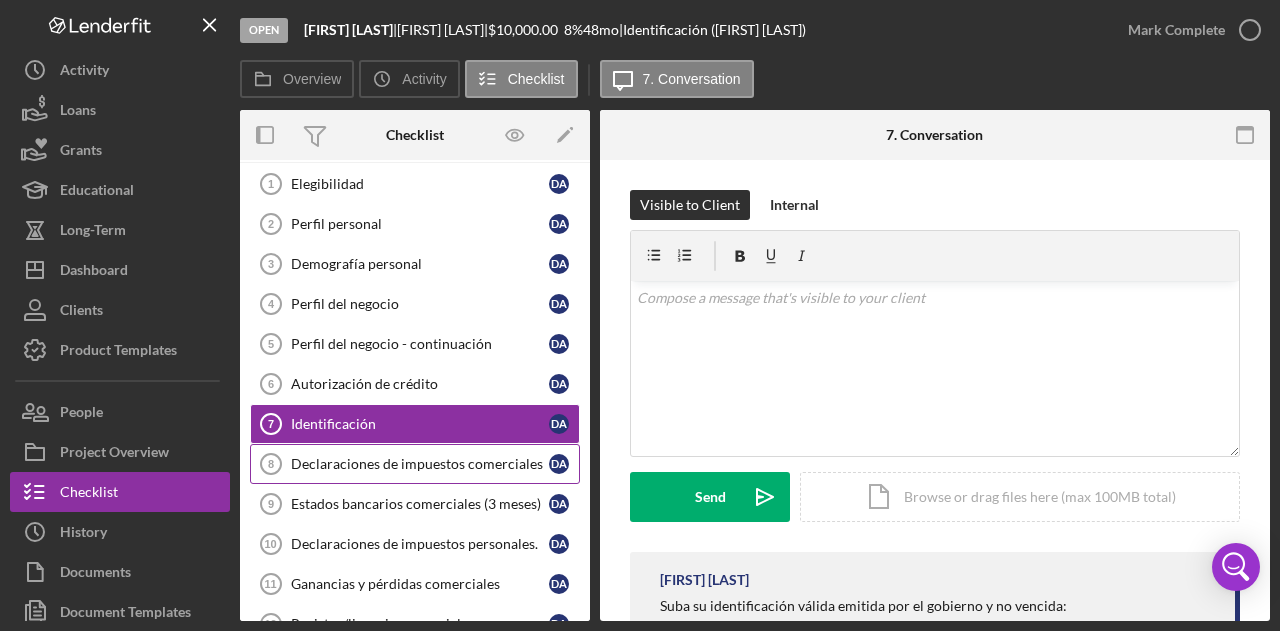 click on "Declaraciones de impuestos comerciales" at bounding box center (420, 464) 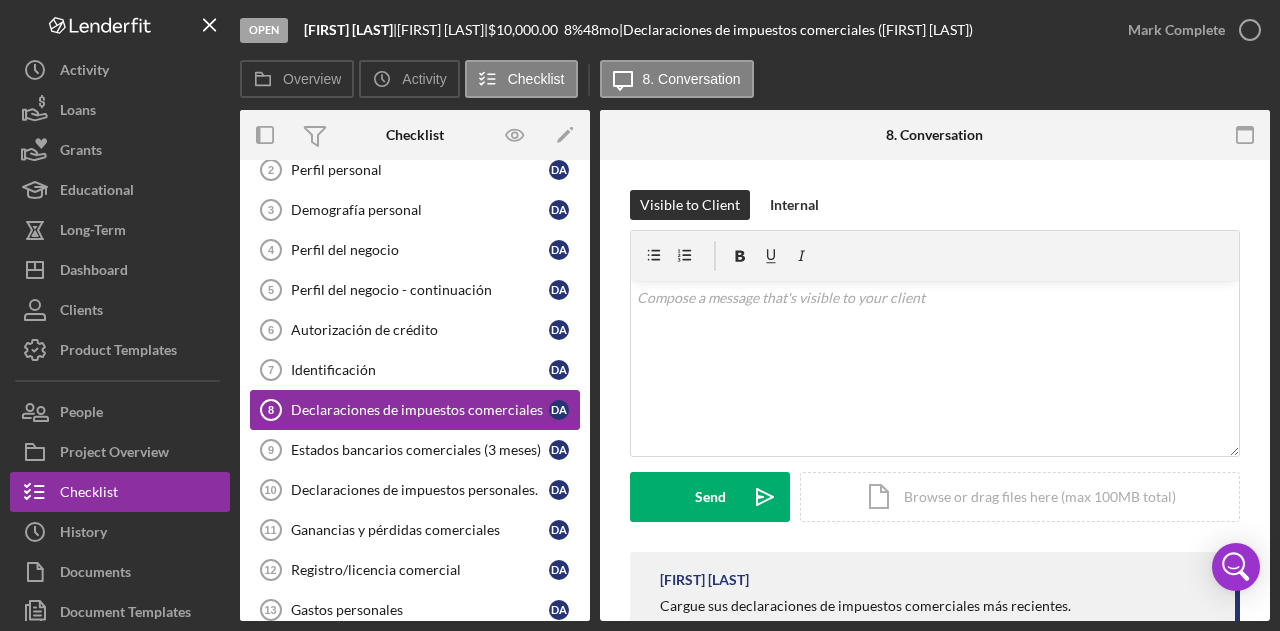 scroll, scrollTop: 0, scrollLeft: 0, axis: both 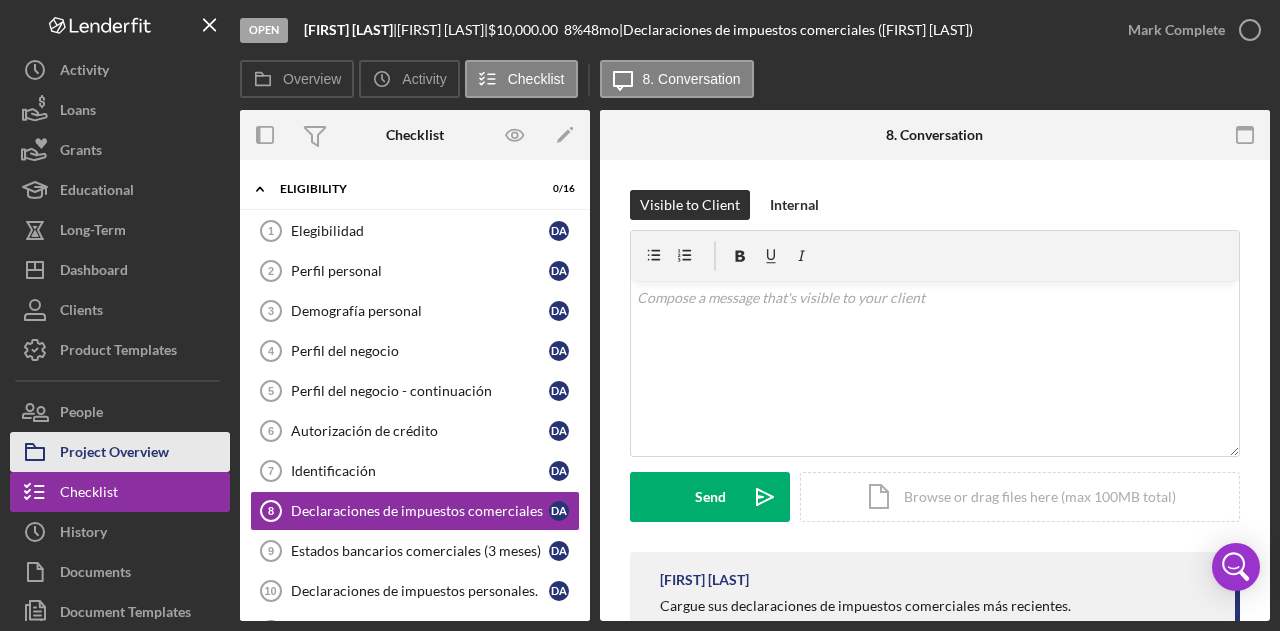 click on "Project Overview" at bounding box center (114, 454) 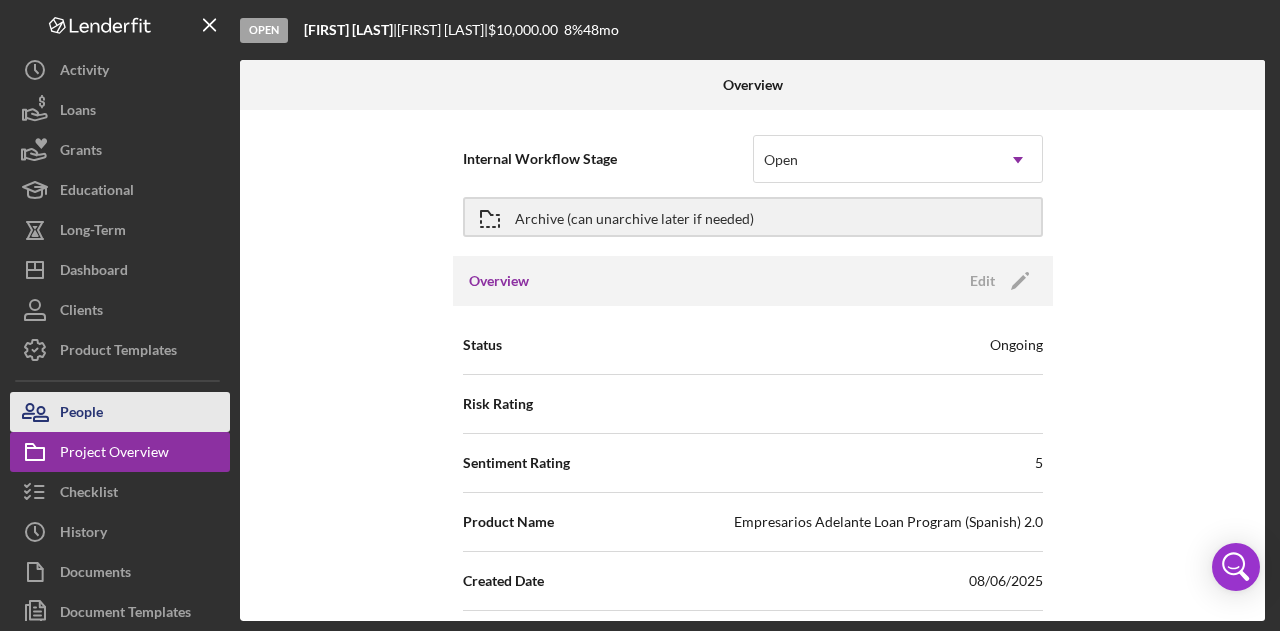 click on "People" at bounding box center (120, 412) 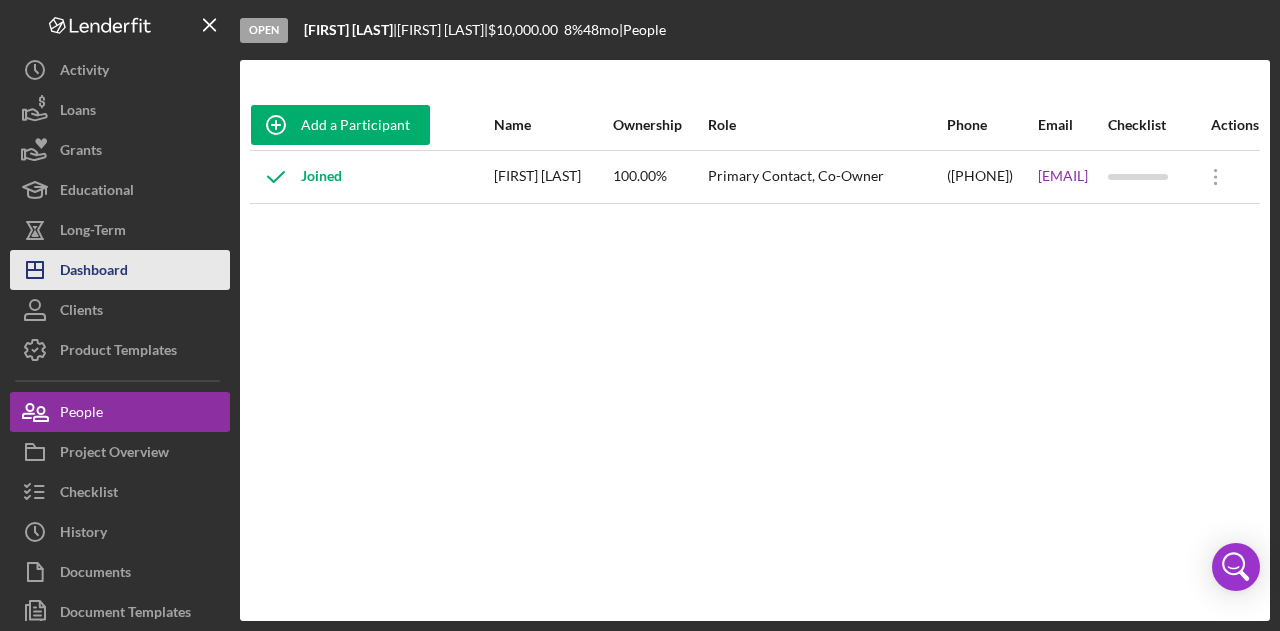 click on "Icon/Dashboard Dashboard" at bounding box center (120, 270) 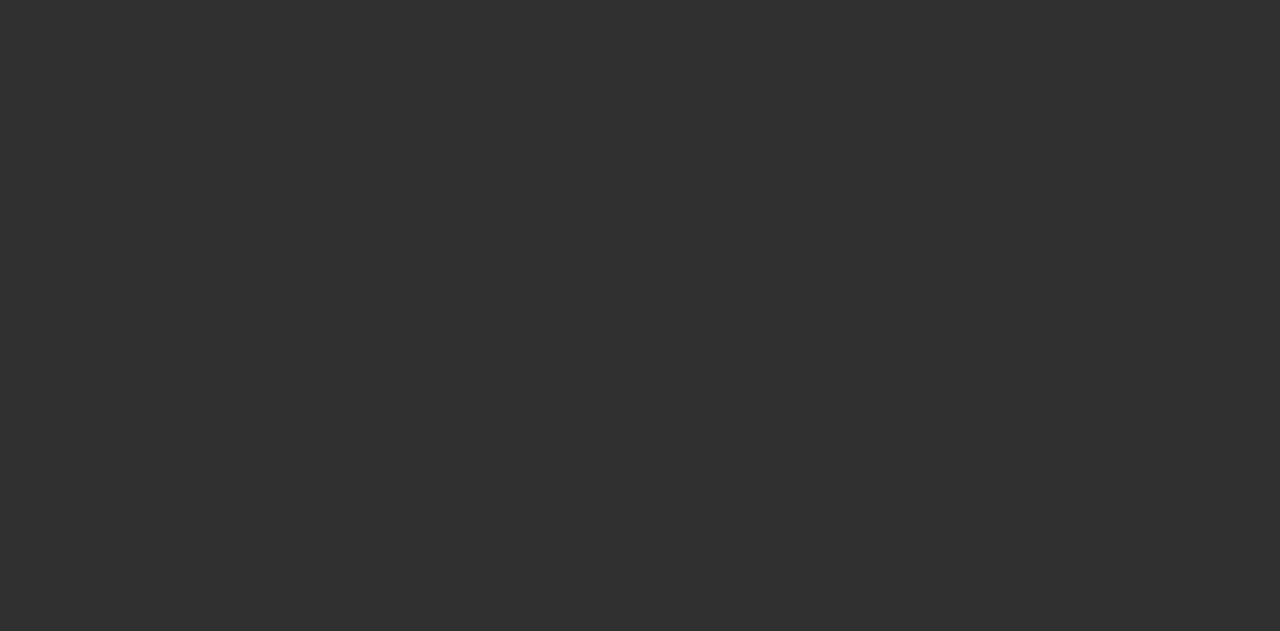 scroll, scrollTop: 0, scrollLeft: 0, axis: both 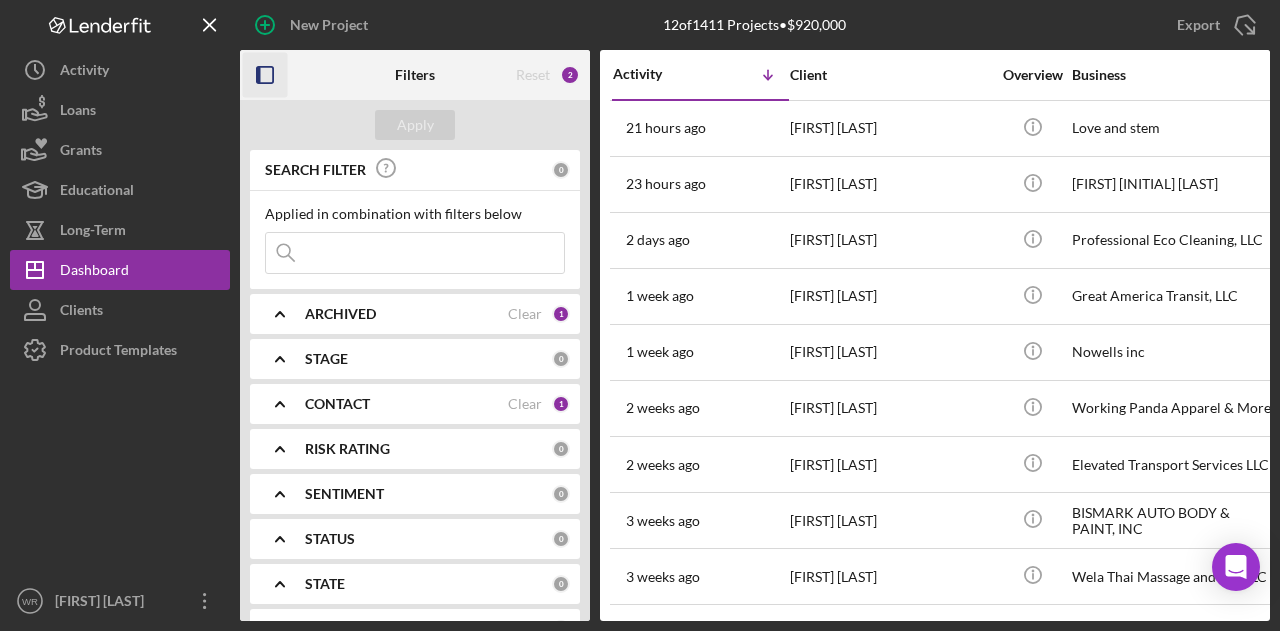 click 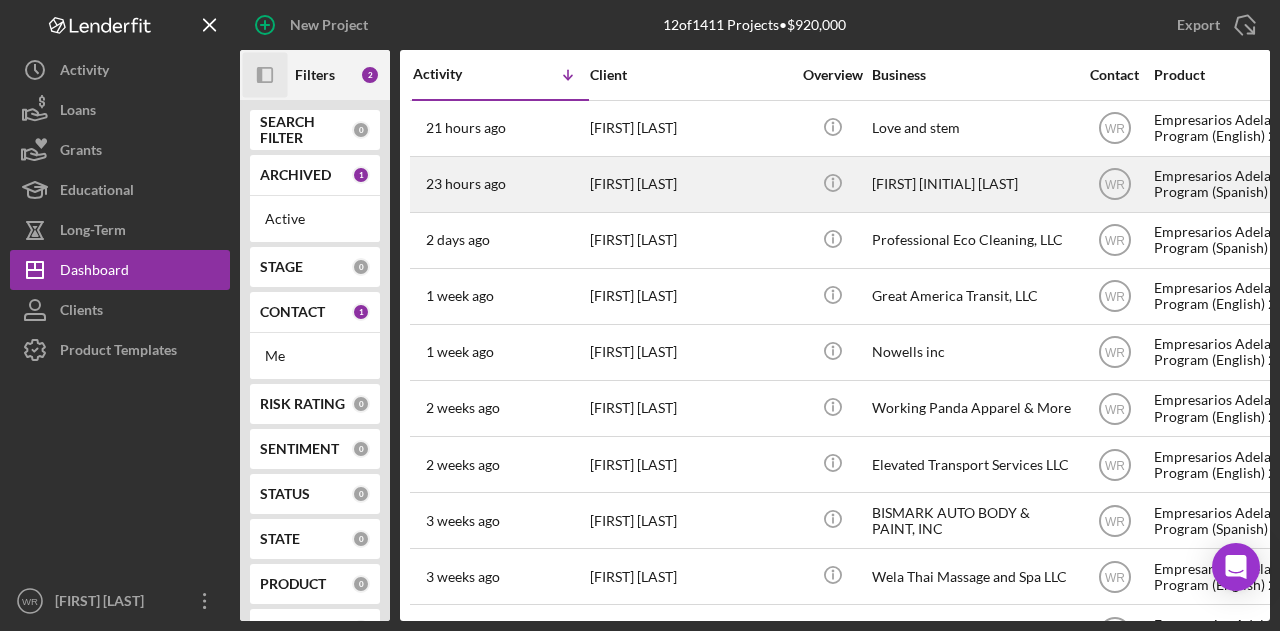 click on "[FIRST] [LAST]" at bounding box center (690, 184) 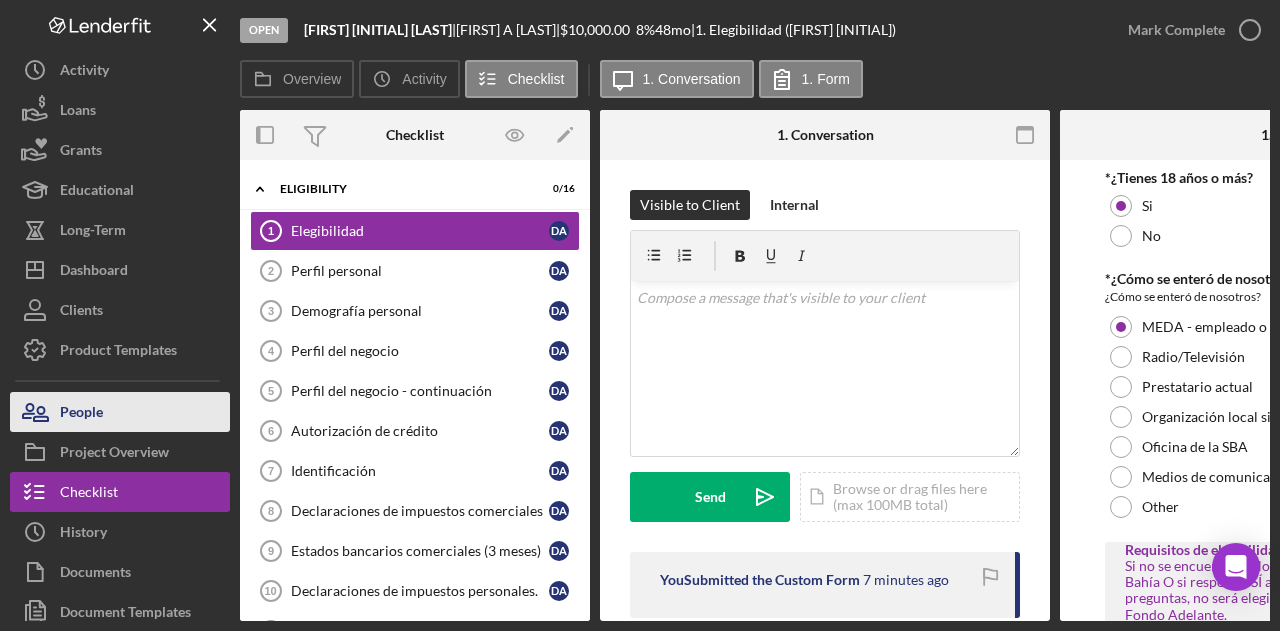 click on "People" at bounding box center (120, 412) 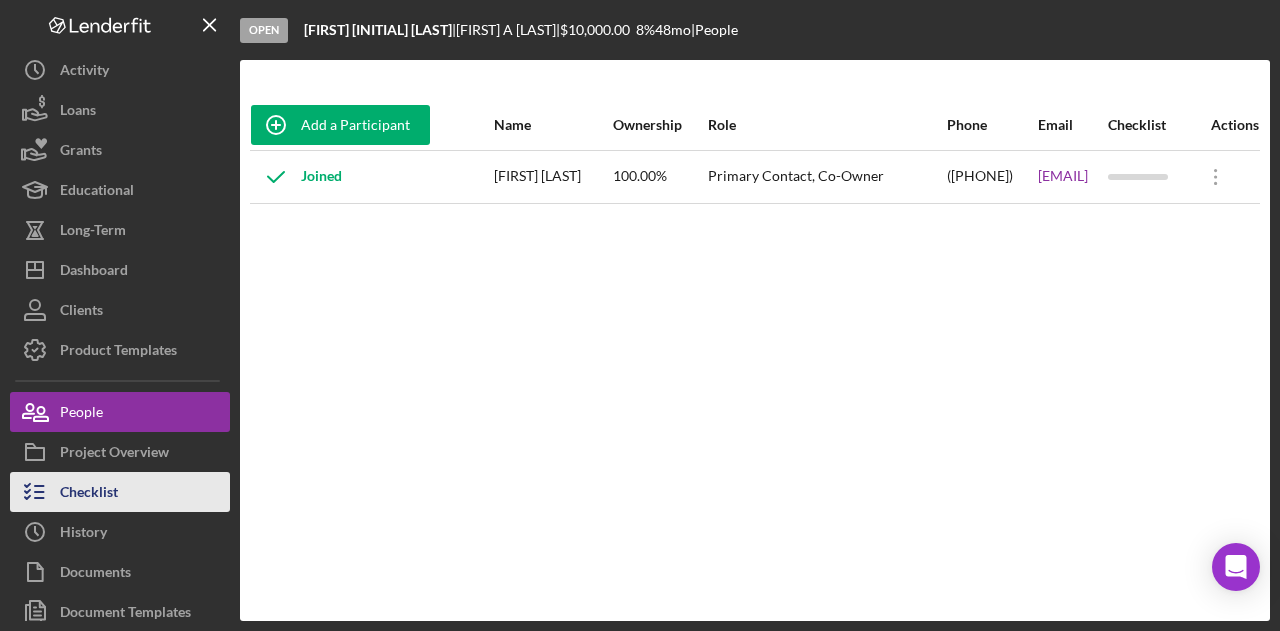 click on "Checklist" at bounding box center [120, 492] 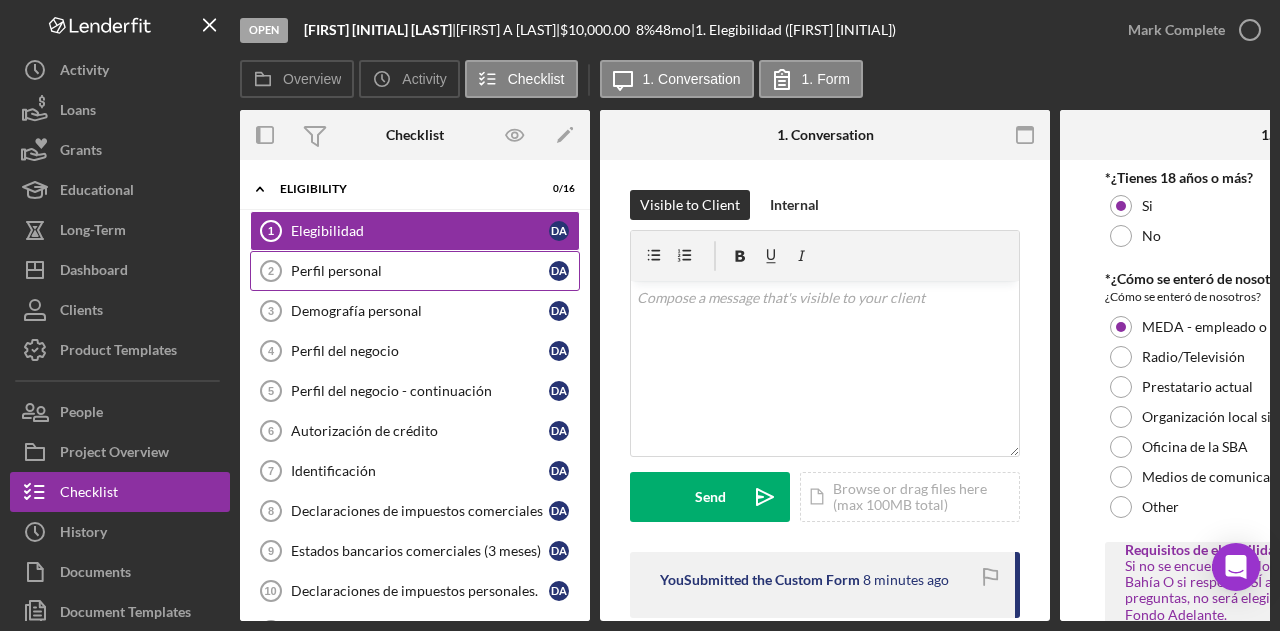 click on "Perfil personal" at bounding box center (420, 271) 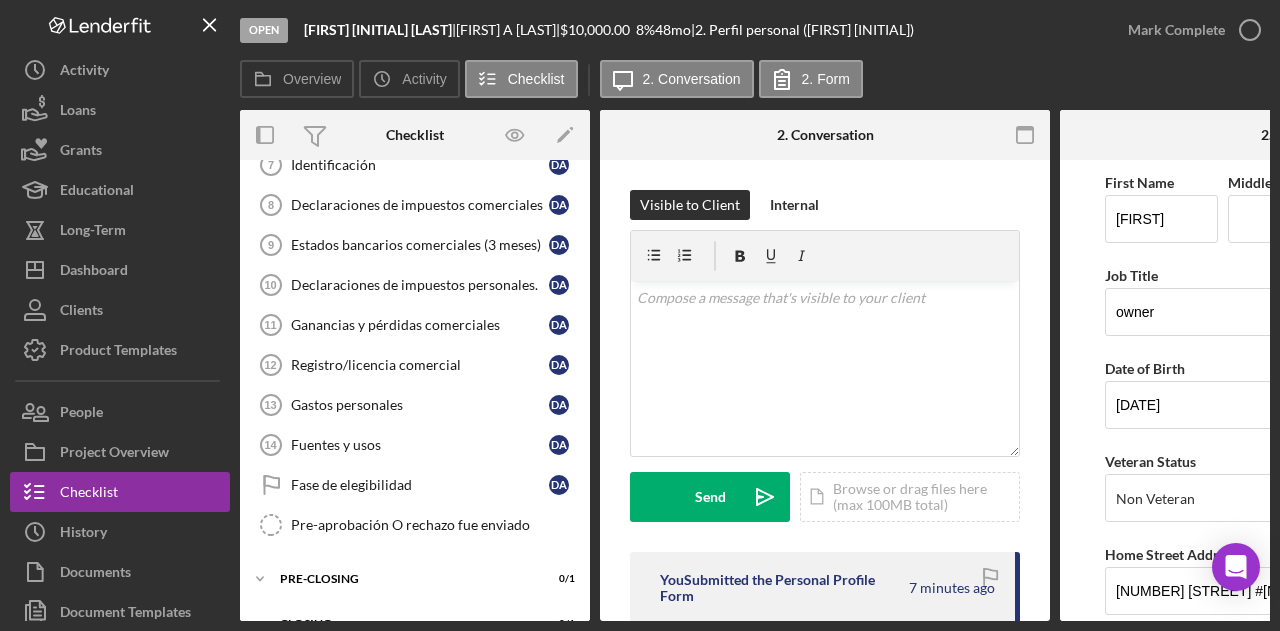 scroll, scrollTop: 305, scrollLeft: 0, axis: vertical 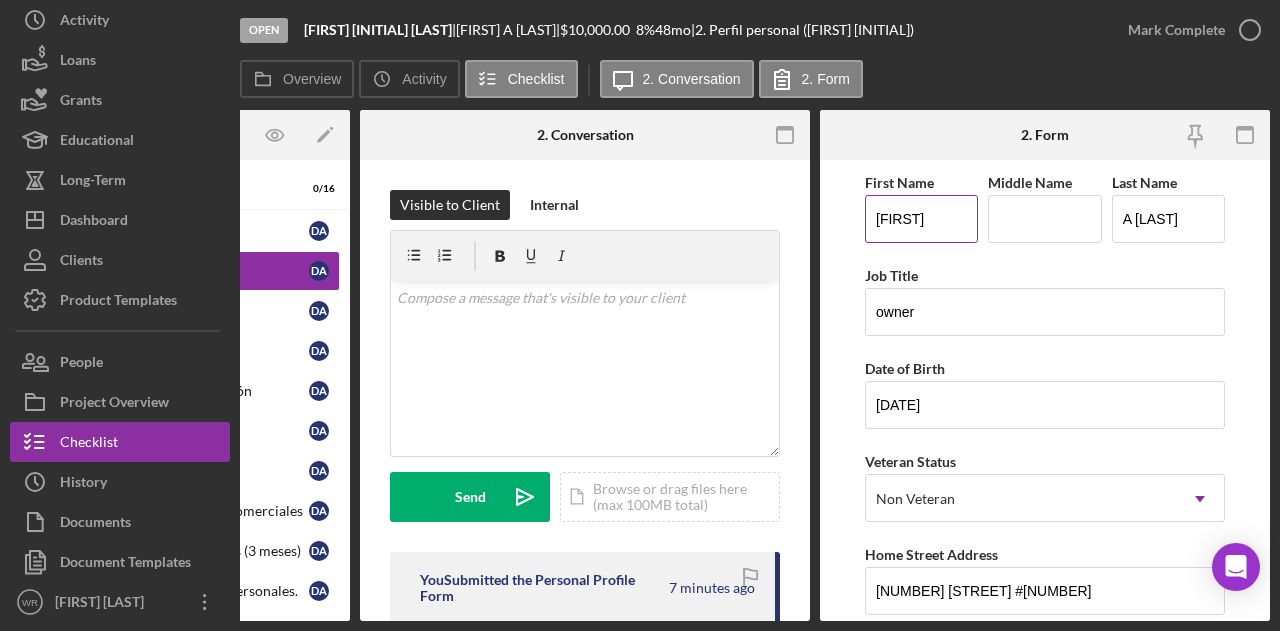 click on "[FIRST]" at bounding box center (921, 219) 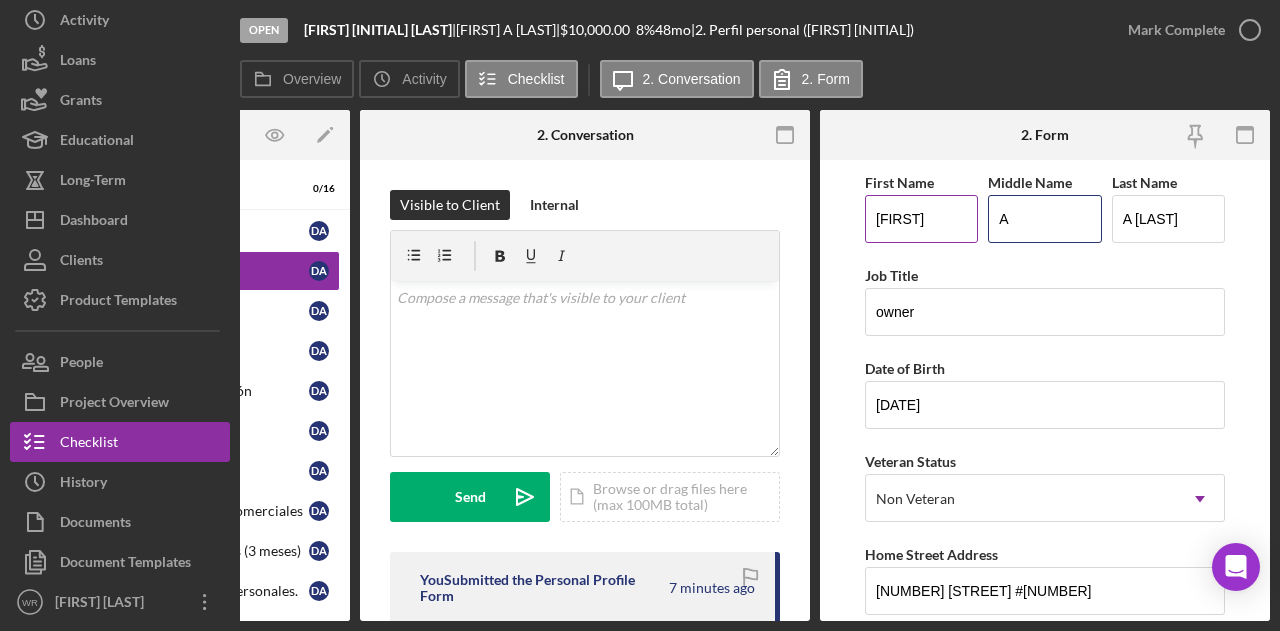 type on "A" 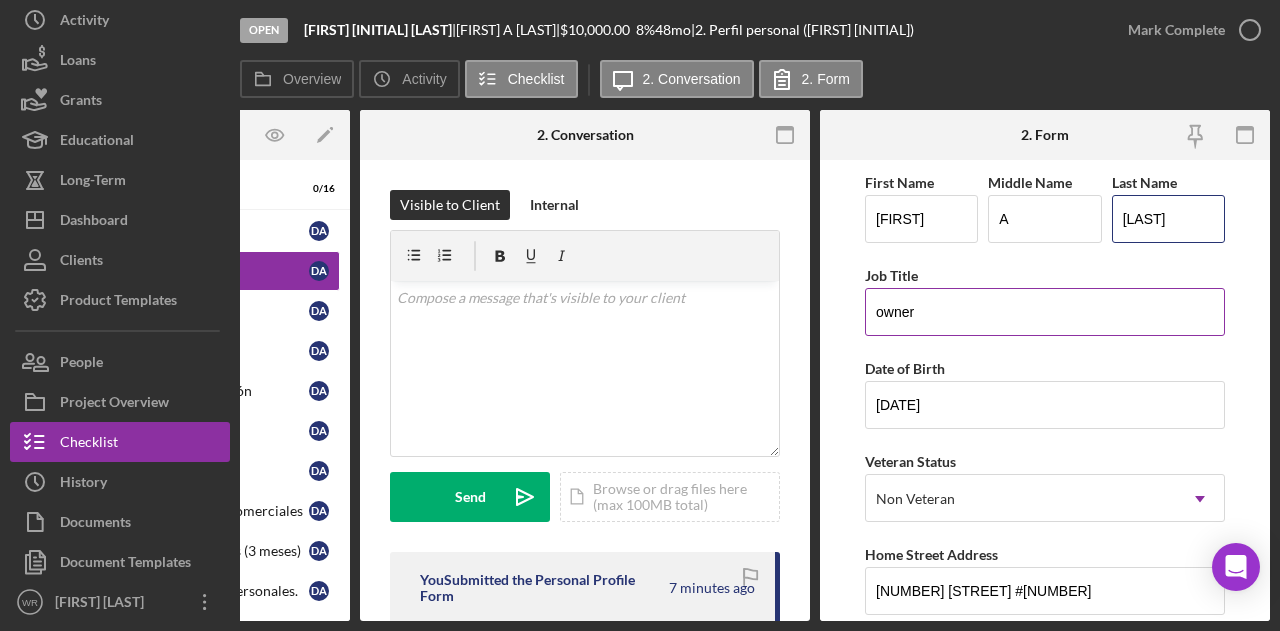 type on "[LAST]" 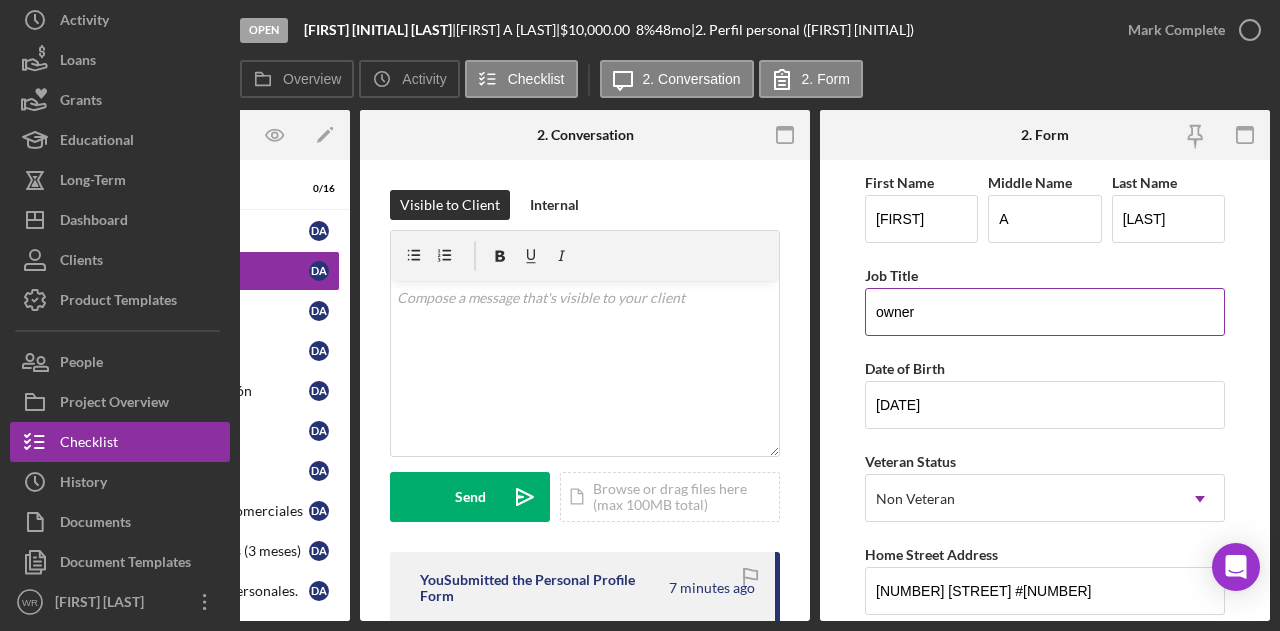 click on "Job Title" at bounding box center [1045, 275] 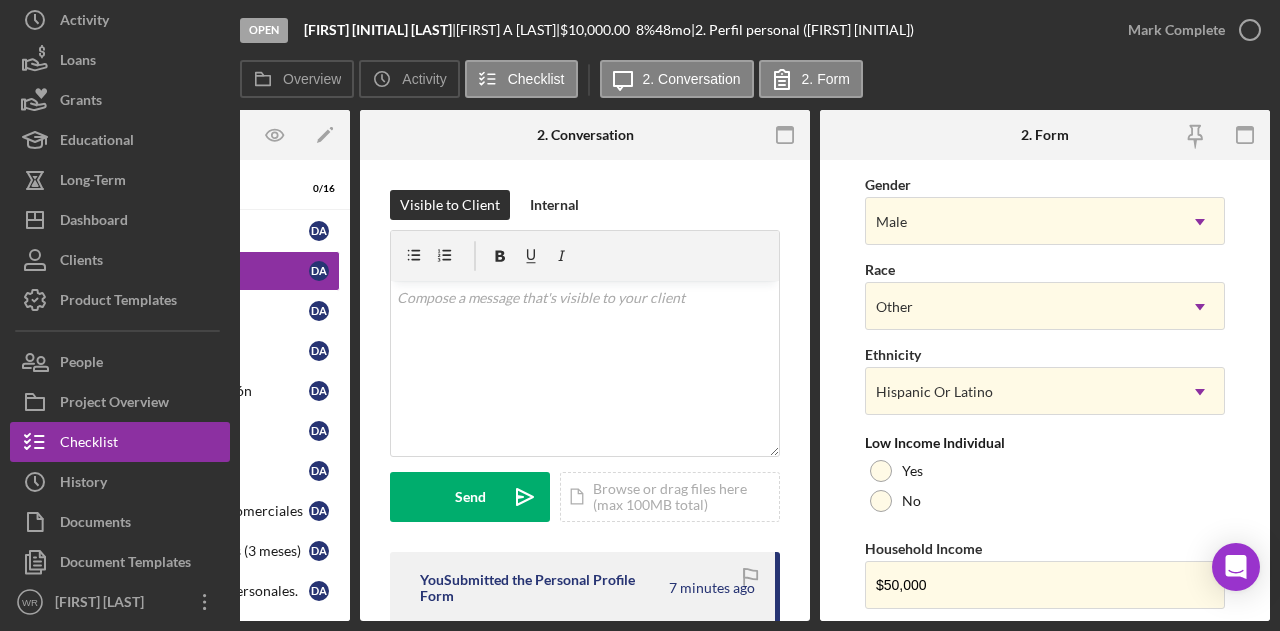 scroll, scrollTop: 874, scrollLeft: 0, axis: vertical 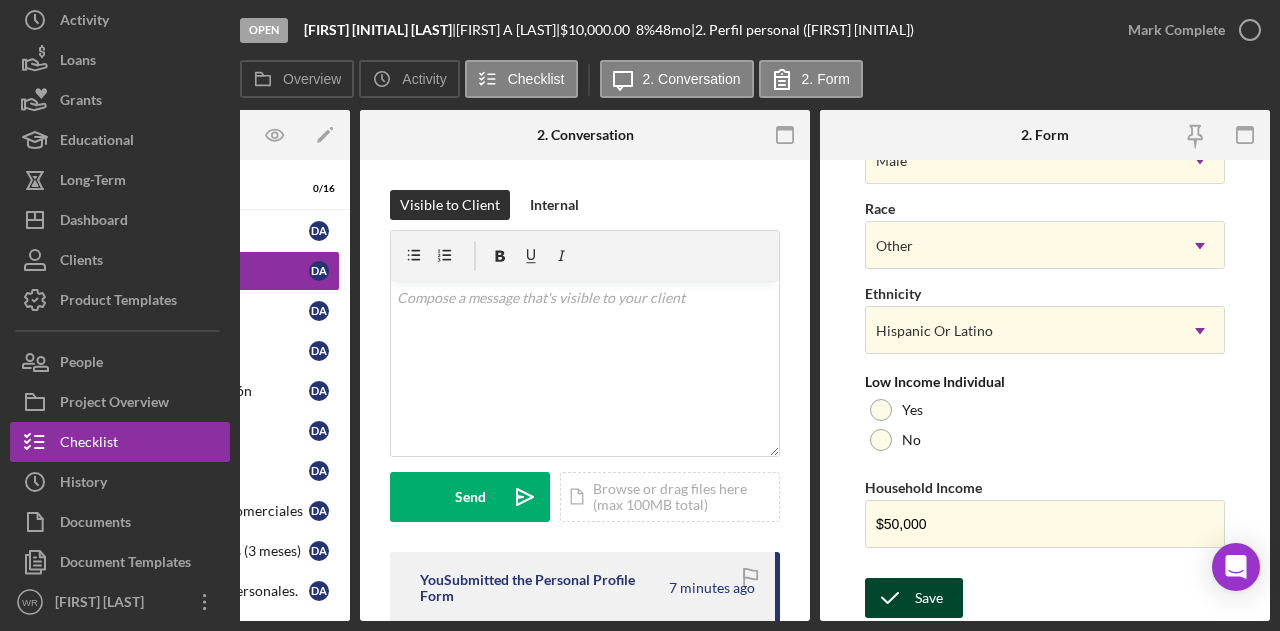 click 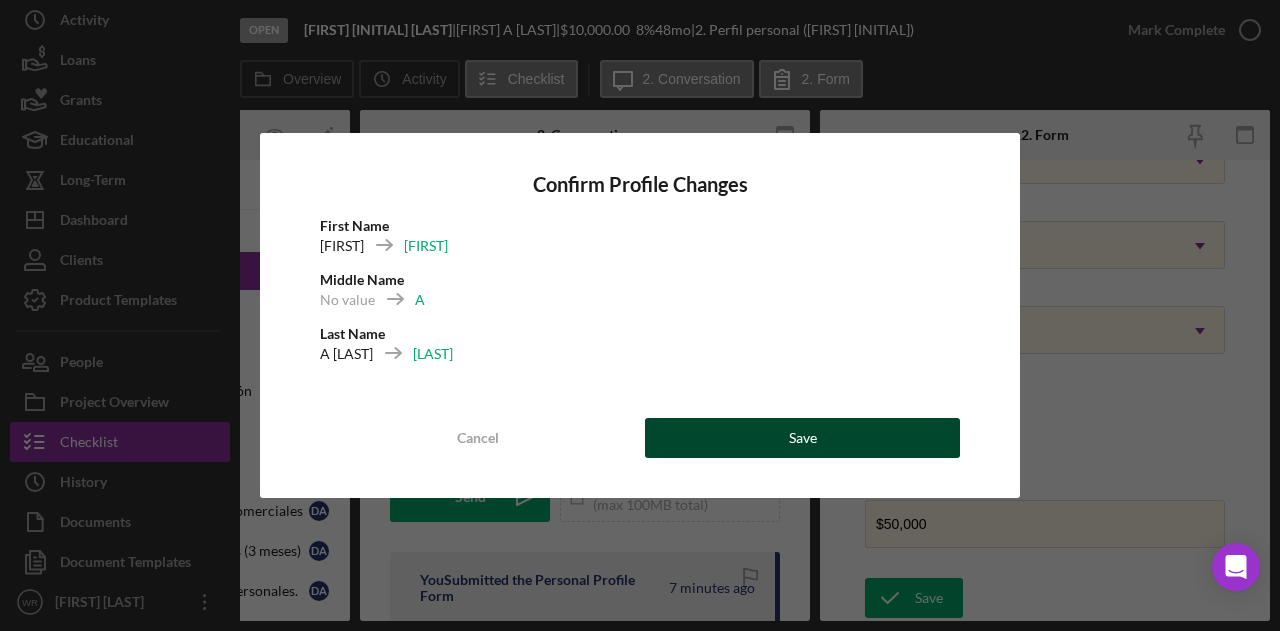click on "Cancel Save" at bounding box center [640, 438] 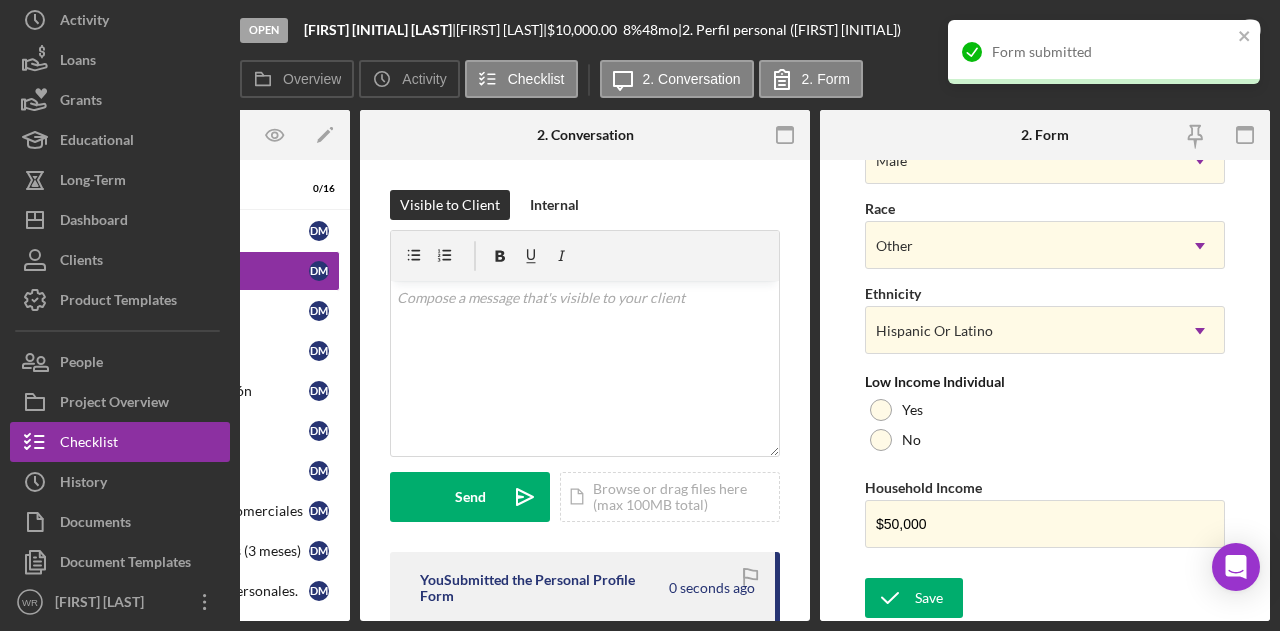 scroll, scrollTop: 0, scrollLeft: 0, axis: both 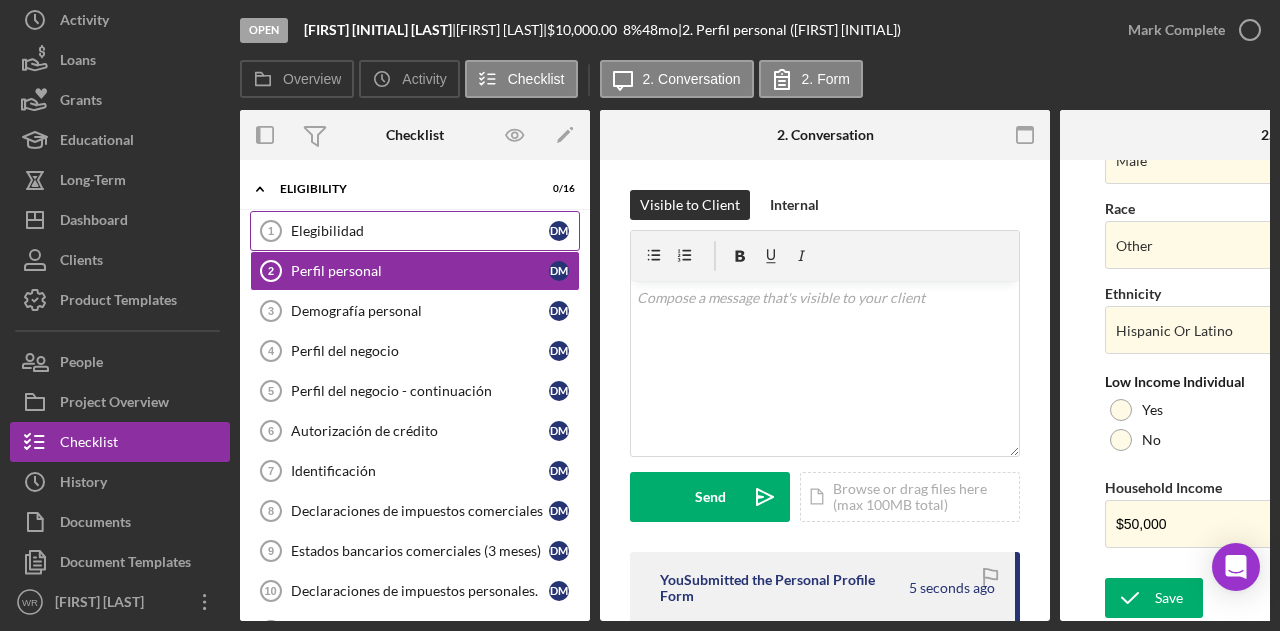 click on "Elegibilidad" at bounding box center (420, 231) 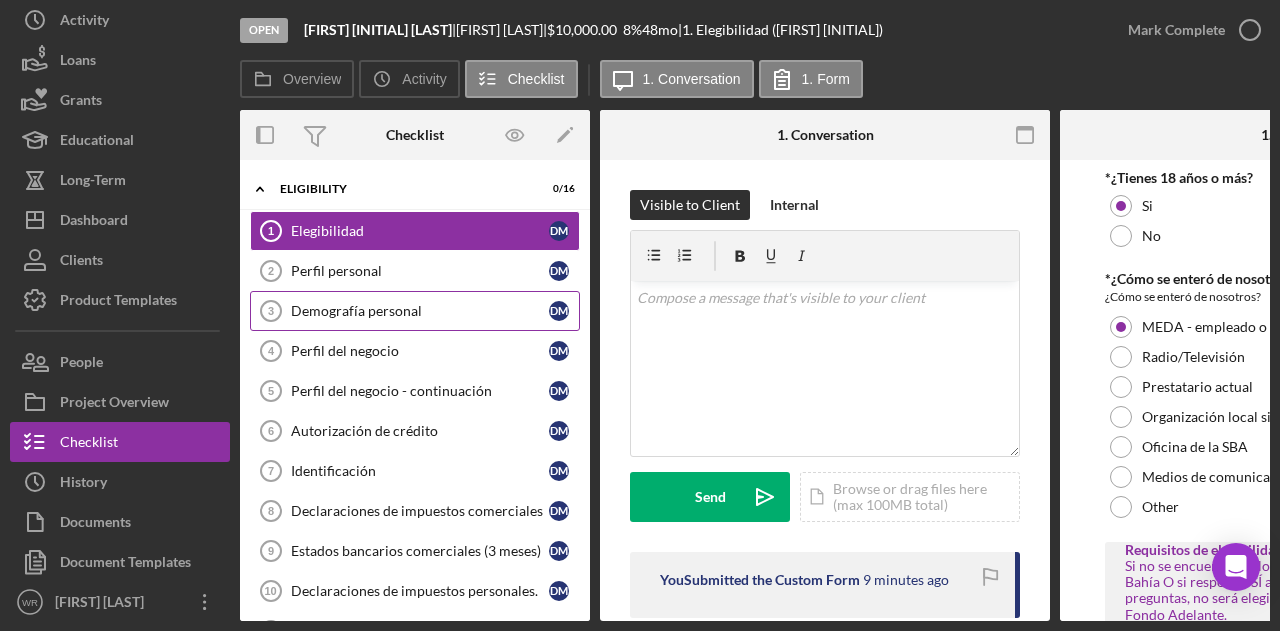 click on "Demografía personal 3 Demografía personal [FIRST] [INITIAL]" at bounding box center (415, 311) 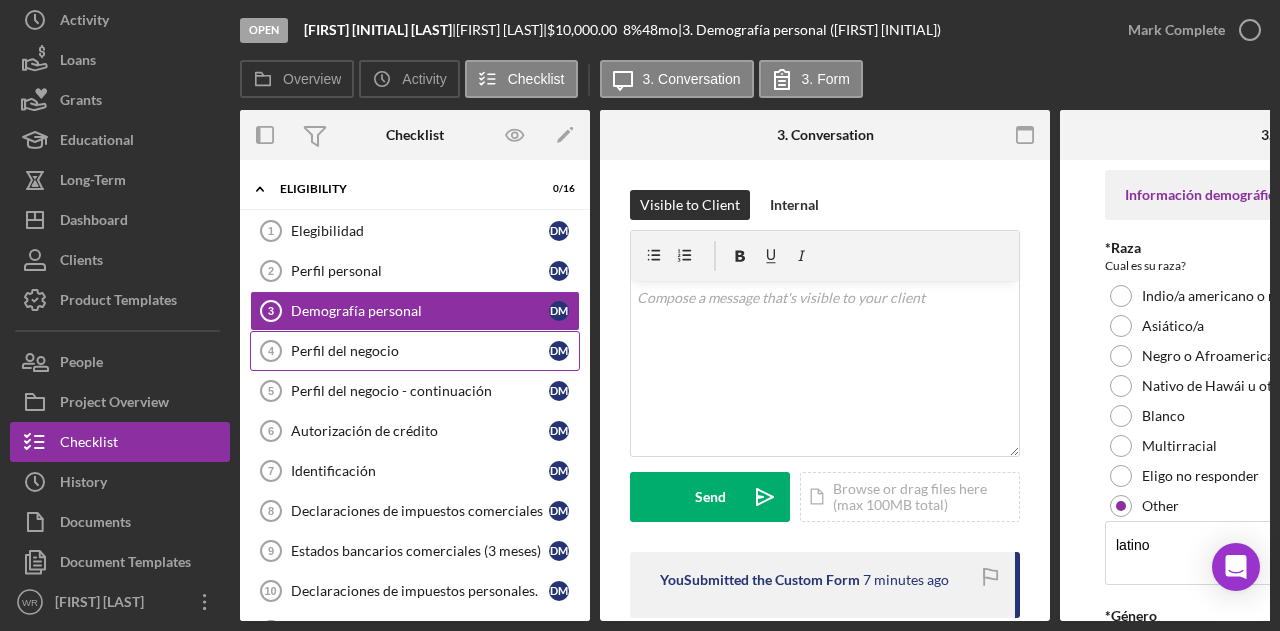 click on "Perfil del negocio" at bounding box center [420, 351] 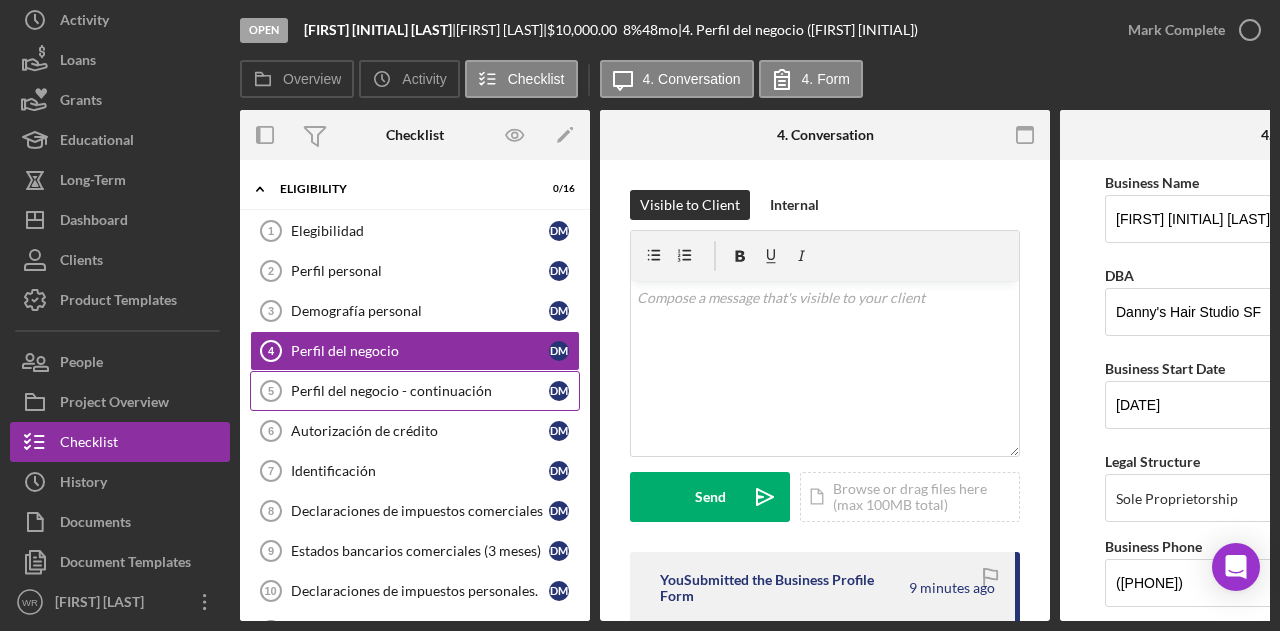 click on "Perfil del negocio - continuación 5 Perfil del negocio - continuación [FIRST] [INITIAL]" at bounding box center [415, 391] 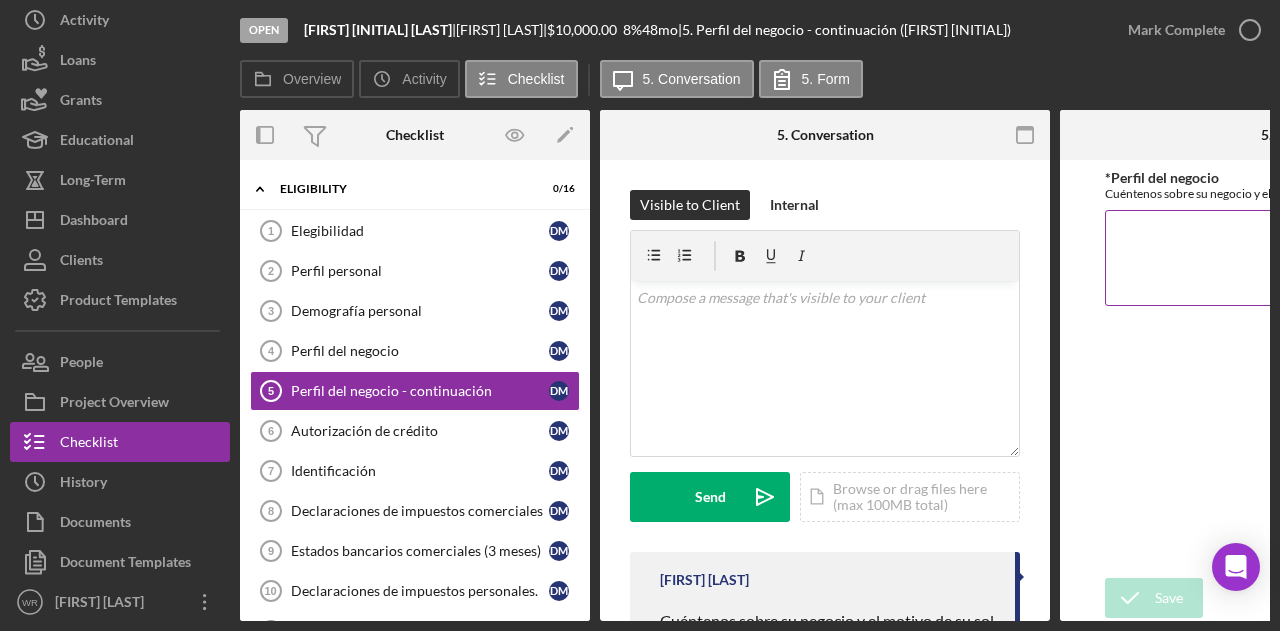 click on "*Perfil del negocio" at bounding box center [1285, 258] 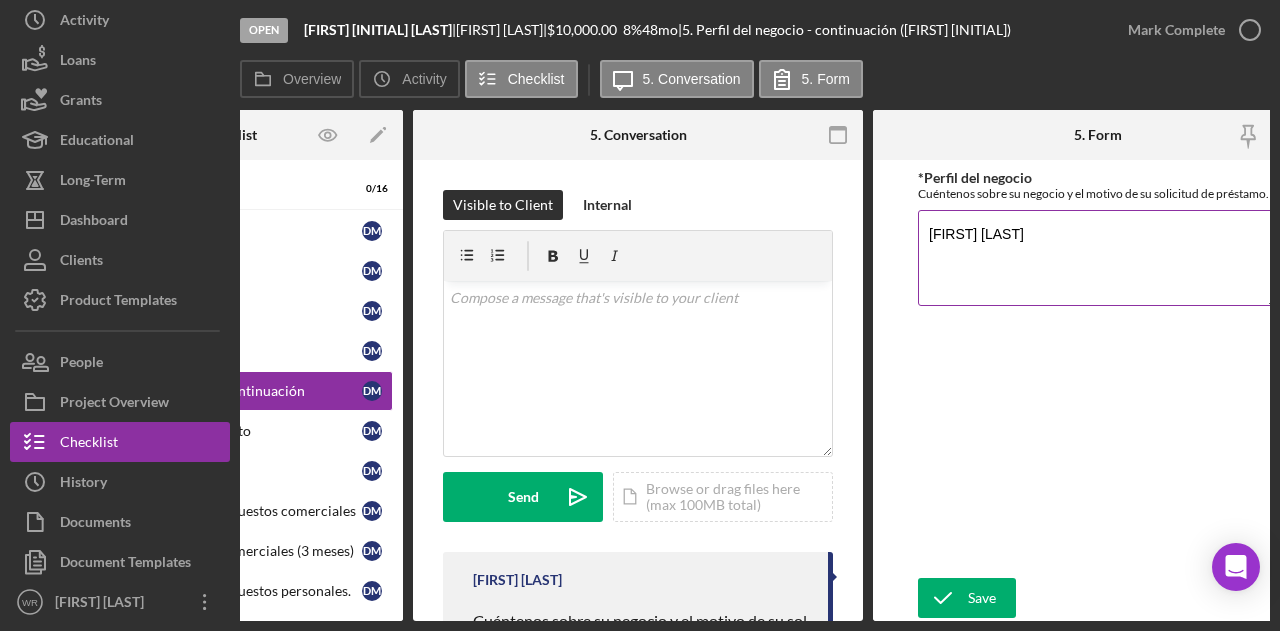 scroll, scrollTop: 0, scrollLeft: 190, axis: horizontal 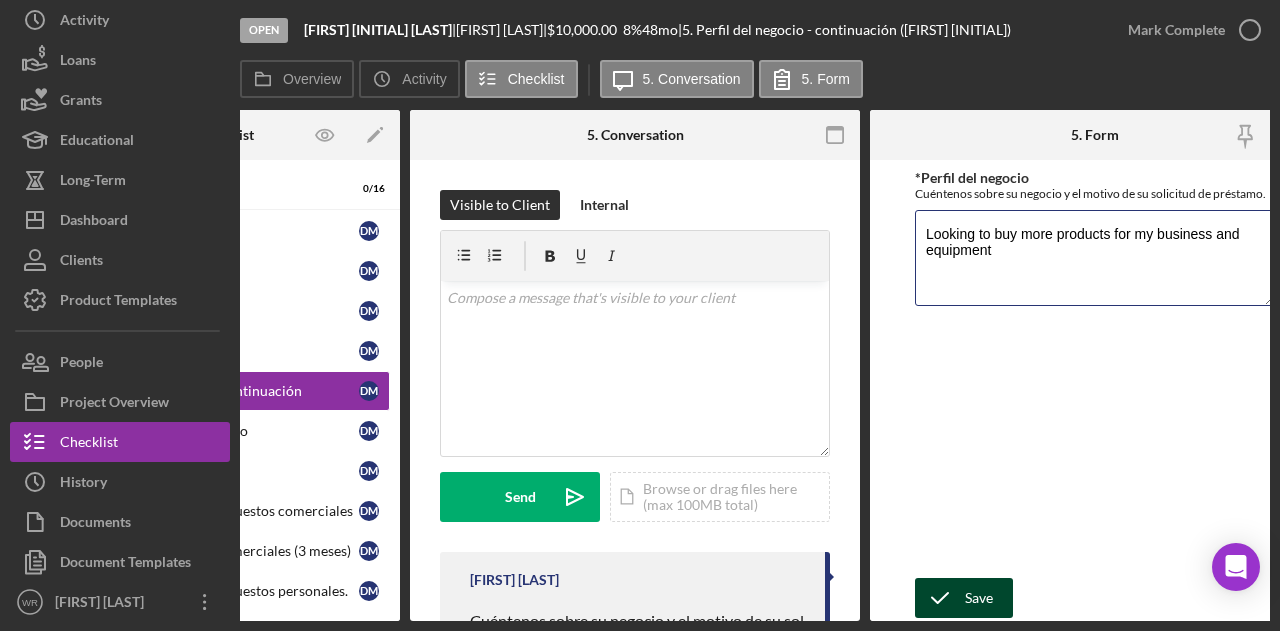 type on "Looking to buy more products for my business and equipment" 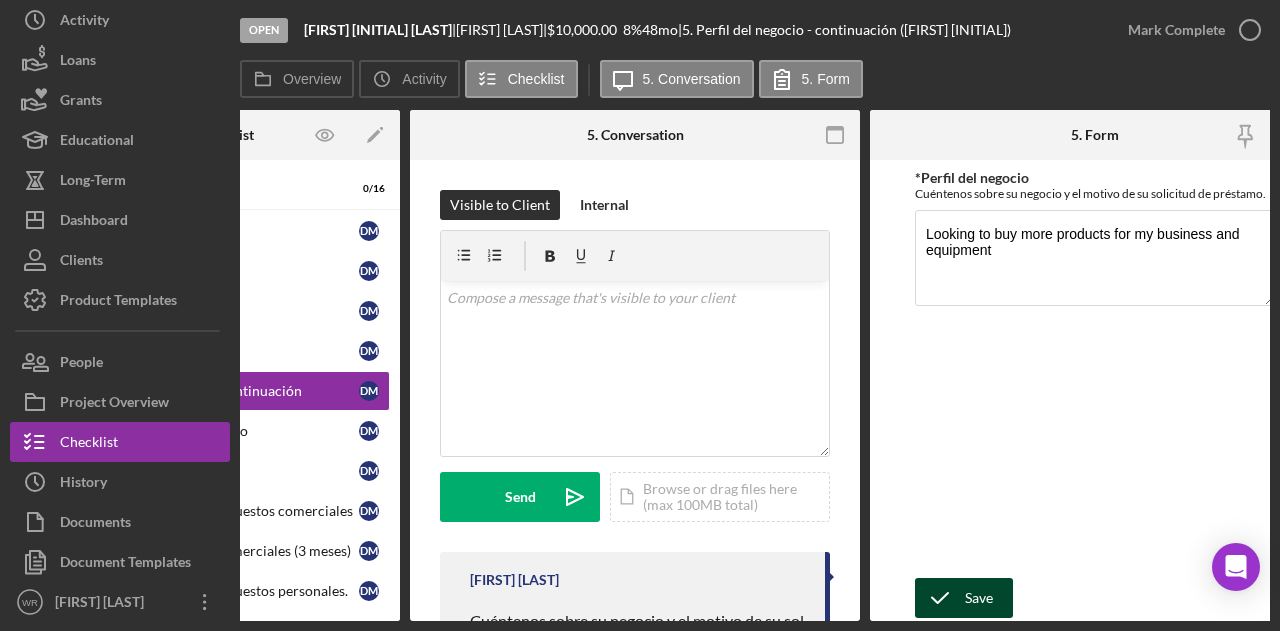 click on "Save" at bounding box center [979, 598] 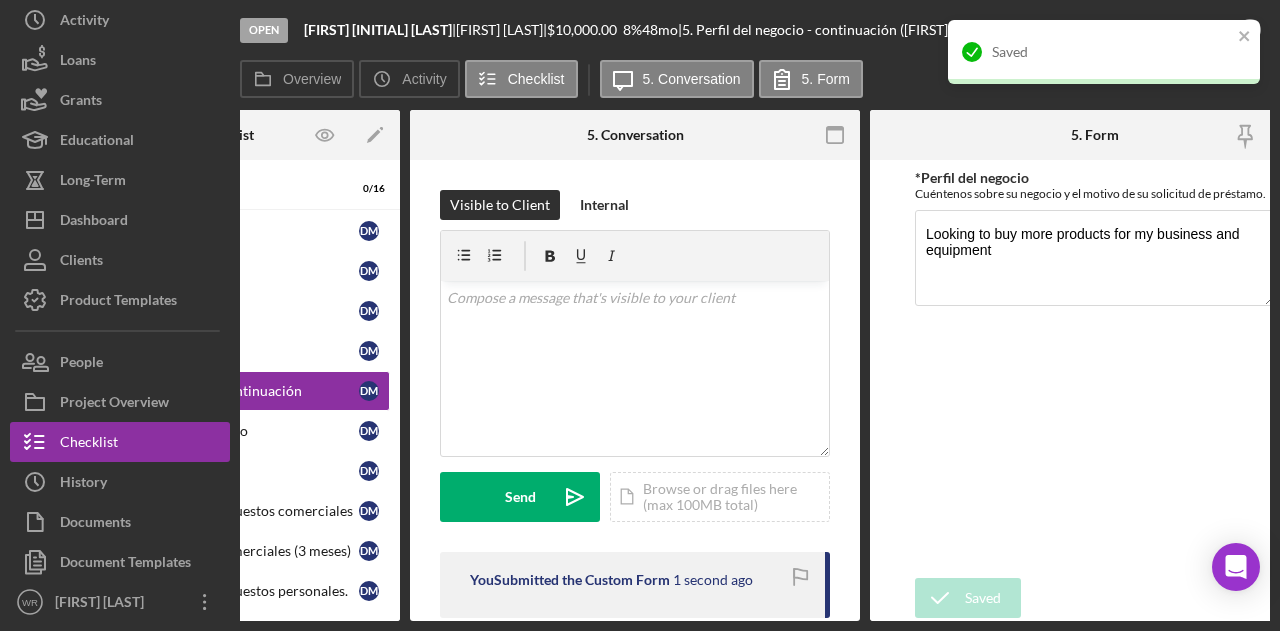 scroll, scrollTop: 0, scrollLeft: 0, axis: both 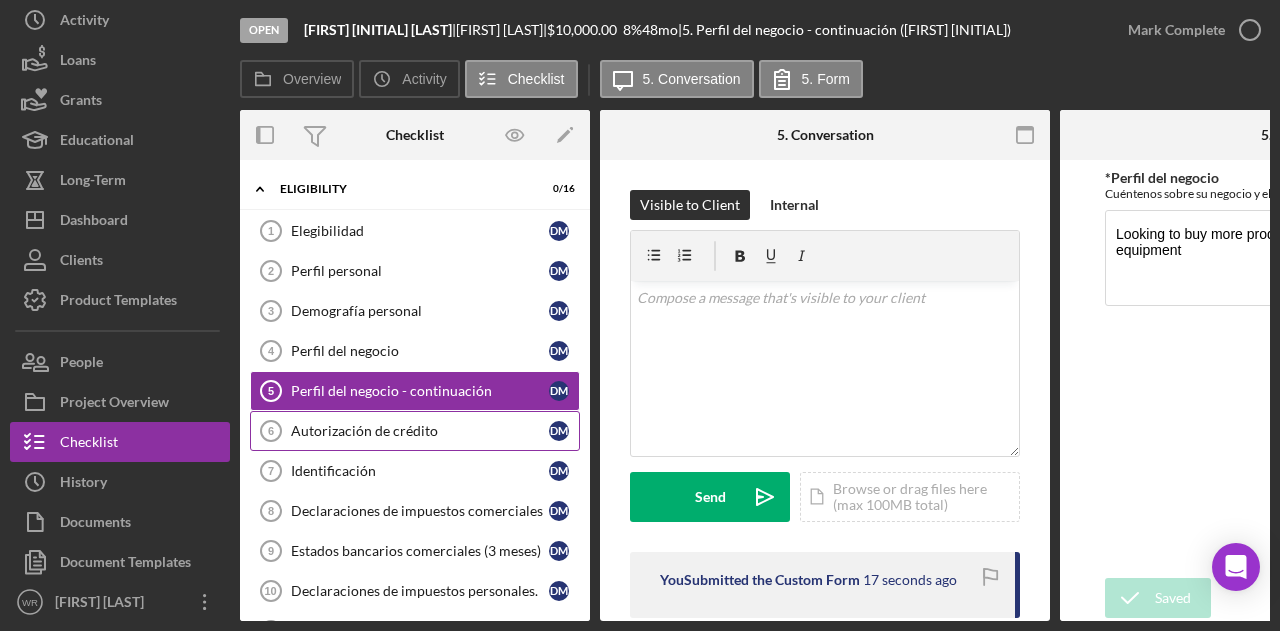 click on "Autorización de crédito 6 Autorización de crédito [FIRST] [INITIAL]" at bounding box center (415, 431) 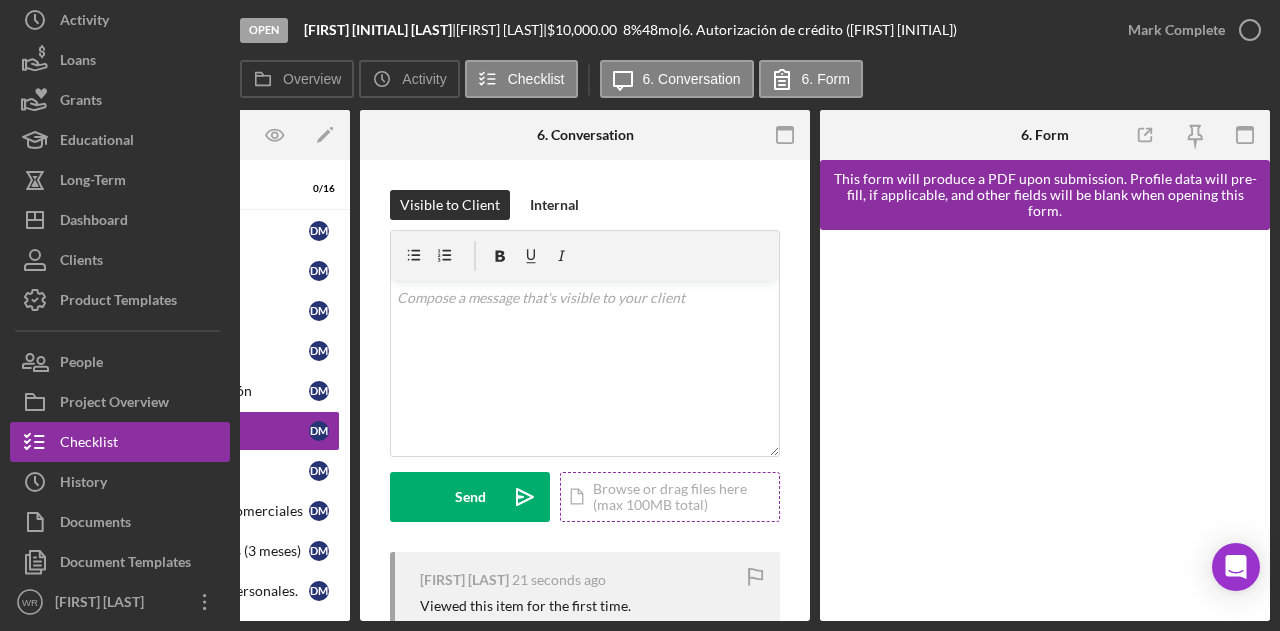 scroll, scrollTop: 0, scrollLeft: 0, axis: both 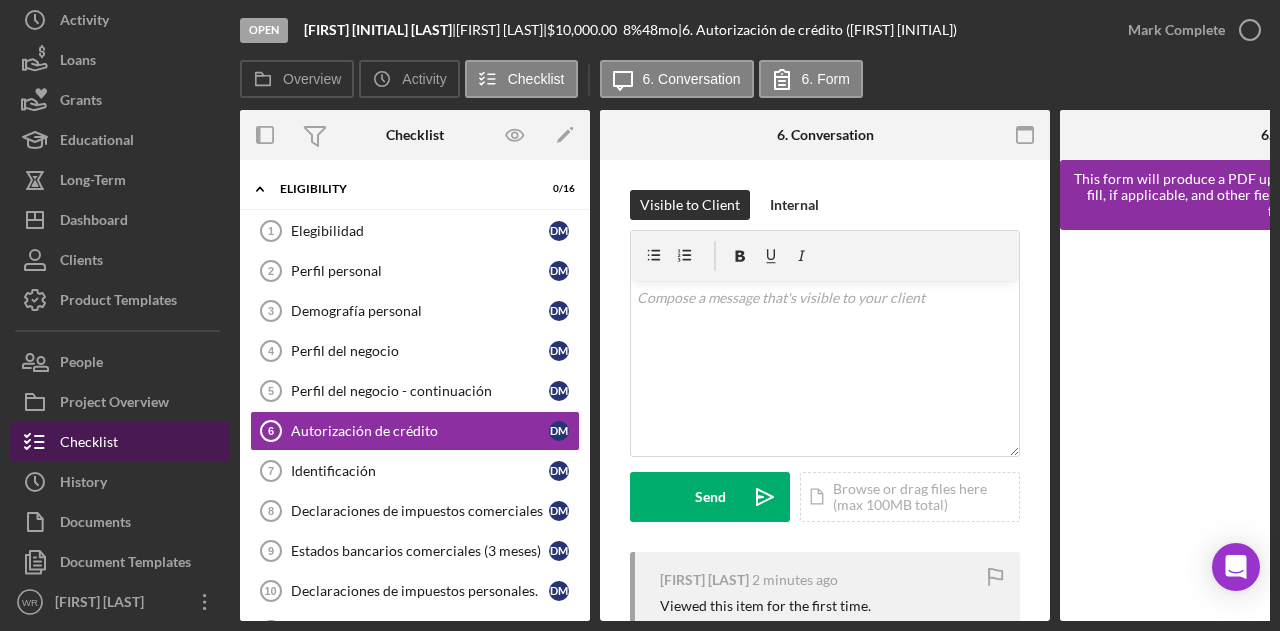 click on "Checklist" at bounding box center [89, 444] 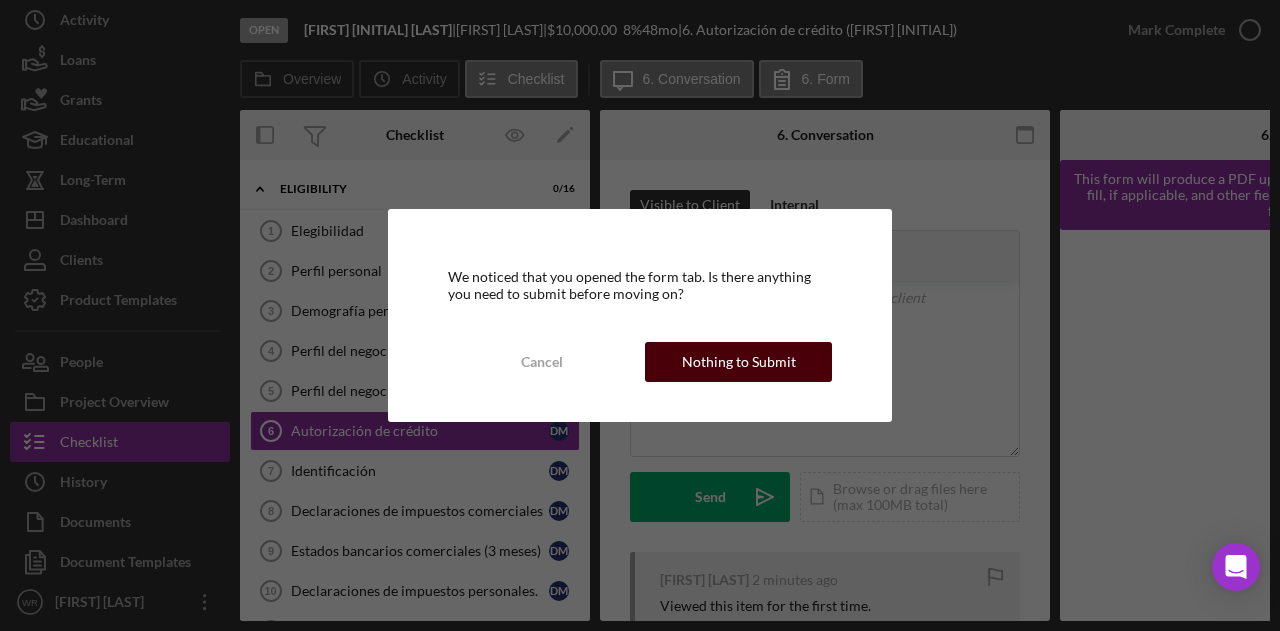 click on "Nothing to Submit" at bounding box center [739, 362] 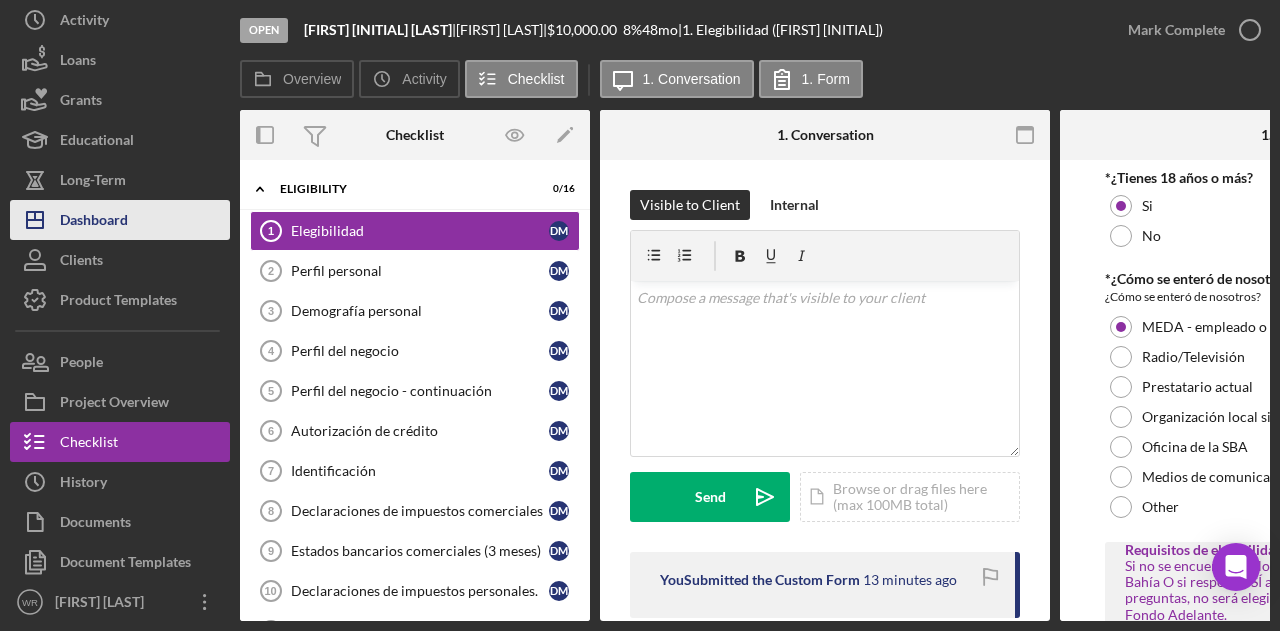 click on "Icon/Dashboard Dashboard" at bounding box center [120, 220] 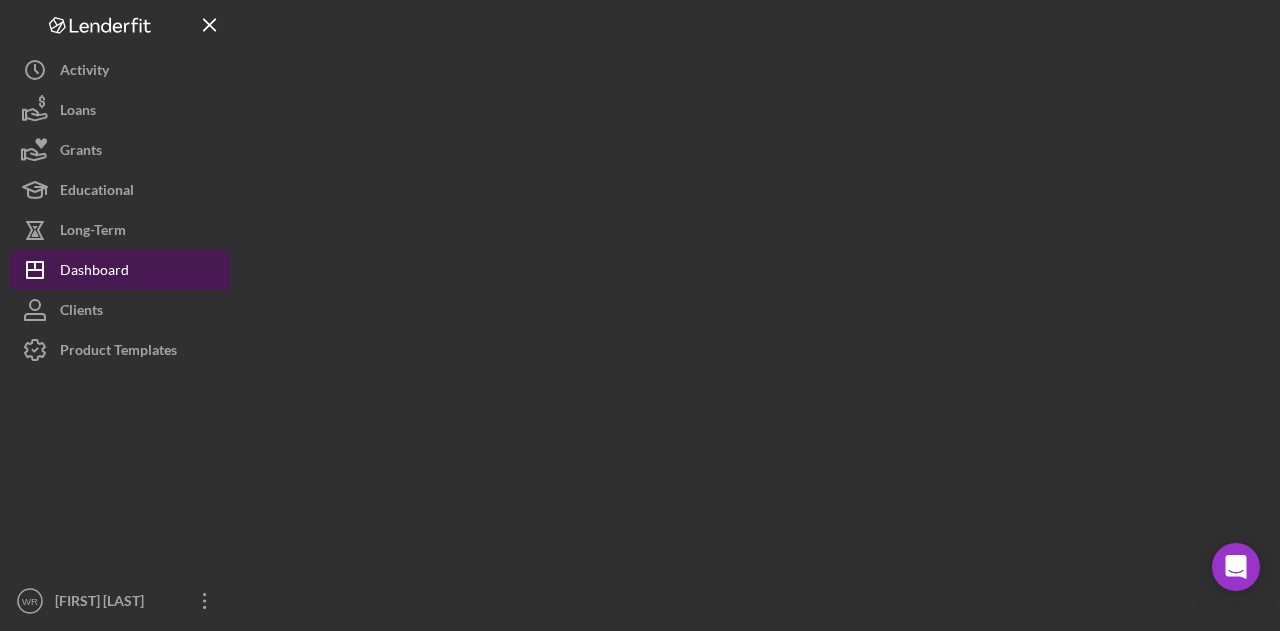 scroll, scrollTop: 0, scrollLeft: 0, axis: both 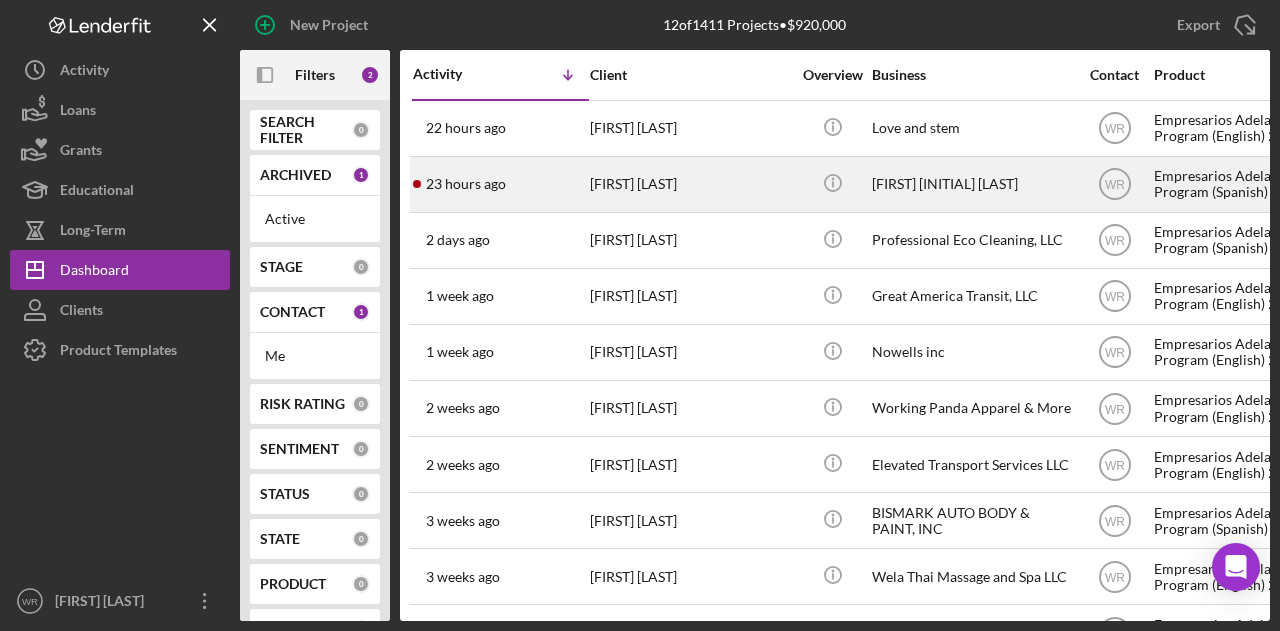 click on "[FIRST] [LAST]" at bounding box center (690, 184) 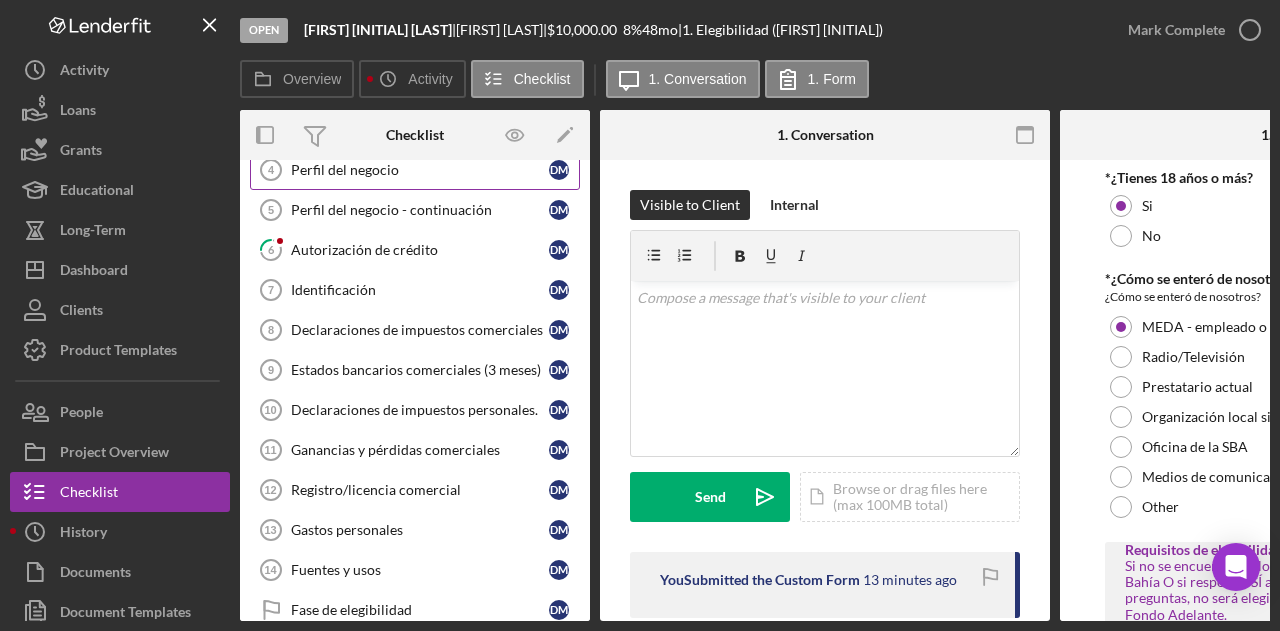 scroll, scrollTop: 182, scrollLeft: 0, axis: vertical 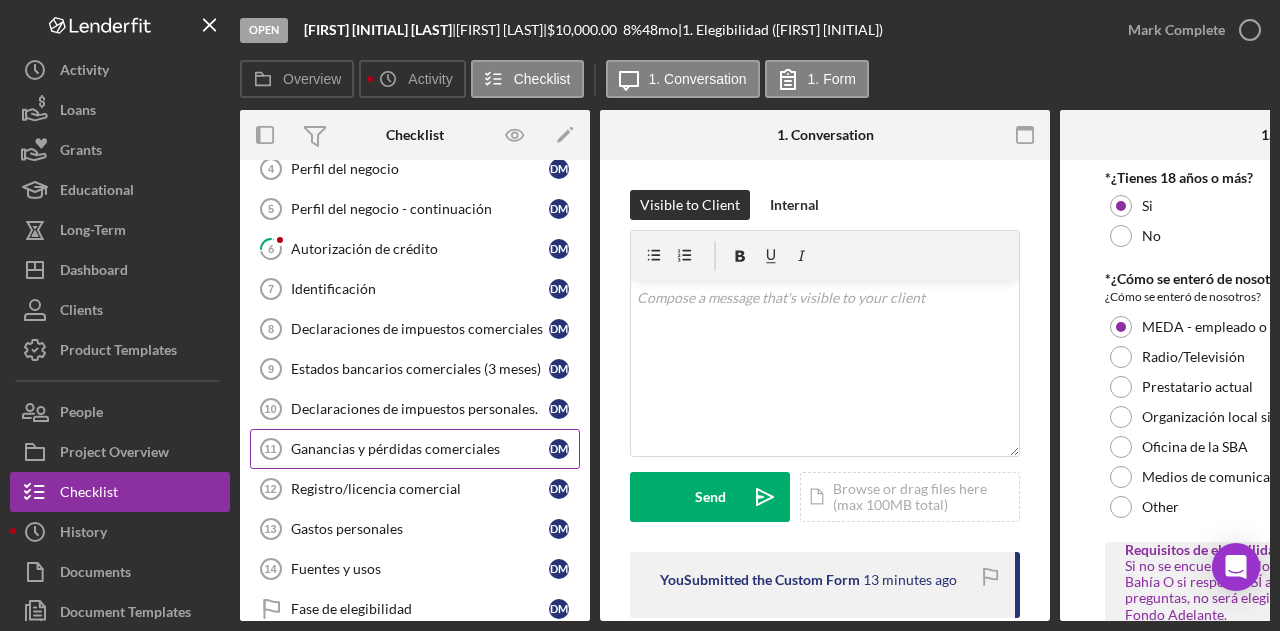 click on "Ganancias y pérdidas comerciales" at bounding box center [420, 449] 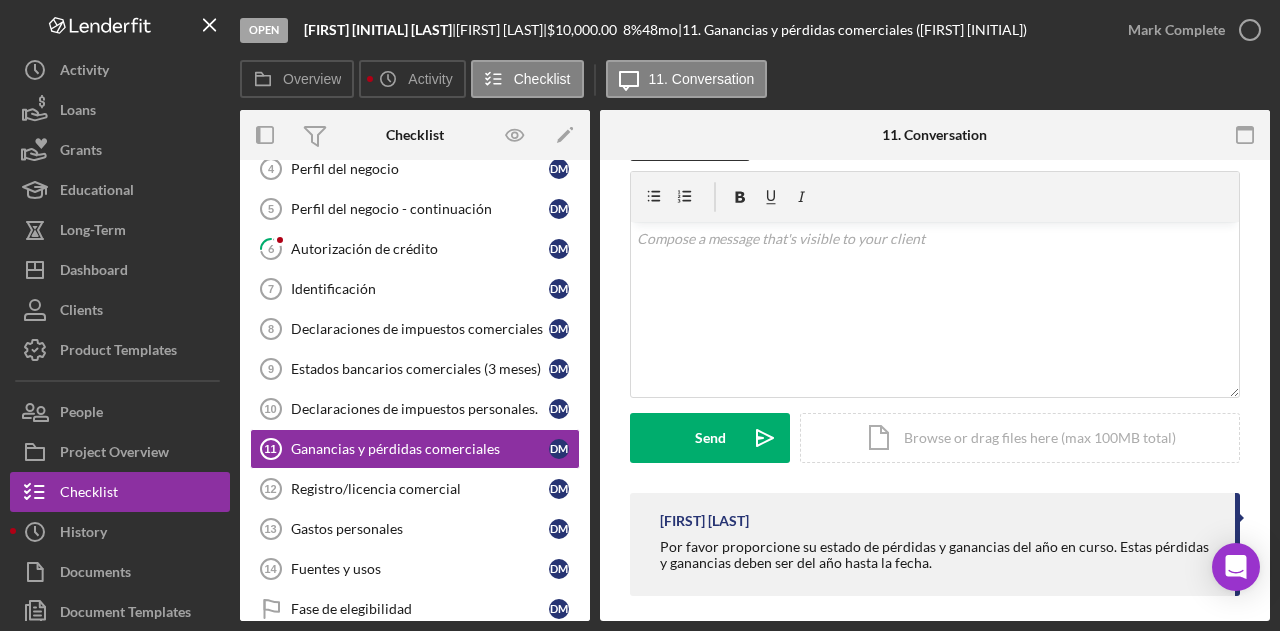scroll, scrollTop: 60, scrollLeft: 0, axis: vertical 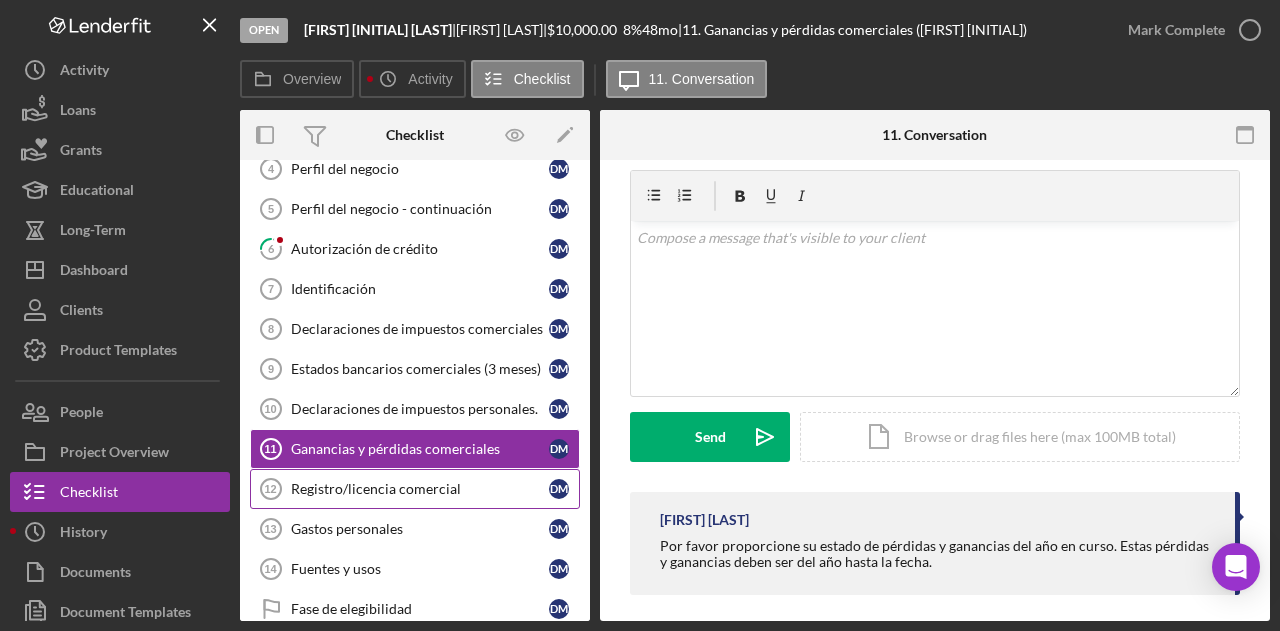click on "Registro/licencia comercial" at bounding box center (420, 489) 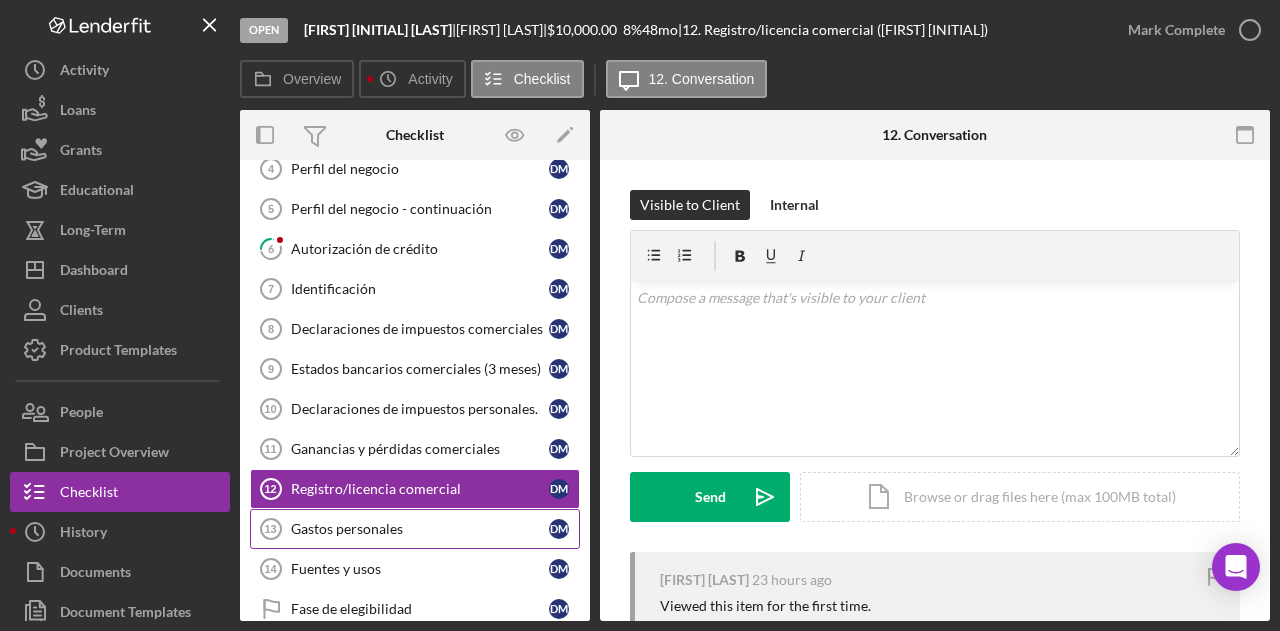 click on "Gastos personales" at bounding box center [420, 529] 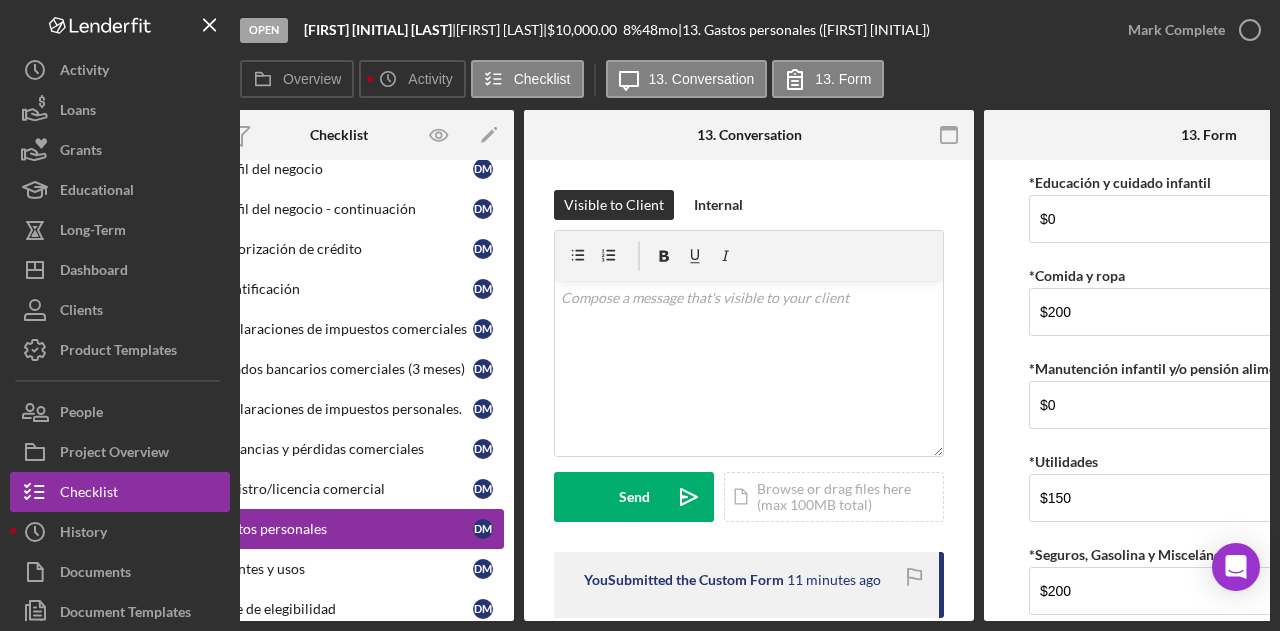 scroll, scrollTop: 0, scrollLeft: 0, axis: both 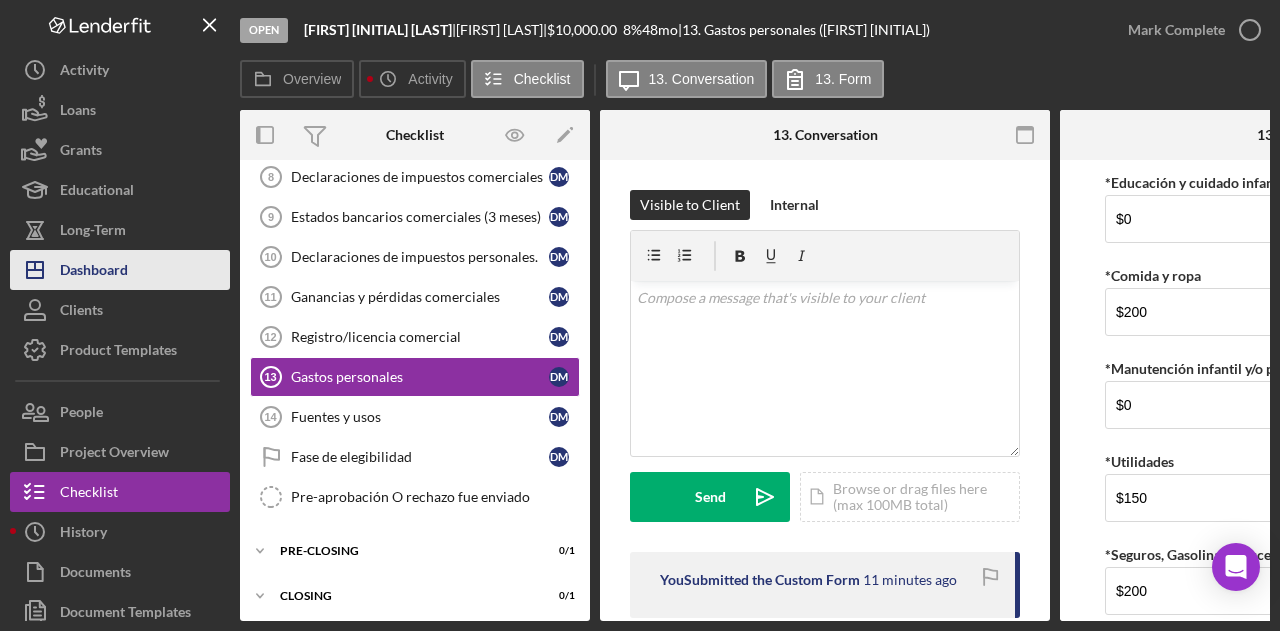 click on "Icon/Dashboard Dashboard" at bounding box center (120, 270) 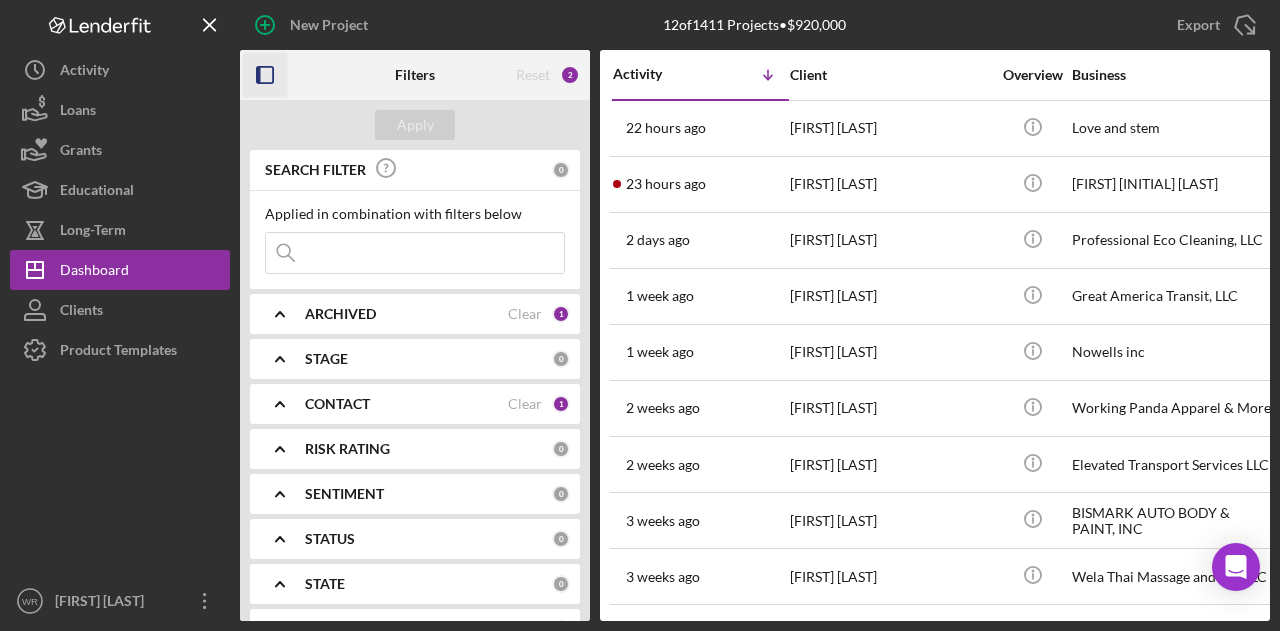 click 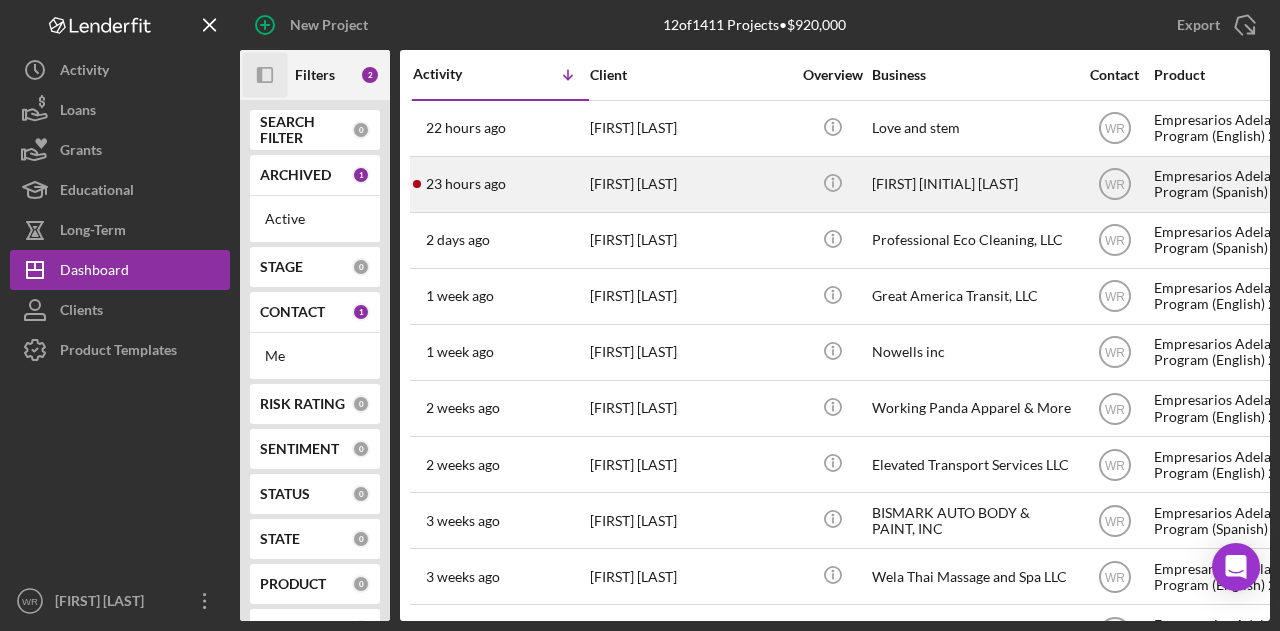 click on "[FIRST] [LAST]" at bounding box center [690, 184] 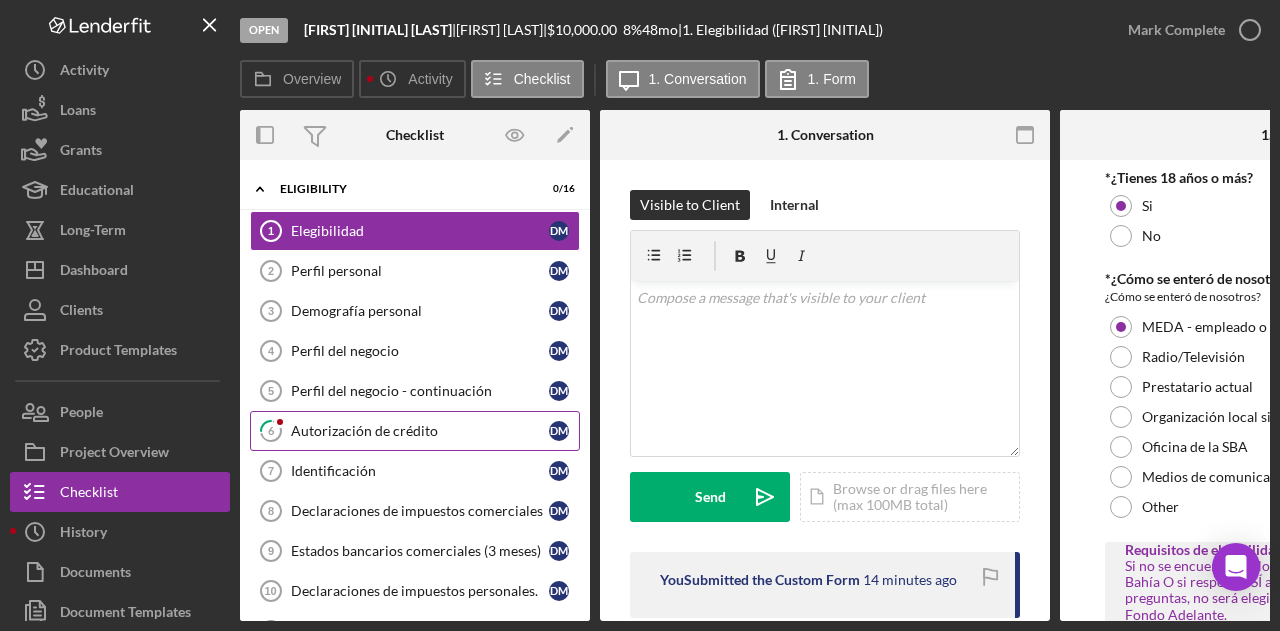 click on "6" 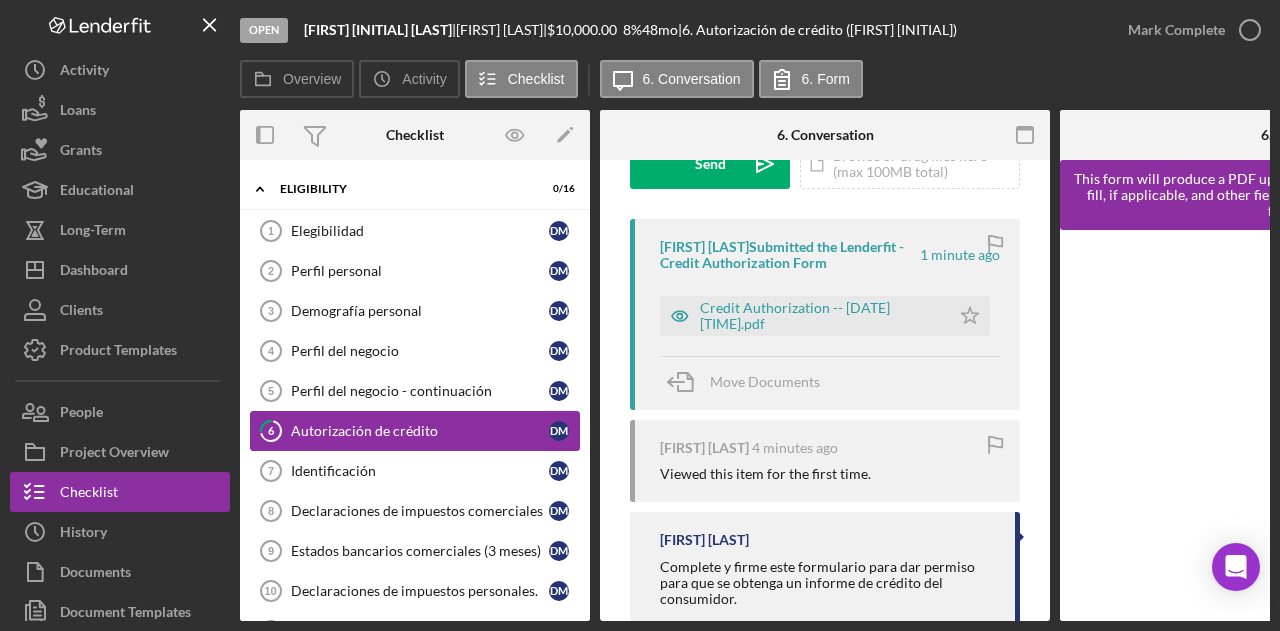 scroll, scrollTop: 388, scrollLeft: 0, axis: vertical 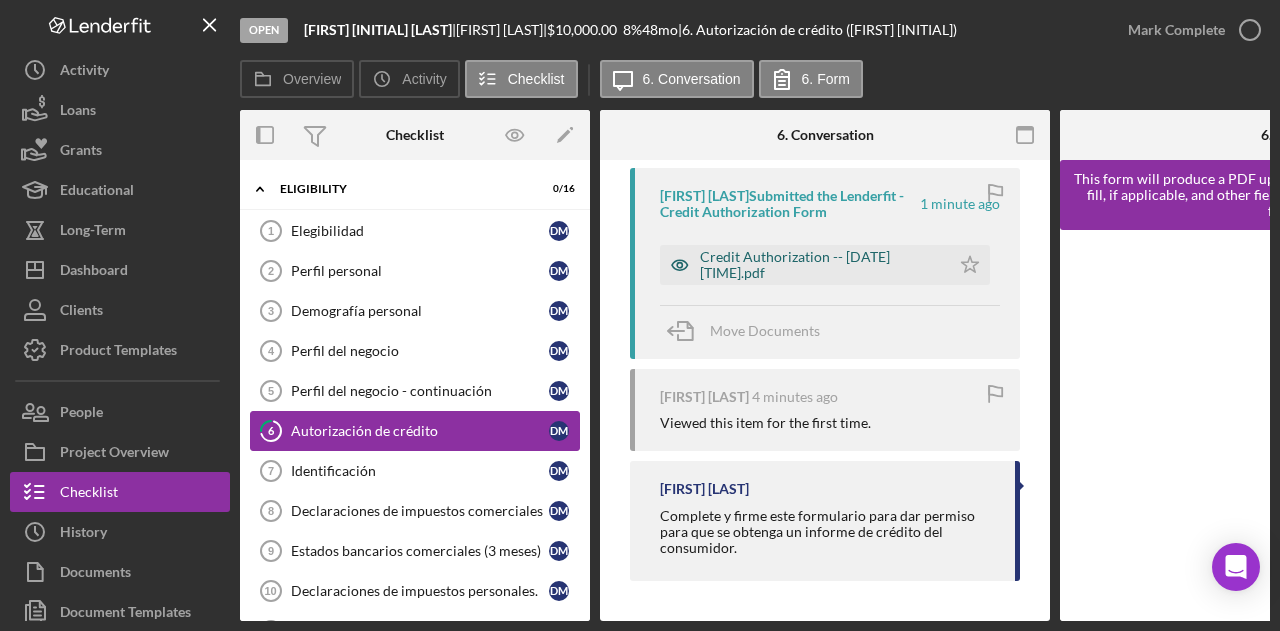 click on "Credit Authorization  -- [DATE] [TIME].pdf" at bounding box center [820, 265] 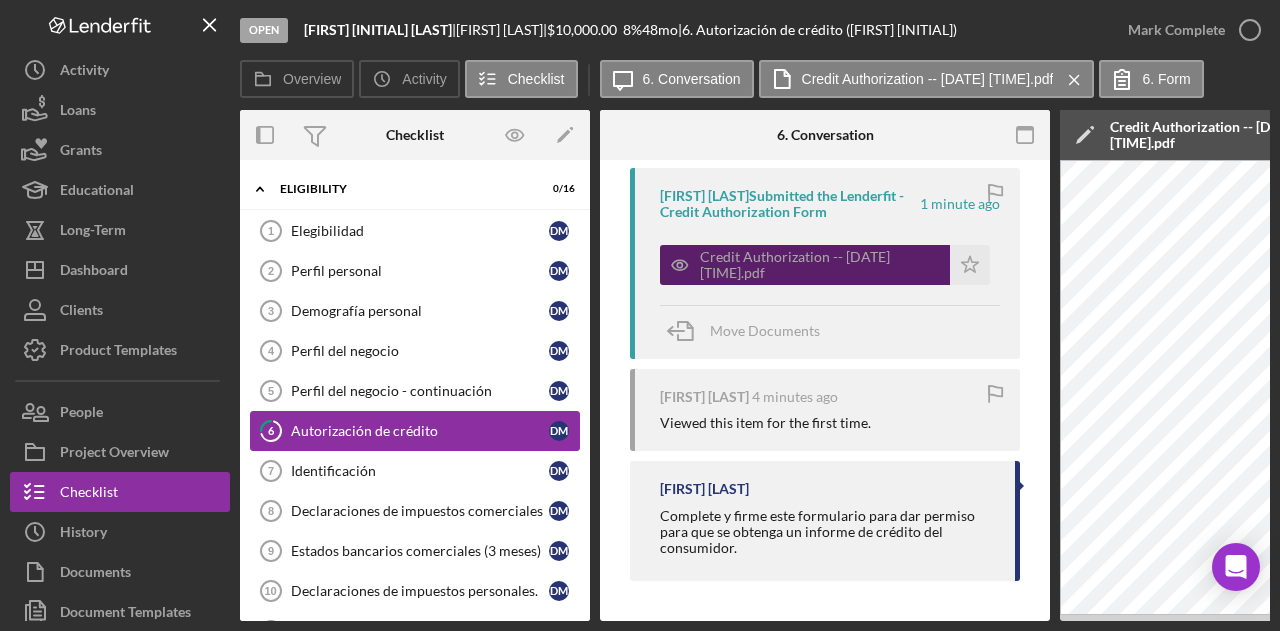 scroll, scrollTop: 0, scrollLeft: 850, axis: horizontal 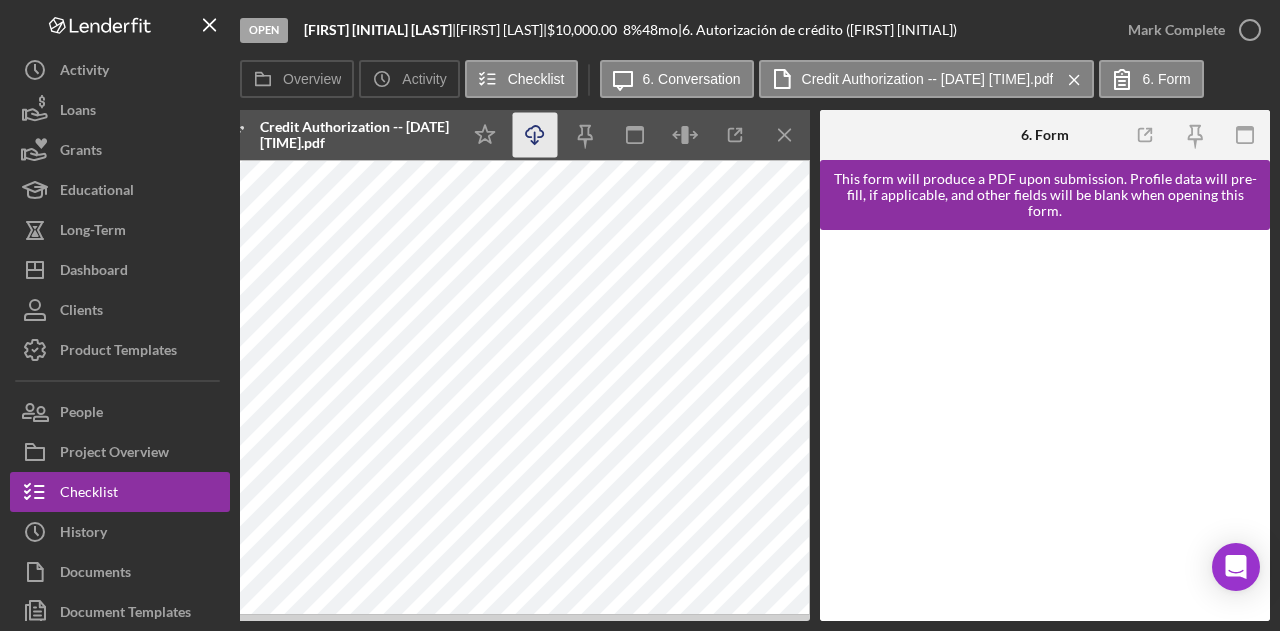 click on "Icon/Download" 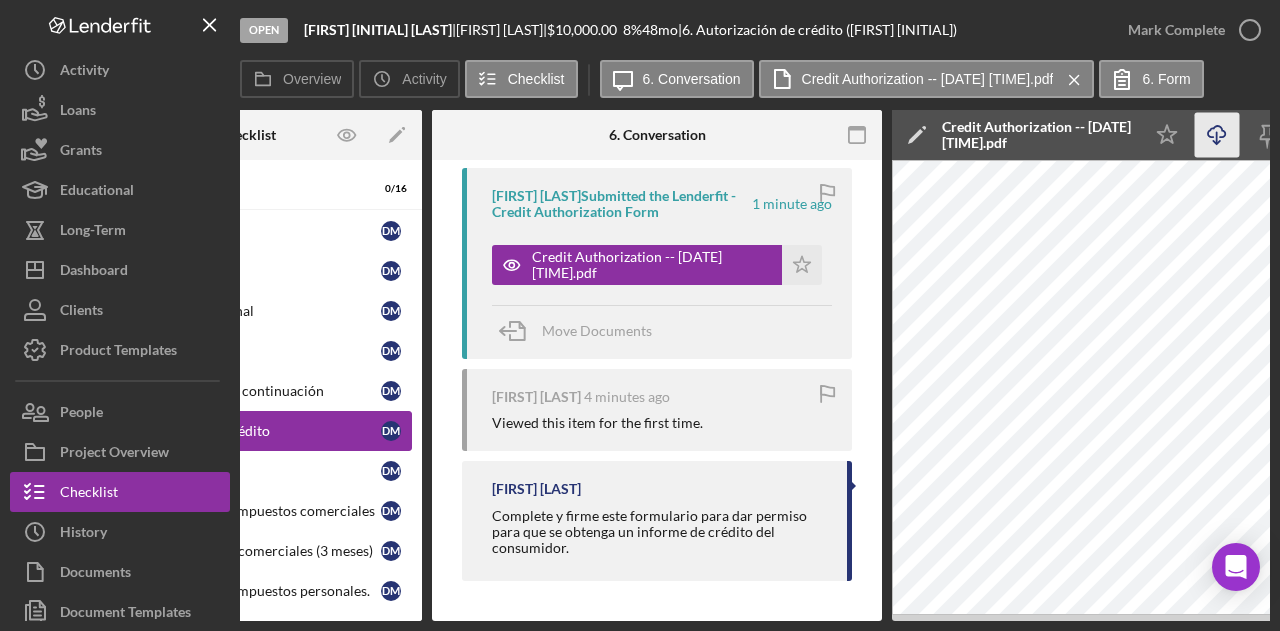 scroll, scrollTop: 0, scrollLeft: 0, axis: both 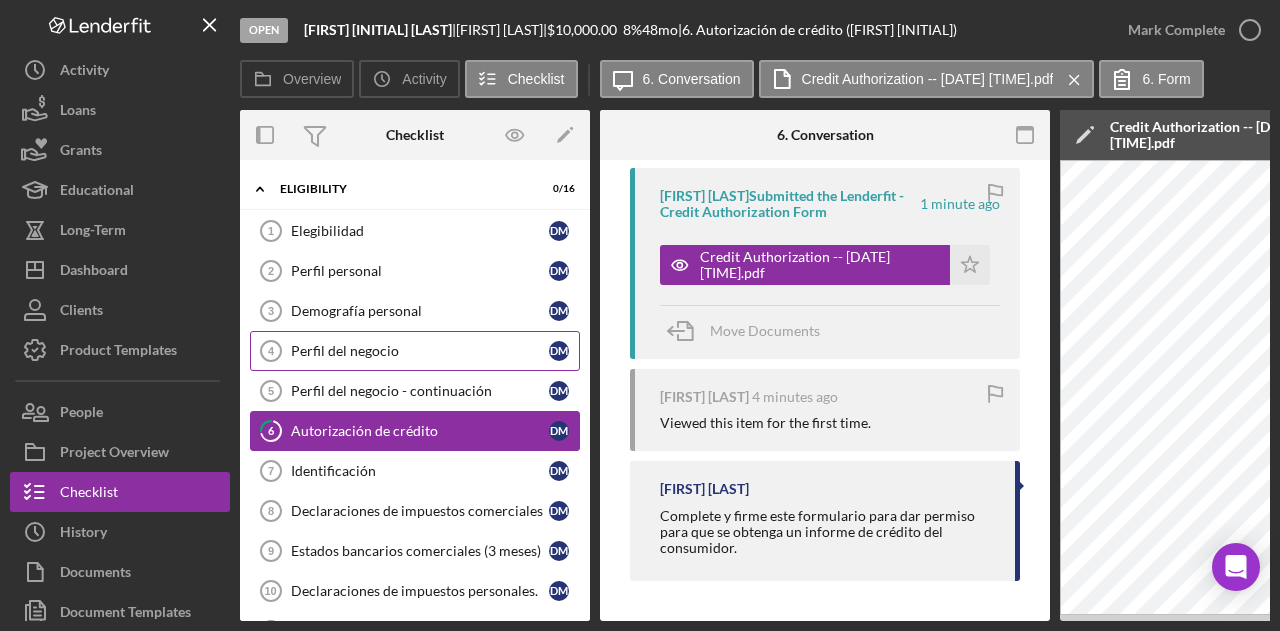 click on "Perfil del negocio 4 Perfil del negocio [FIRST] [INITIAL]" at bounding box center [415, 351] 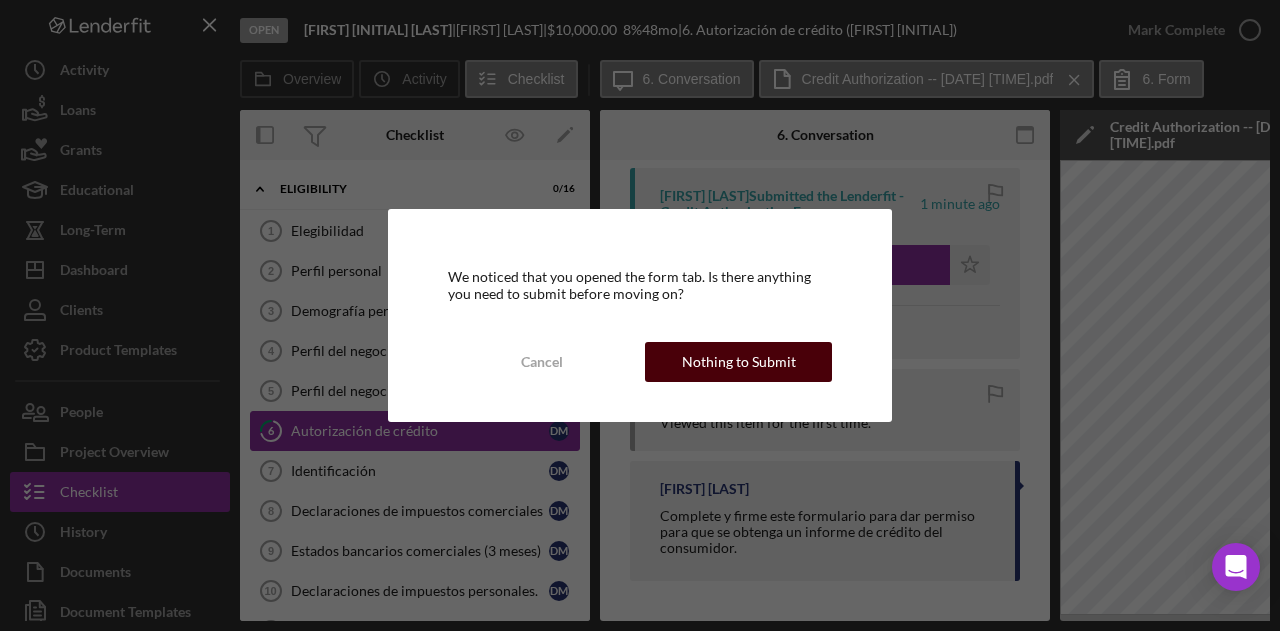 click on "Nothing to Submit" at bounding box center (738, 362) 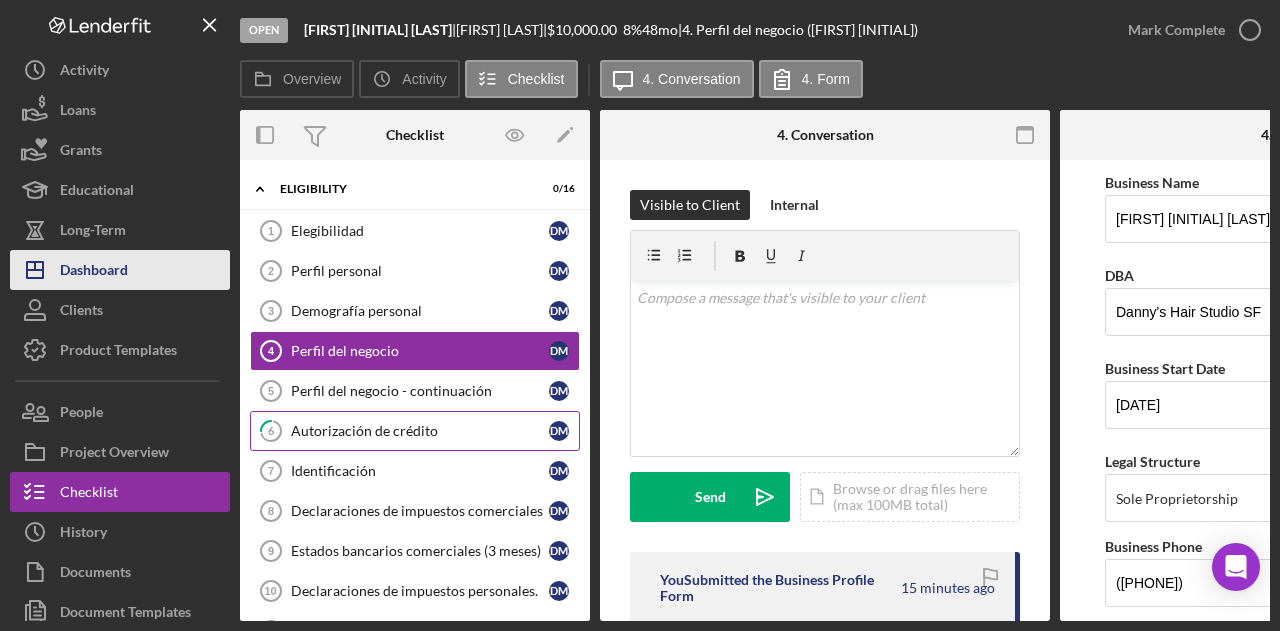click on "Icon/Dashboard Dashboard" at bounding box center [120, 270] 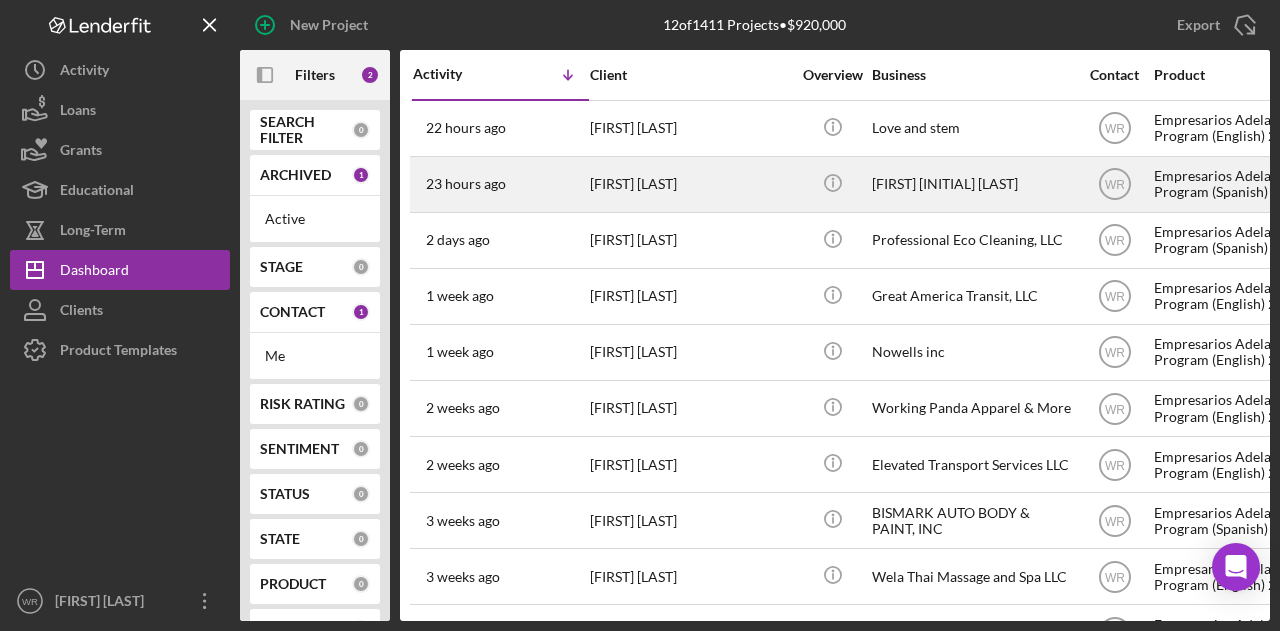 click on "[FIRST] [LAST]" at bounding box center (690, 184) 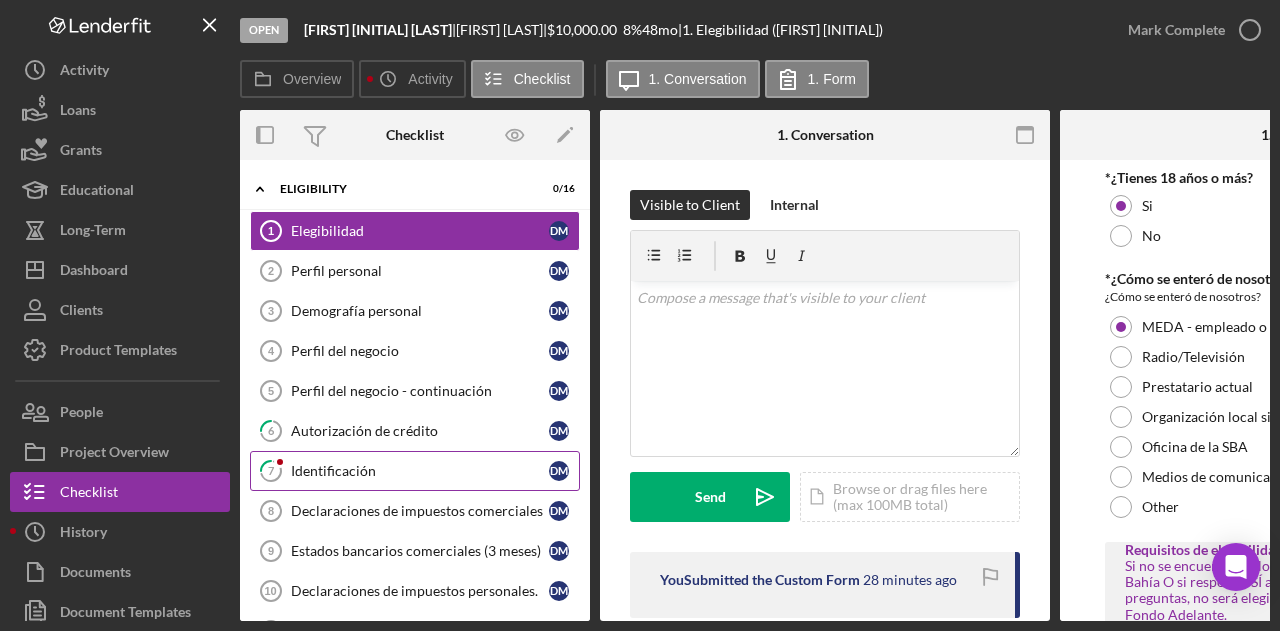 click on "7 Identificación [FIRST] [INITIAL]" at bounding box center (415, 471) 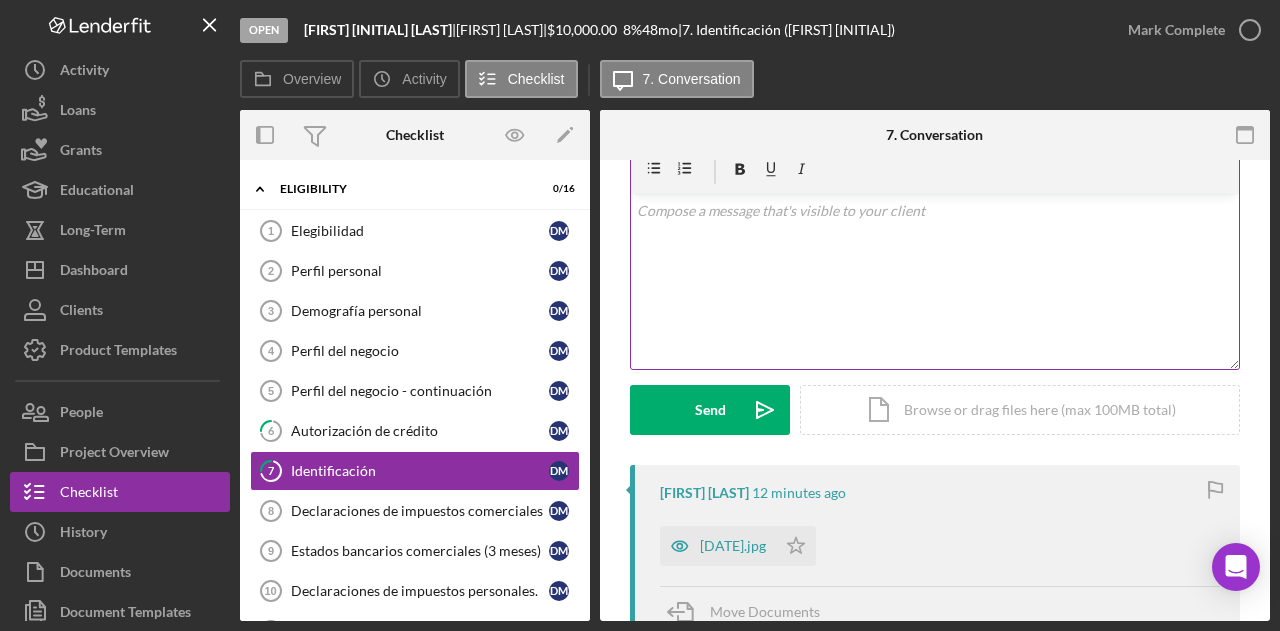 scroll, scrollTop: 300, scrollLeft: 0, axis: vertical 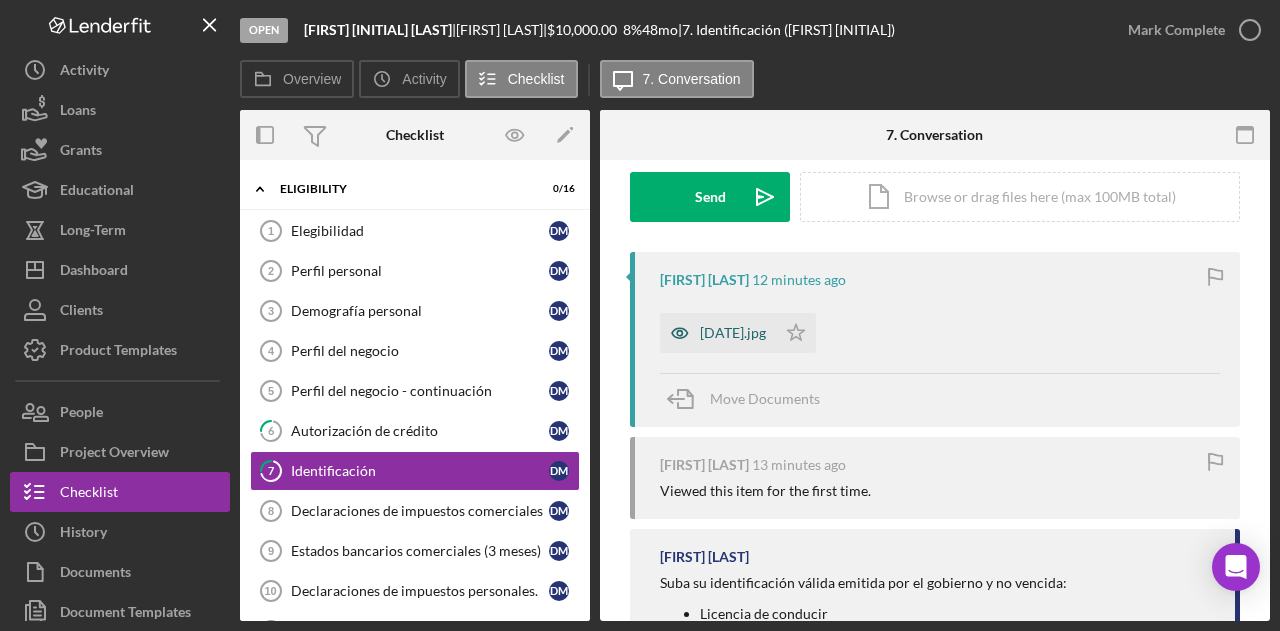 click on "[DATE].jpg" at bounding box center (718, 333) 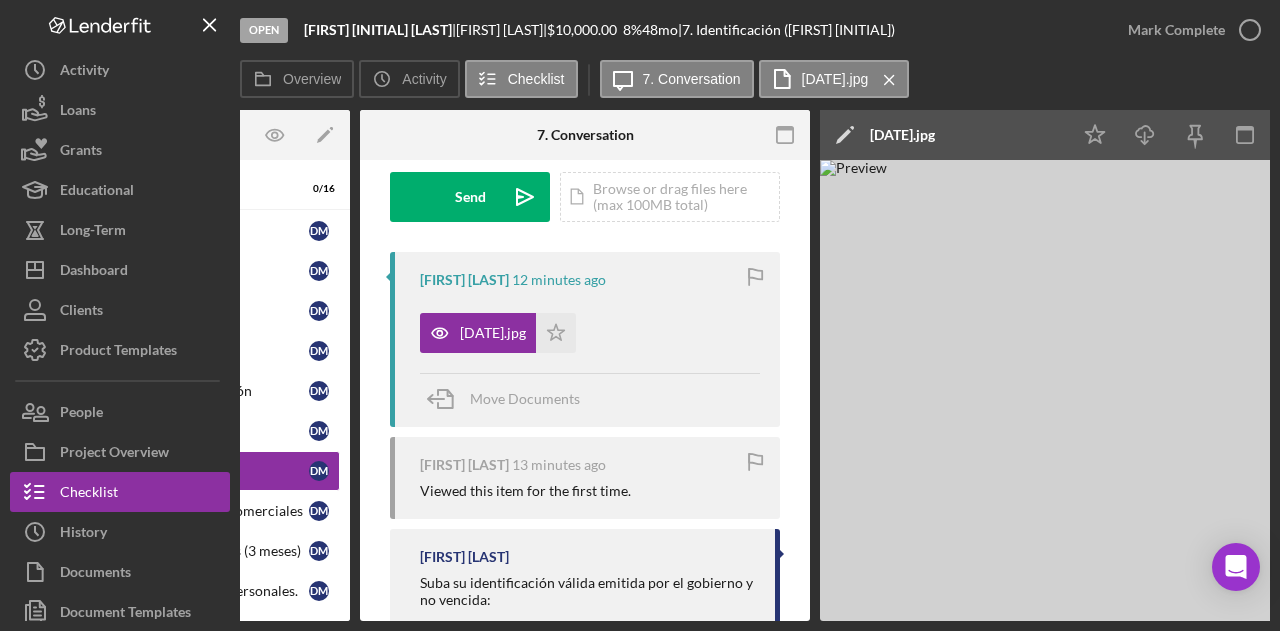 scroll, scrollTop: 0, scrollLeft: 245, axis: horizontal 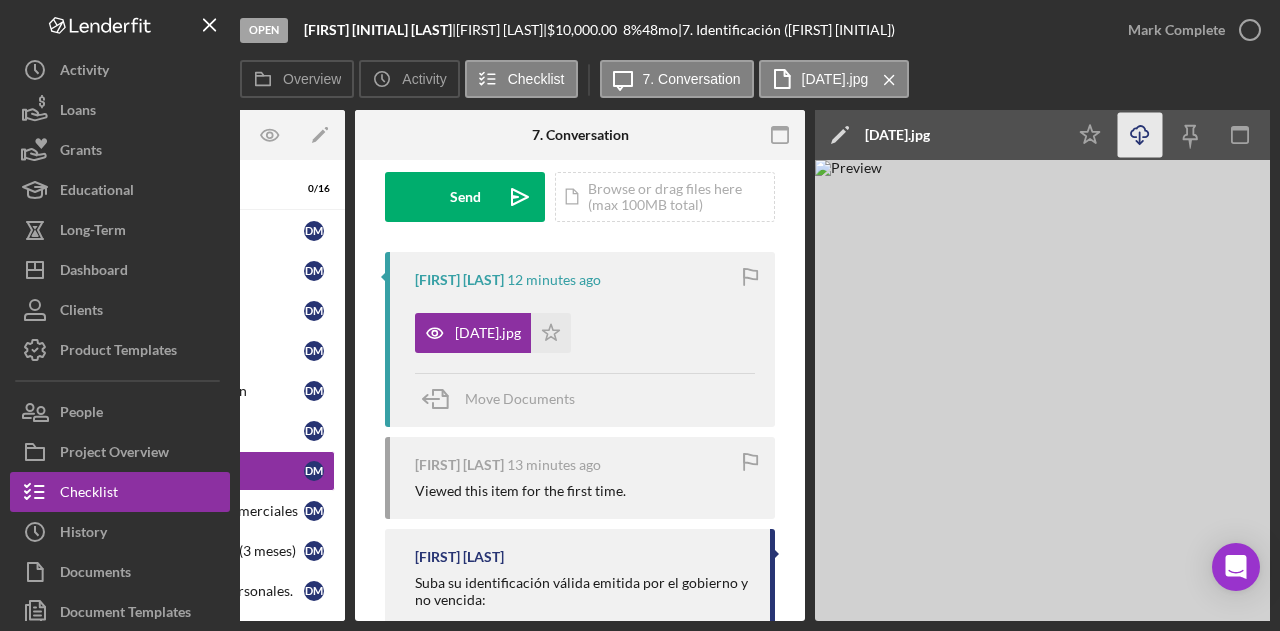 click on "Icon/Download" 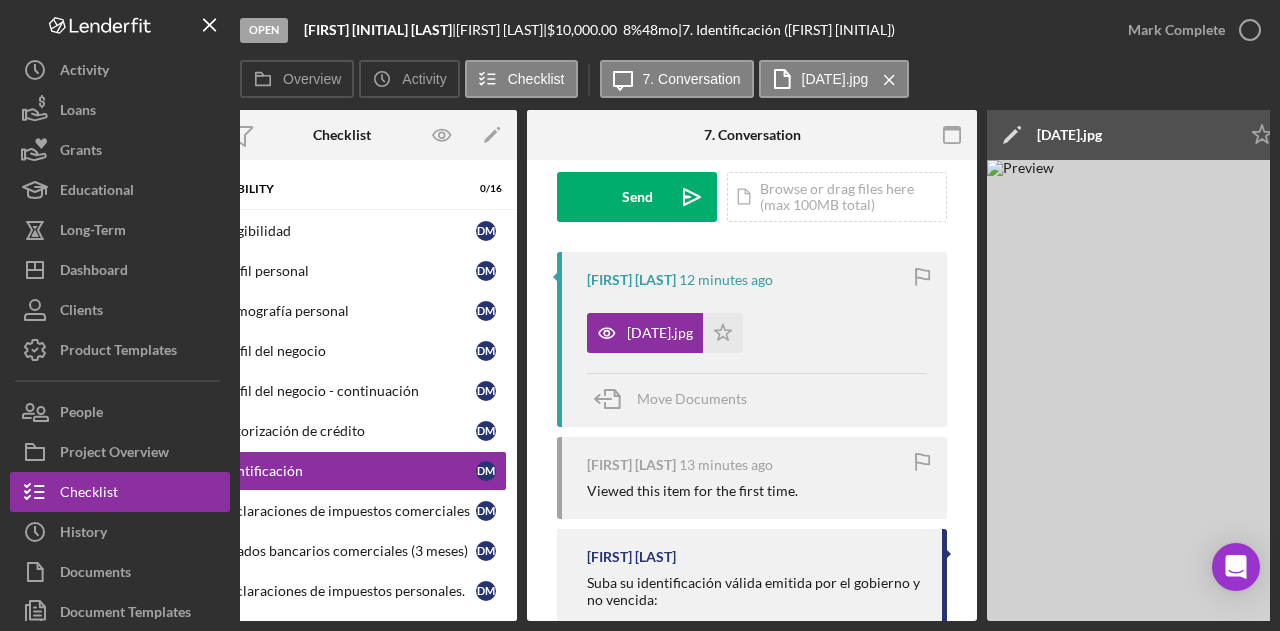 scroll, scrollTop: 0, scrollLeft: 0, axis: both 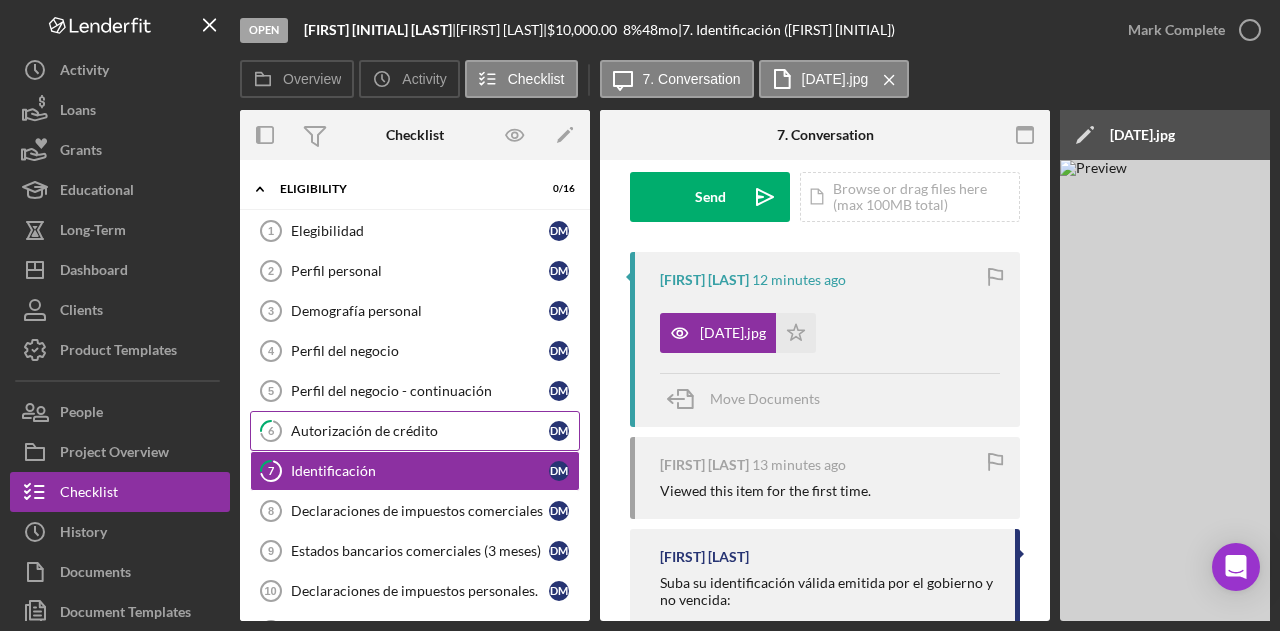 click on "Autorización de crédito" at bounding box center [420, 431] 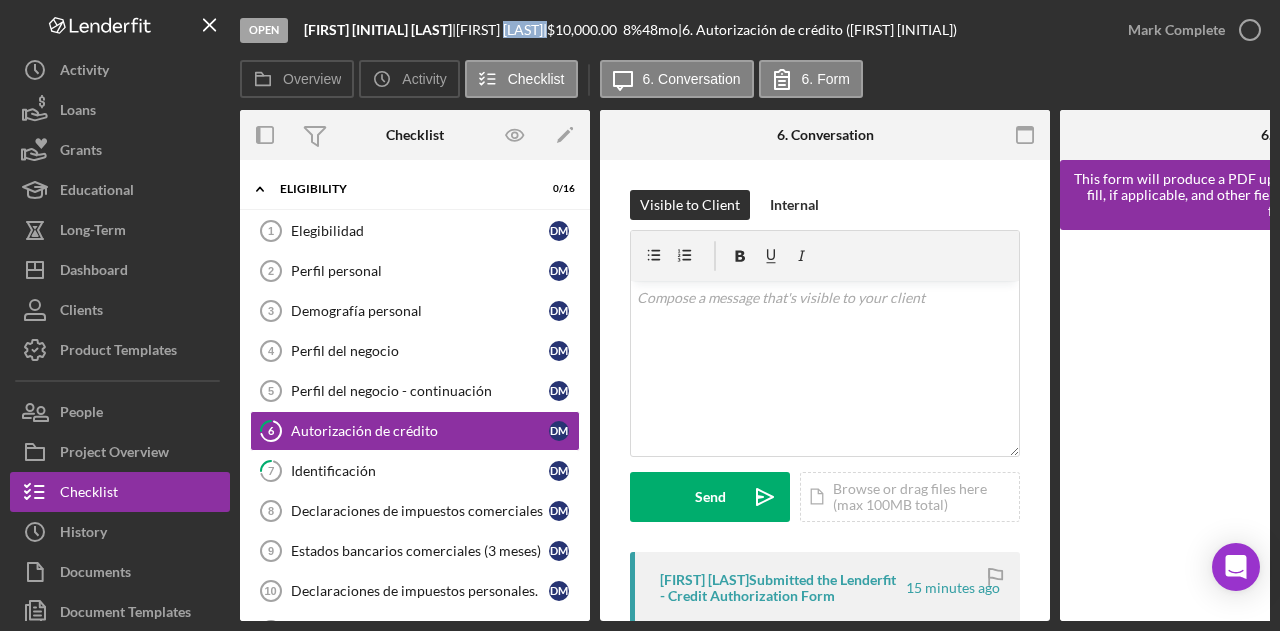 drag, startPoint x: 553, startPoint y: 35, endPoint x: 490, endPoint y: 32, distance: 63.07139 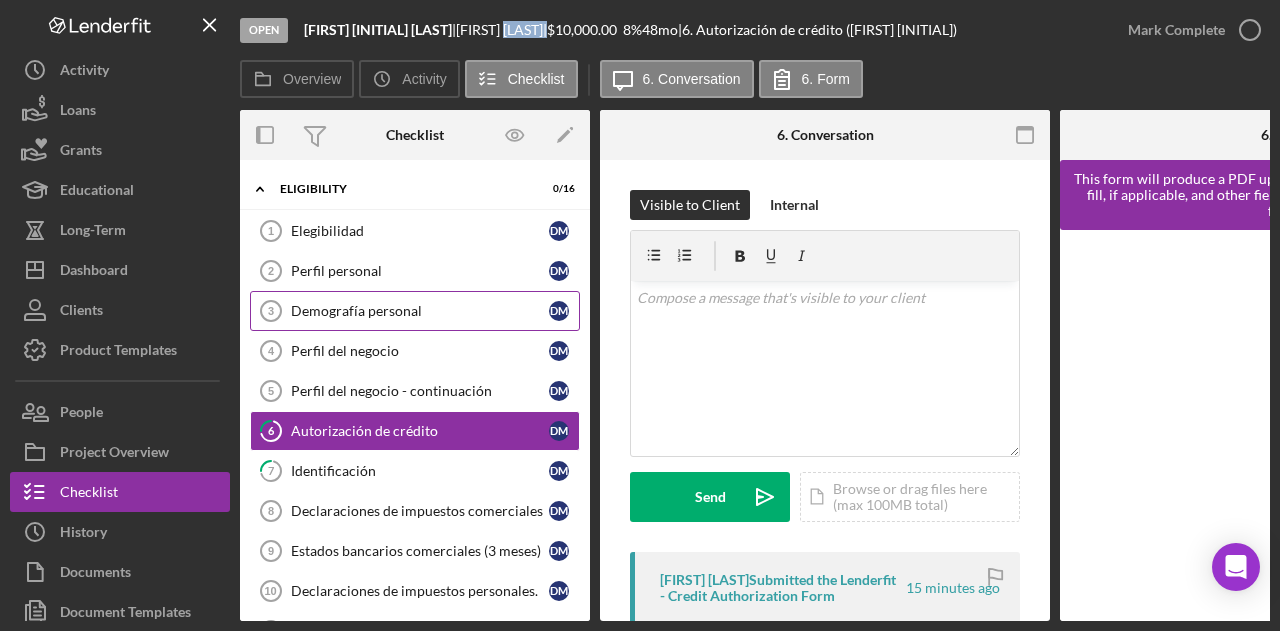 click on "Demografía personal" at bounding box center [420, 311] 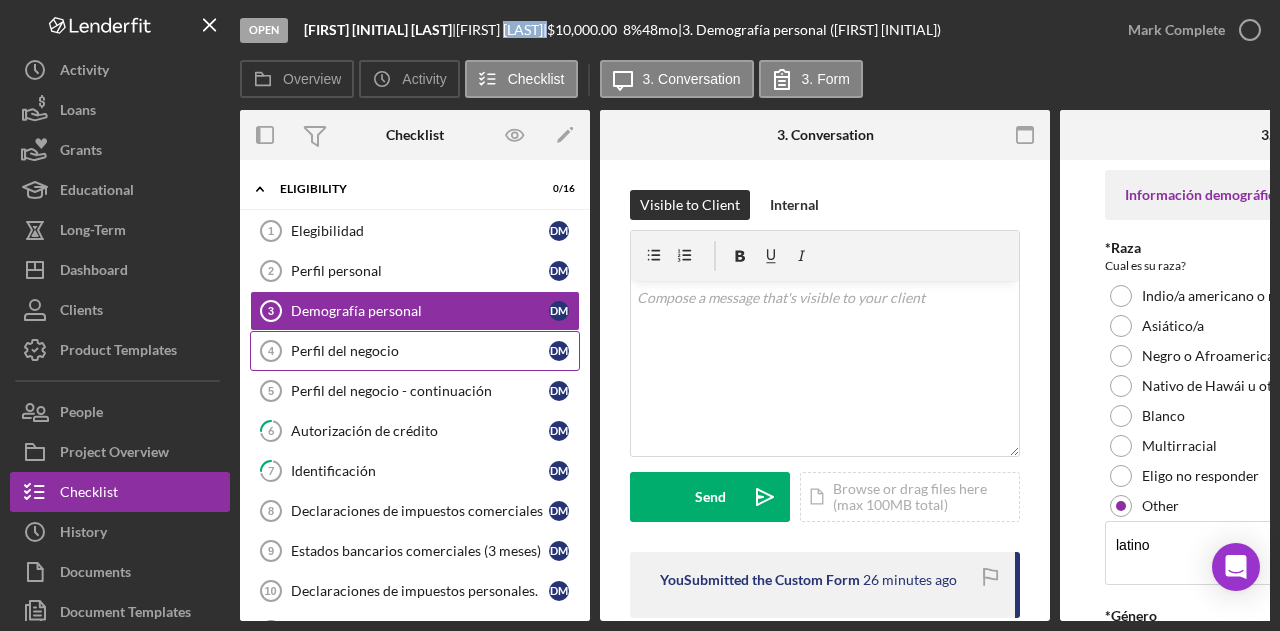 click on "Perfil del negocio 4 Perfil del negocio [FIRST] [INITIAL]" at bounding box center (415, 351) 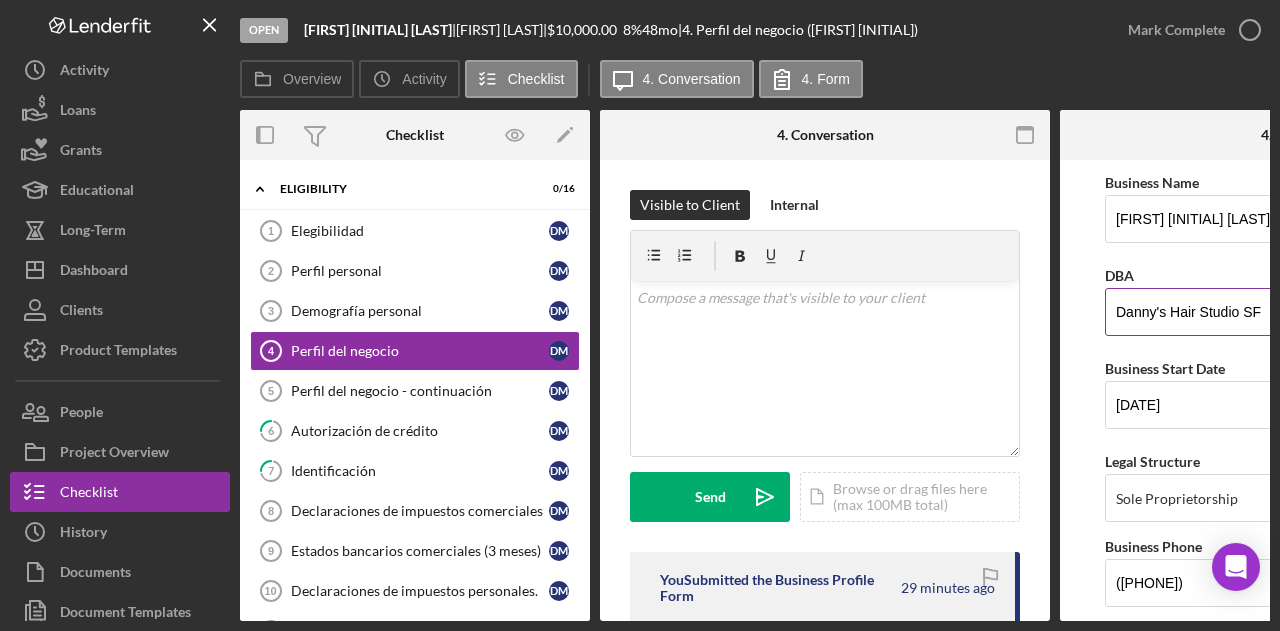 drag, startPoint x: 1114, startPoint y: 320, endPoint x: 1266, endPoint y: 317, distance: 152.0296 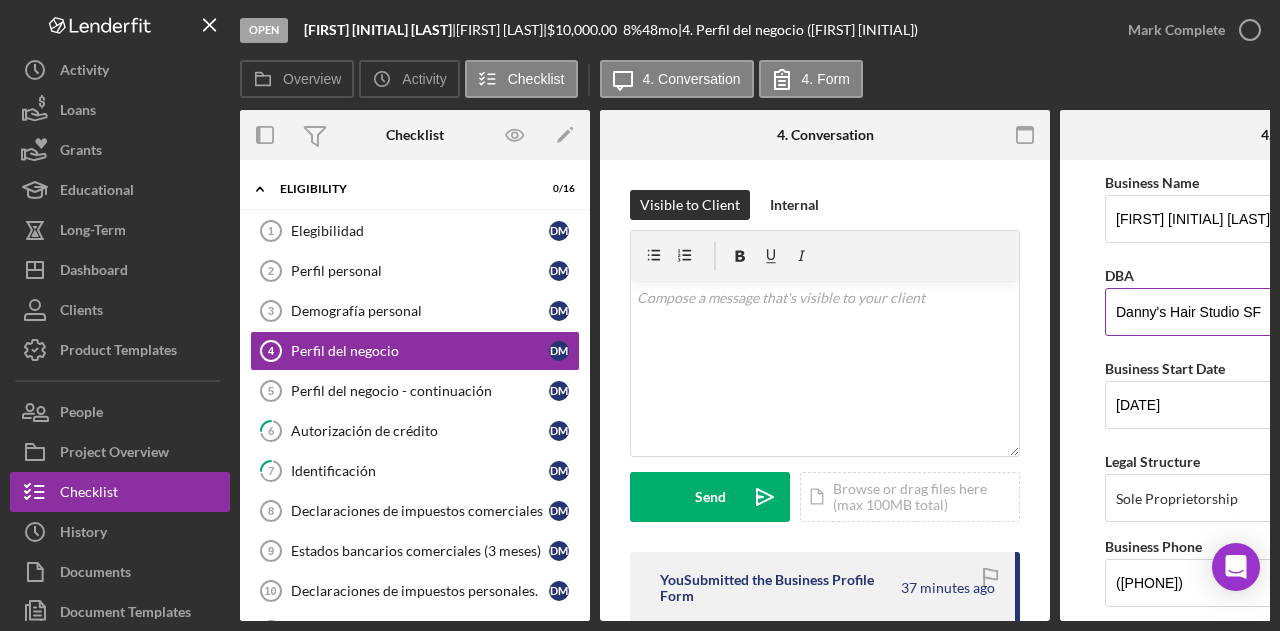 drag, startPoint x: 1263, startPoint y: 314, endPoint x: 1122, endPoint y: 316, distance: 141.01419 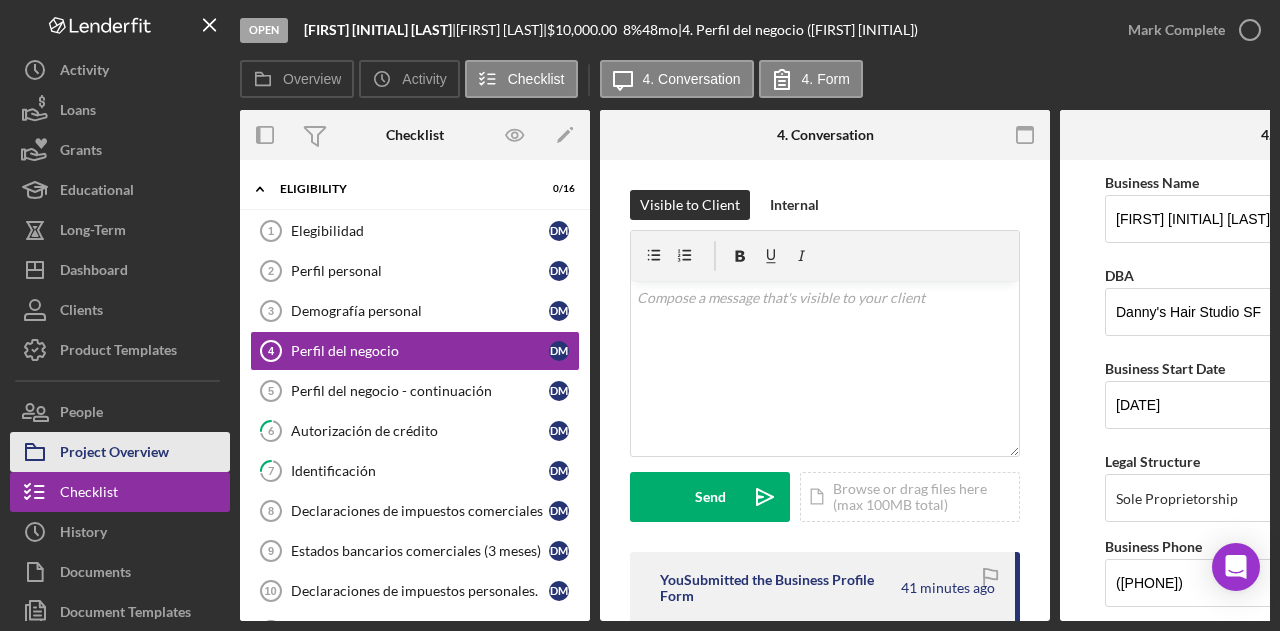 click on "Project Overview" at bounding box center (114, 454) 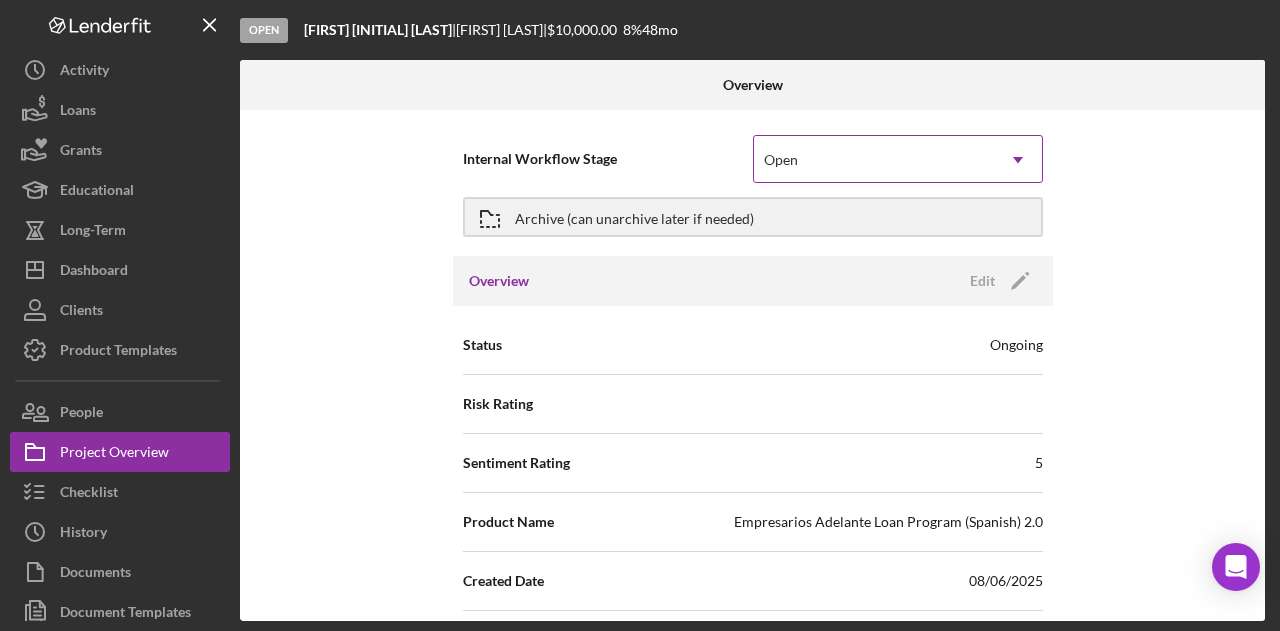 click on "Icon/Dropdown Arrow" 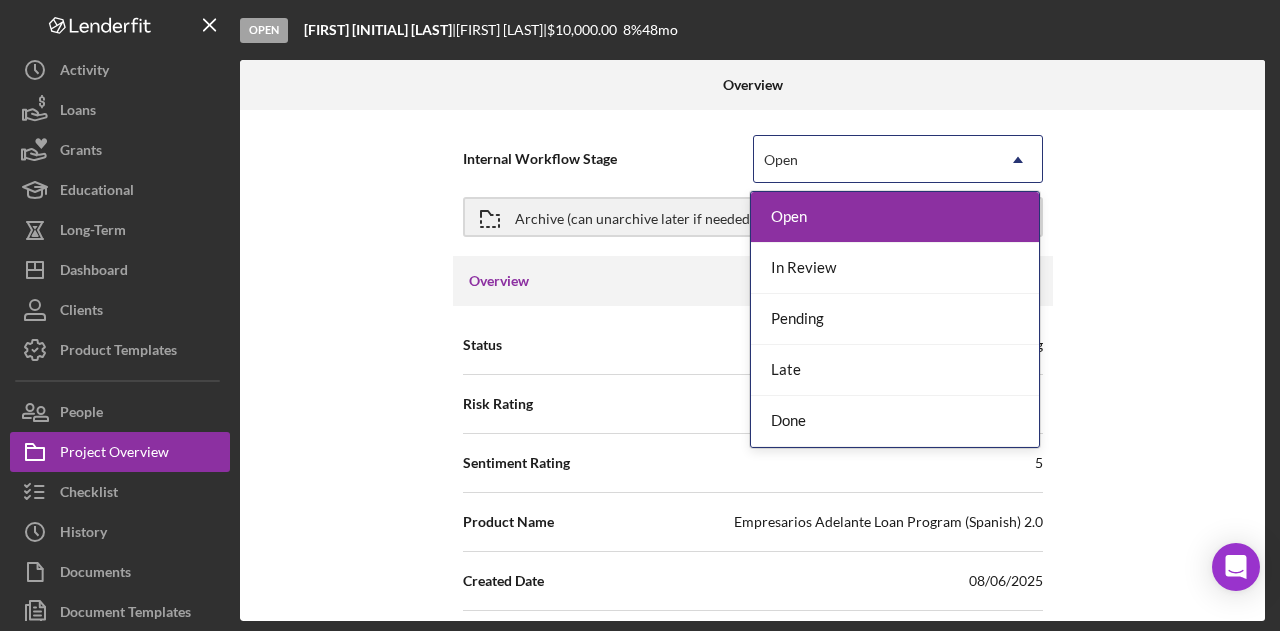 click on "Contact WR [FIRST] [LAST] Account Executive Weekly Status Update Off Inactivity Alerts On Send if the client is inactive for... 3 Inactivity Reminder Message ¡Hola! Hemos notado que no has avanzado en tu solicitud en los últimos días. ¡Avísanos si tienes alguna pregunta o problema! Initial Request Edit Icon/Edit Amount [CURRENCY][AMOUNT] Standard Rate [PERCENTAGE]% Standard Term 48 months Key Ratios Edit Icon/Edit DSCR Collateral Coverage DTI LTV Global DSCR Global Collateral Coverage Global DTI NOI Recomendation Edit Icon/Edit Payment Type Rate" at bounding box center [752, 365] 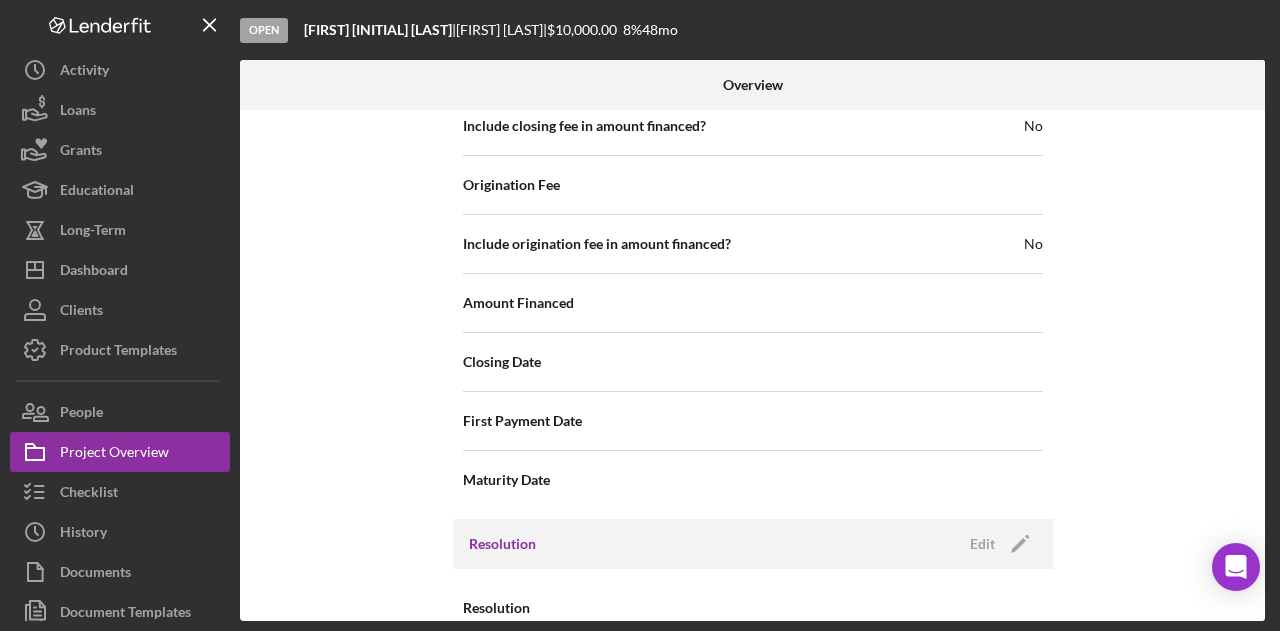 scroll, scrollTop: 2305, scrollLeft: 0, axis: vertical 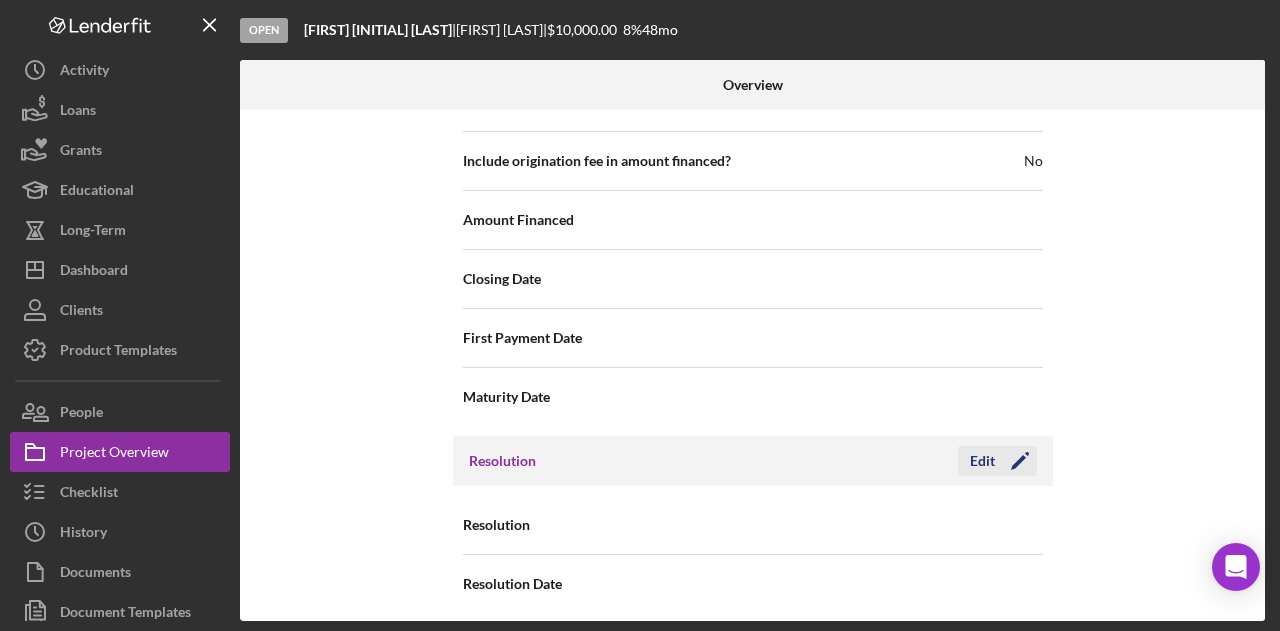 click on "Icon/Edit" 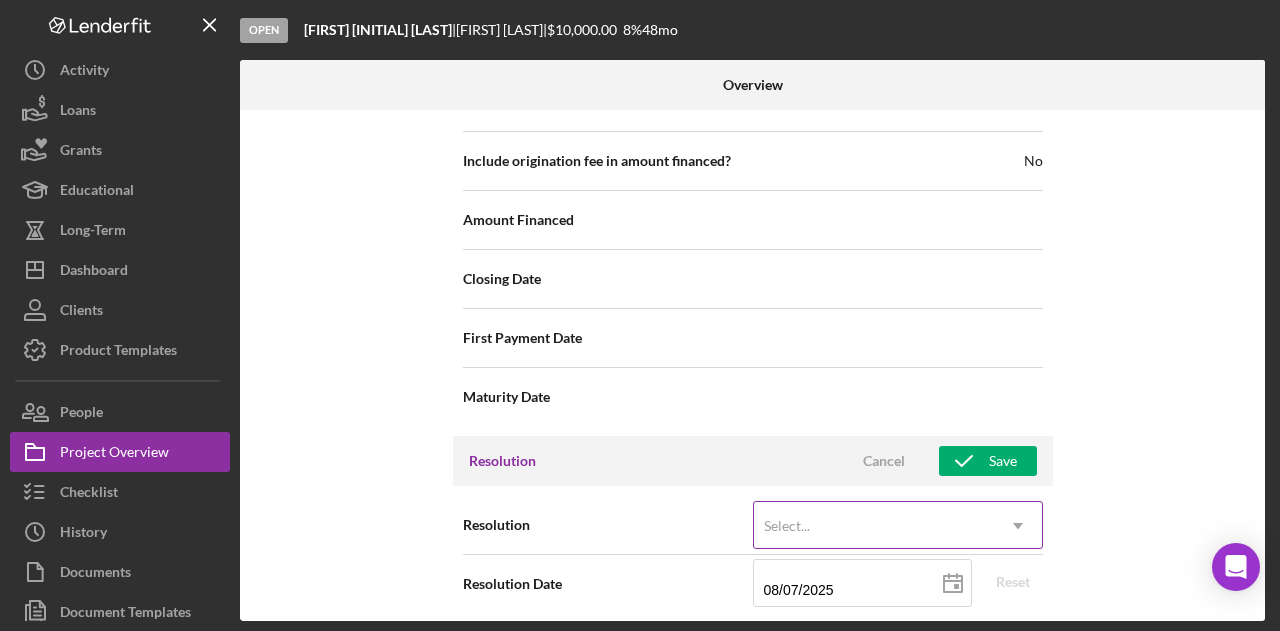 click on "Select..." at bounding box center (874, 526) 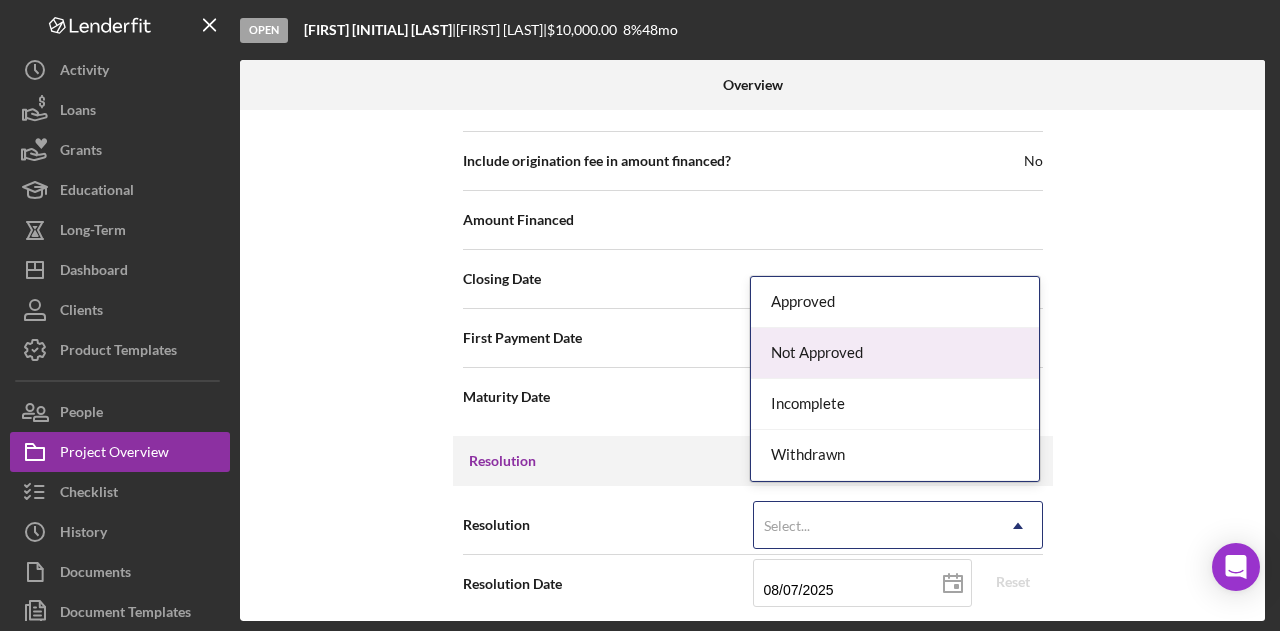 click on "Not Approved" at bounding box center (895, 353) 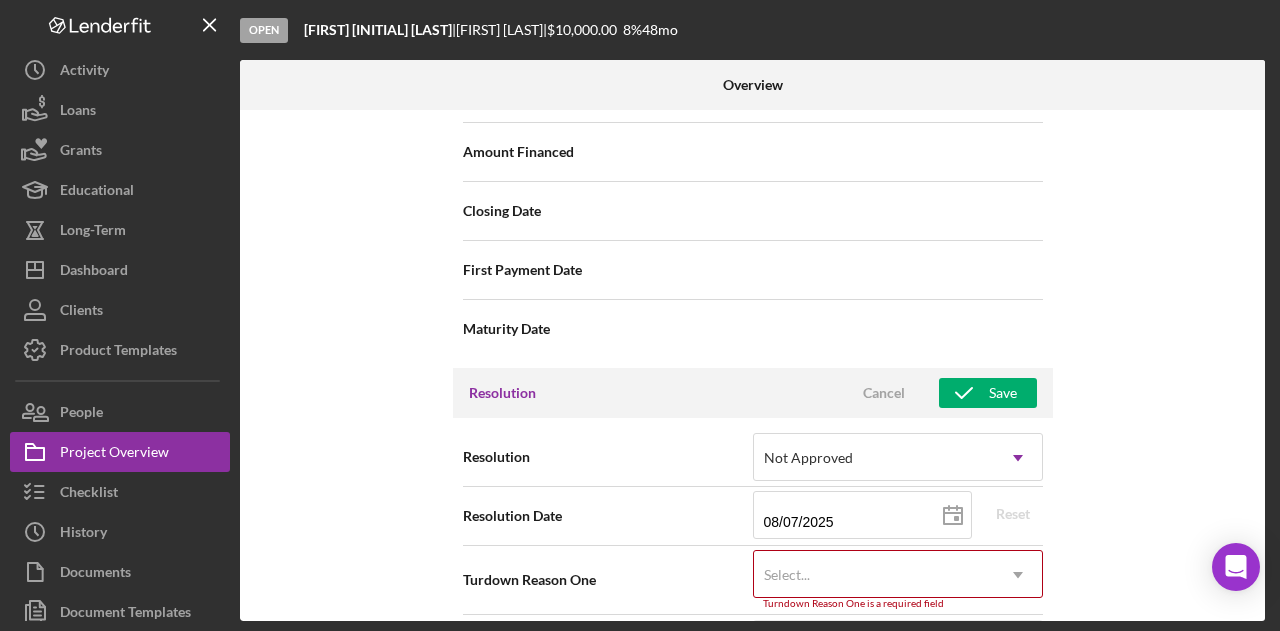 scroll, scrollTop: 2432, scrollLeft: 0, axis: vertical 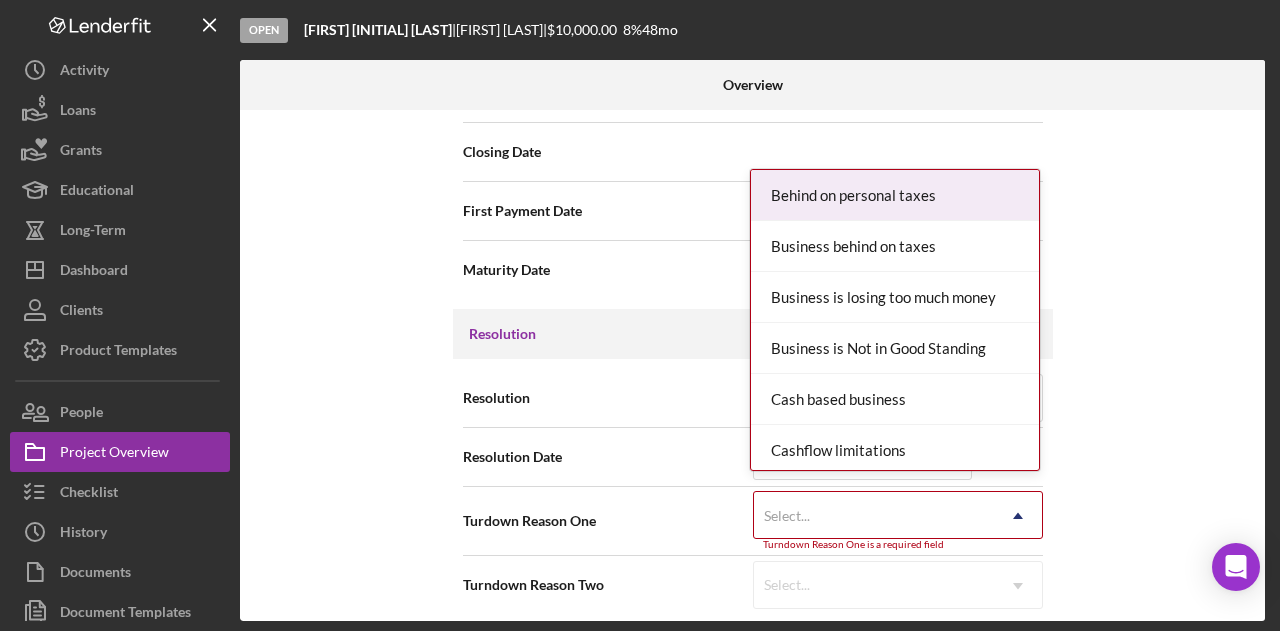 click on "Select..." at bounding box center [874, 516] 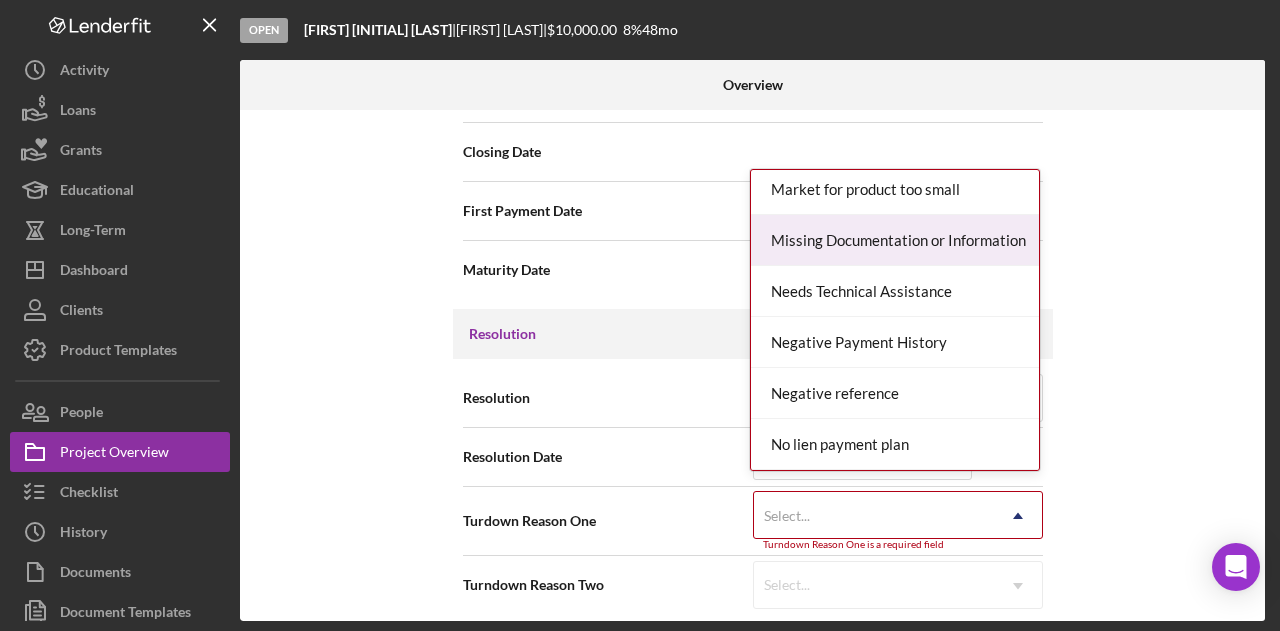 scroll, scrollTop: 1200, scrollLeft: 0, axis: vertical 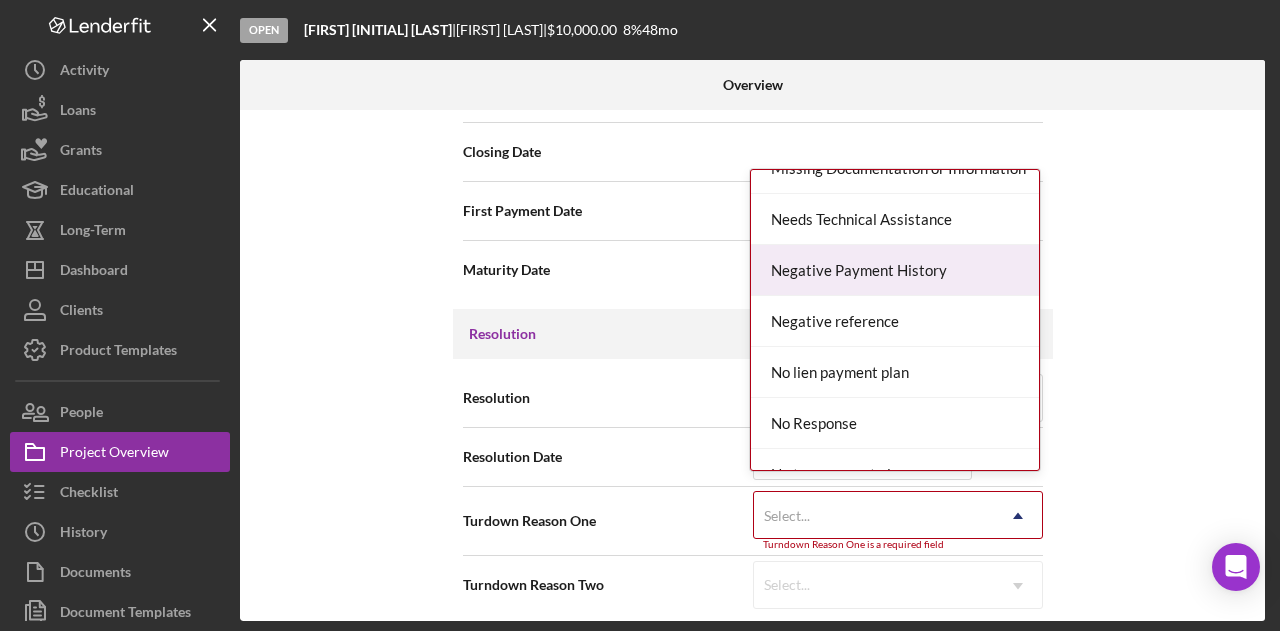 click on "Negative Payment History" at bounding box center (895, 270) 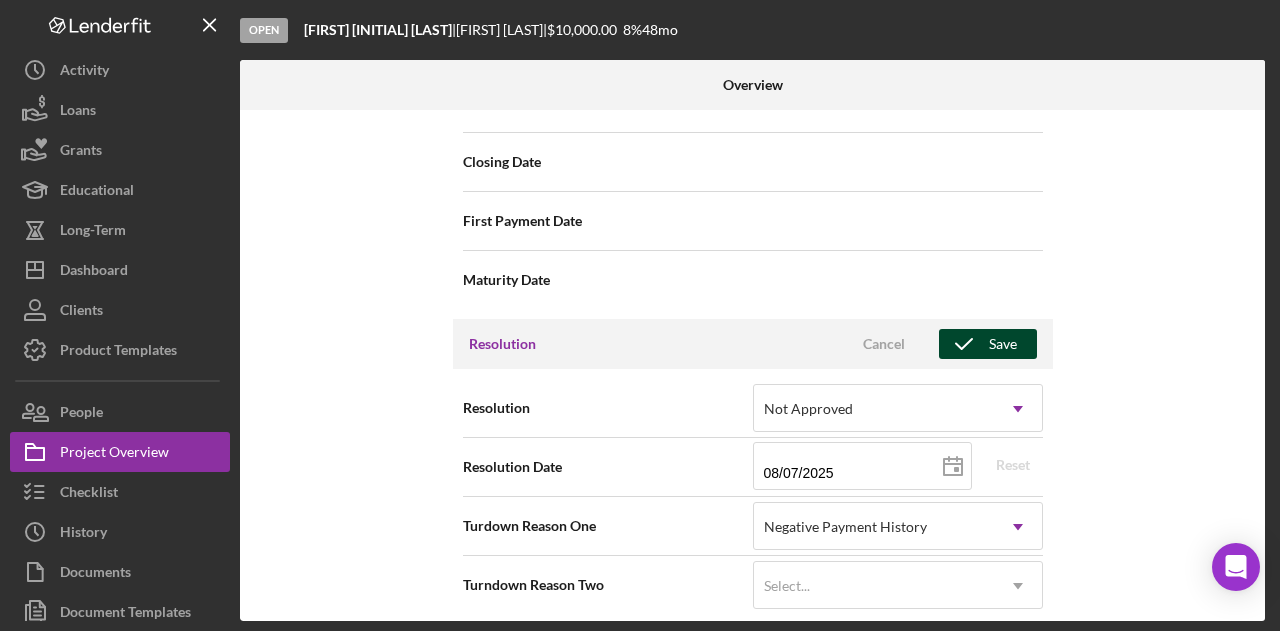 click 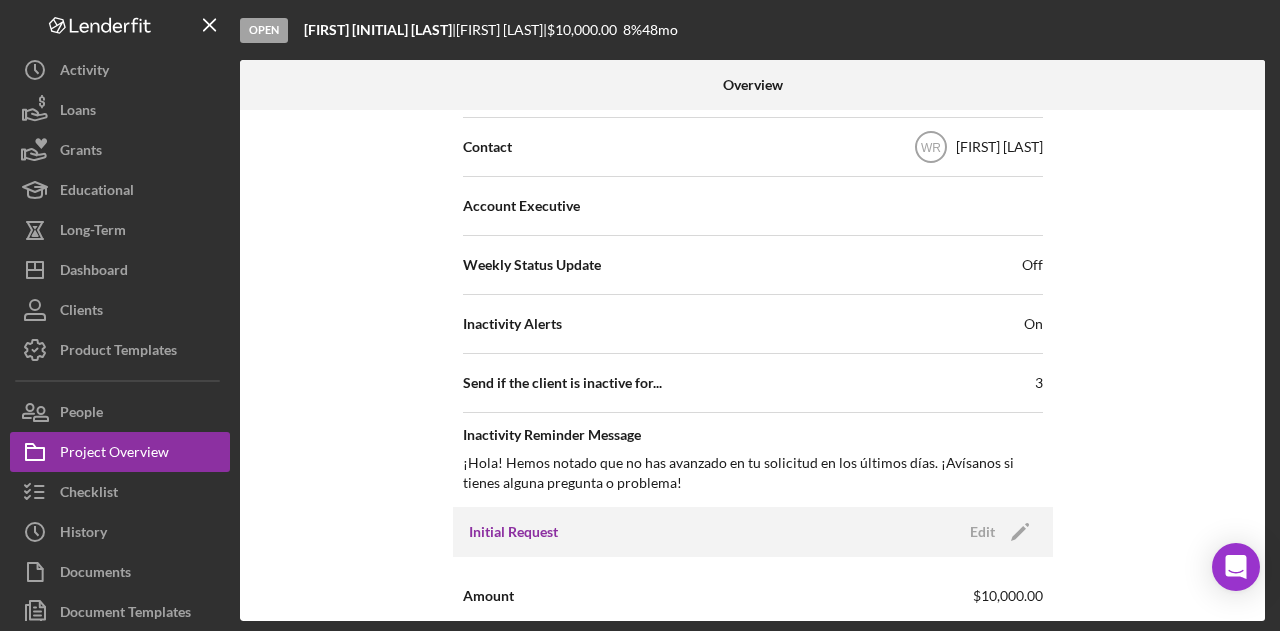 scroll, scrollTop: 722, scrollLeft: 0, axis: vertical 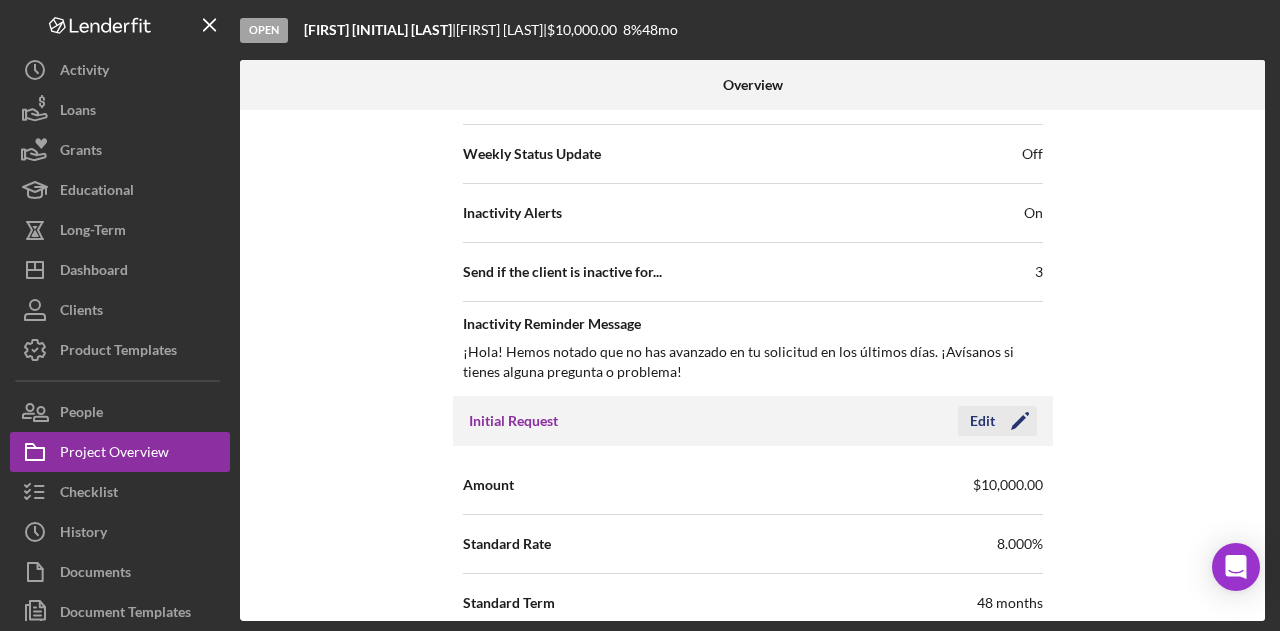 click on "Icon/Edit" 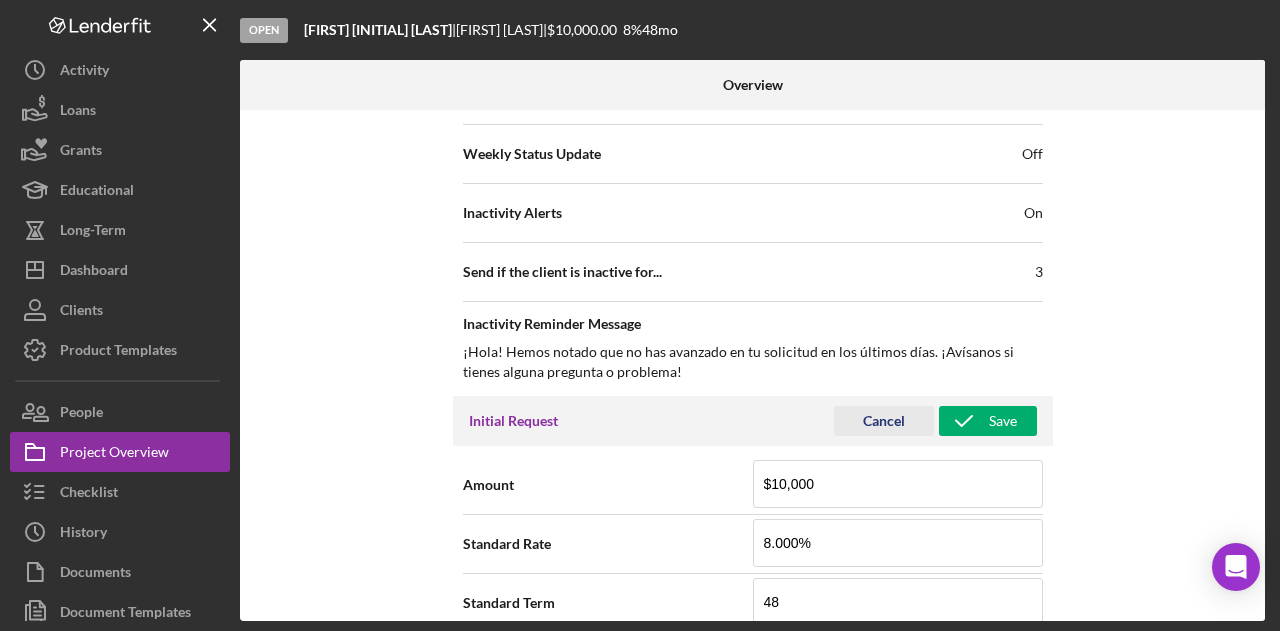 click on "Cancel" at bounding box center (884, 421) 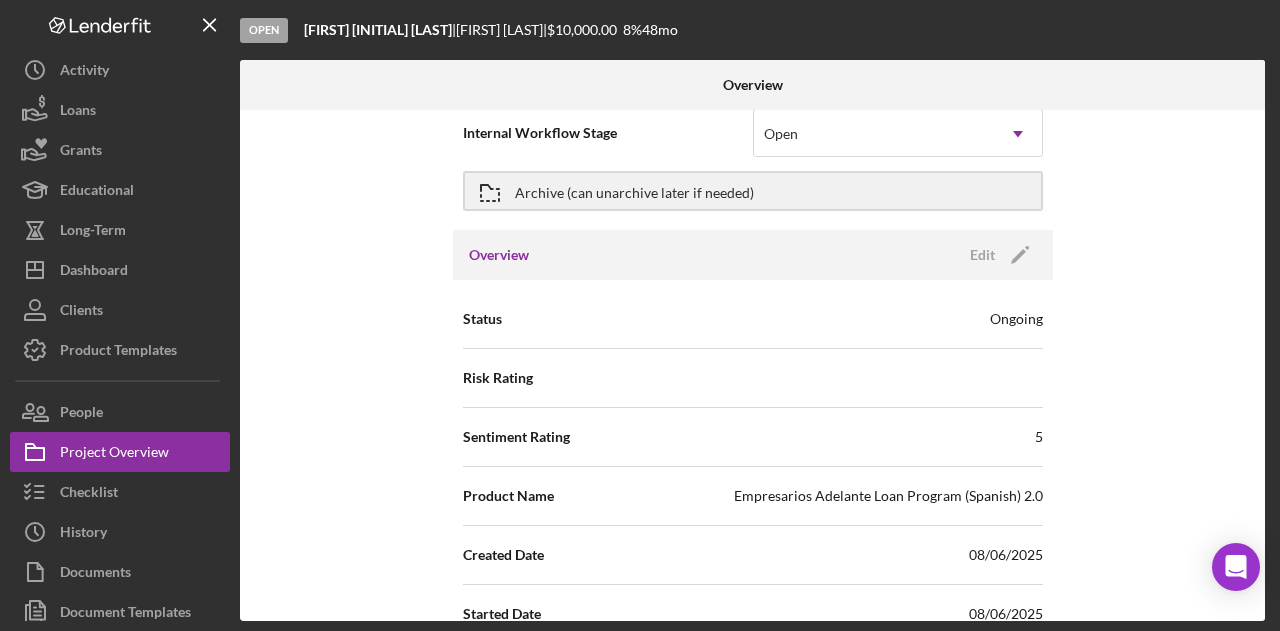 scroll, scrollTop: 0, scrollLeft: 0, axis: both 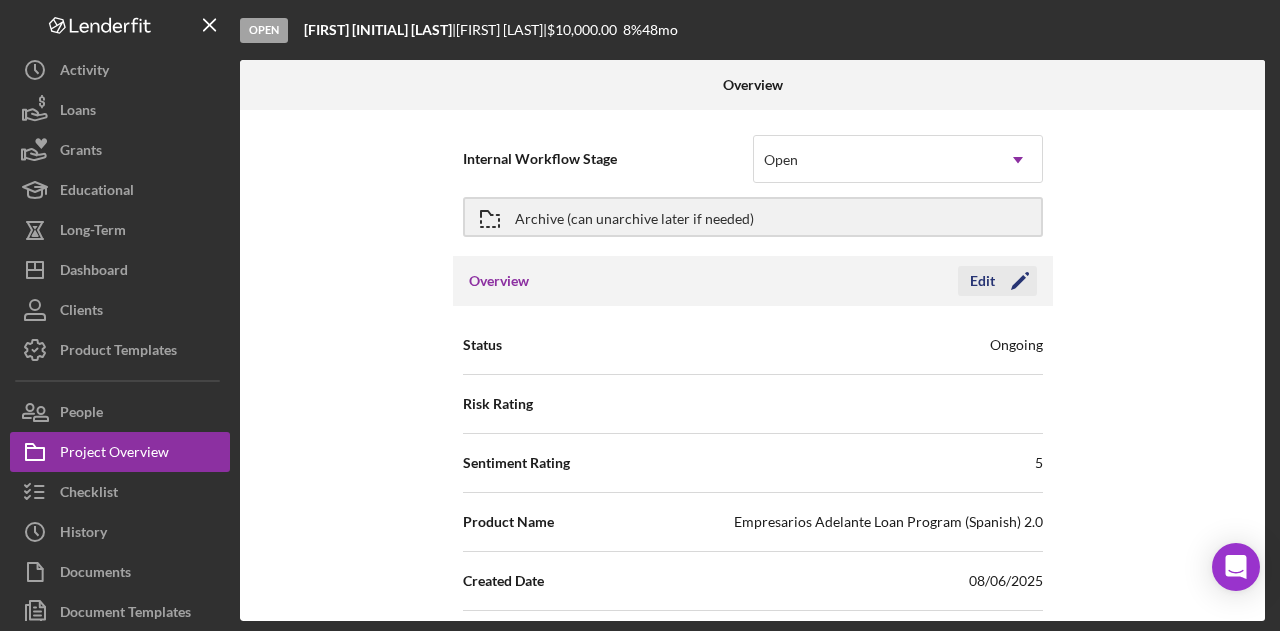 click 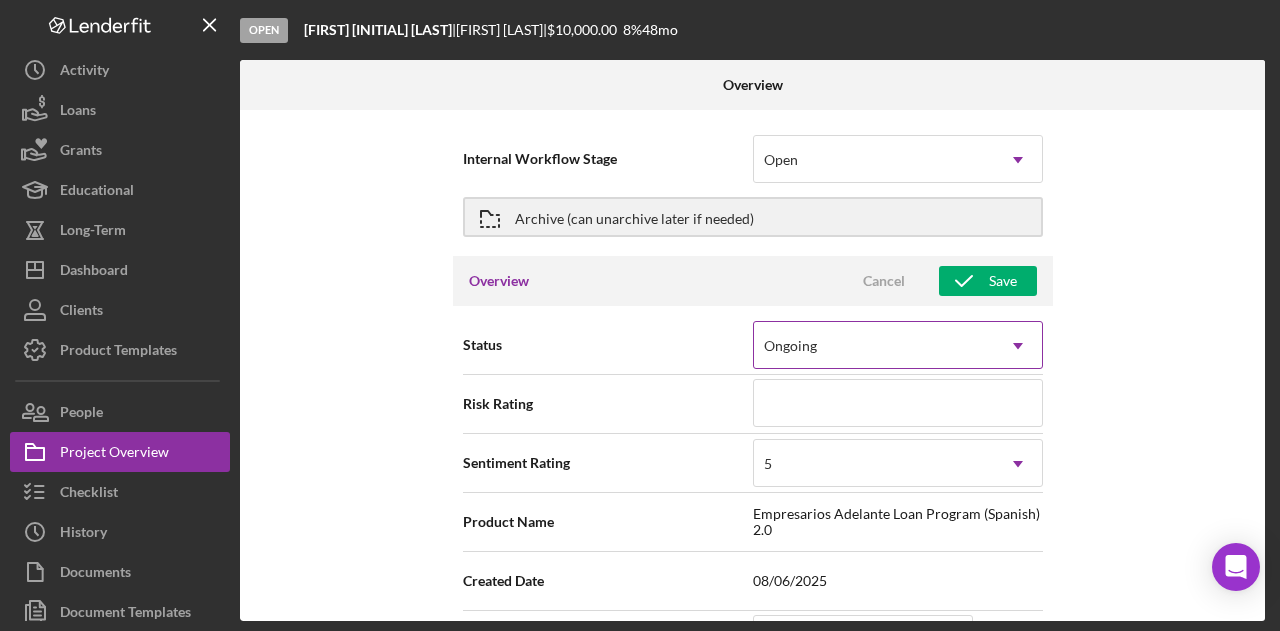 click on "Ongoing" at bounding box center (874, 346) 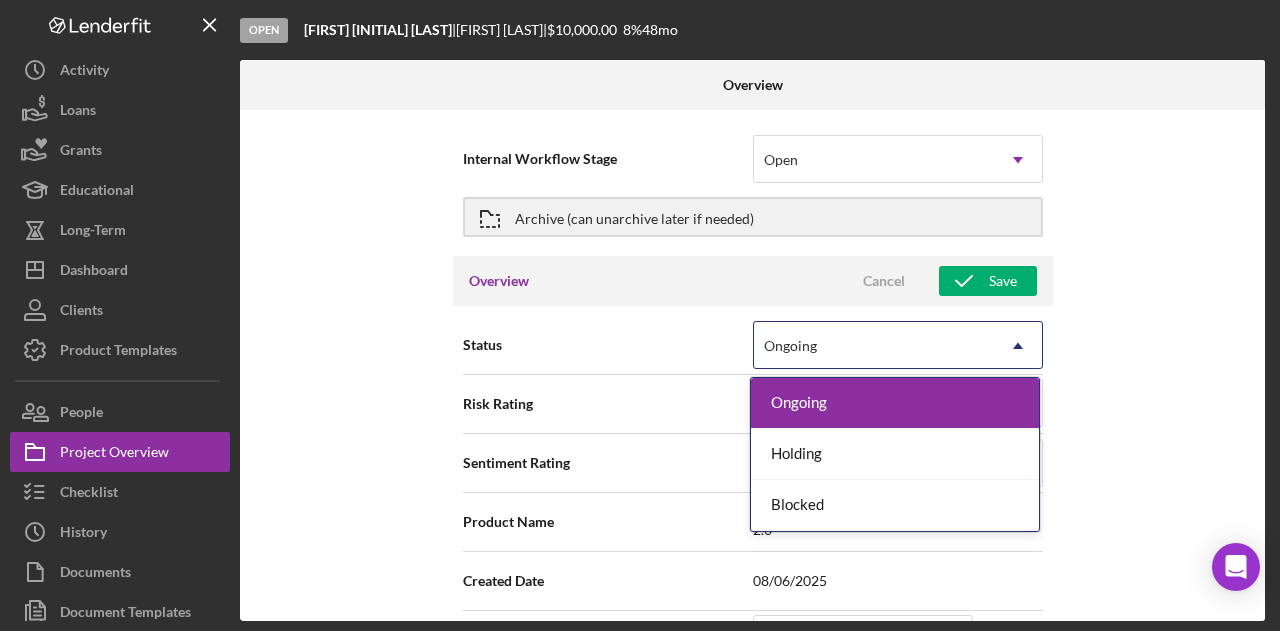 click on "Contact [FIRST] [LAST] Account Executive Weekly Status Update Off Inactivity Alerts On Send if the client is inactive for... 3 Inactivity Reminder Message Inactivity Reminder Message ¡Hola! Hemos notado que no has avanzado en tu solicitud en los últimos días. ¡Avísanos si tienes alguna pregunta o problema! Initial Request Edit Icon/Edit Amount [CURRENCY][AMOUNT] Standard Rate [PERCENTAGE]% Standard Term 48 months Key Ratios" at bounding box center [752, 365] 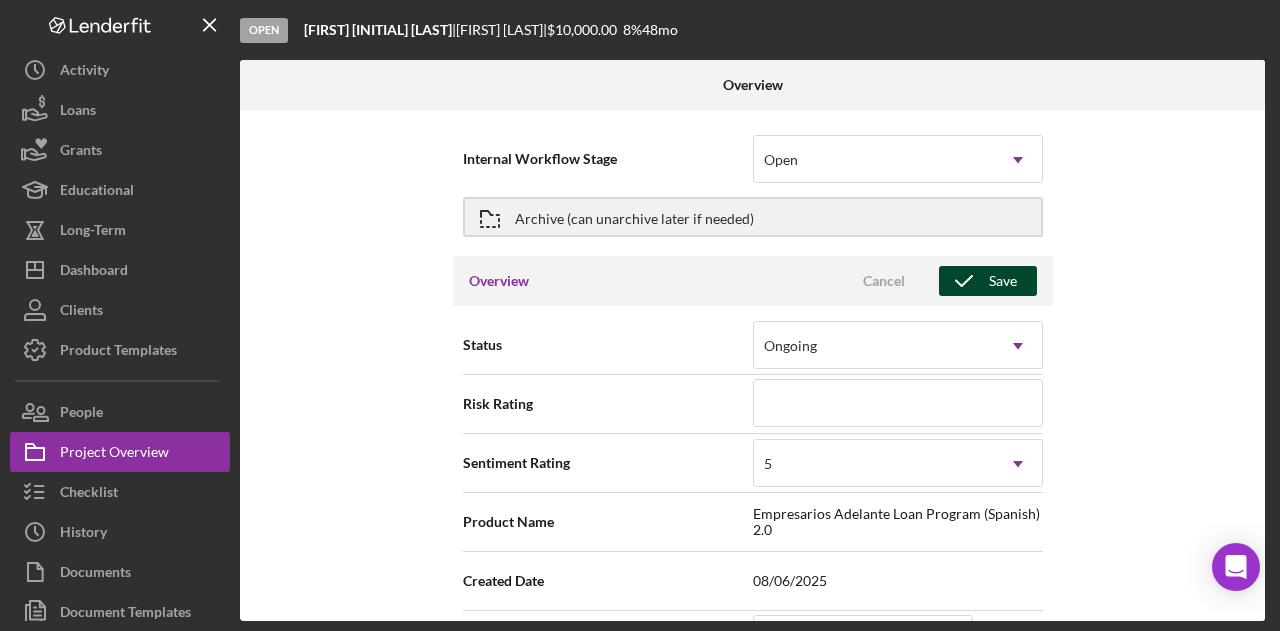 click on "Save" at bounding box center (988, 281) 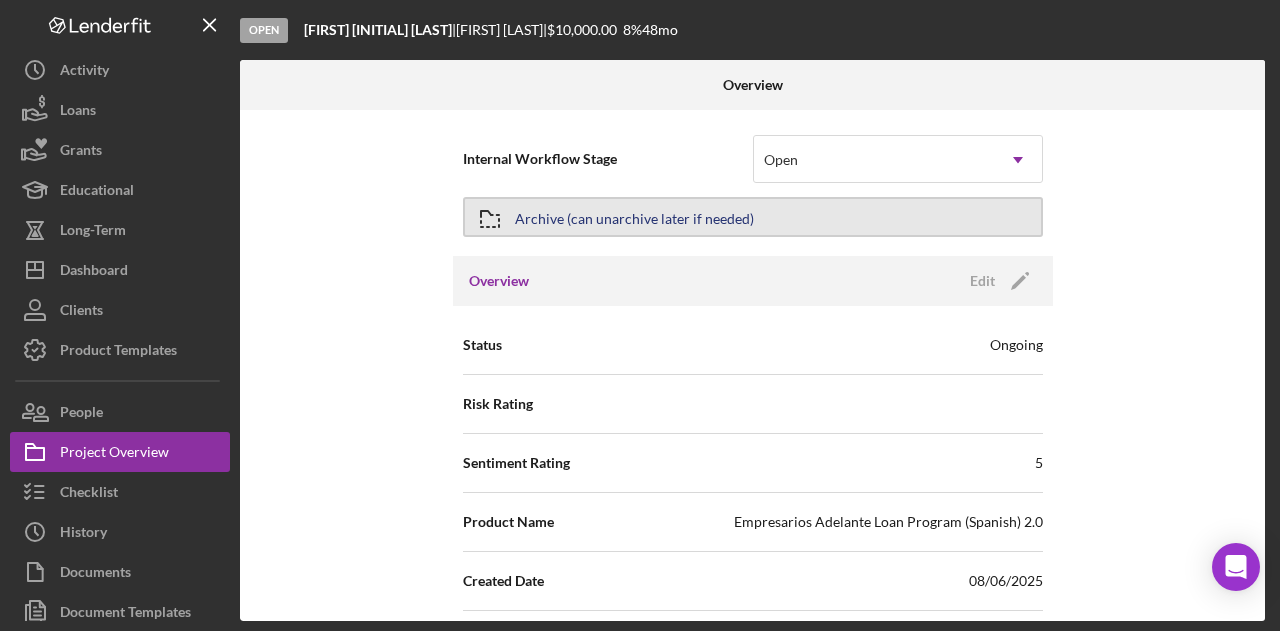 click on "Archive (can unarchive later if needed)" at bounding box center [634, 217] 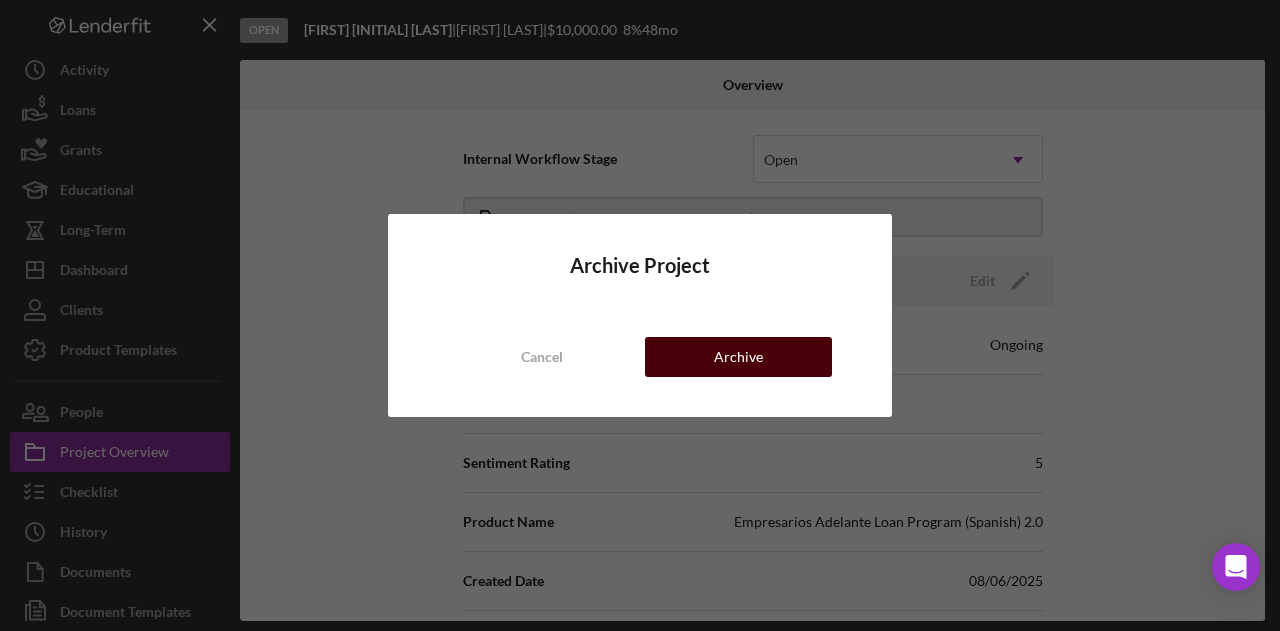 click on "Archive" at bounding box center (738, 357) 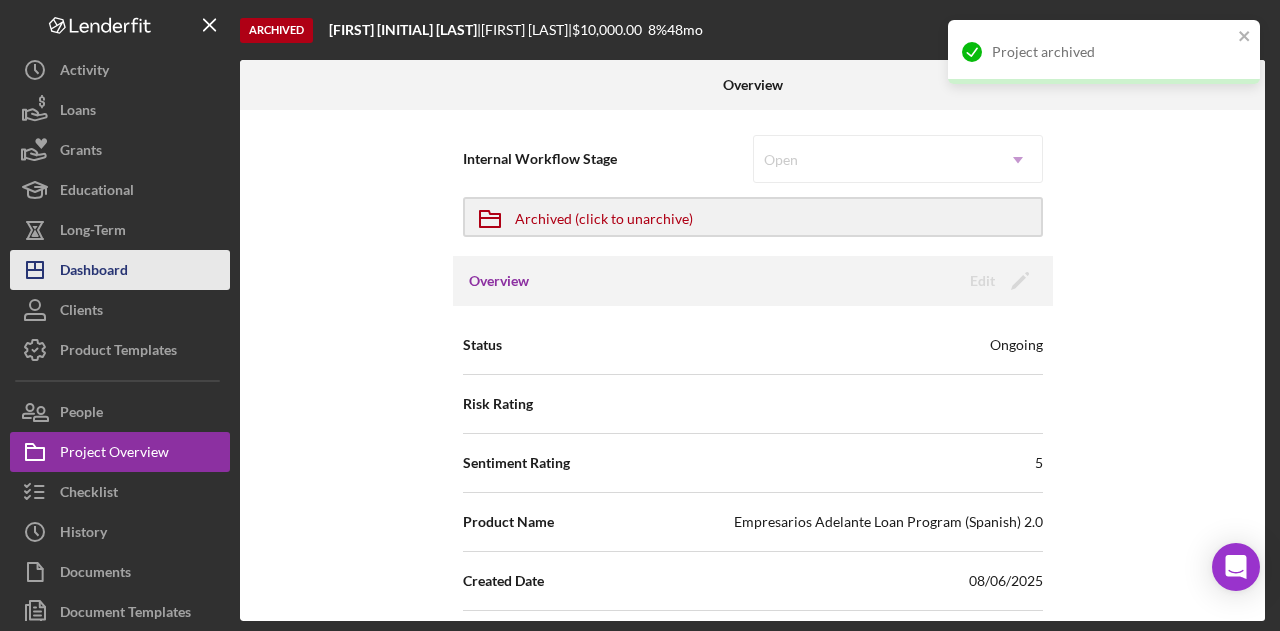 click on "Icon/Dashboard Dashboard" at bounding box center (120, 270) 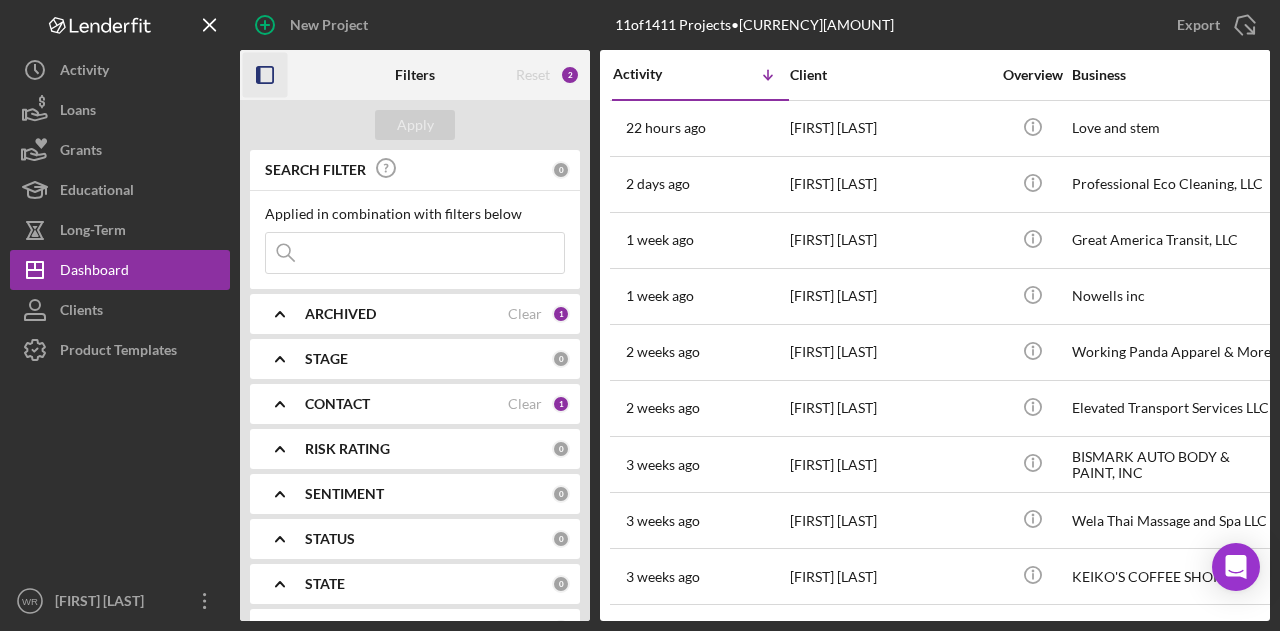 click 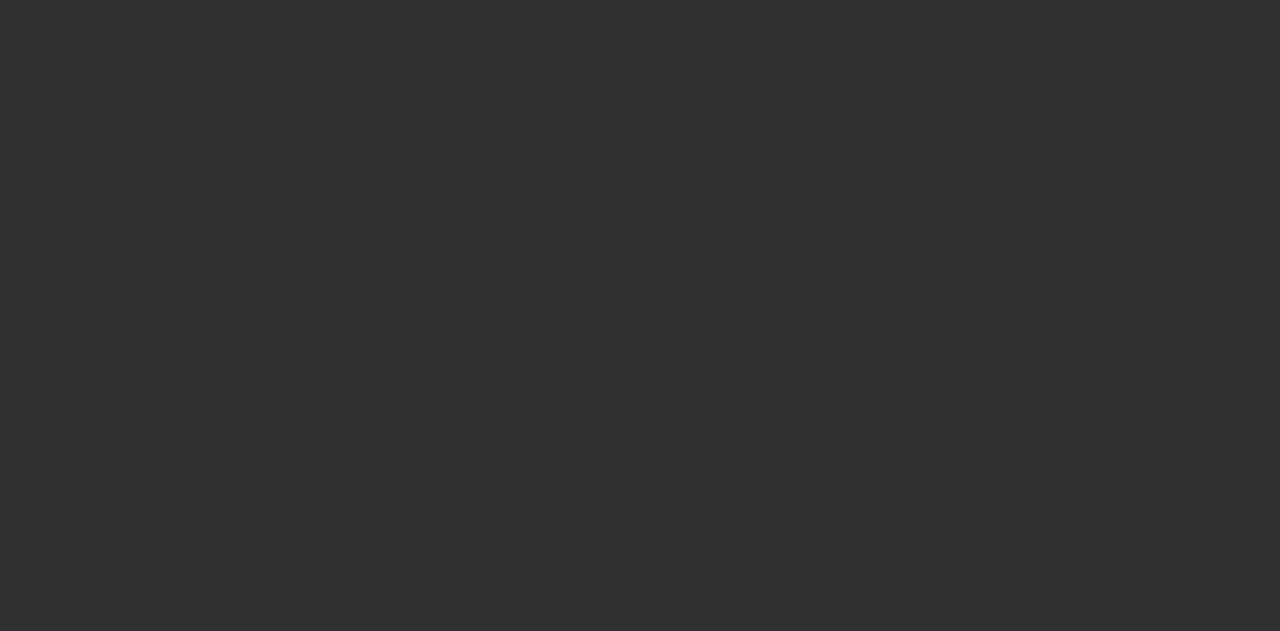 scroll, scrollTop: 0, scrollLeft: 0, axis: both 